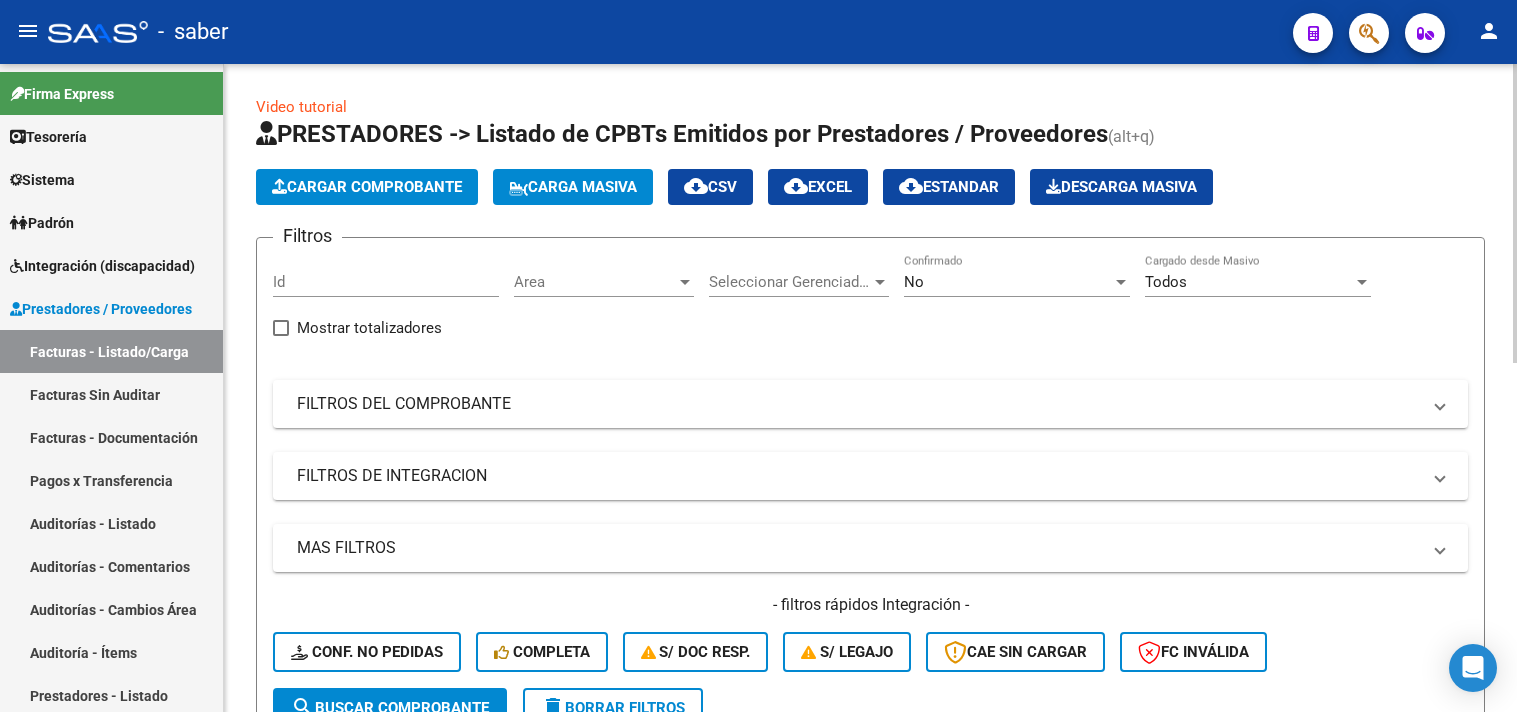 scroll, scrollTop: 0, scrollLeft: 0, axis: both 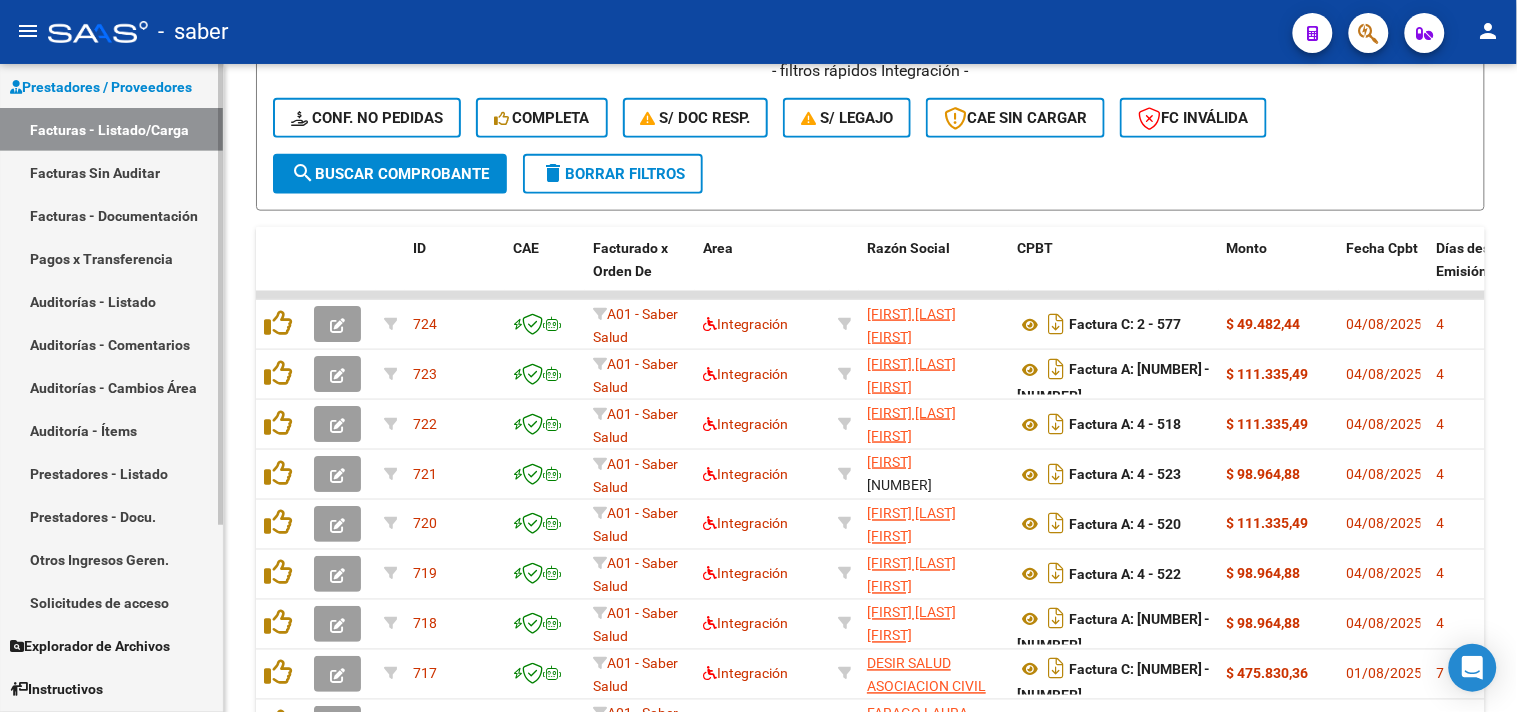 click on "Solicitudes de acceso" at bounding box center [111, 602] 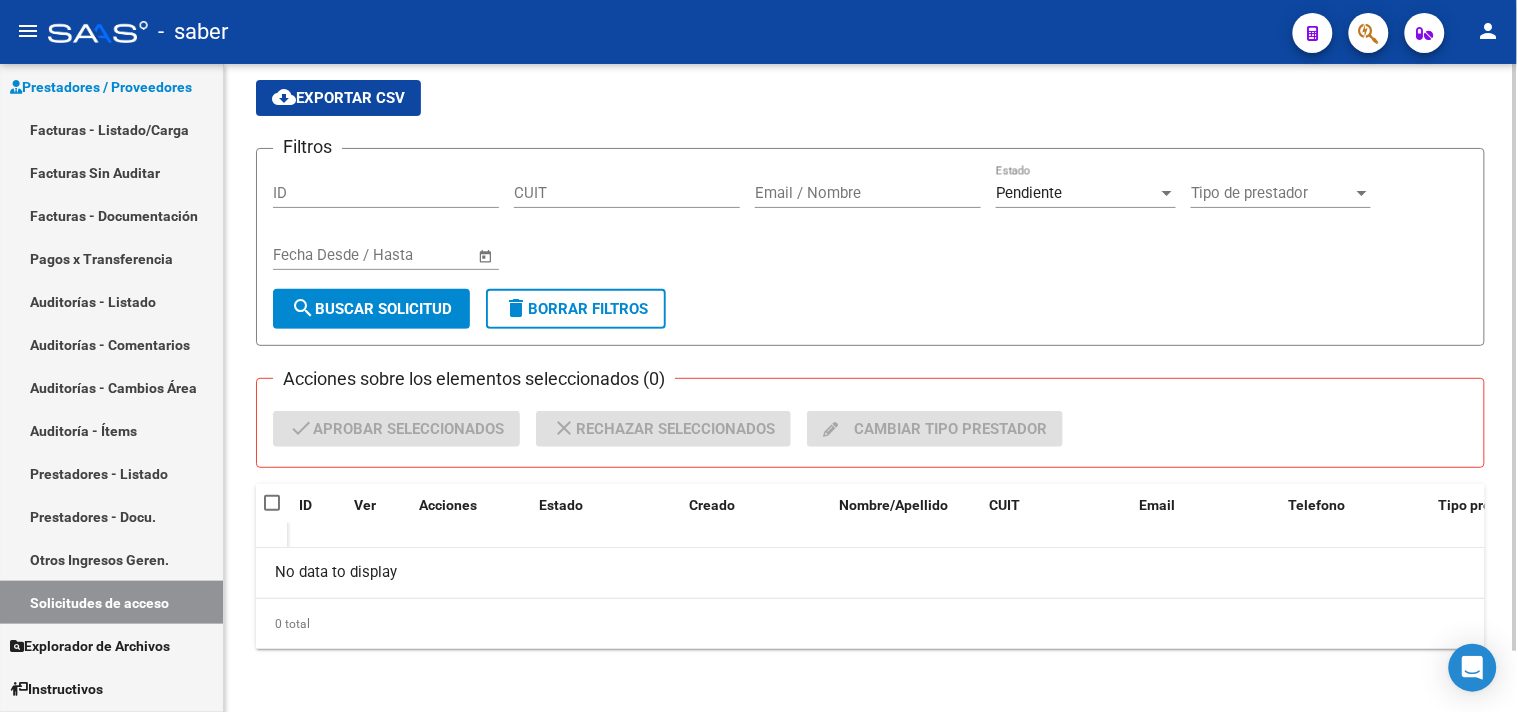 scroll, scrollTop: 66, scrollLeft: 0, axis: vertical 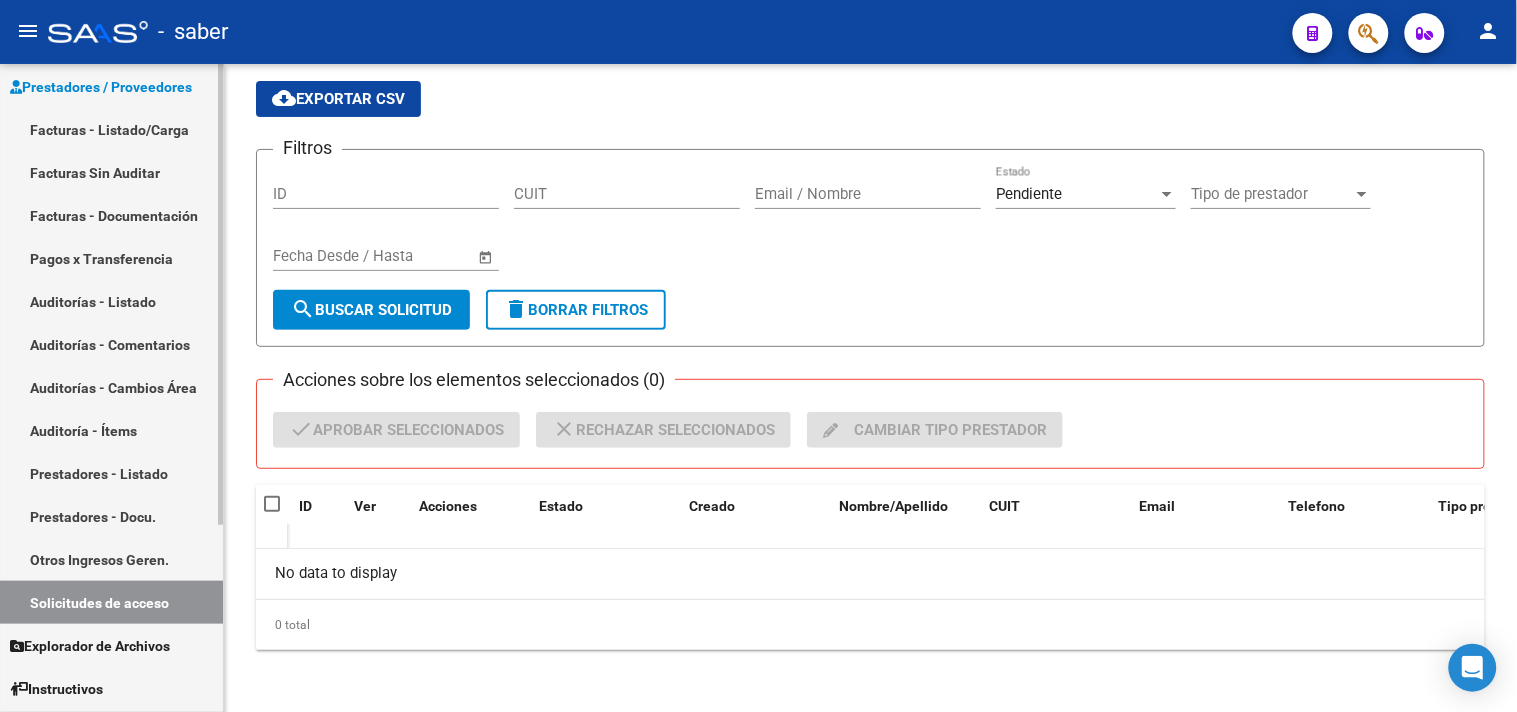click on "Facturas - Listado/Carga" at bounding box center [111, 129] 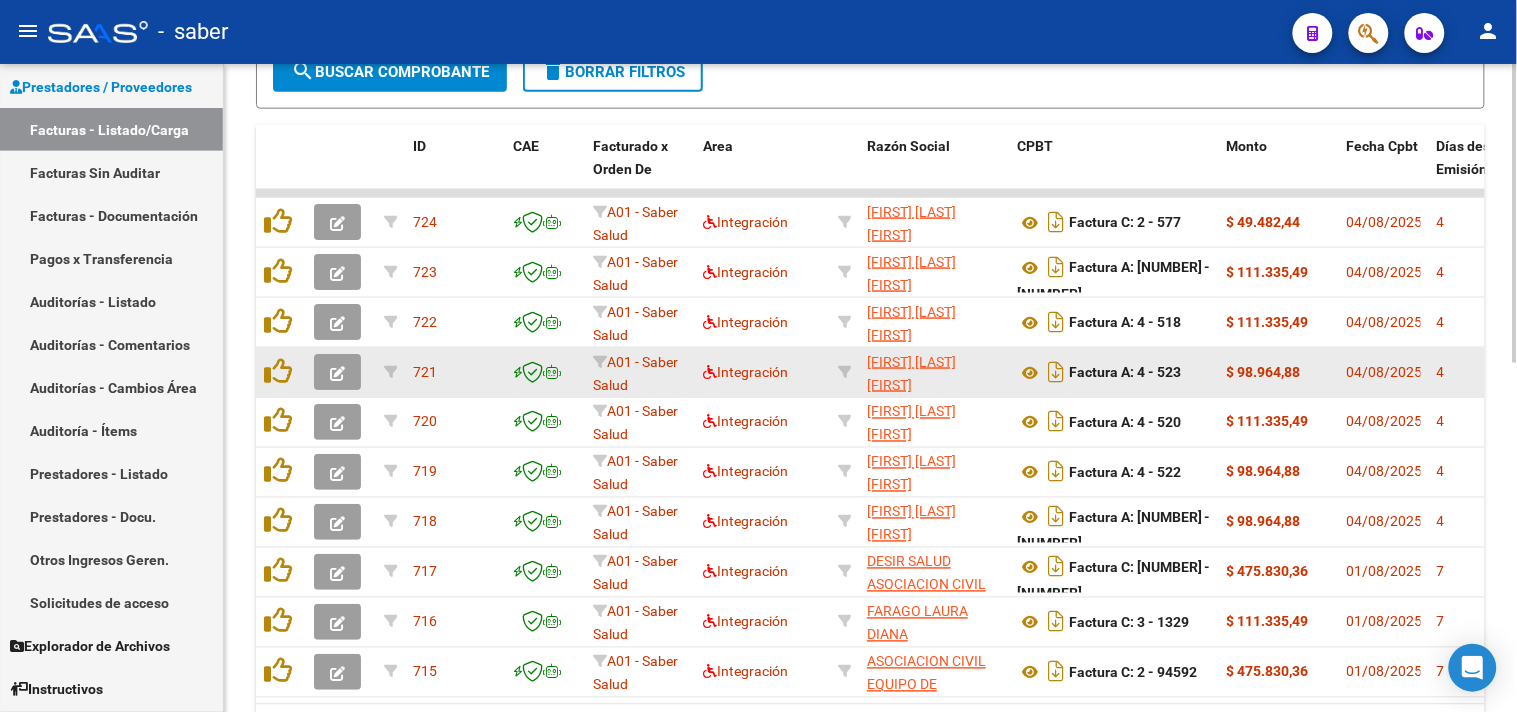 scroll, scrollTop: 756, scrollLeft: 0, axis: vertical 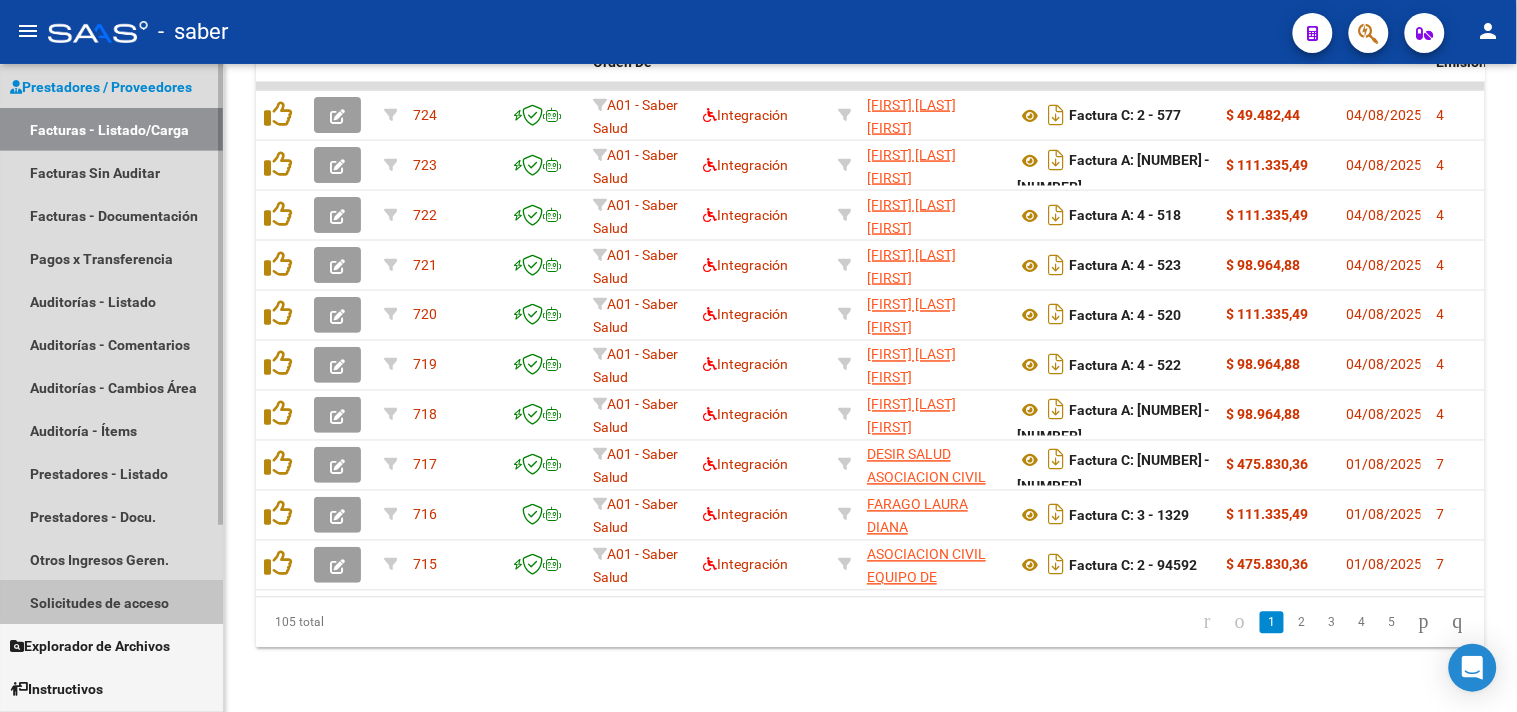 click on "Solicitudes de acceso" at bounding box center [111, 602] 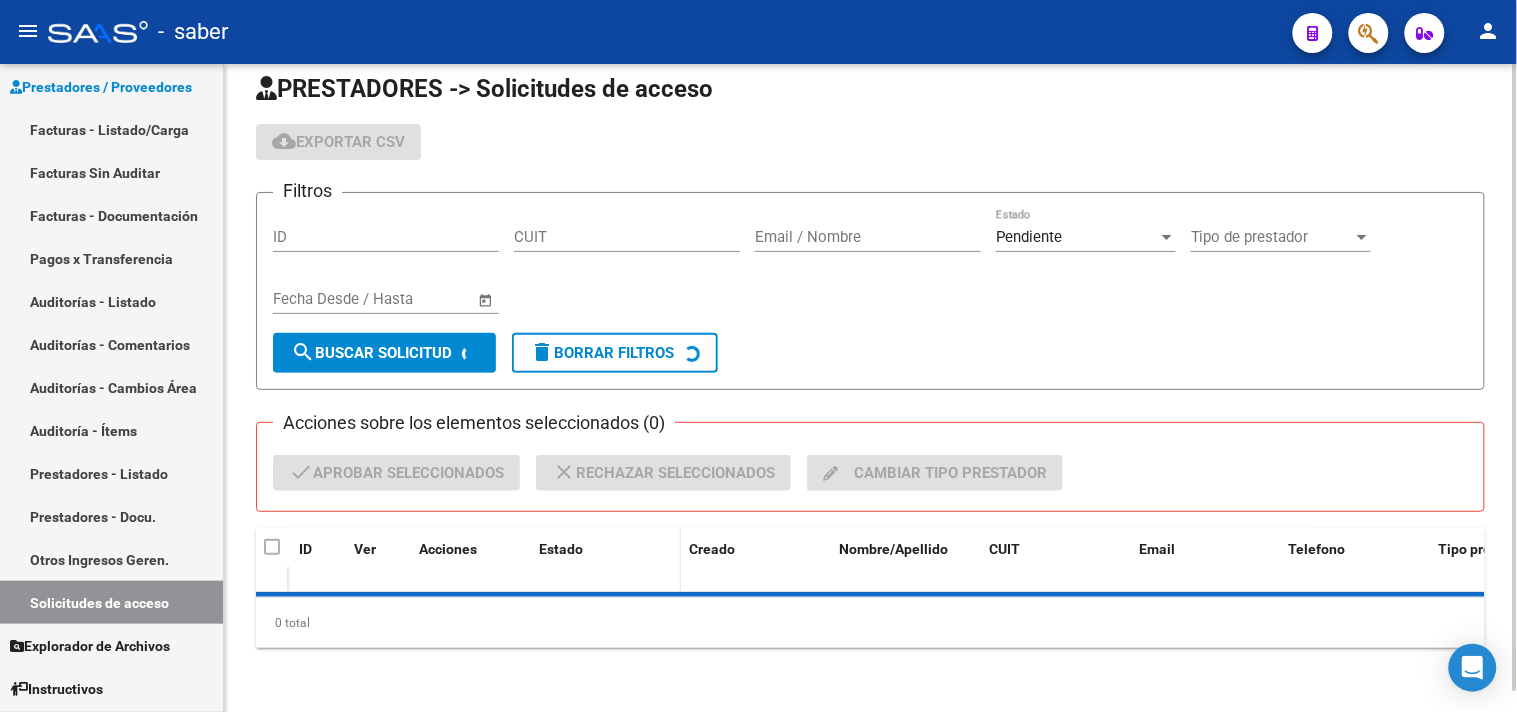 scroll, scrollTop: 0, scrollLeft: 0, axis: both 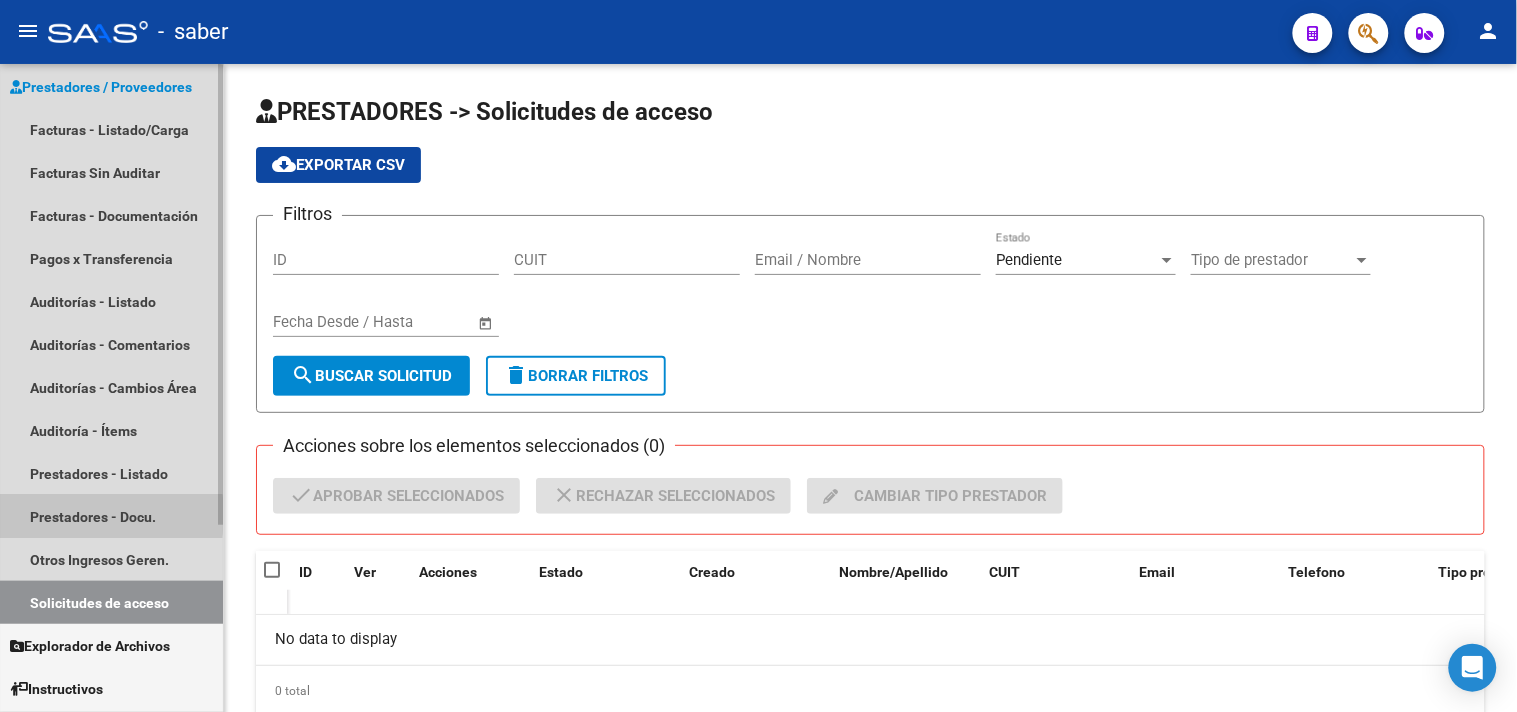 click on "Prestadores - Docu." at bounding box center [111, 516] 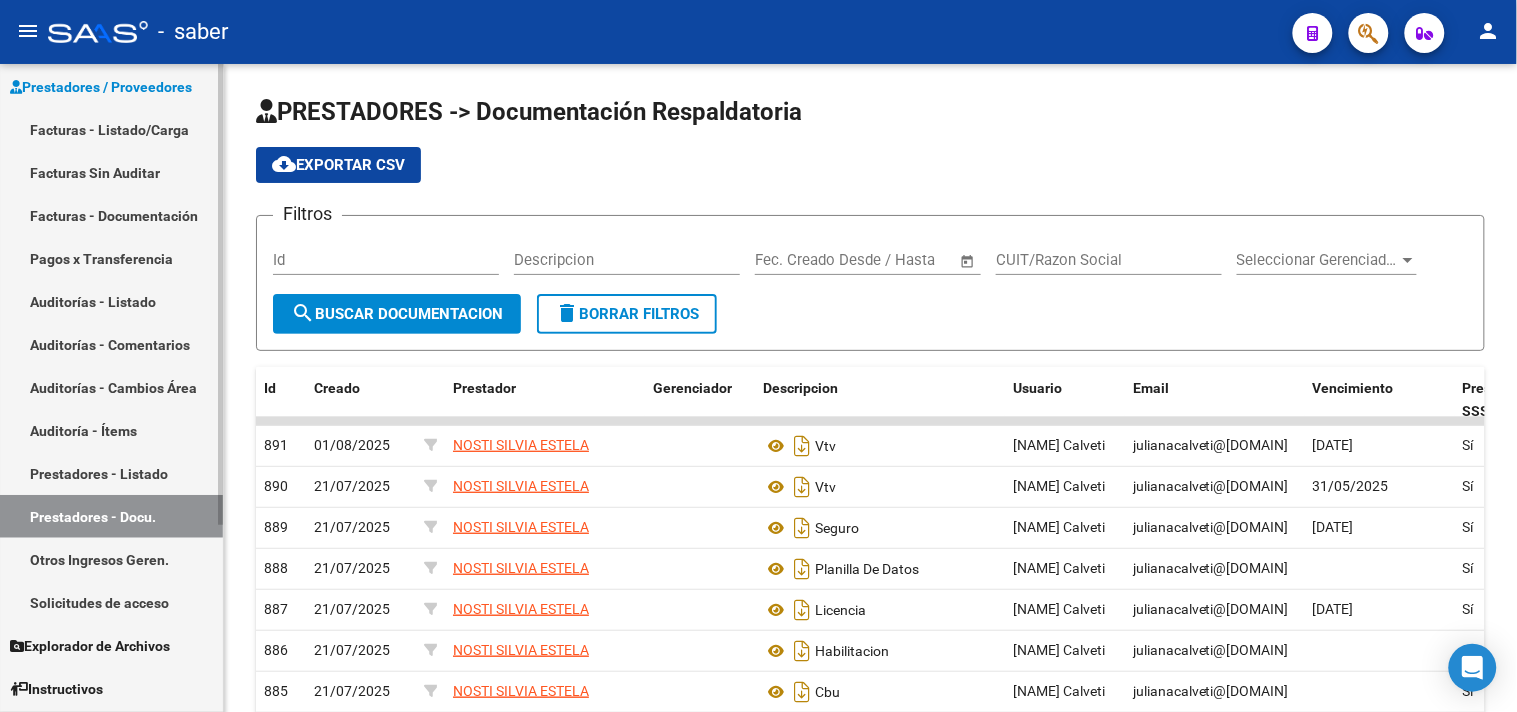 click on "Solicitudes de acceso" at bounding box center (111, 602) 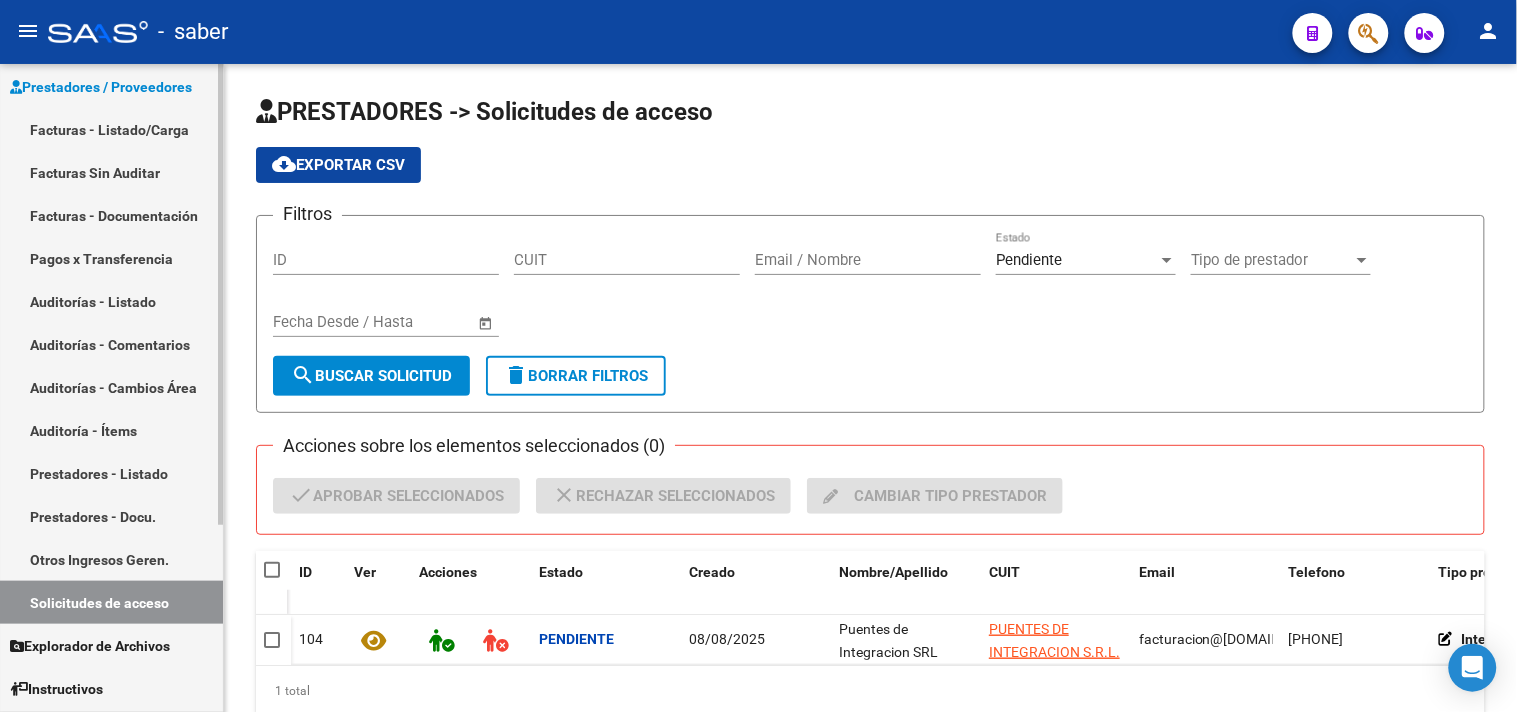 scroll, scrollTop: 262, scrollLeft: 0, axis: vertical 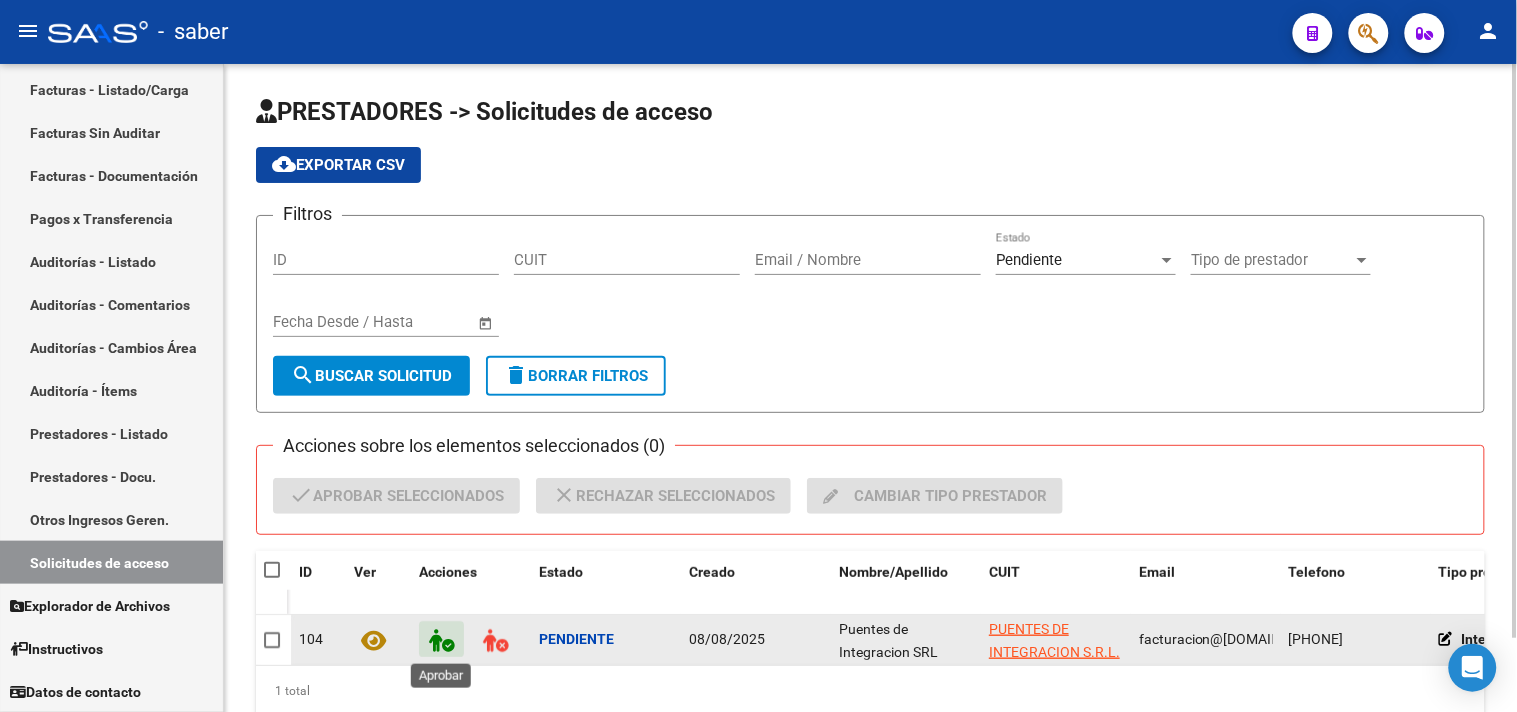 click 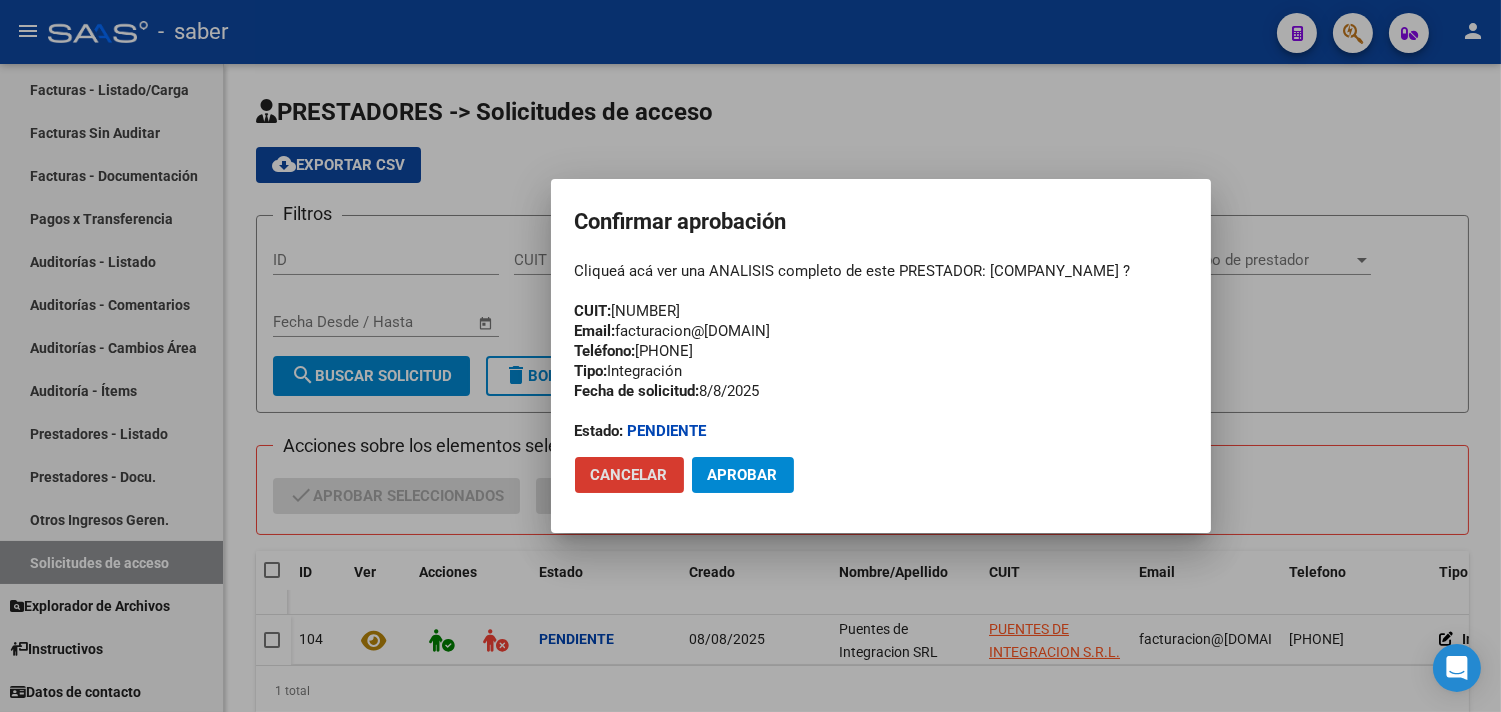 click on "Aprobar" 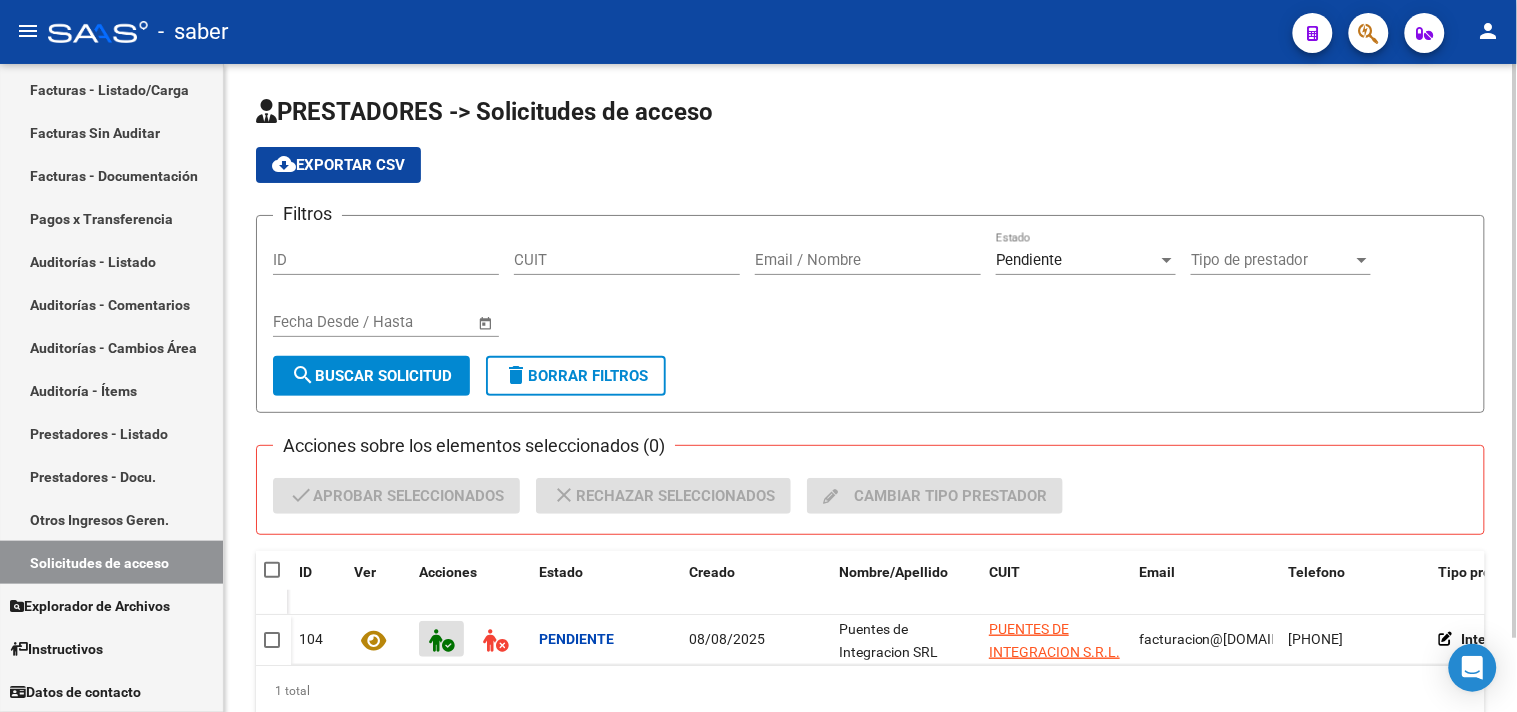 click on "Filtros ID CUIT Email / Nombre Pendiente Estado Tipo de prestador Tipo de prestador Start date – End date Fecha Desde / Hasta search  Buscar solicitud  delete  Borrar Filtros" 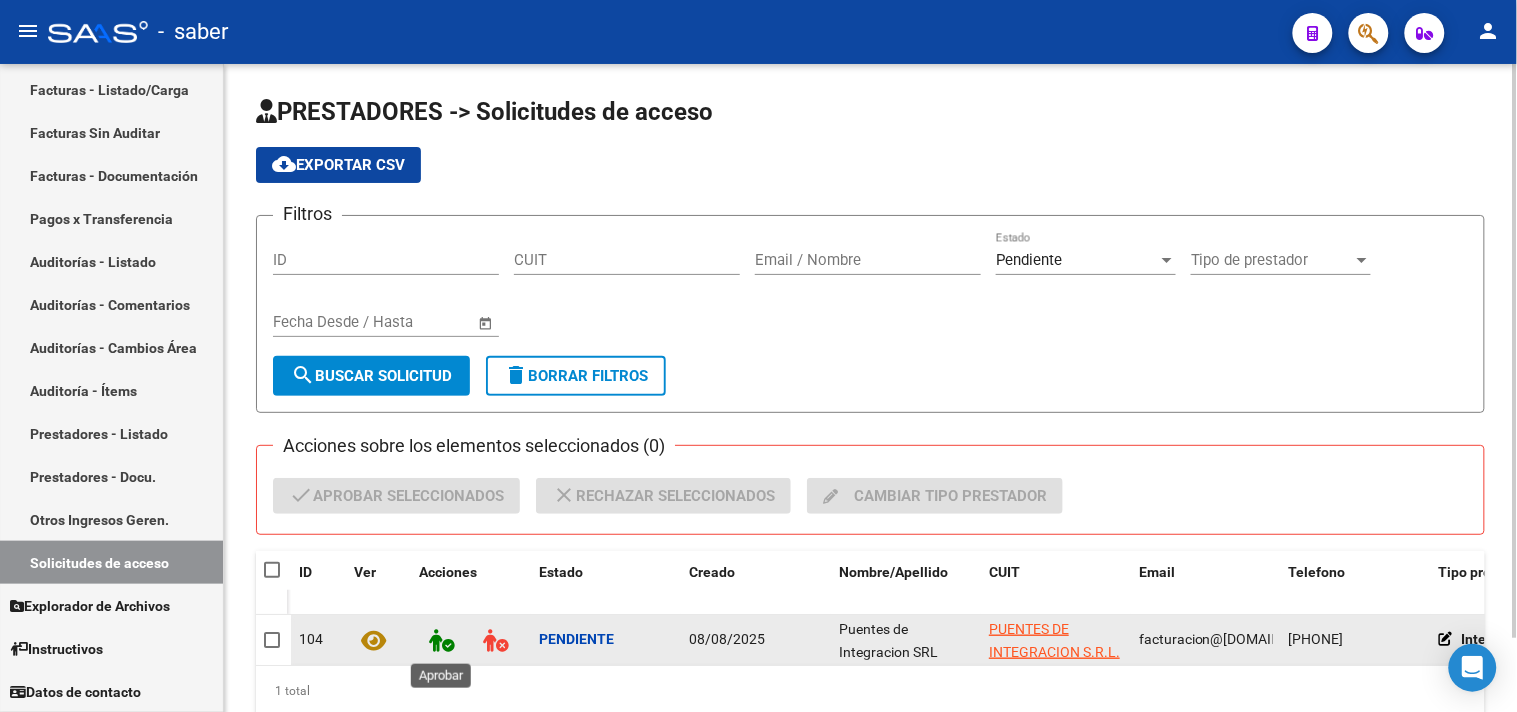 click 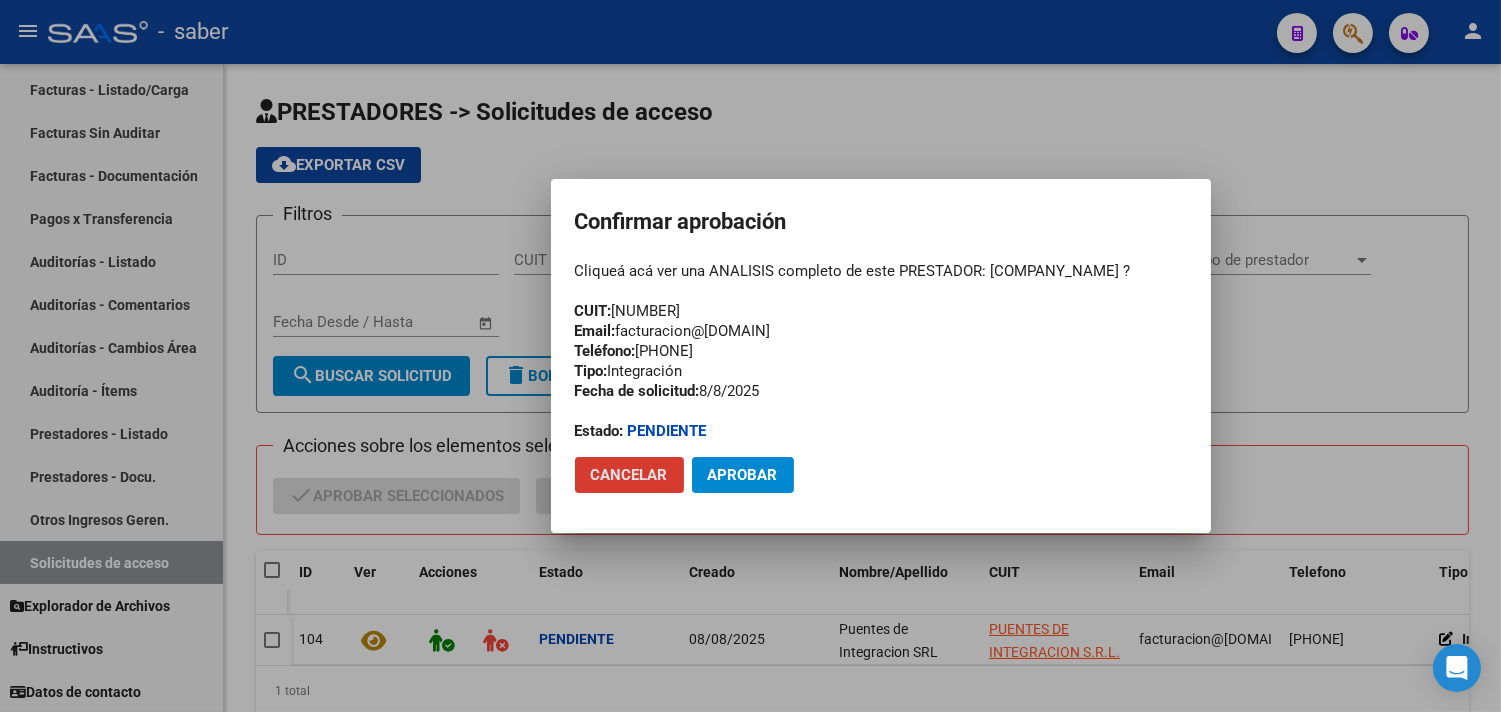 click on "Aprobar" 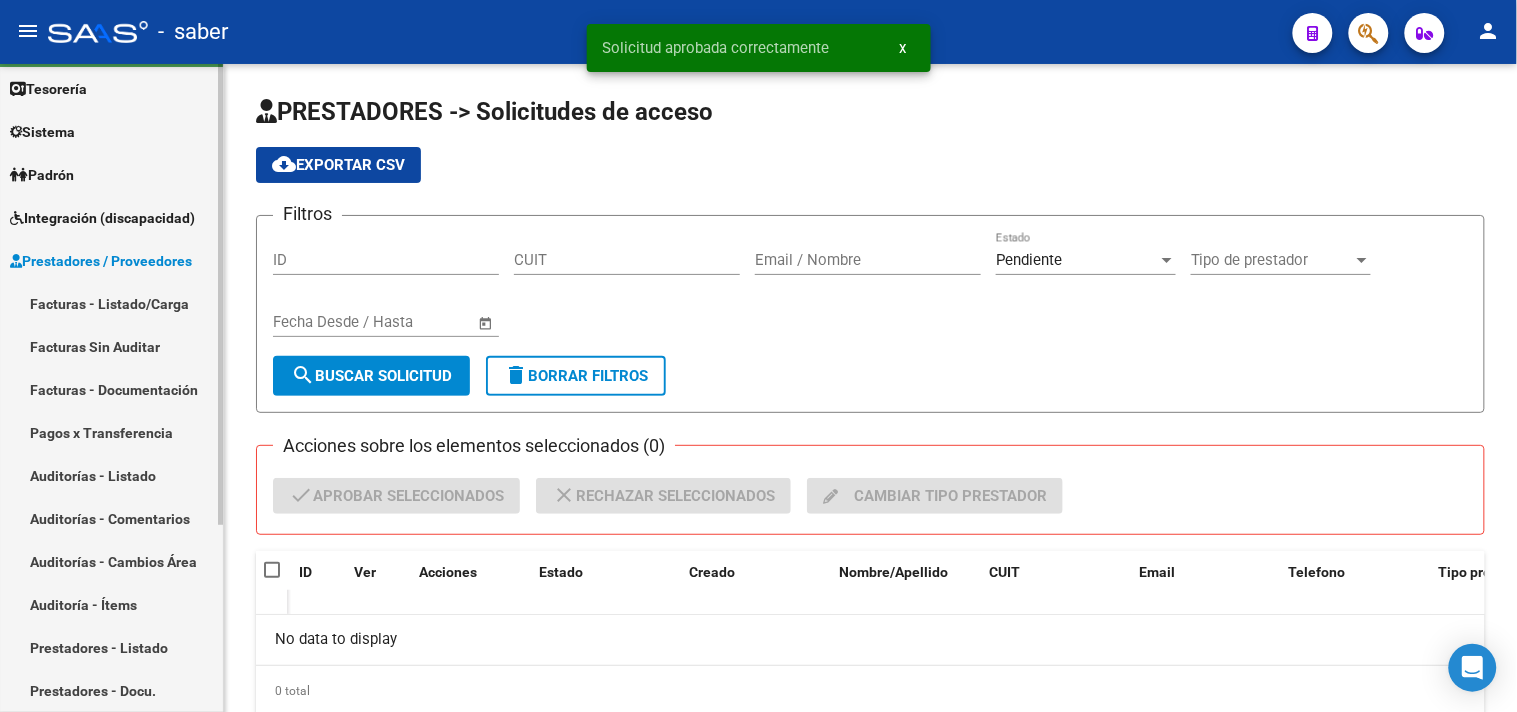 scroll, scrollTop: 40, scrollLeft: 0, axis: vertical 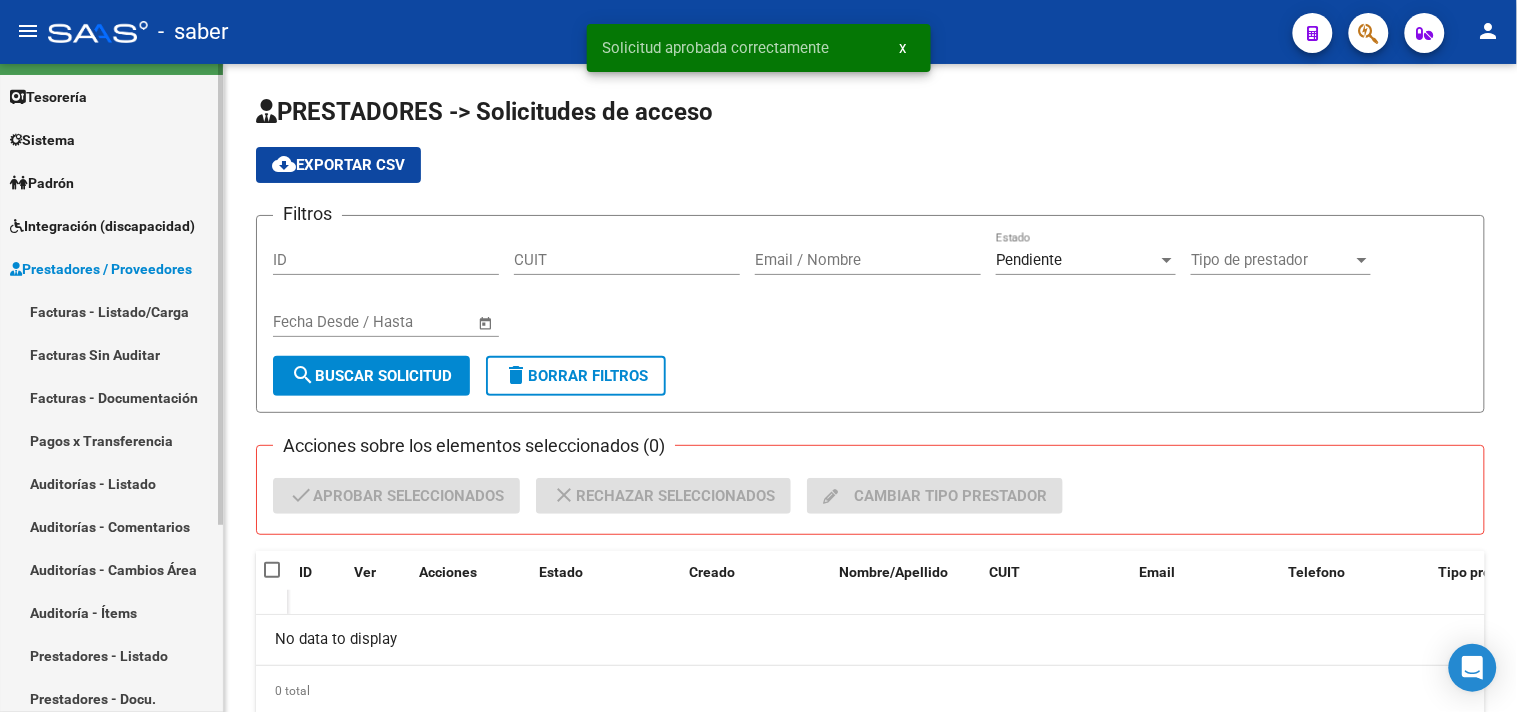 click on "Facturas - Listado/Carga" at bounding box center (111, 311) 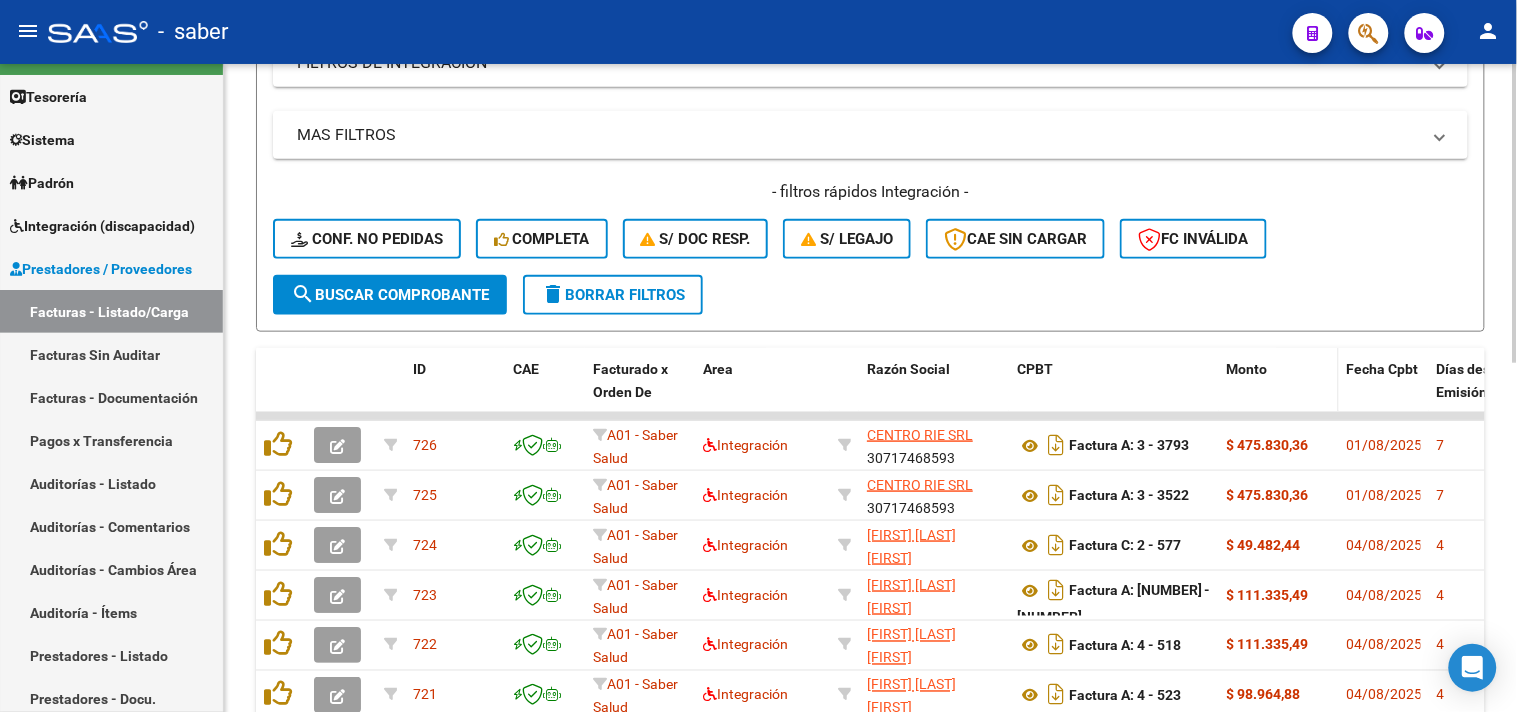 scroll, scrollTop: 452, scrollLeft: 0, axis: vertical 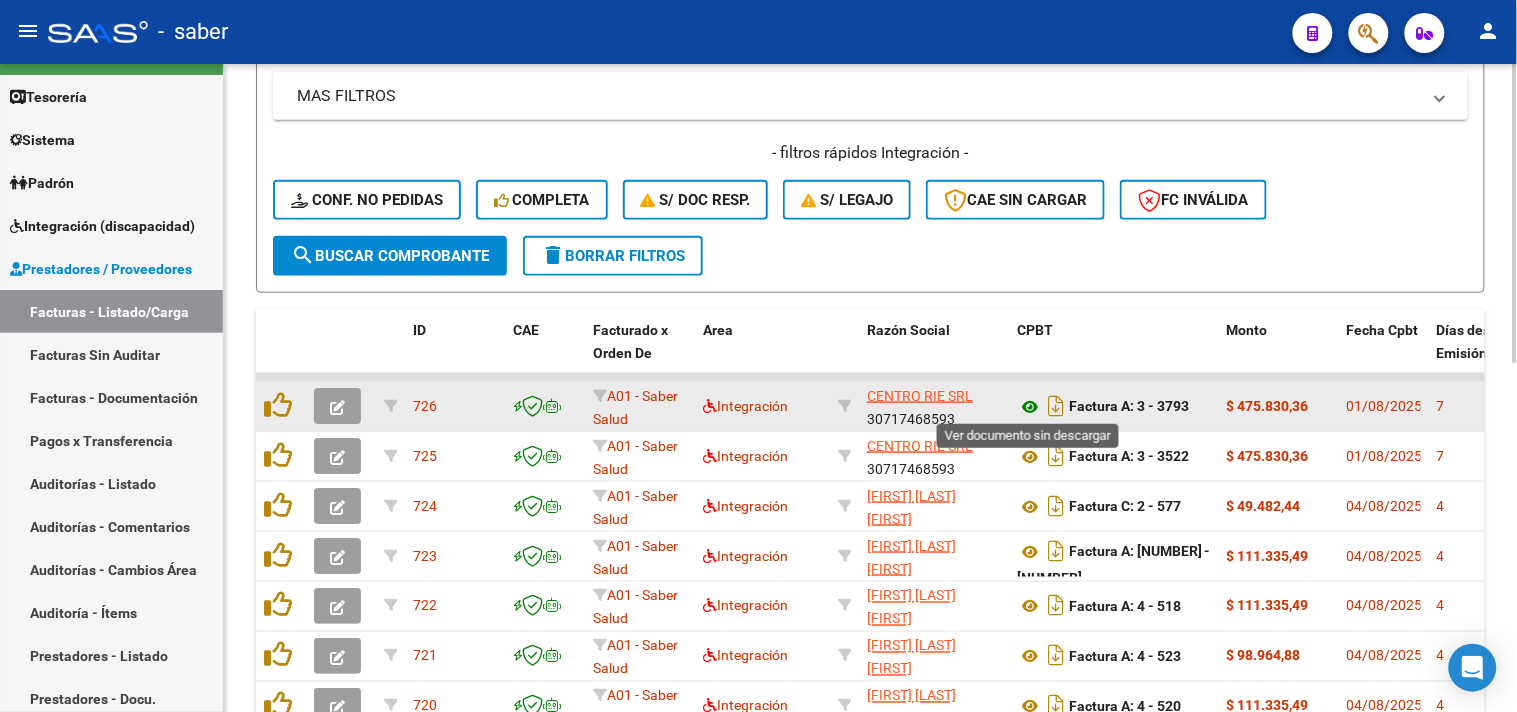 click 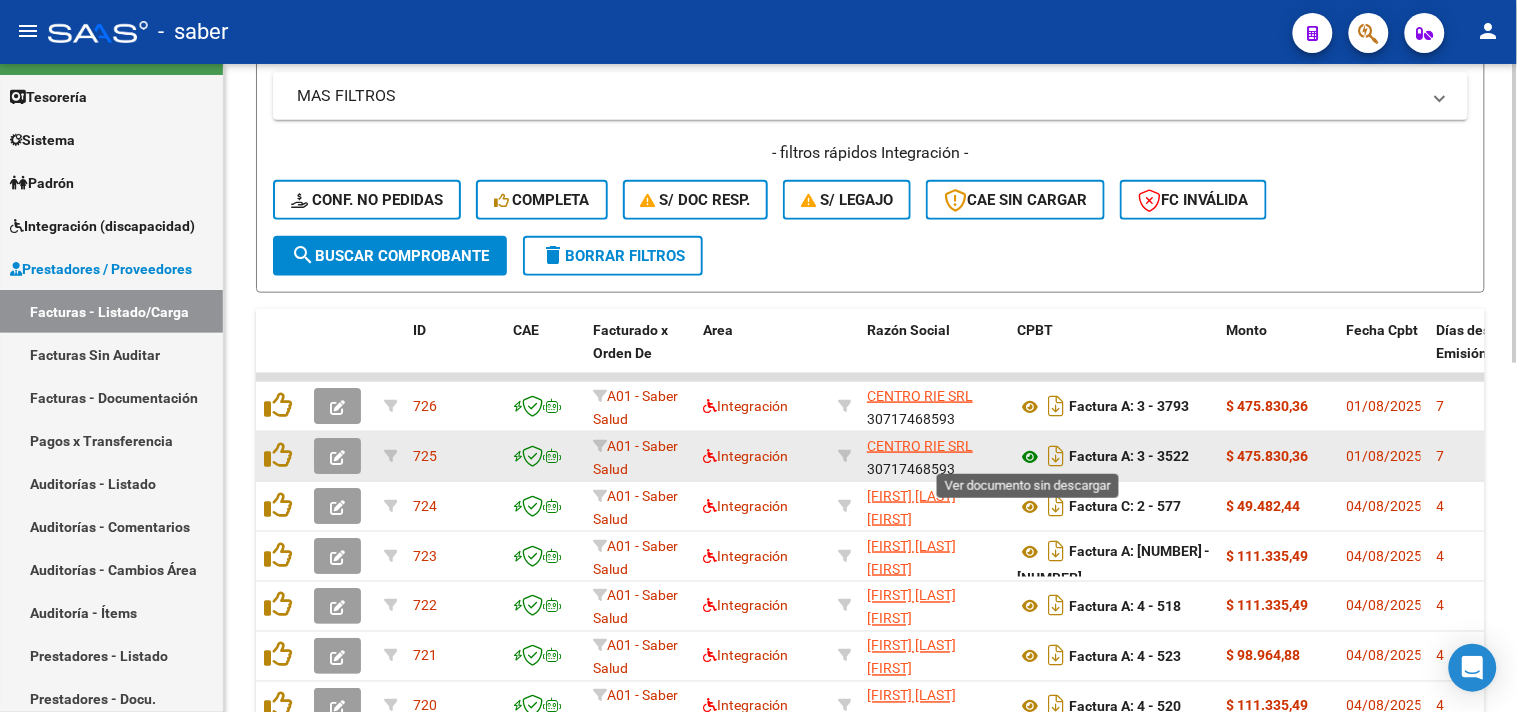 click 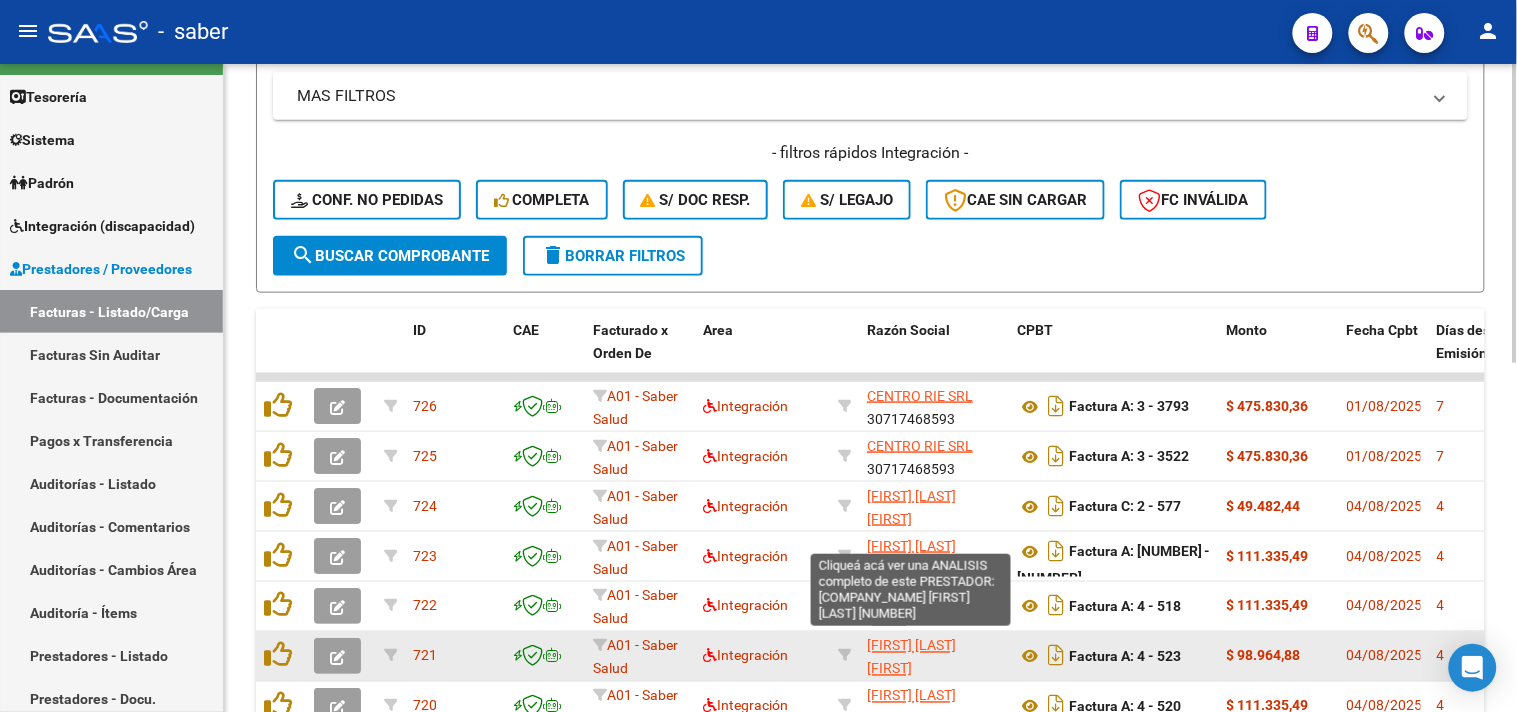 scroll, scrollTop: 25, scrollLeft: 0, axis: vertical 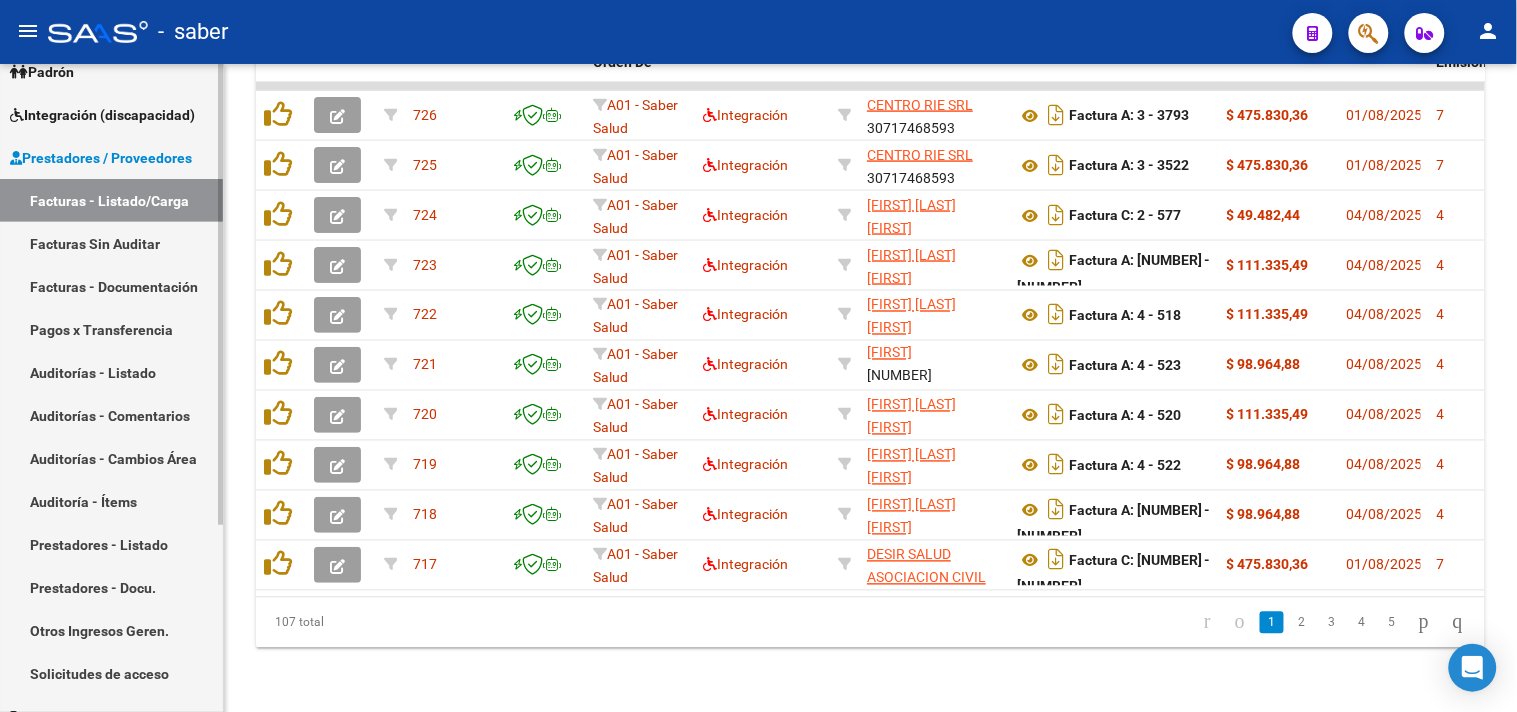 click on "Solicitudes de acceso" at bounding box center (111, 673) 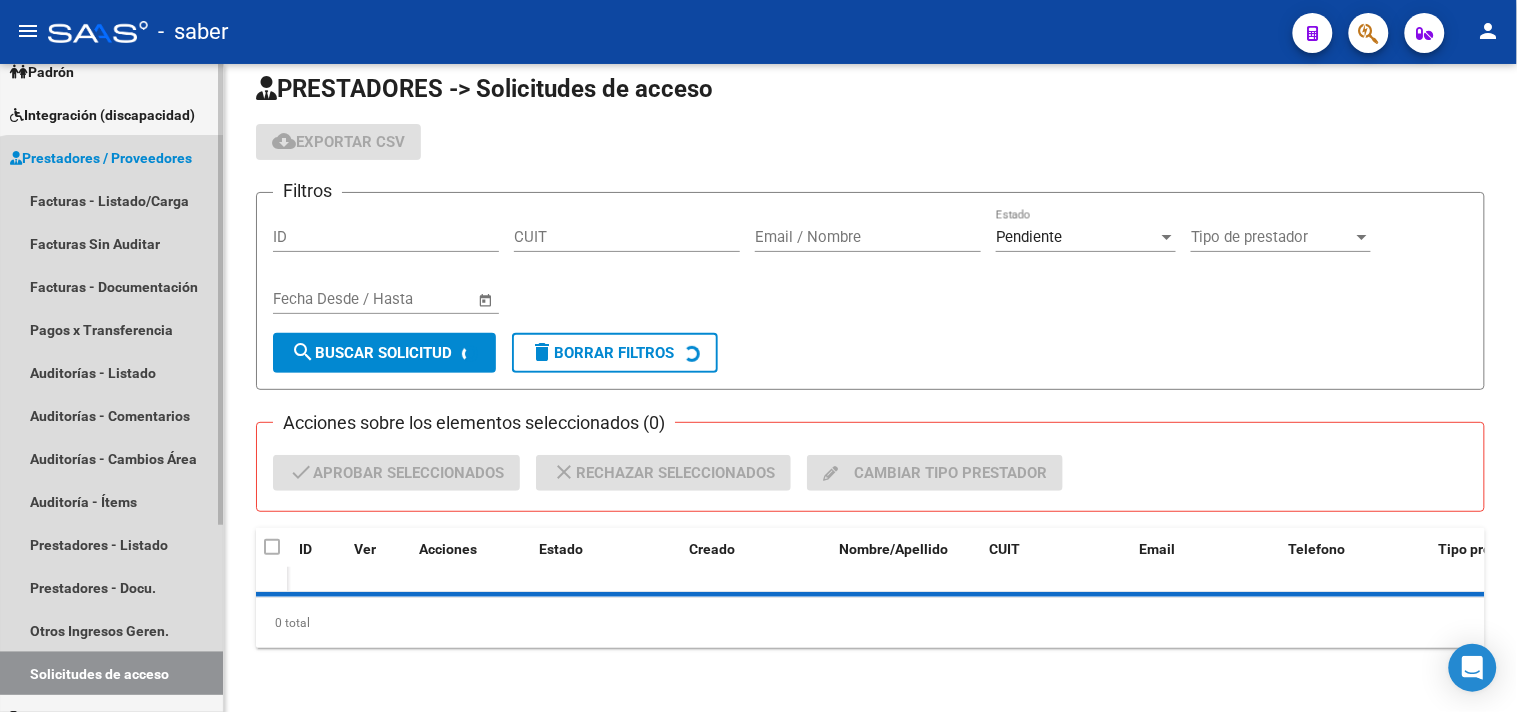 scroll, scrollTop: 0, scrollLeft: 0, axis: both 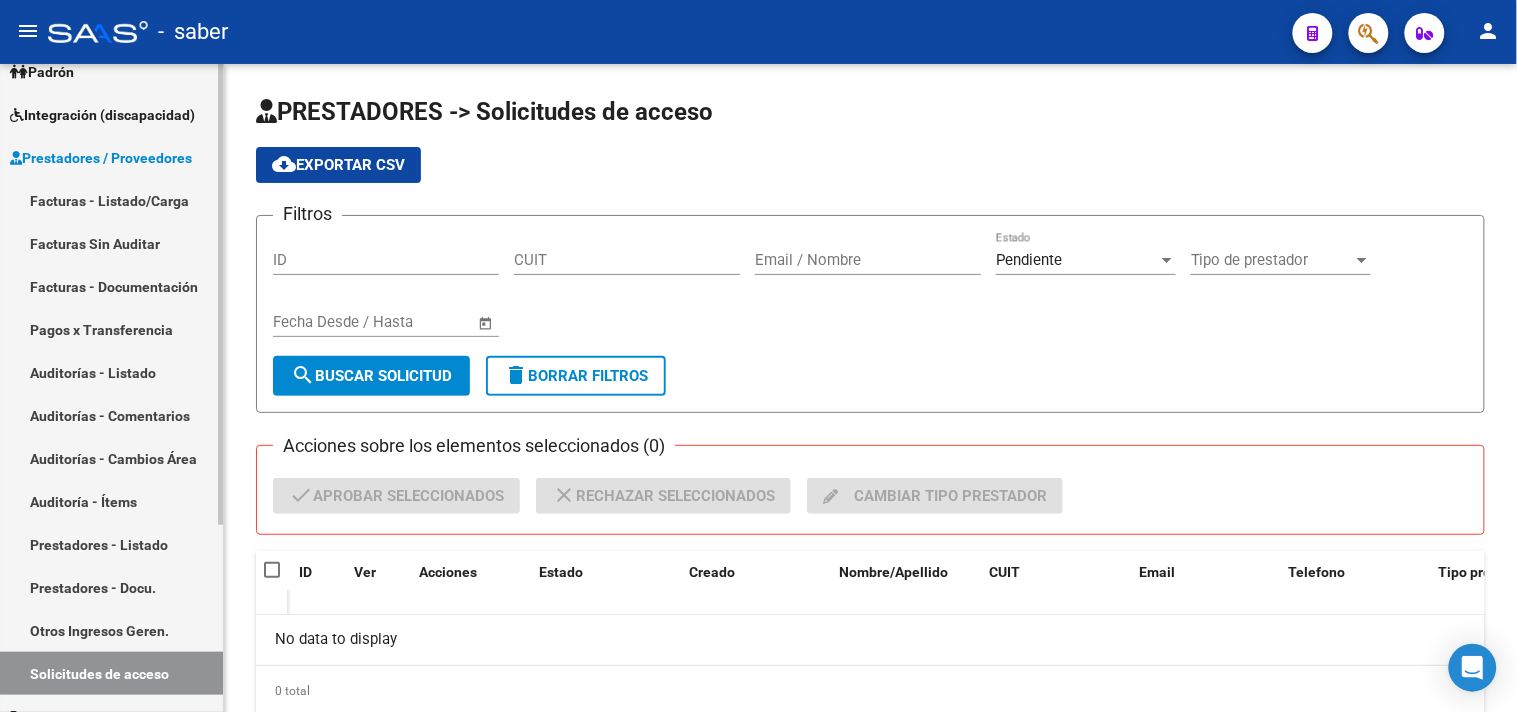 click on "Prestadores / Proveedores" at bounding box center [101, 158] 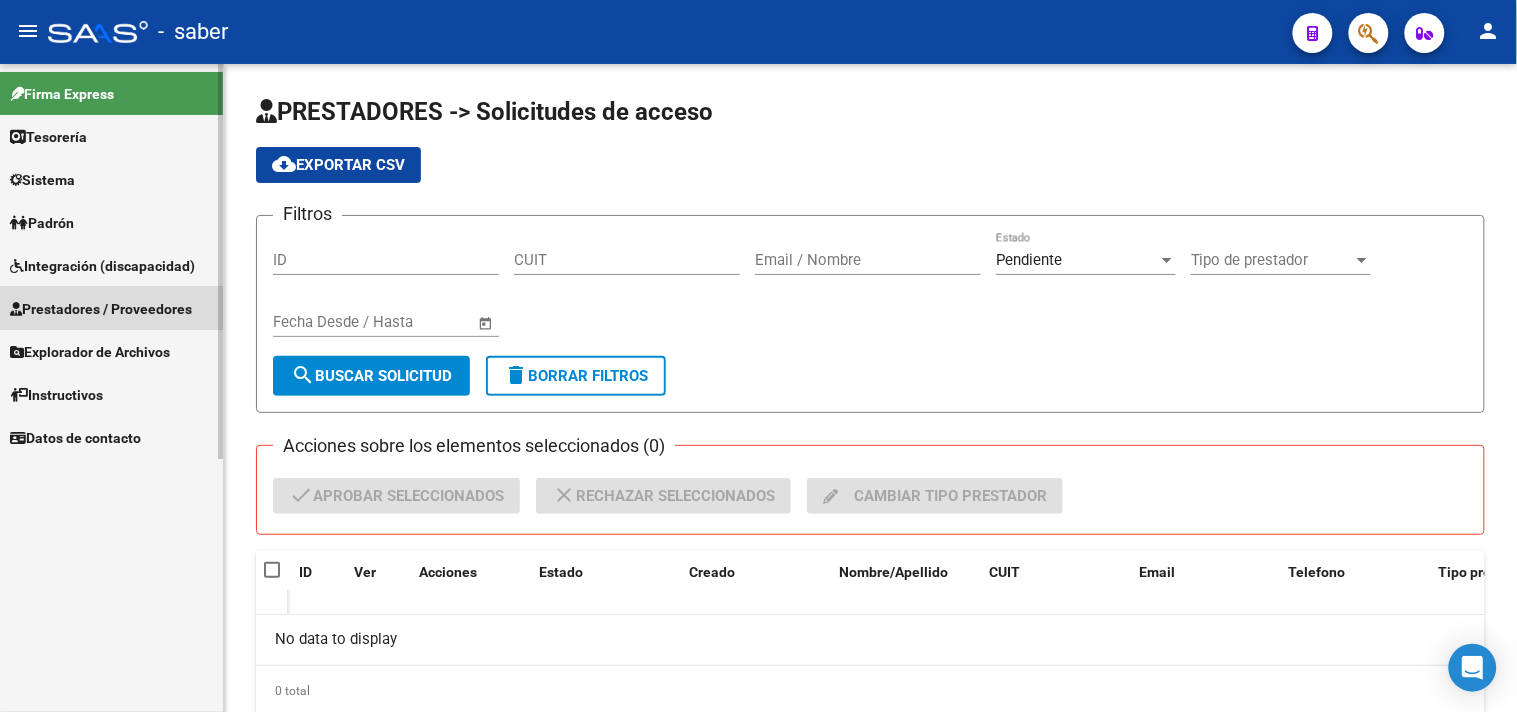 scroll, scrollTop: 0, scrollLeft: 0, axis: both 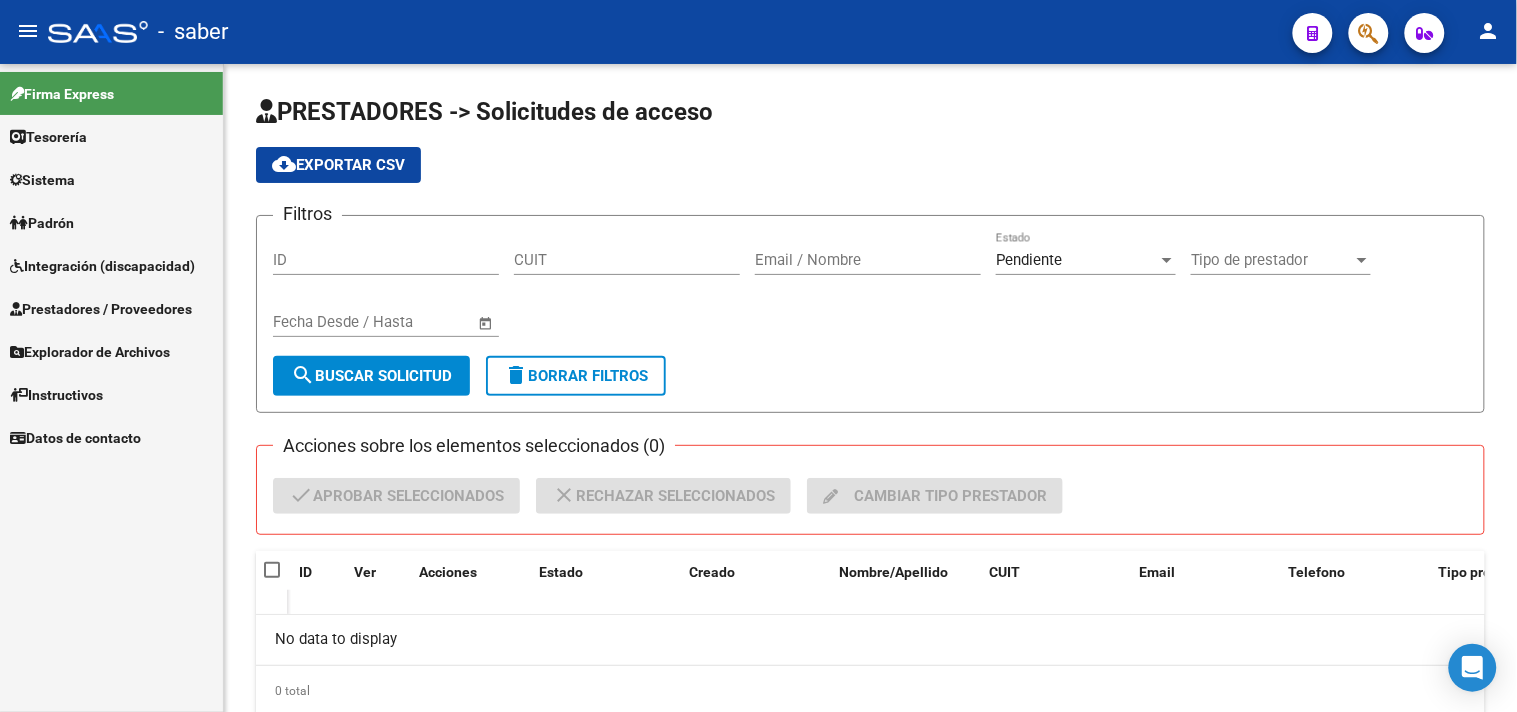 drag, startPoint x: 102, startPoint y: 254, endPoint x: 101, endPoint y: 276, distance: 22.022715 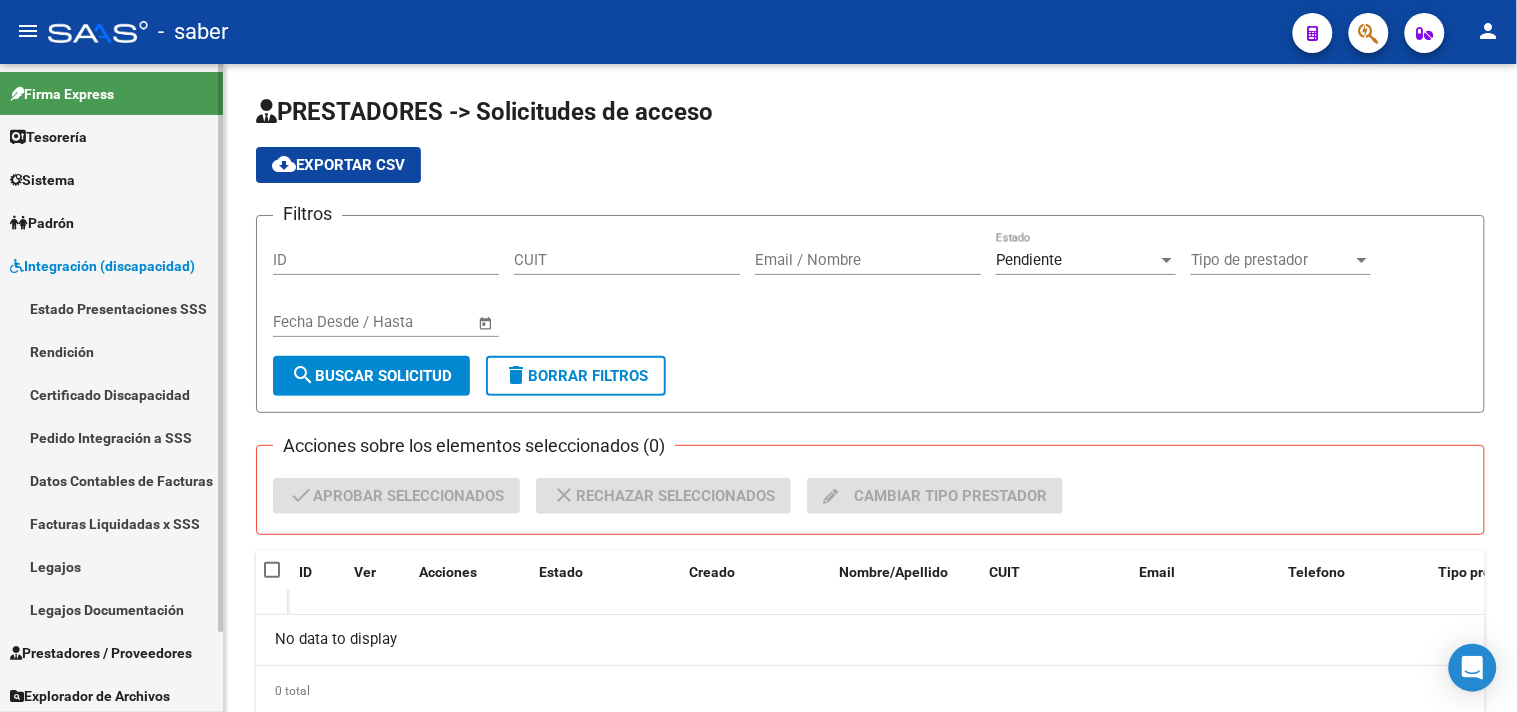 click on "Legajos" at bounding box center [111, 566] 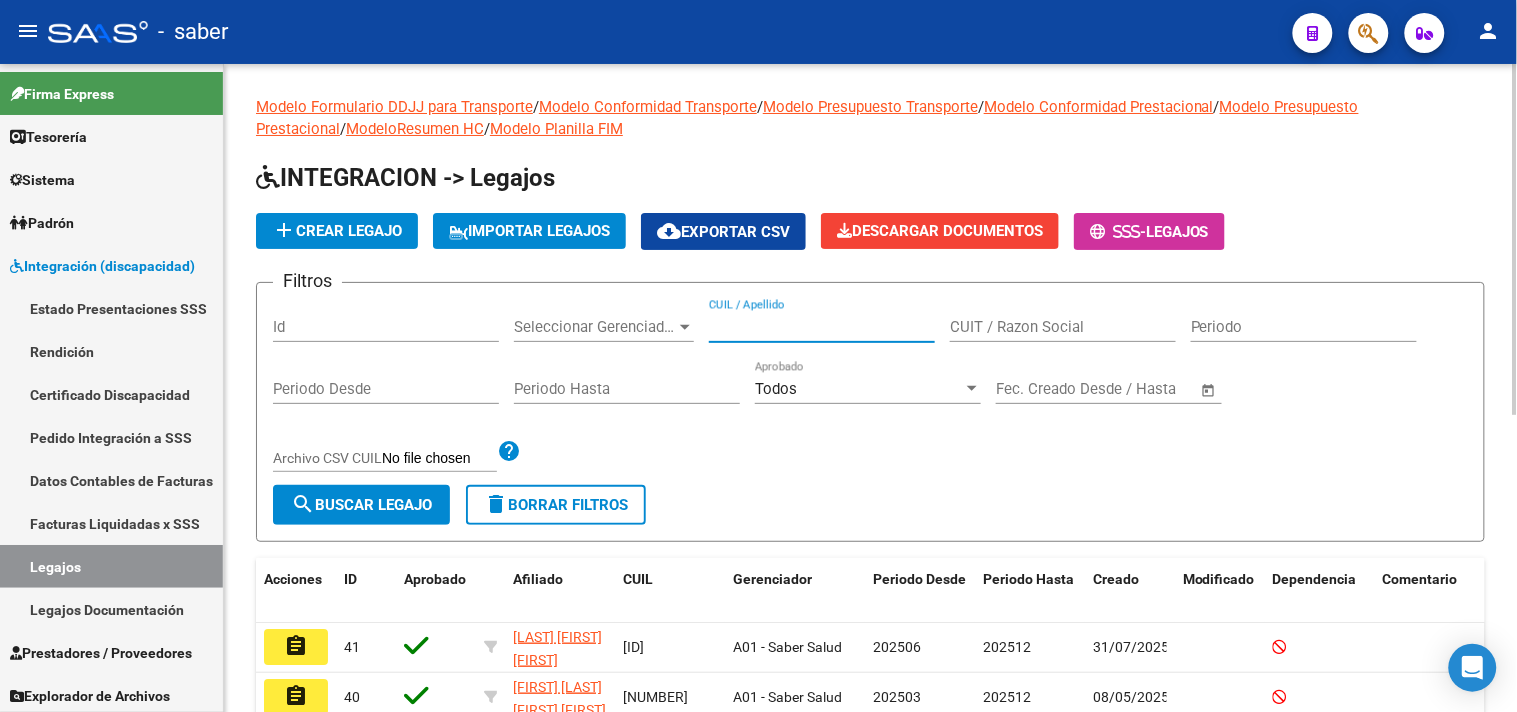 click on "CUIL / Apellido" at bounding box center (822, 327) 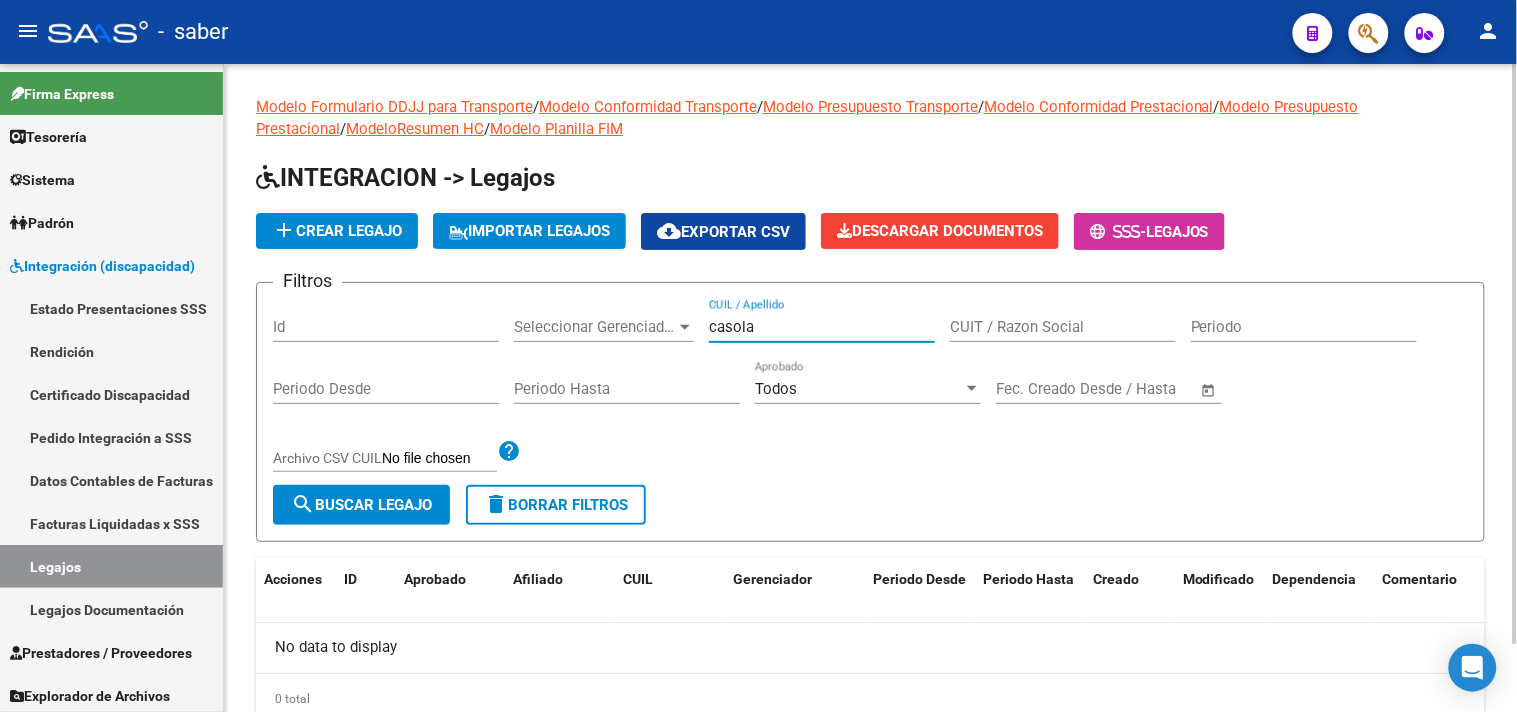 type on "casola" 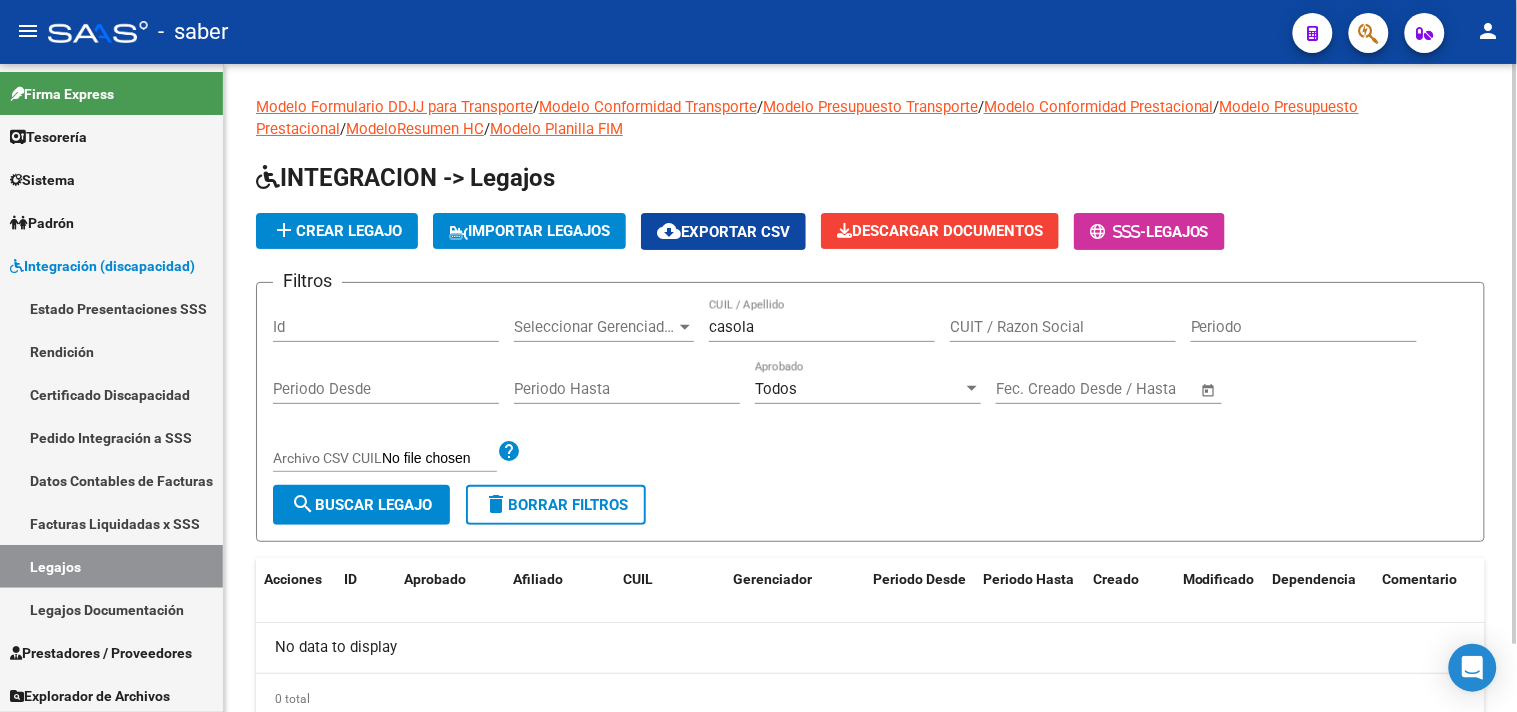 drag, startPoint x: 770, startPoint y: 341, endPoint x: 678, endPoint y: 324, distance: 93.55747 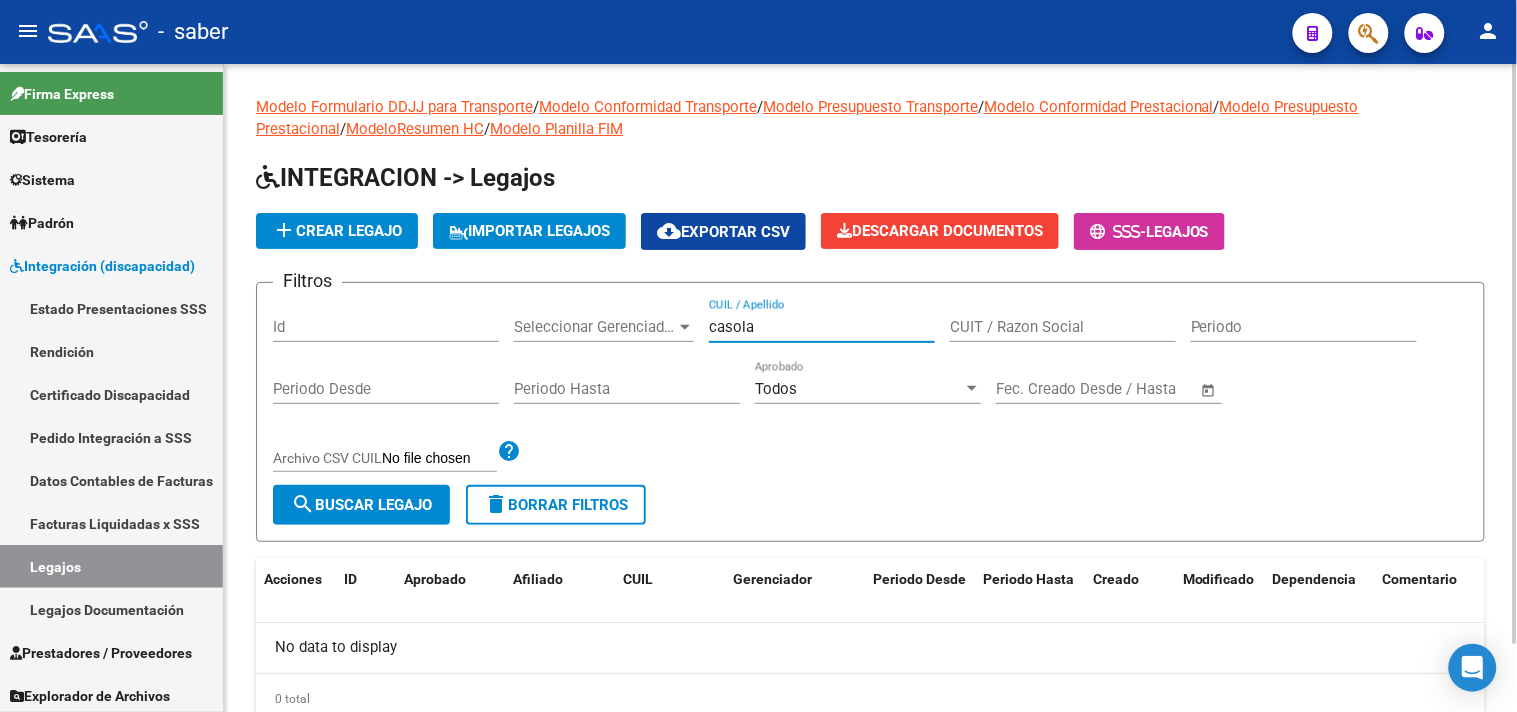 click on "casola" at bounding box center [822, 327] 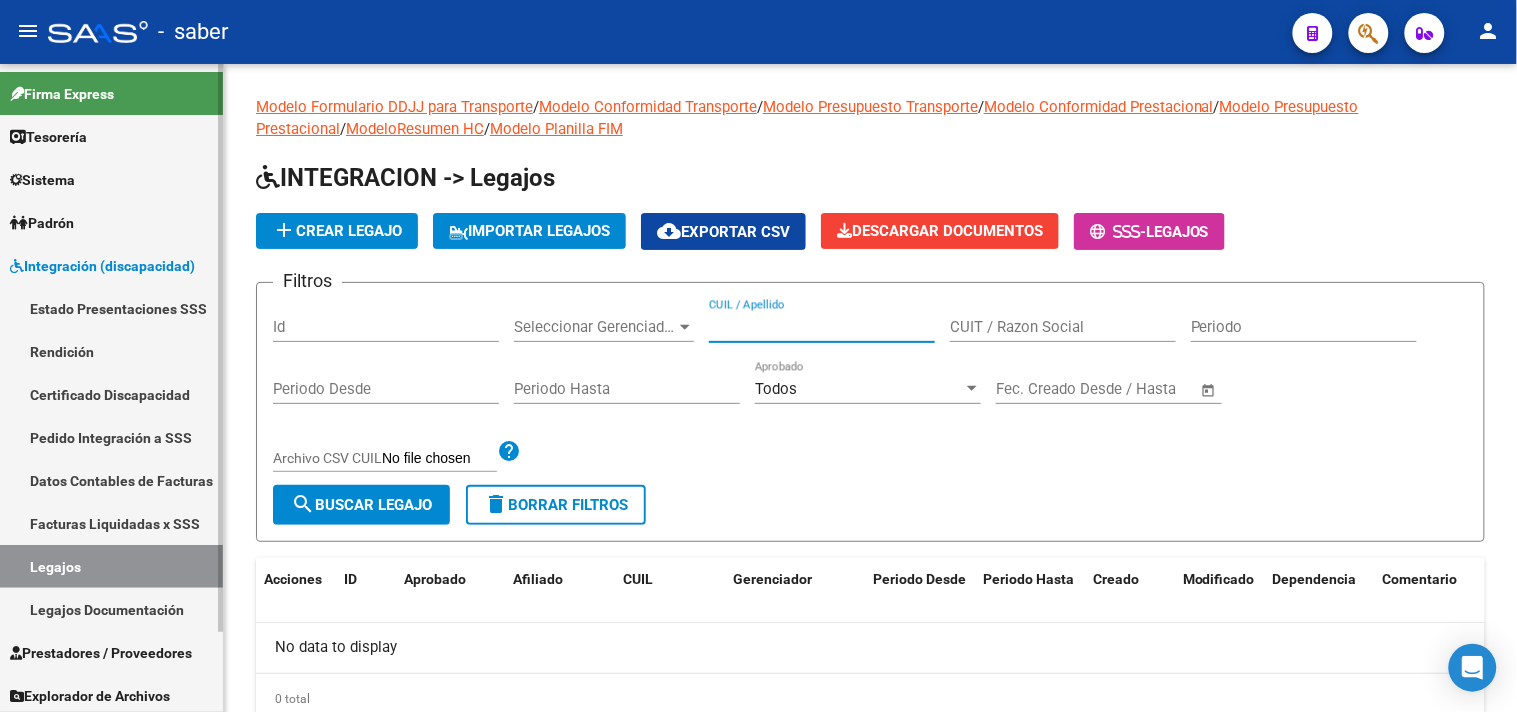 type 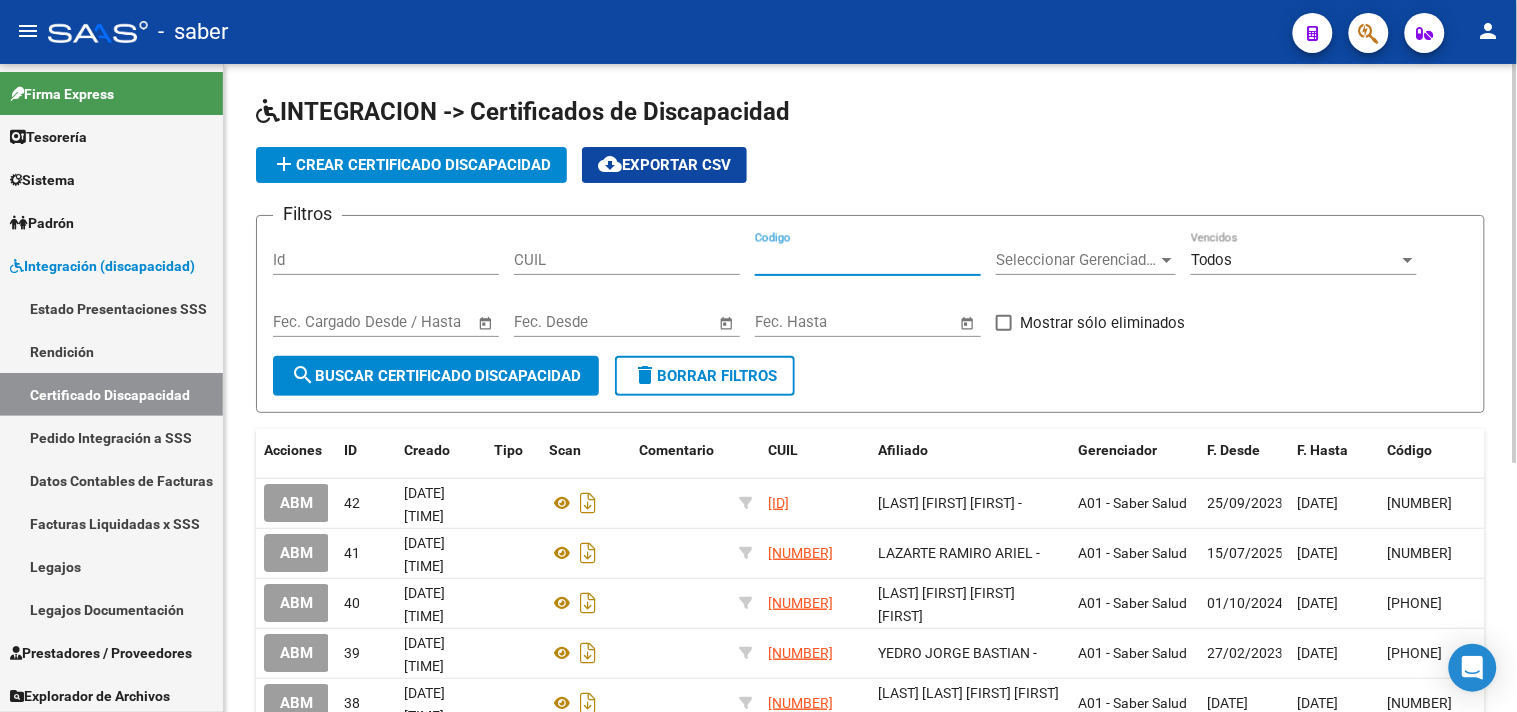 click on "Codigo" at bounding box center (868, 260) 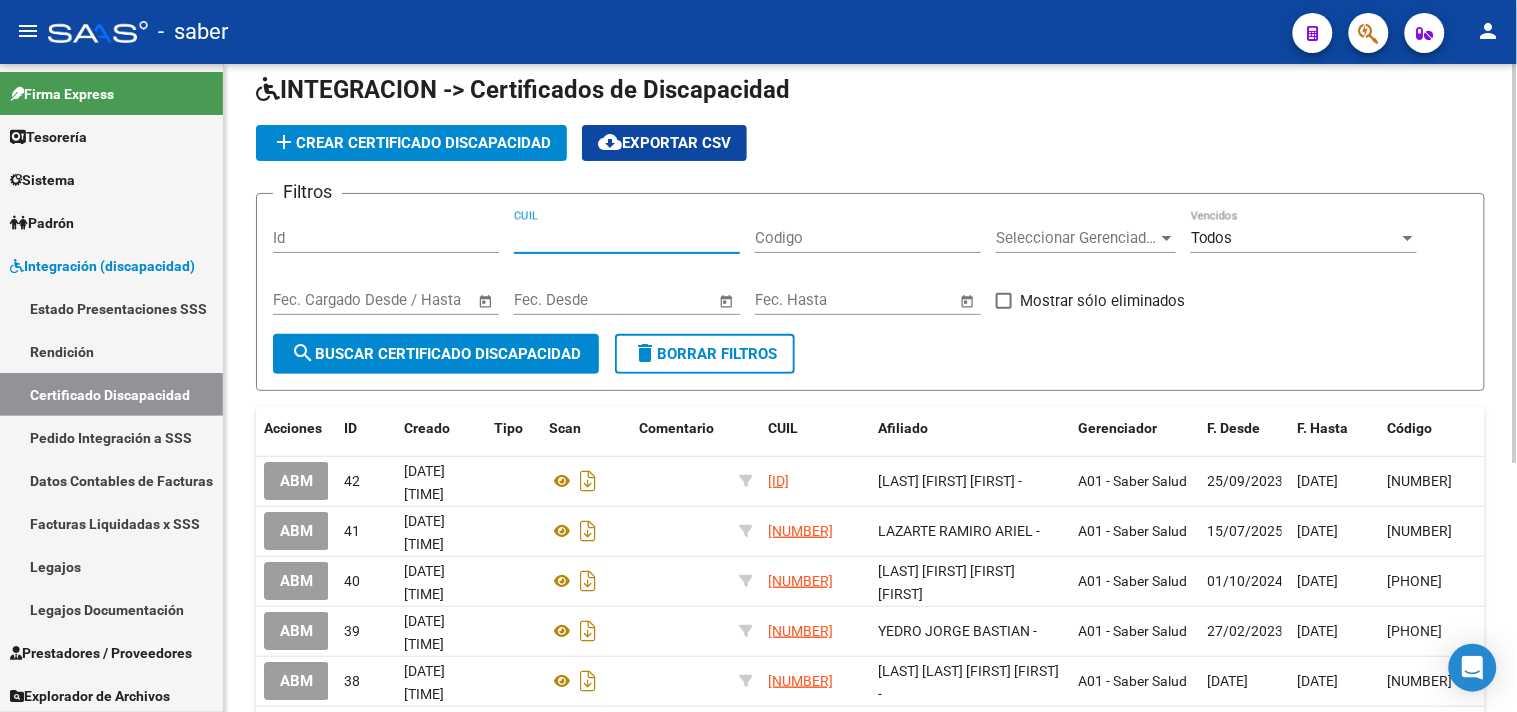 scroll, scrollTop: 0, scrollLeft: 0, axis: both 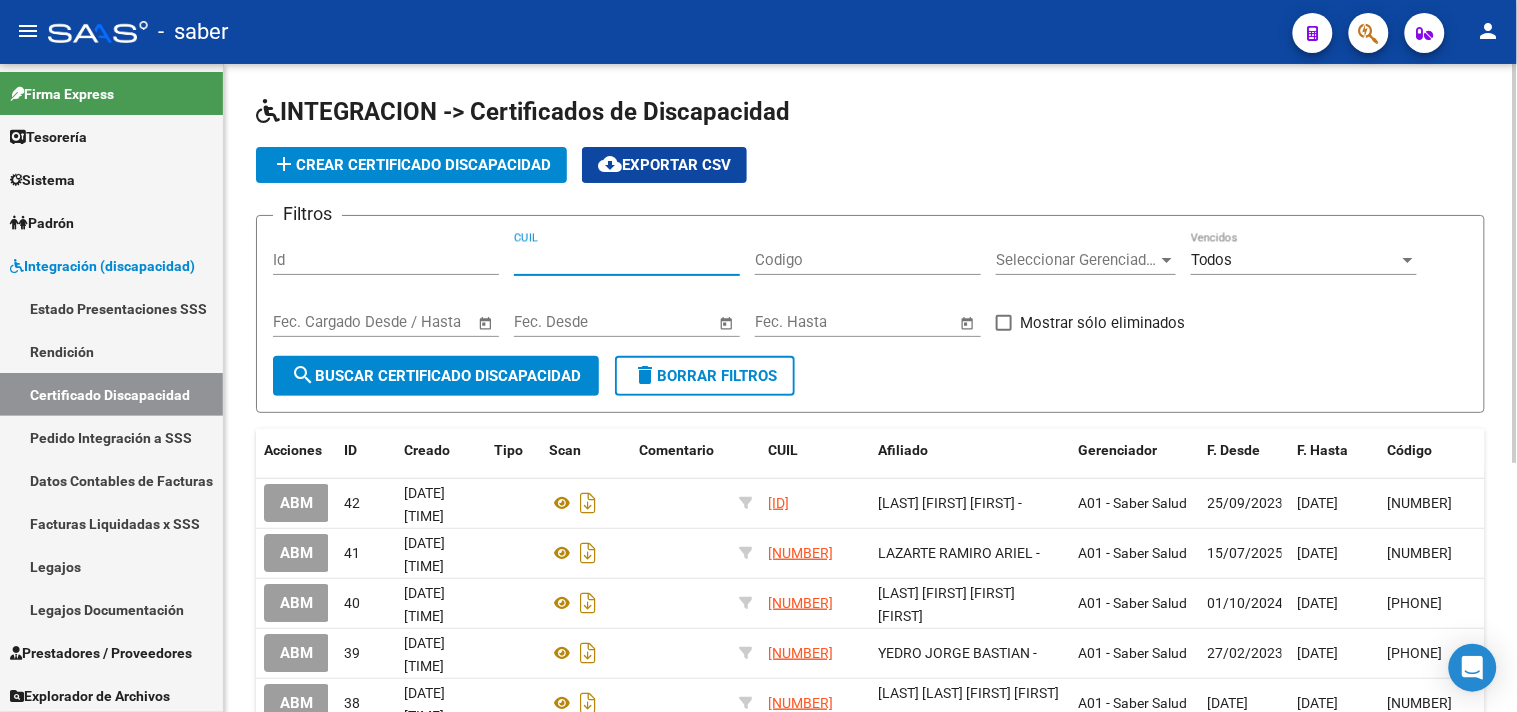 click on "add  Crear Certificado Discapacidad" 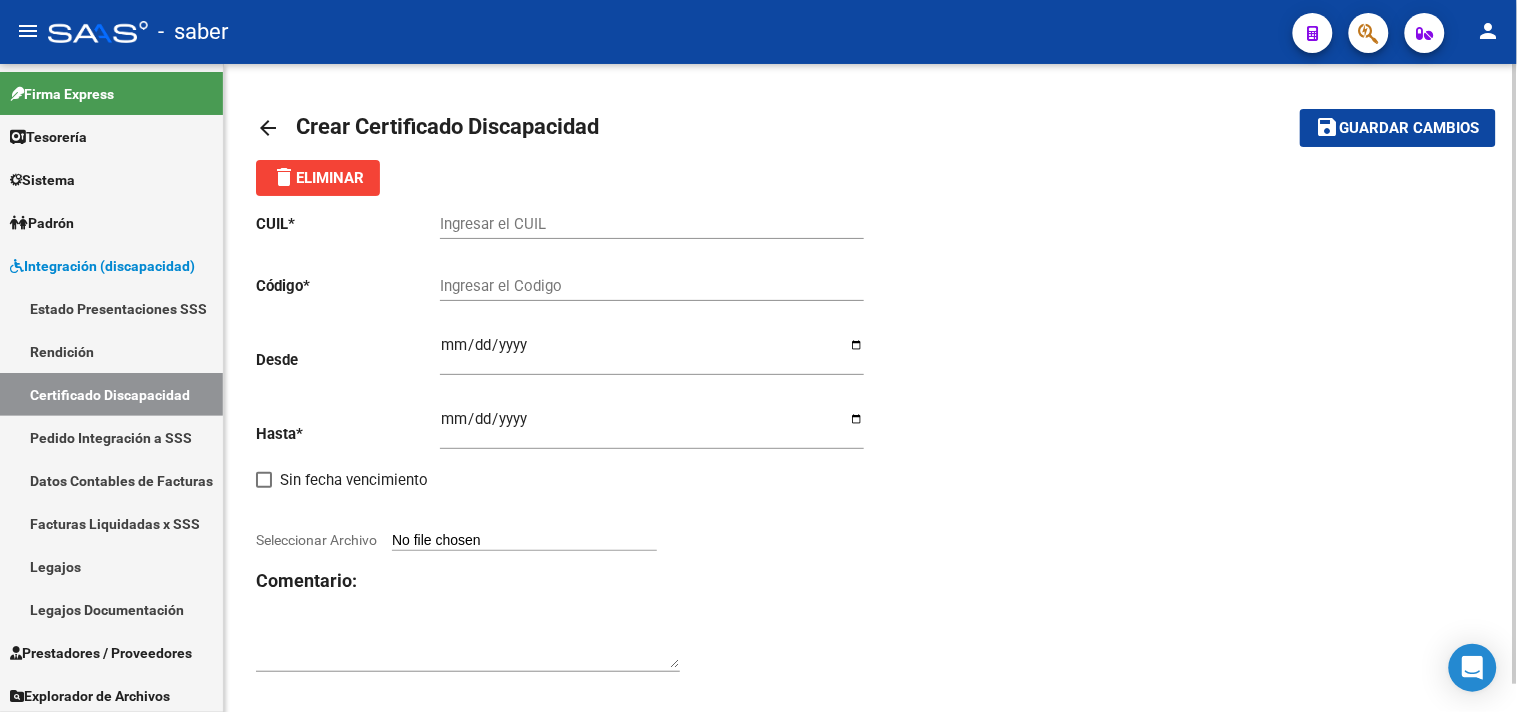 click on "Ingresar el CUIL" 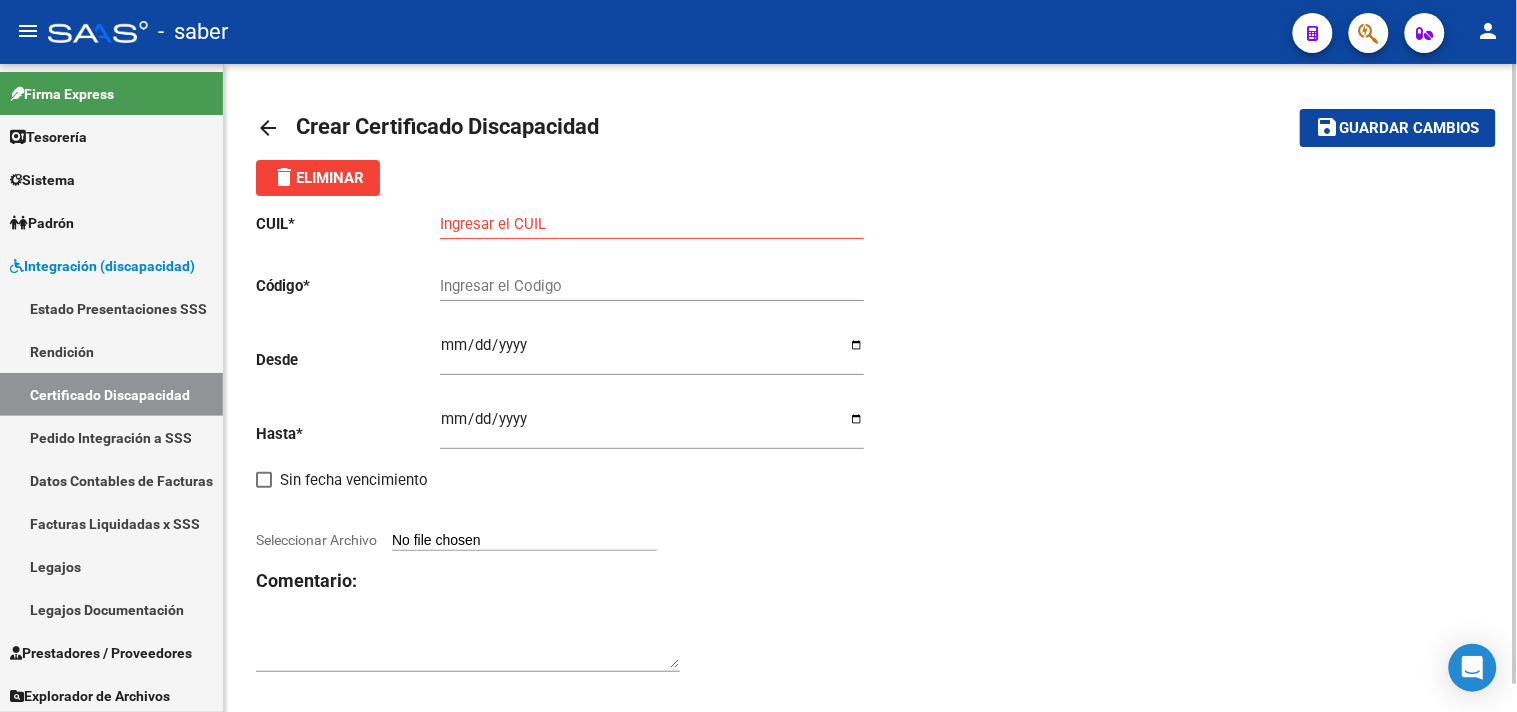 click on "arrow_back" 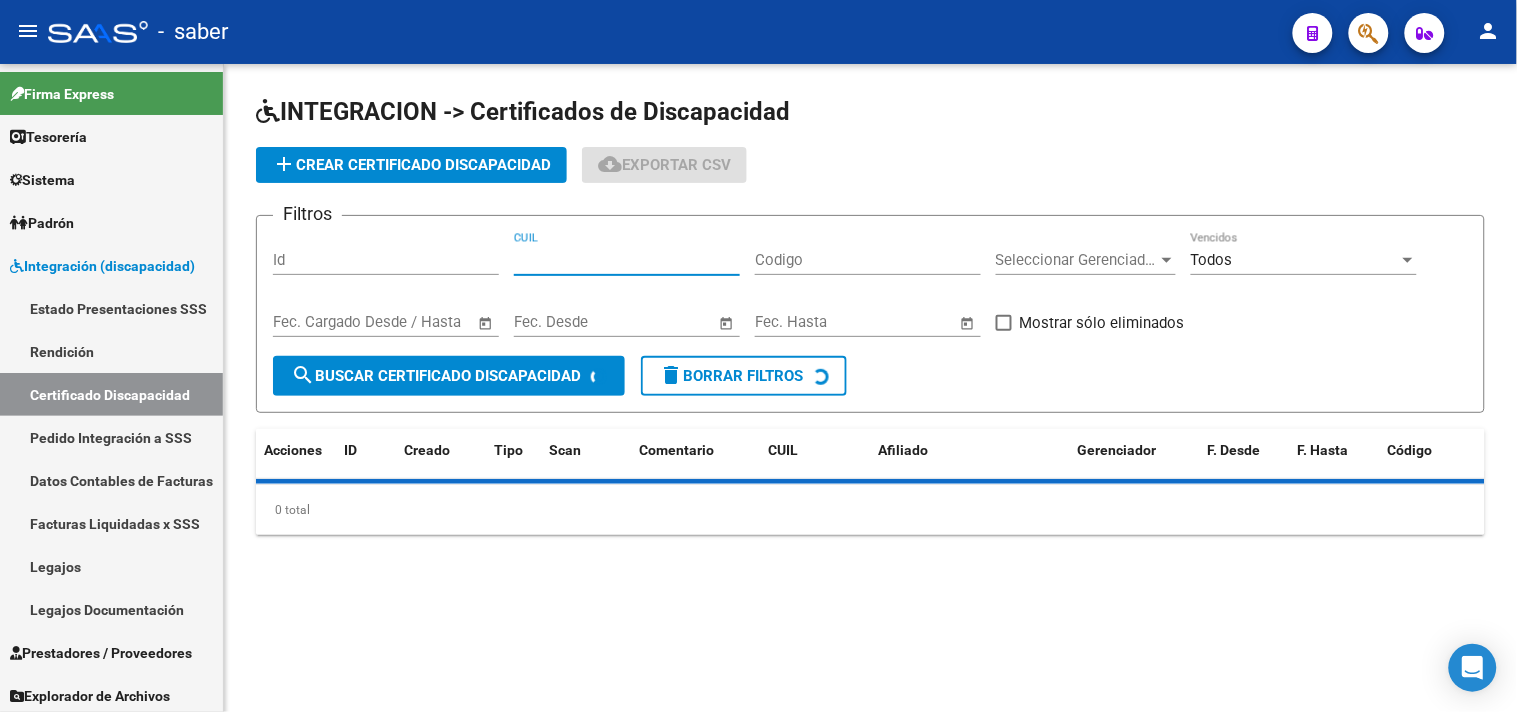 click on "CUIL" at bounding box center [627, 260] 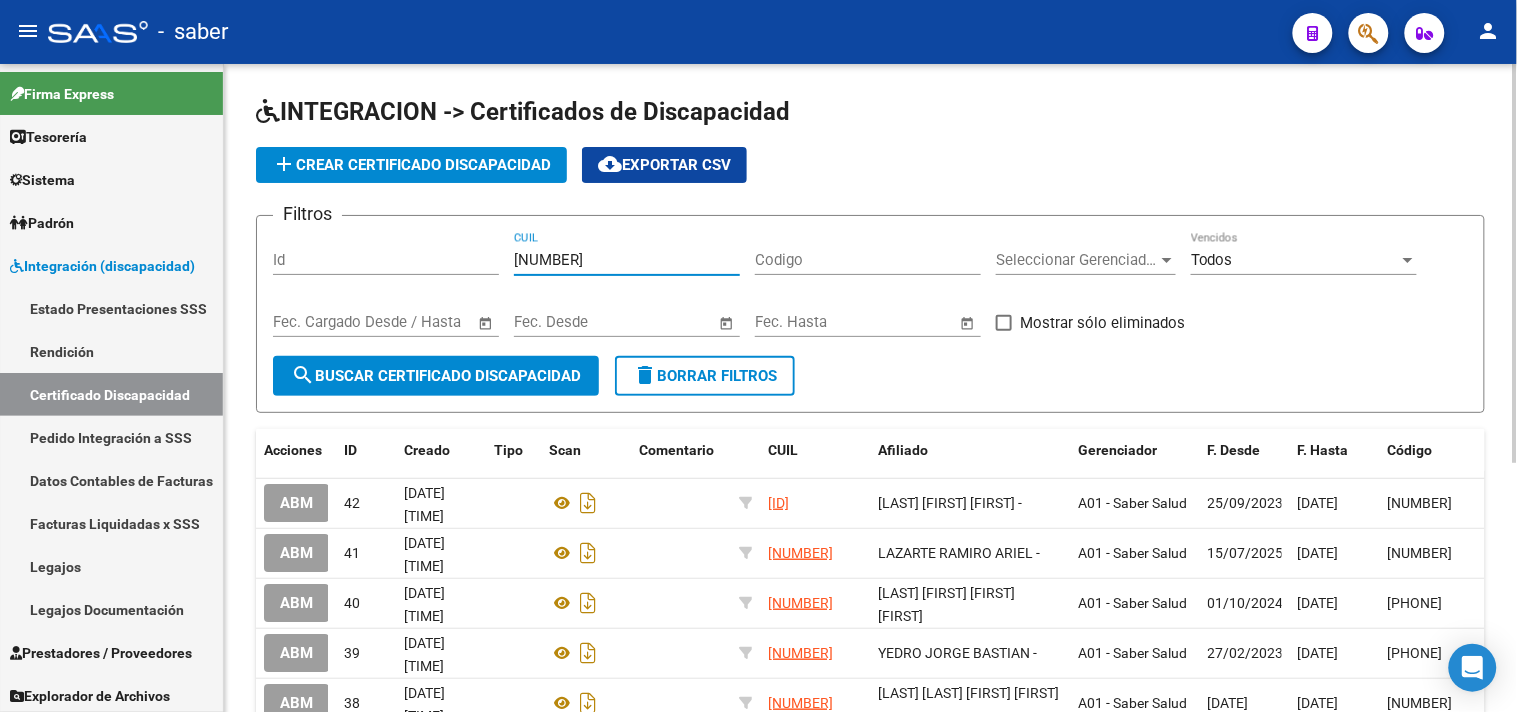 type on "[NUMBER]" 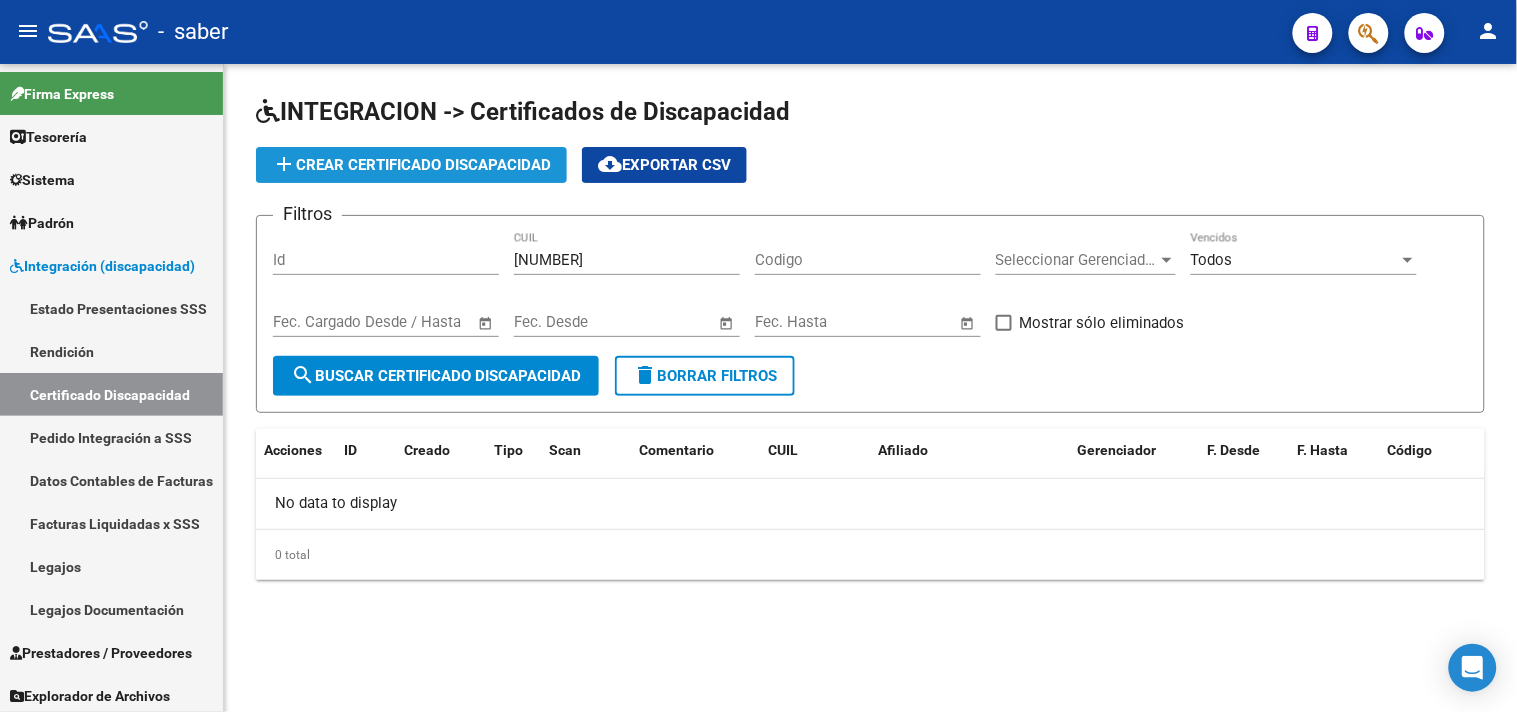 click on "add  Crear Certificado Discapacidad" 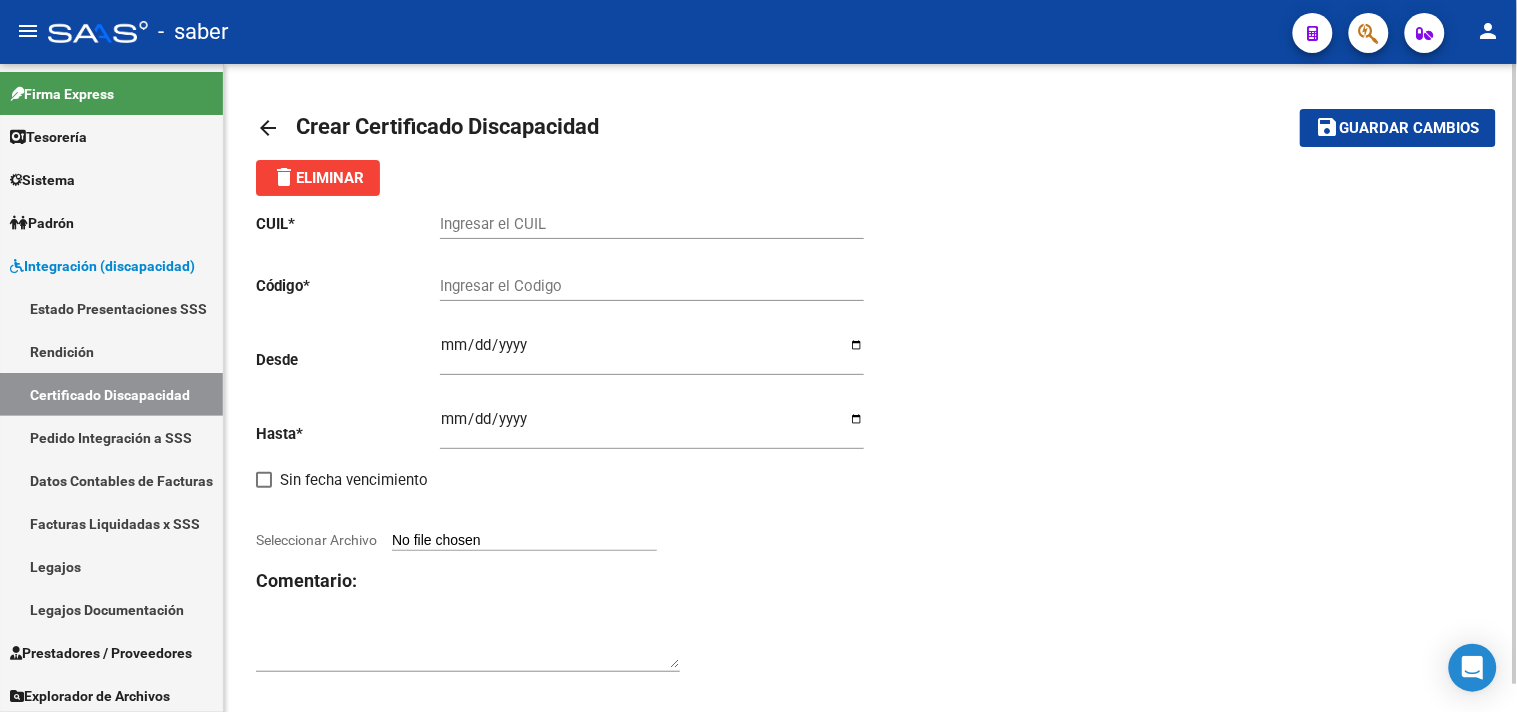 click on "Ingresar el CUIL" 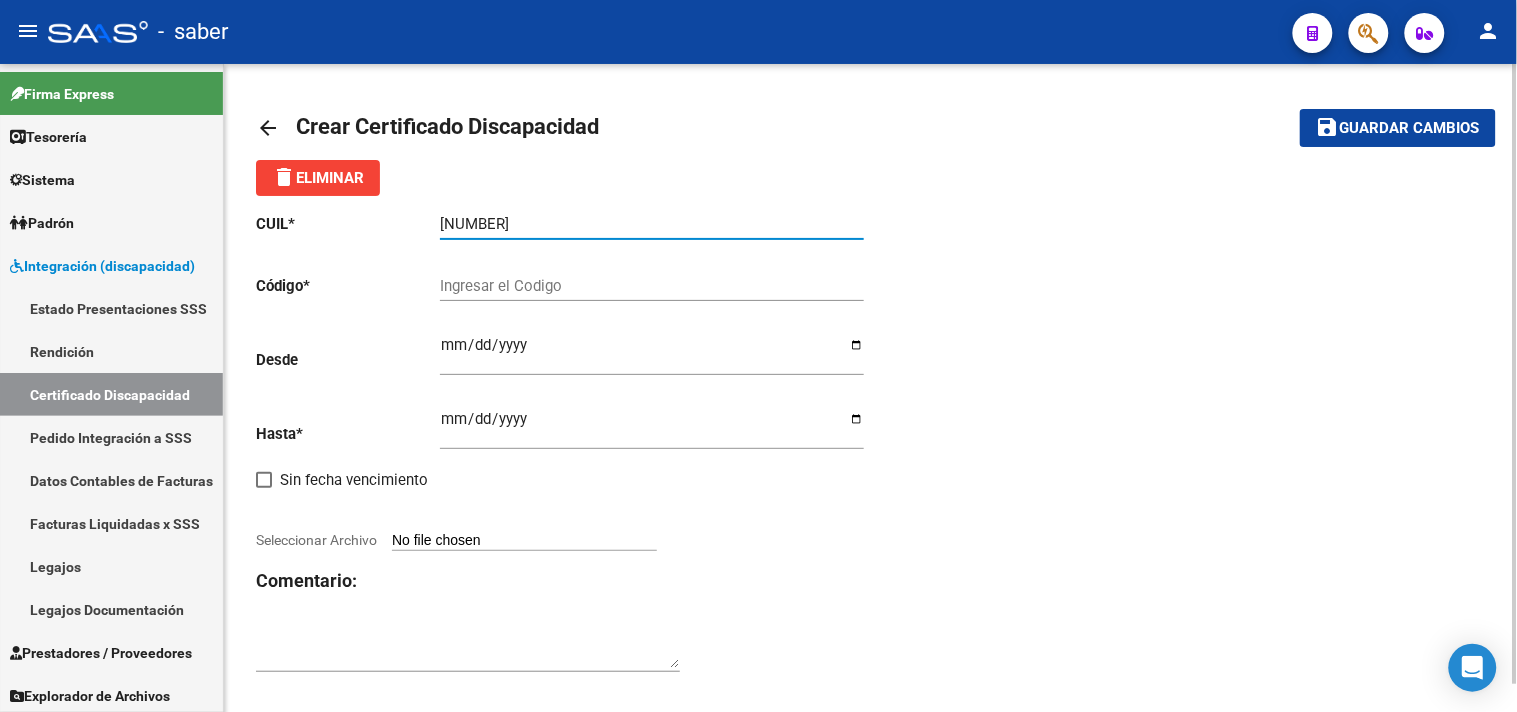 type on "[NUMBER]" 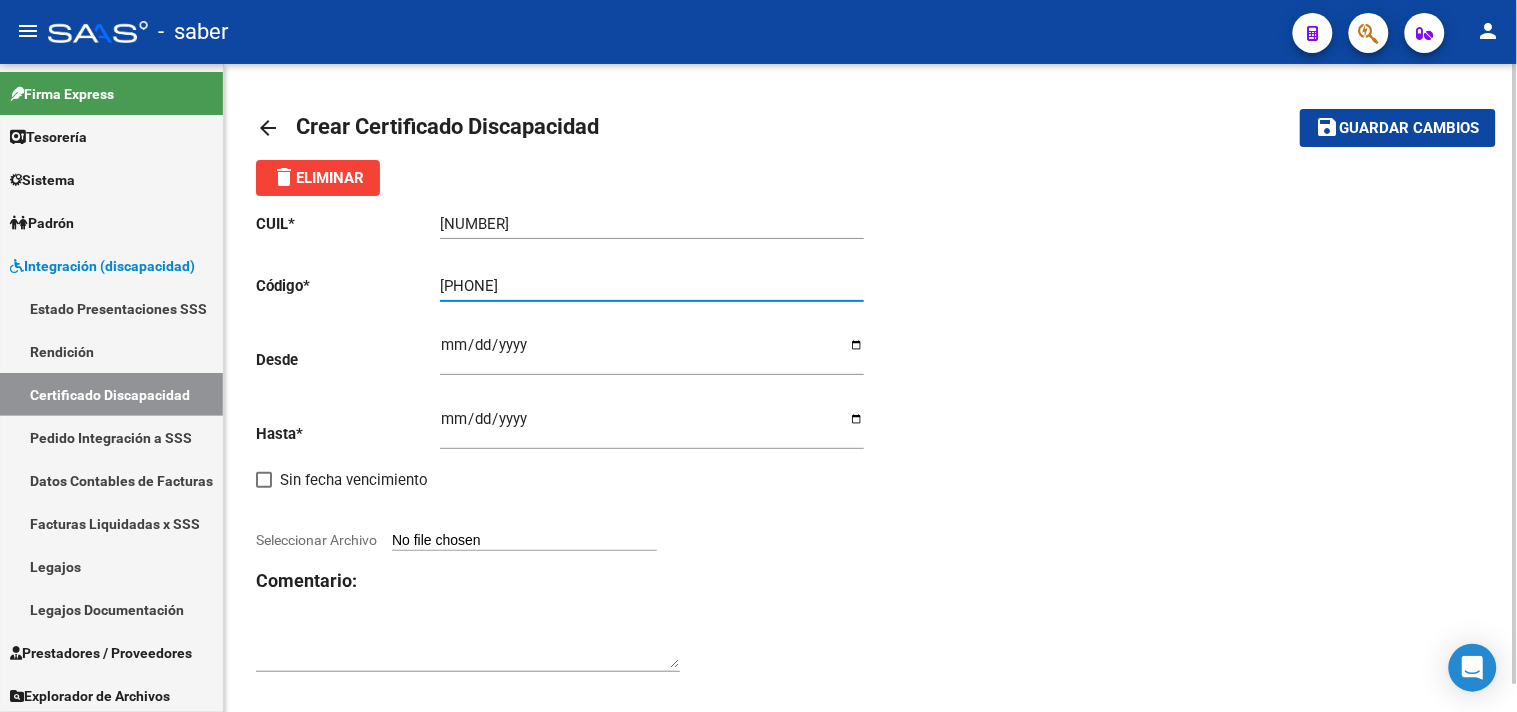 type on "[PHONE]" 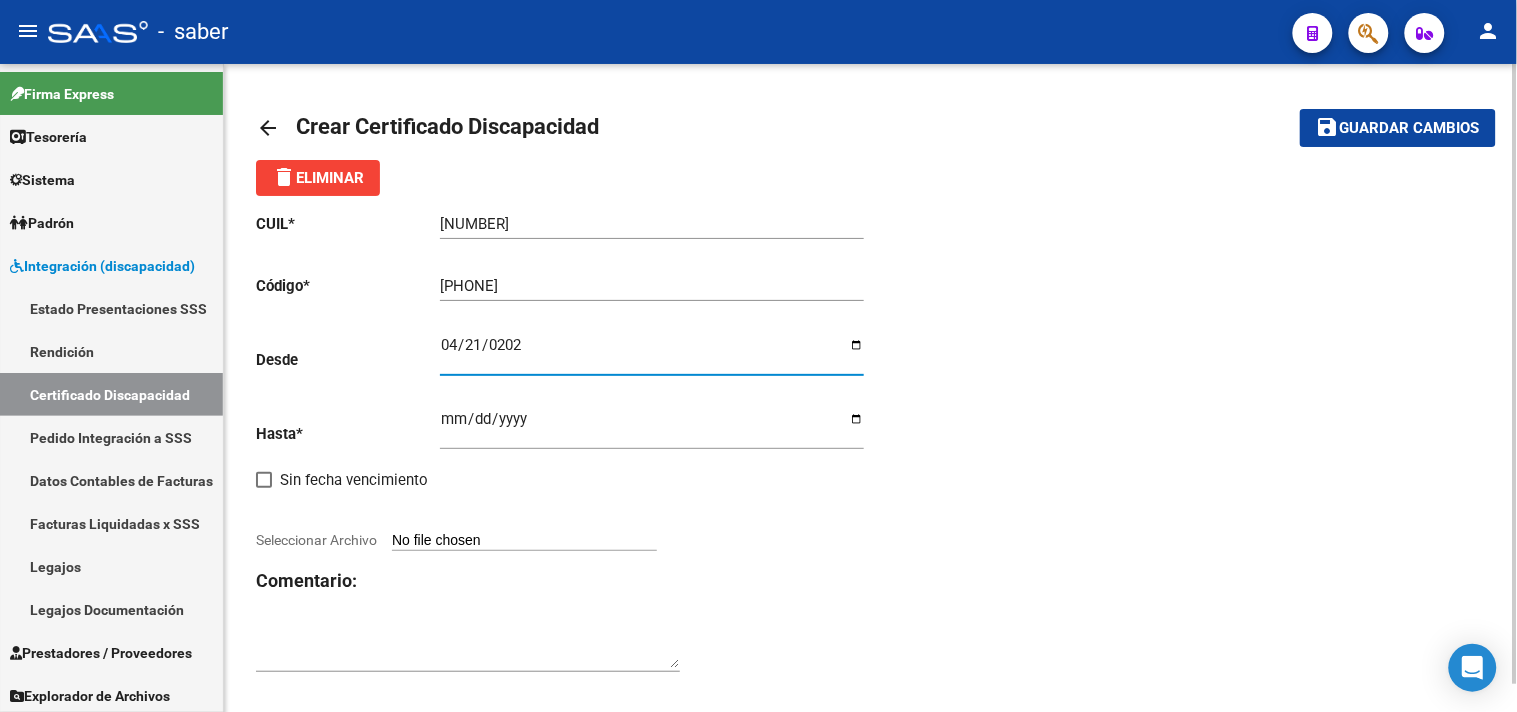 type on "2025-04-21" 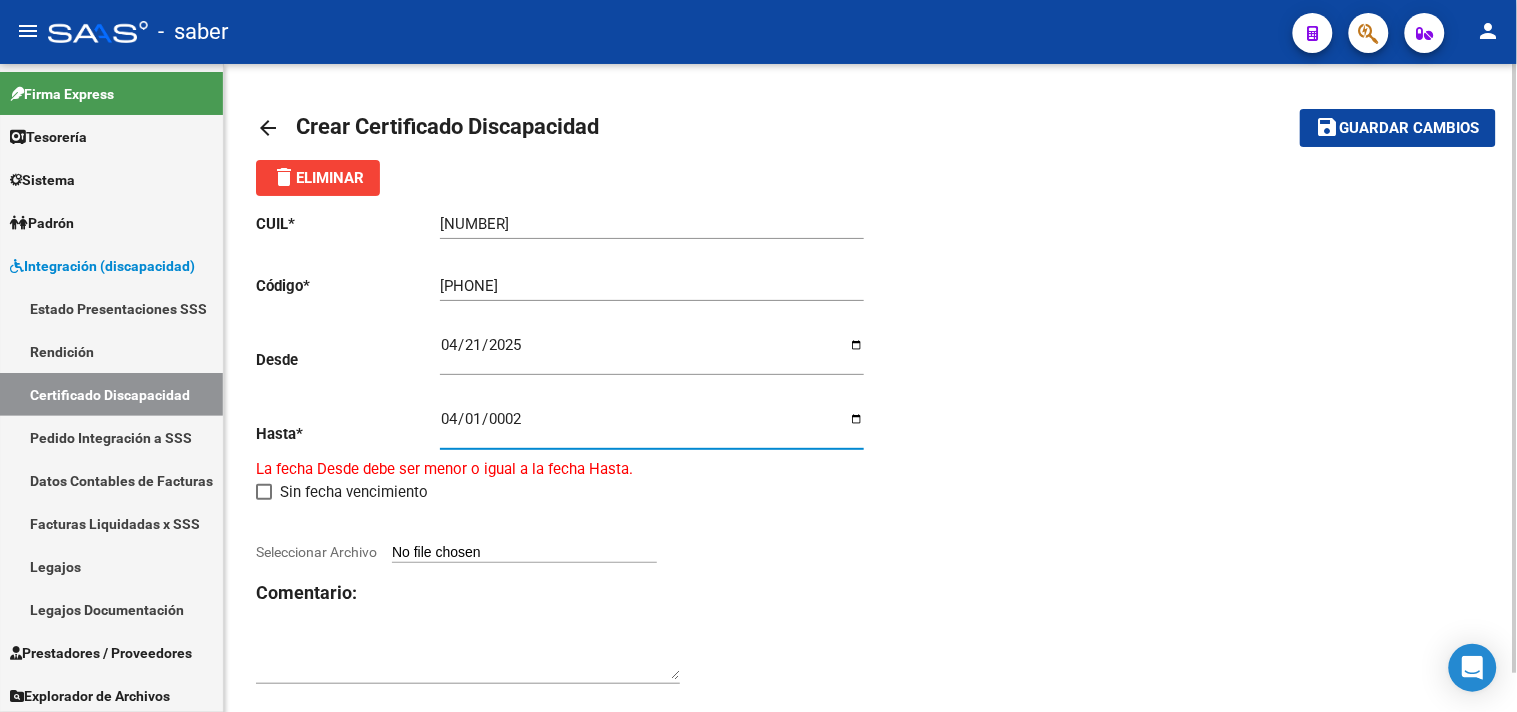 type on "0020-04-01" 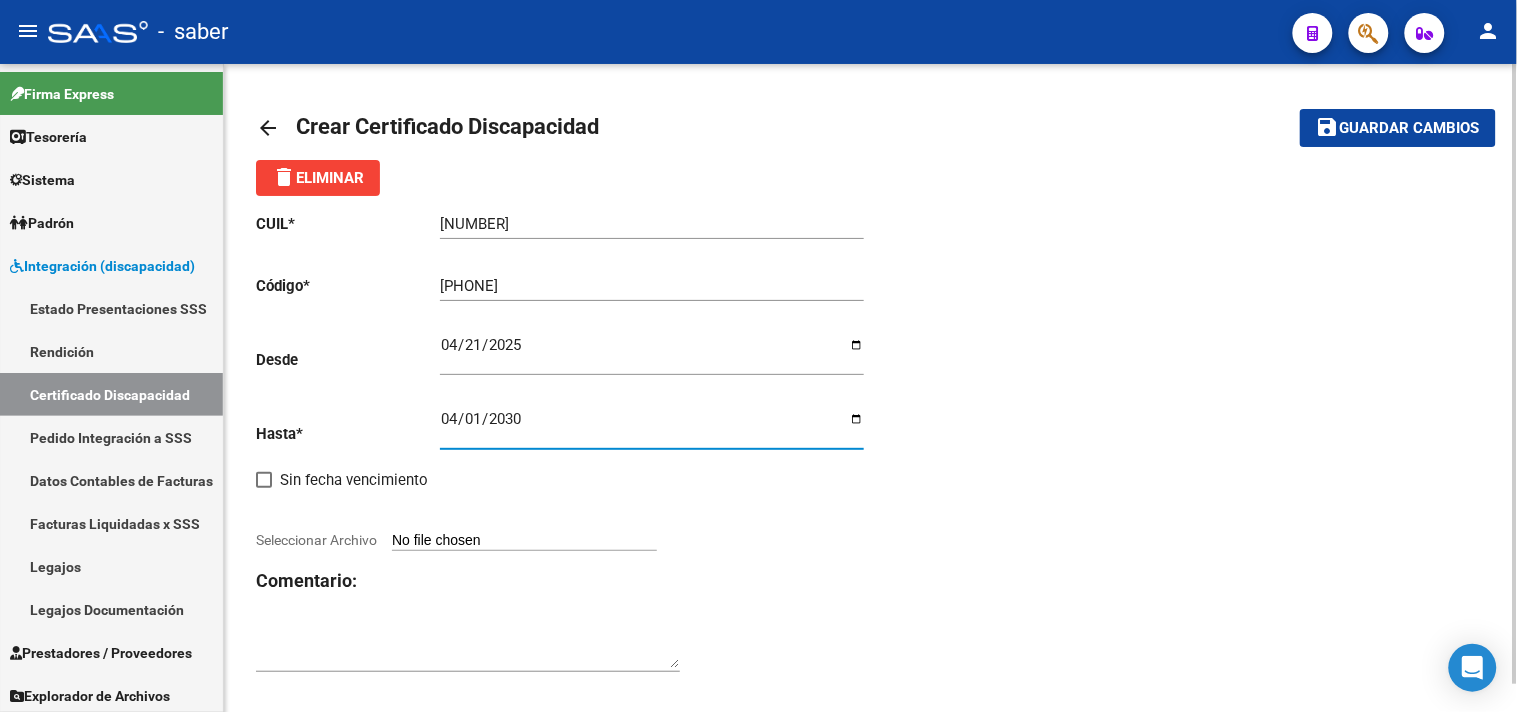 click on "Seleccionar Archivo" at bounding box center [524, 541] 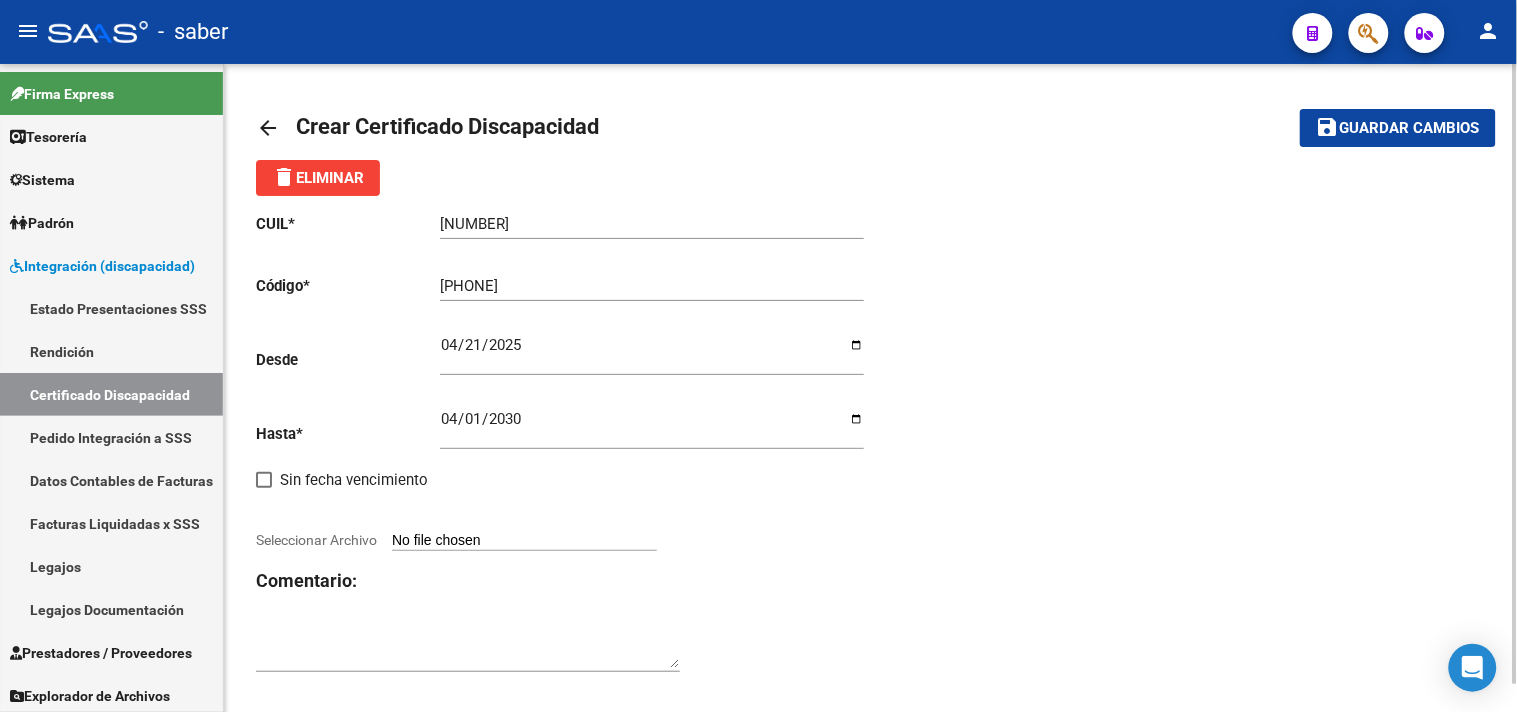 type on "C:\fakepath\[FILENAME].pdf" 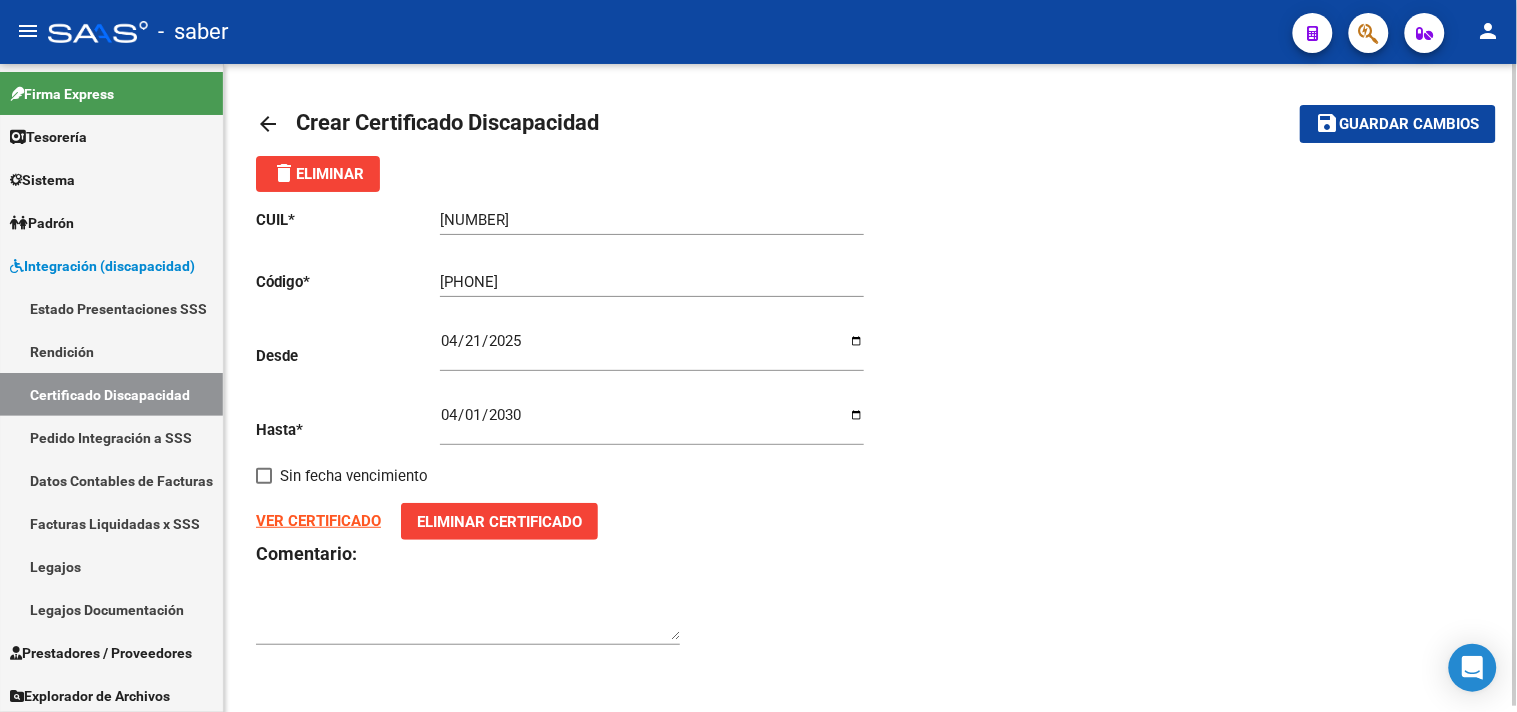 scroll, scrollTop: 5, scrollLeft: 0, axis: vertical 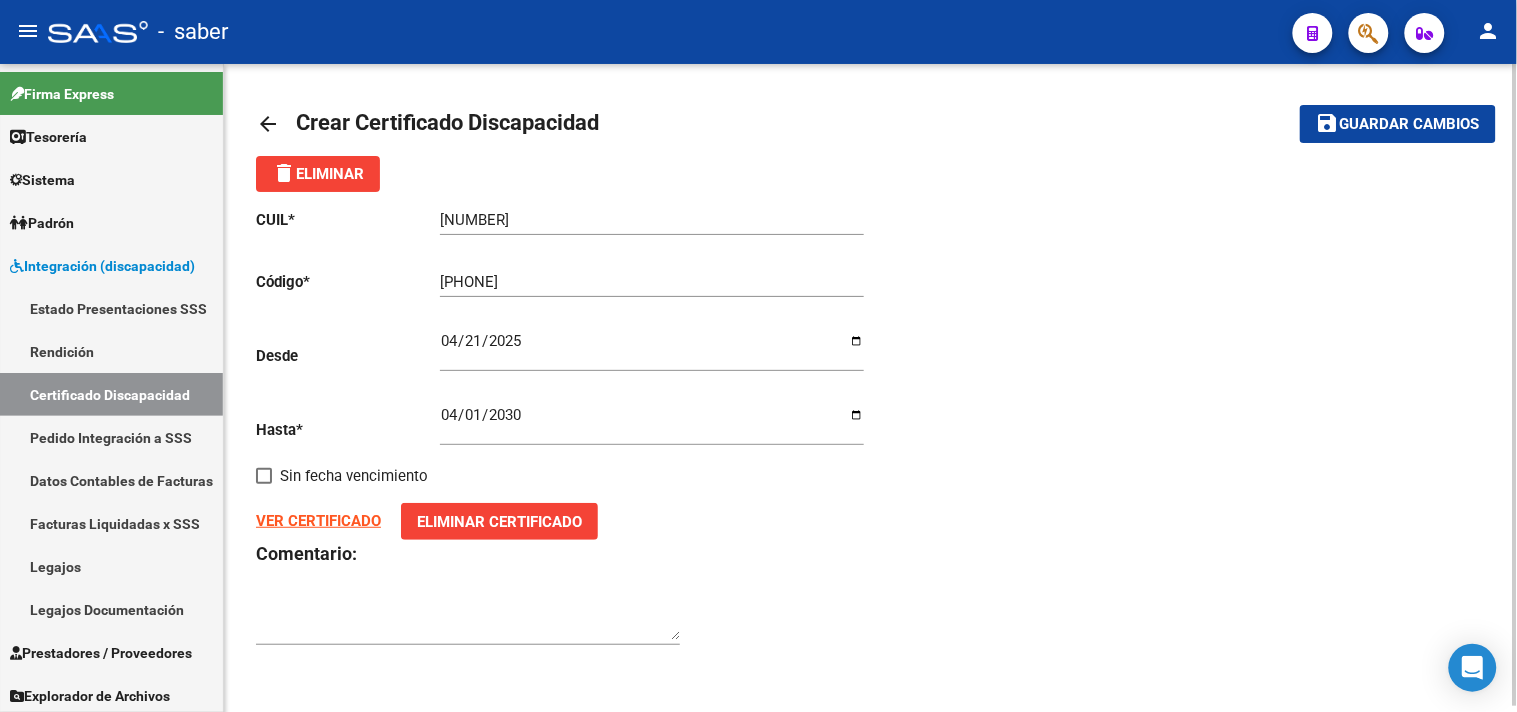 click on "Guardar cambios" 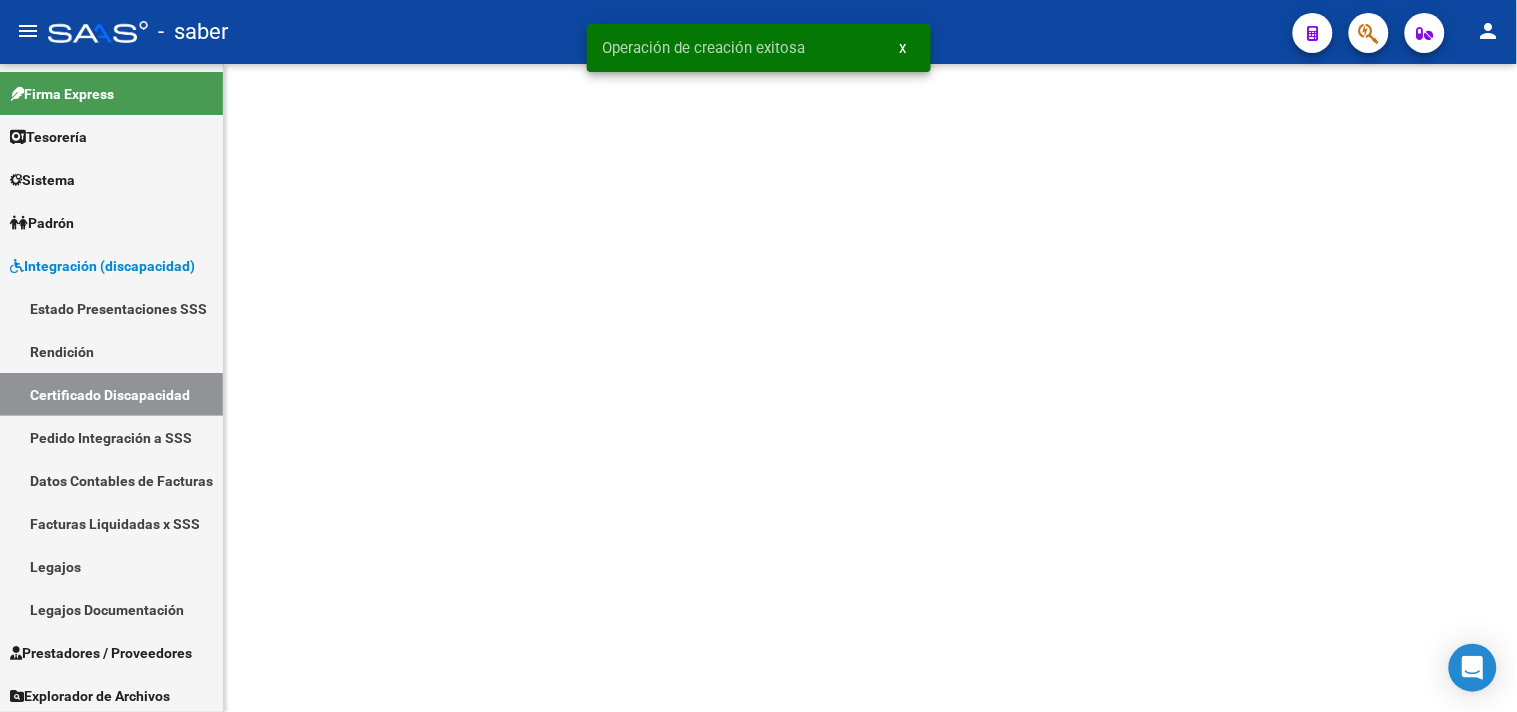 scroll, scrollTop: 0, scrollLeft: 0, axis: both 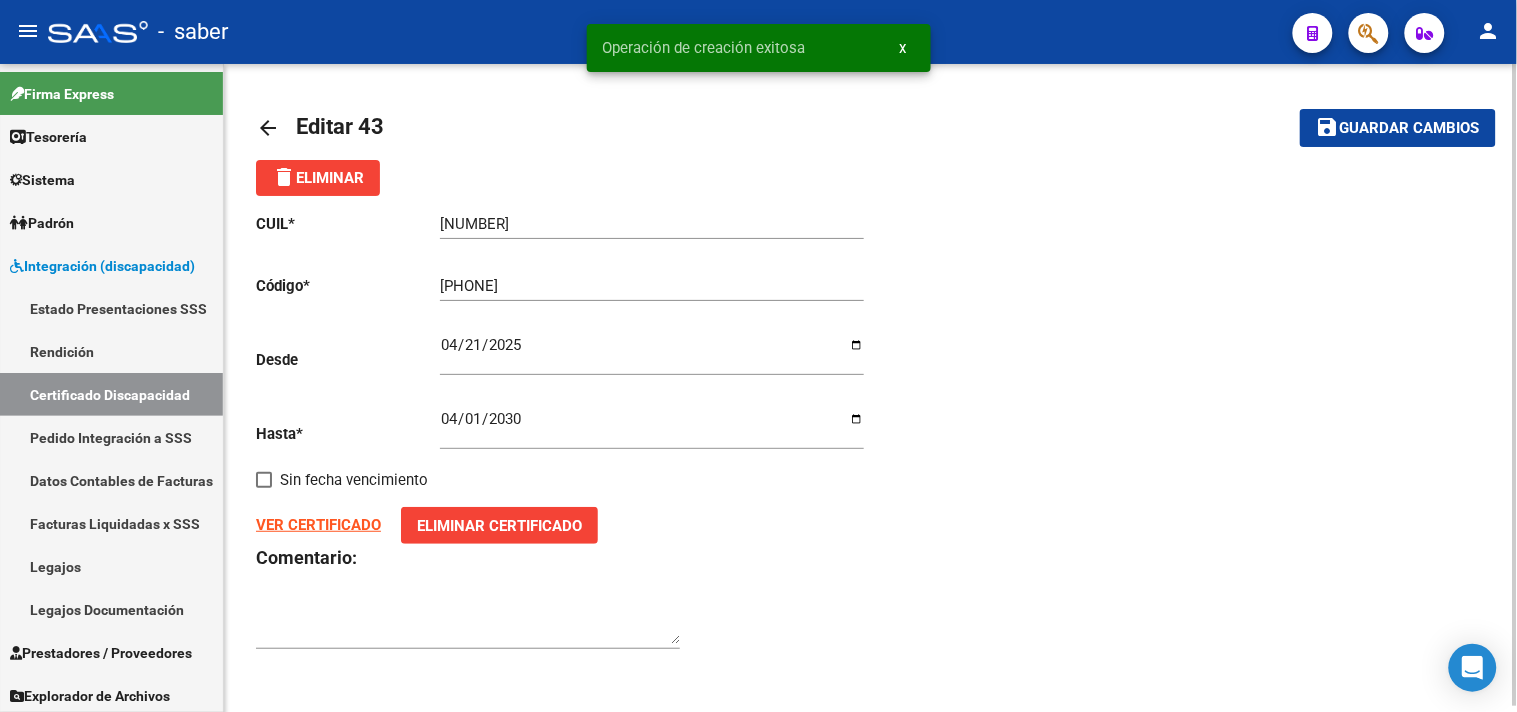 click on "arrow_back" 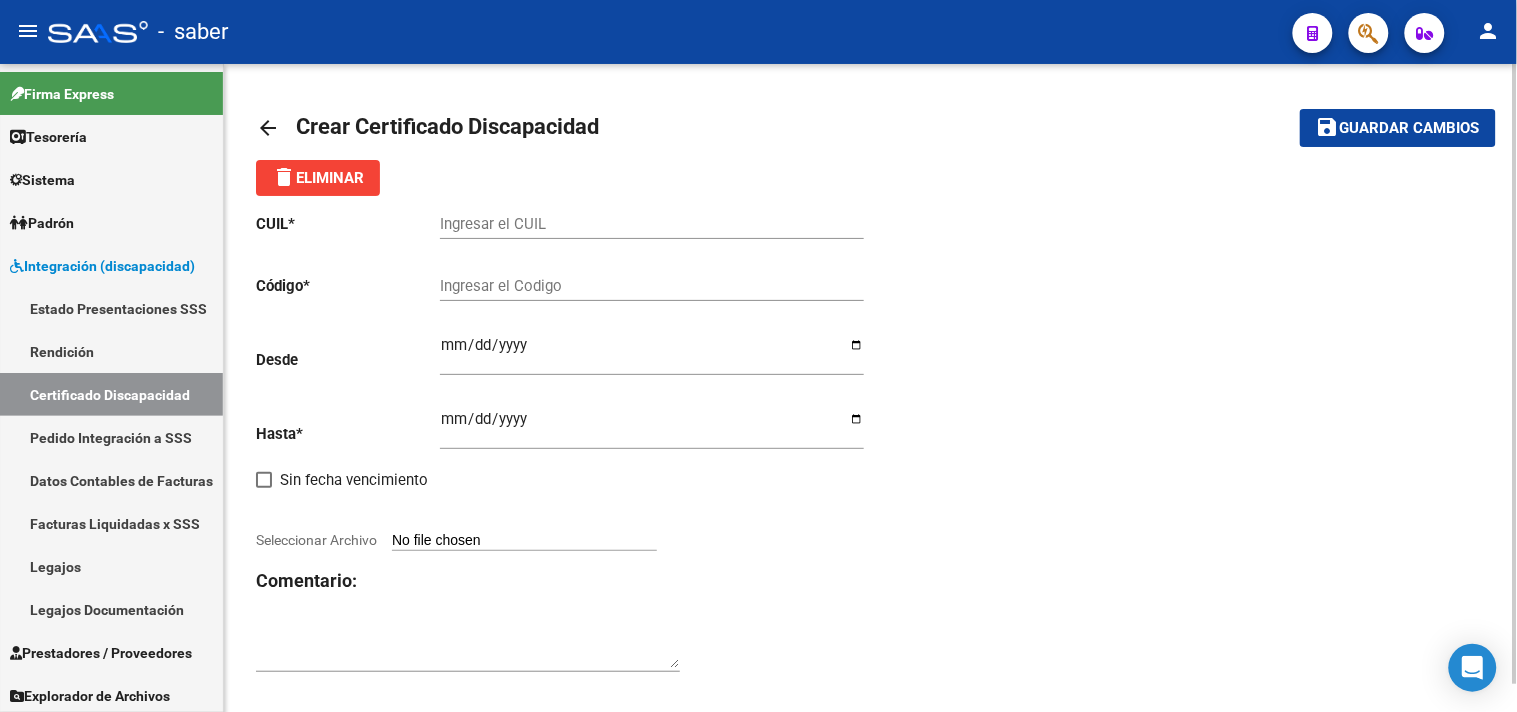 click on "arrow_back" 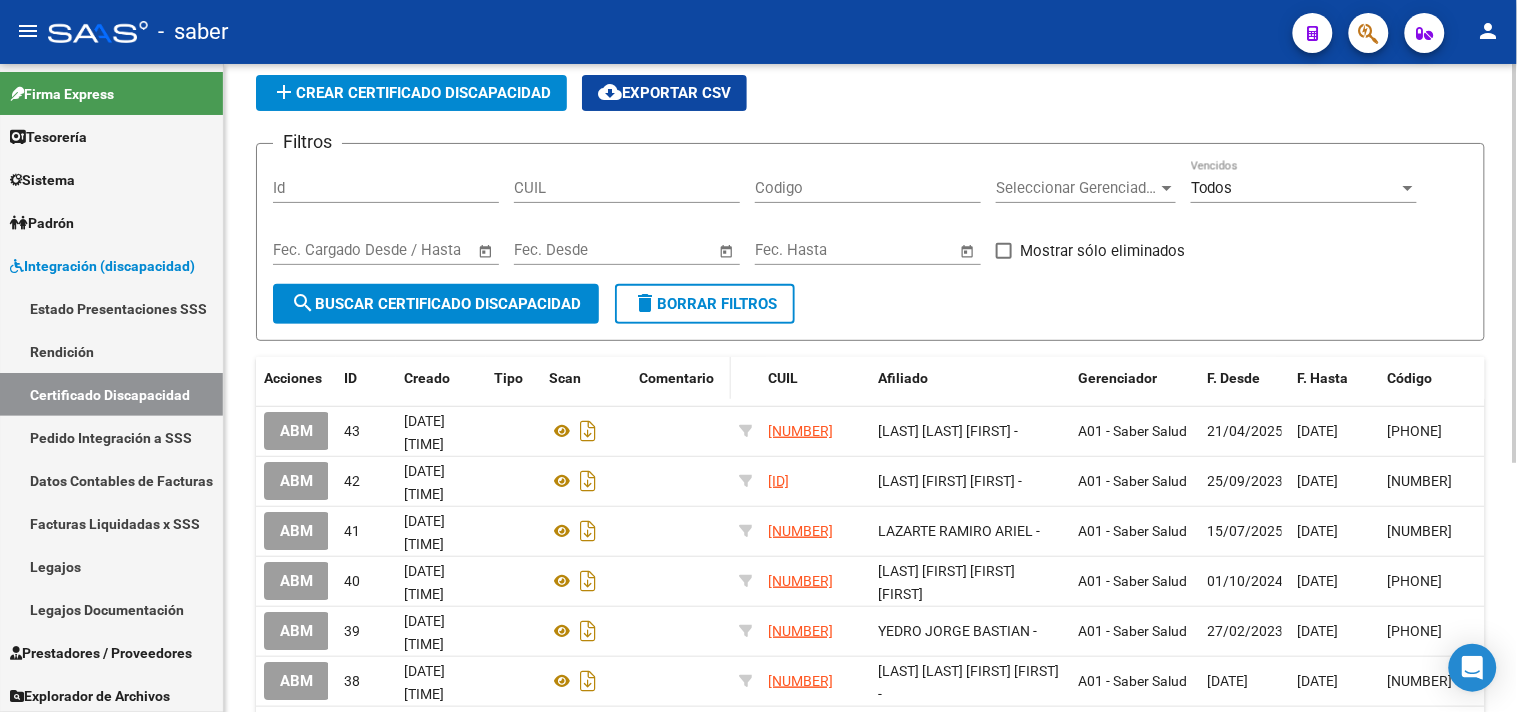 scroll, scrollTop: 111, scrollLeft: 0, axis: vertical 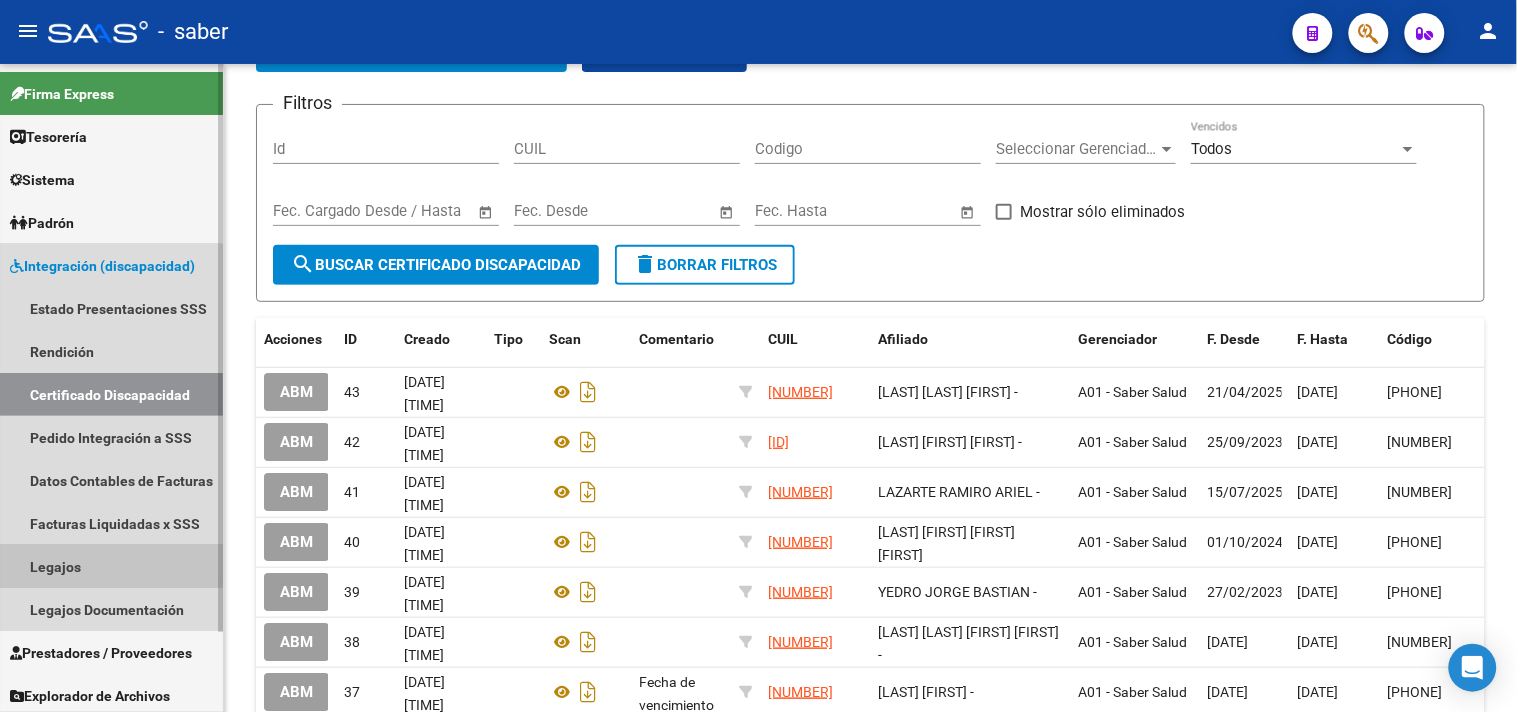 click on "Legajos" at bounding box center [111, 566] 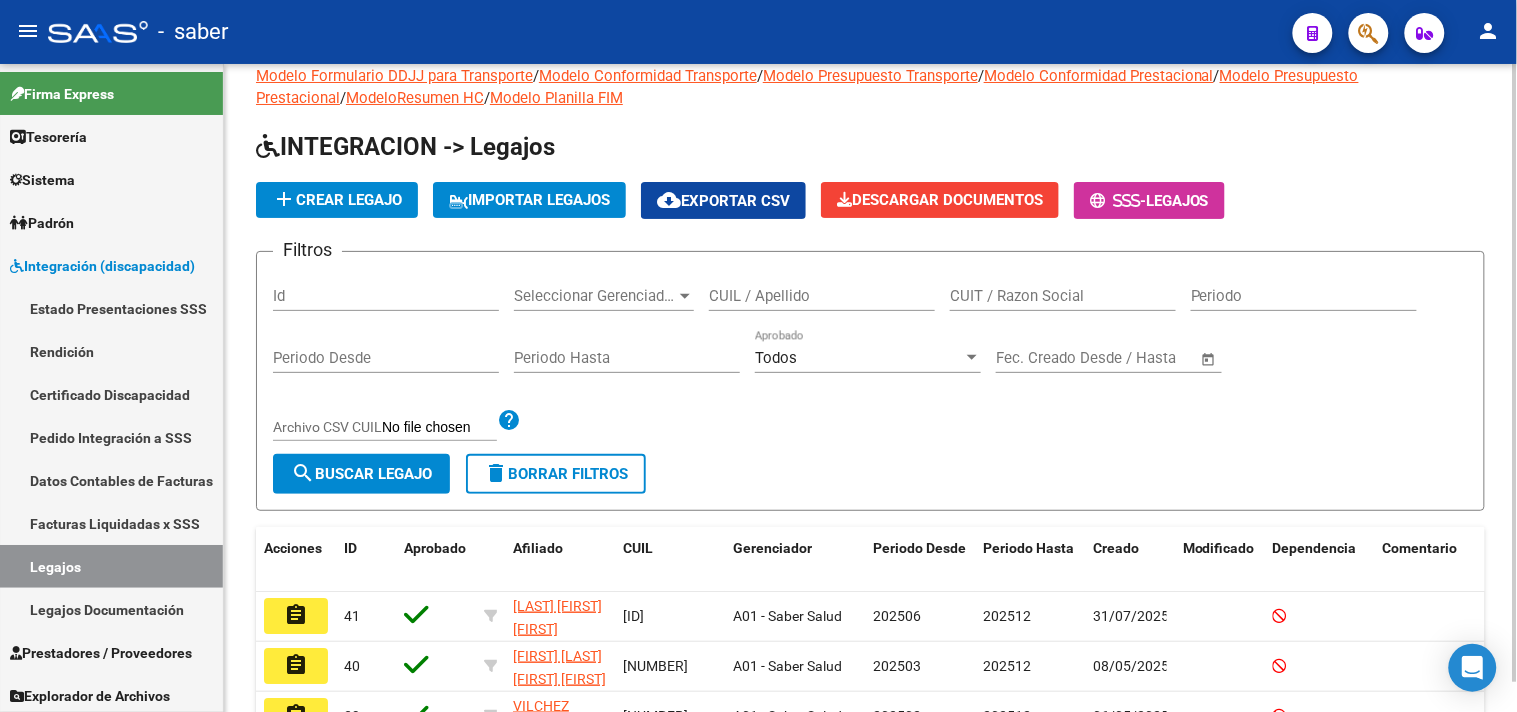 scroll, scrollTop: 111, scrollLeft: 0, axis: vertical 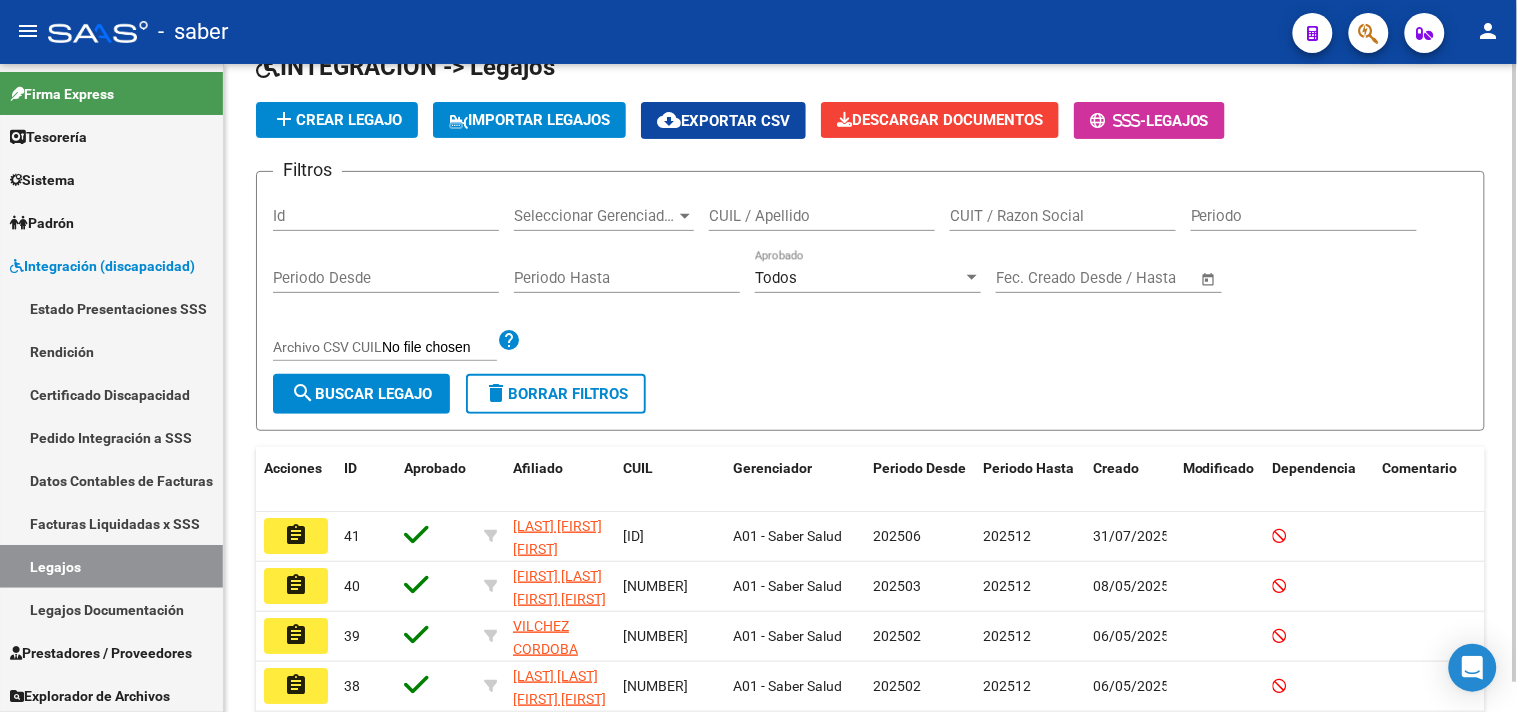 drag, startPoint x: 488, startPoint y: 227, endPoint x: 443, endPoint y: 207, distance: 49.24429 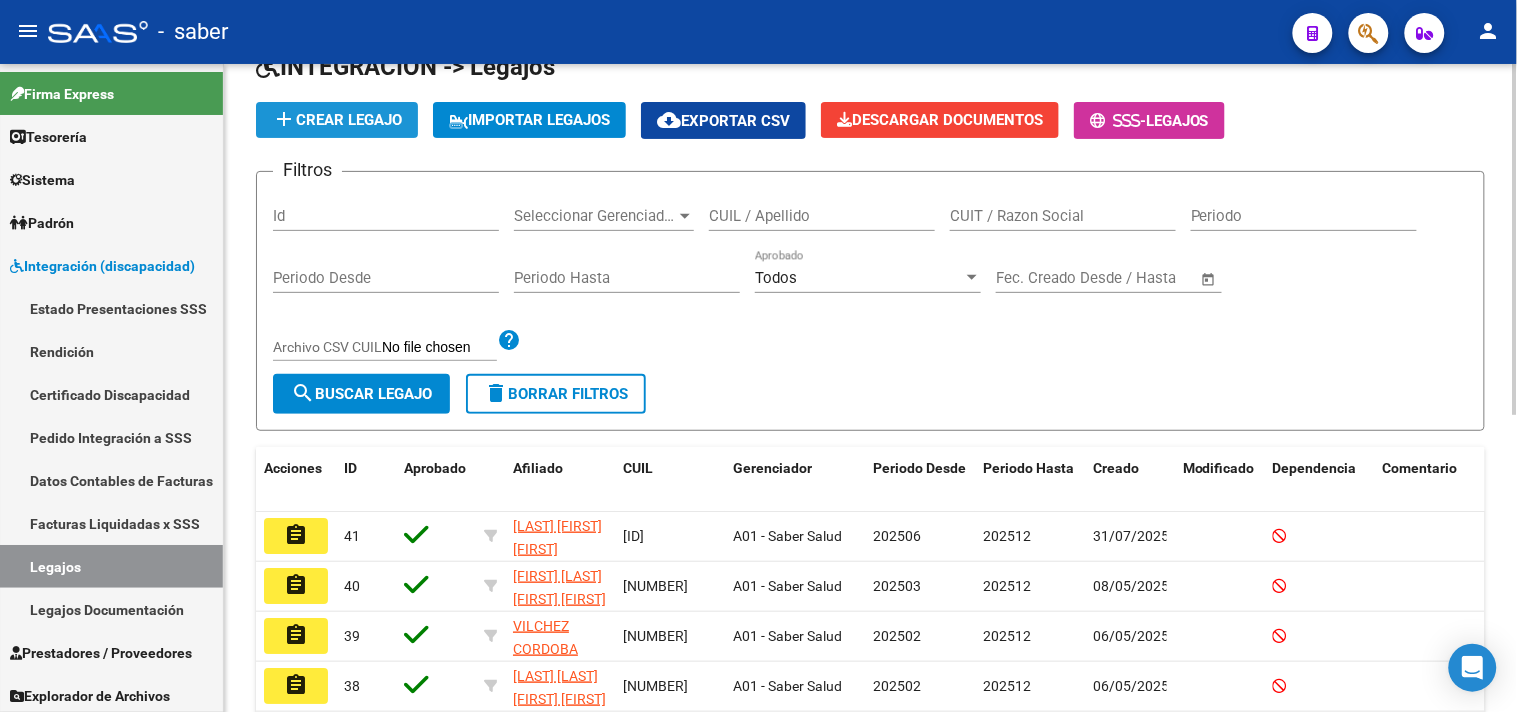 click on "add  Crear Legajo" 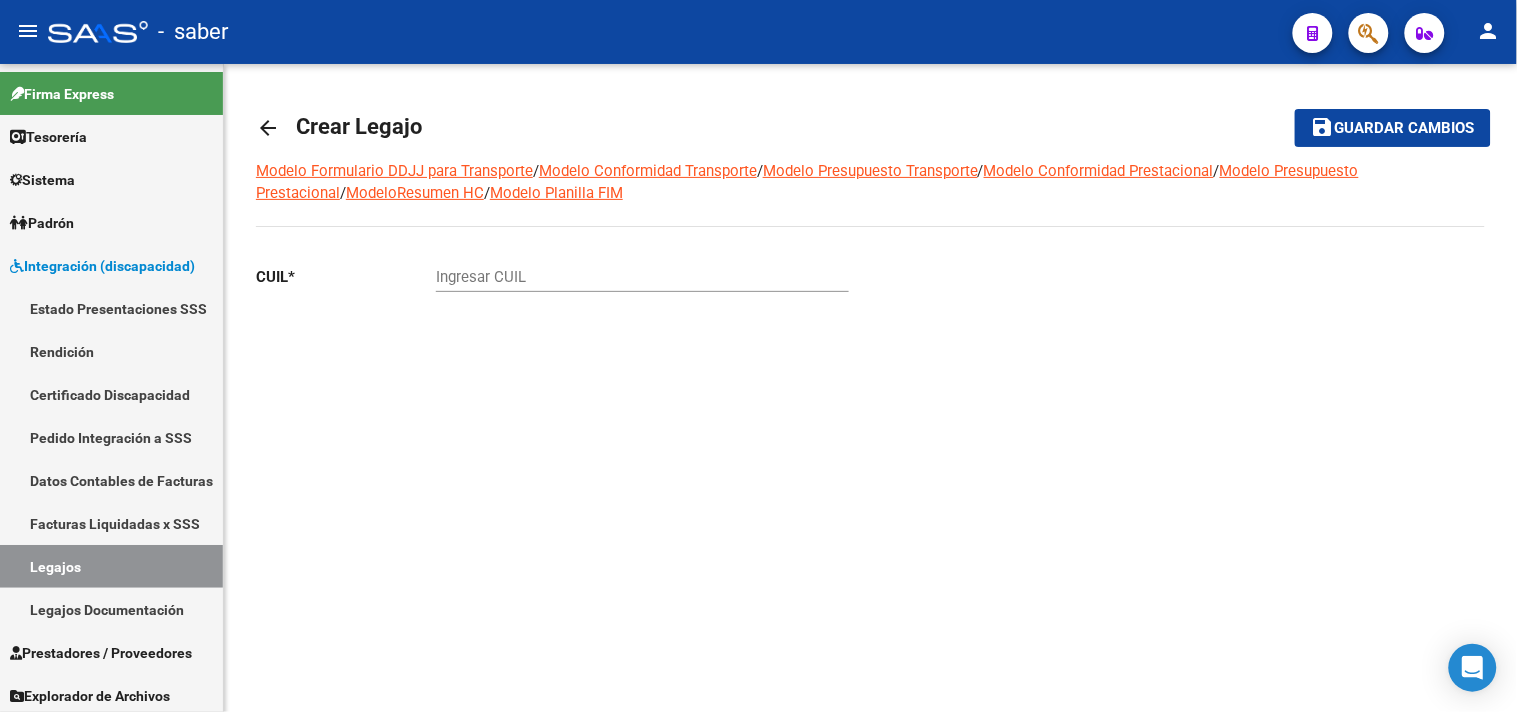 click on "Ingresar CUIL" at bounding box center (642, 277) 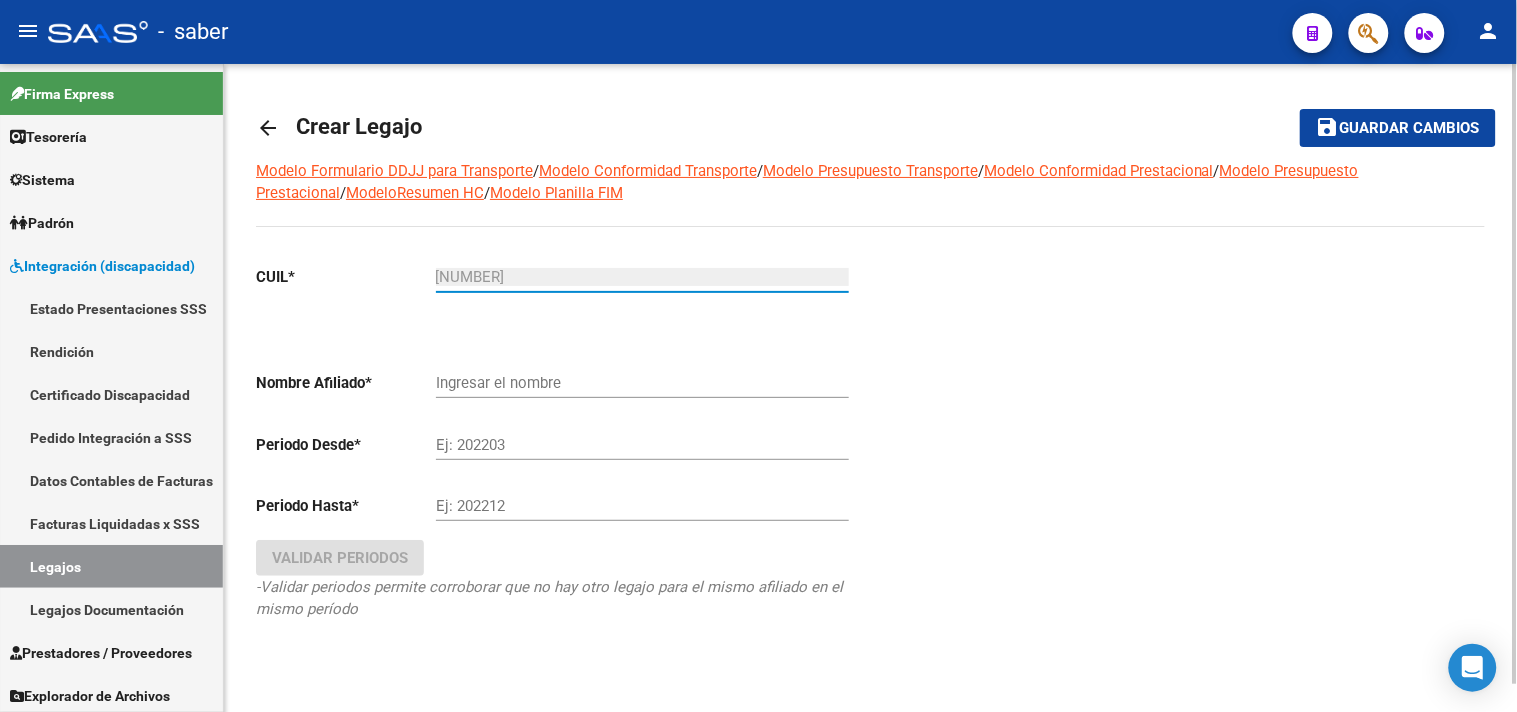 type on "[NUMBER]" 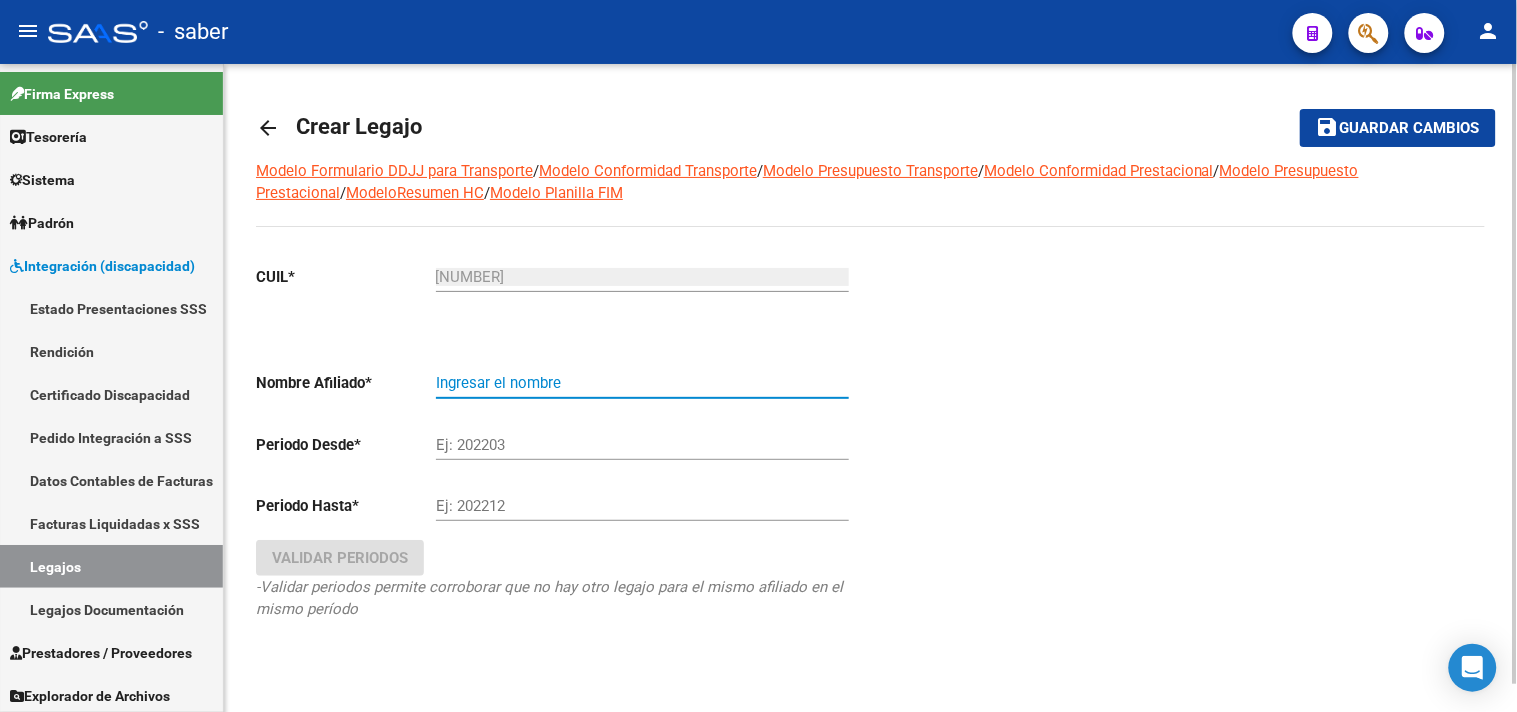 type on "[LAST] [LAST] [FIRST]" 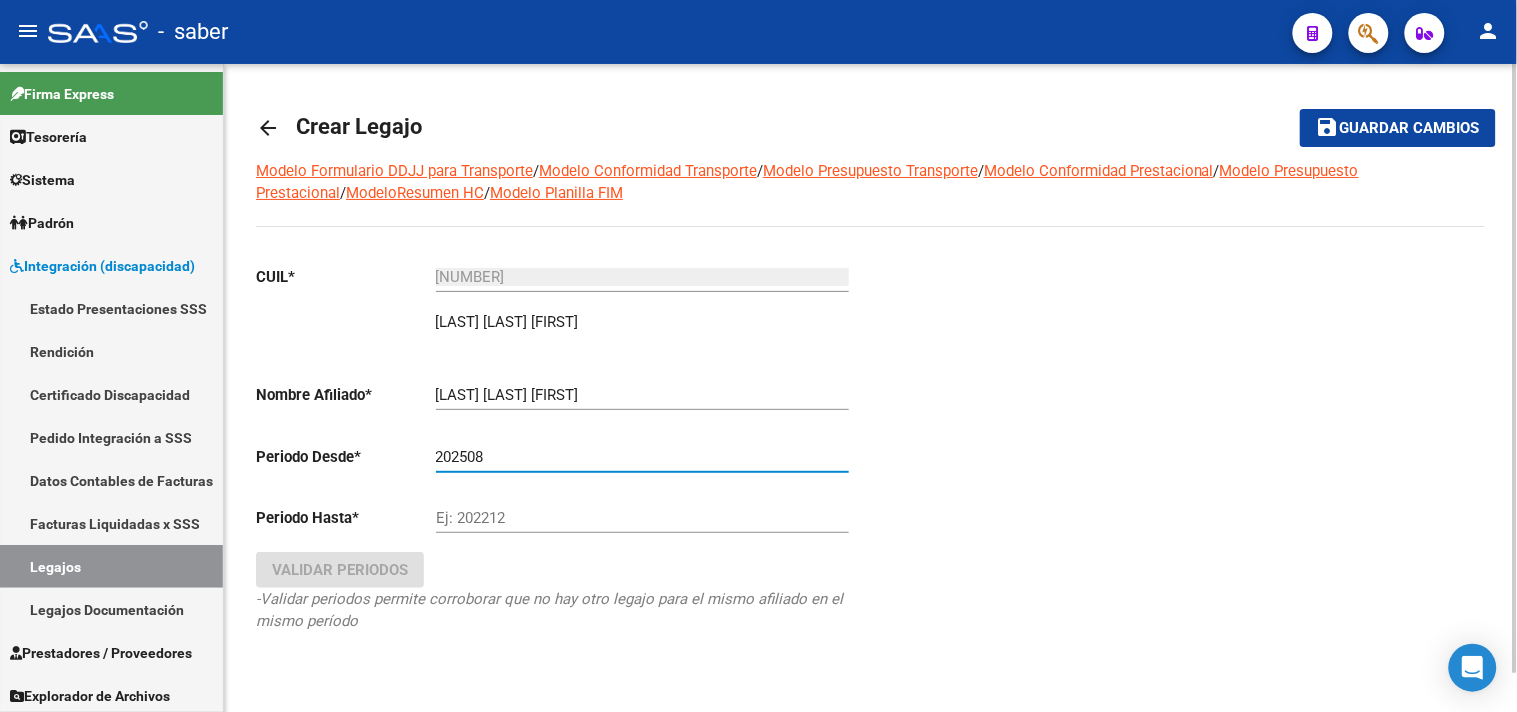 type on "202508" 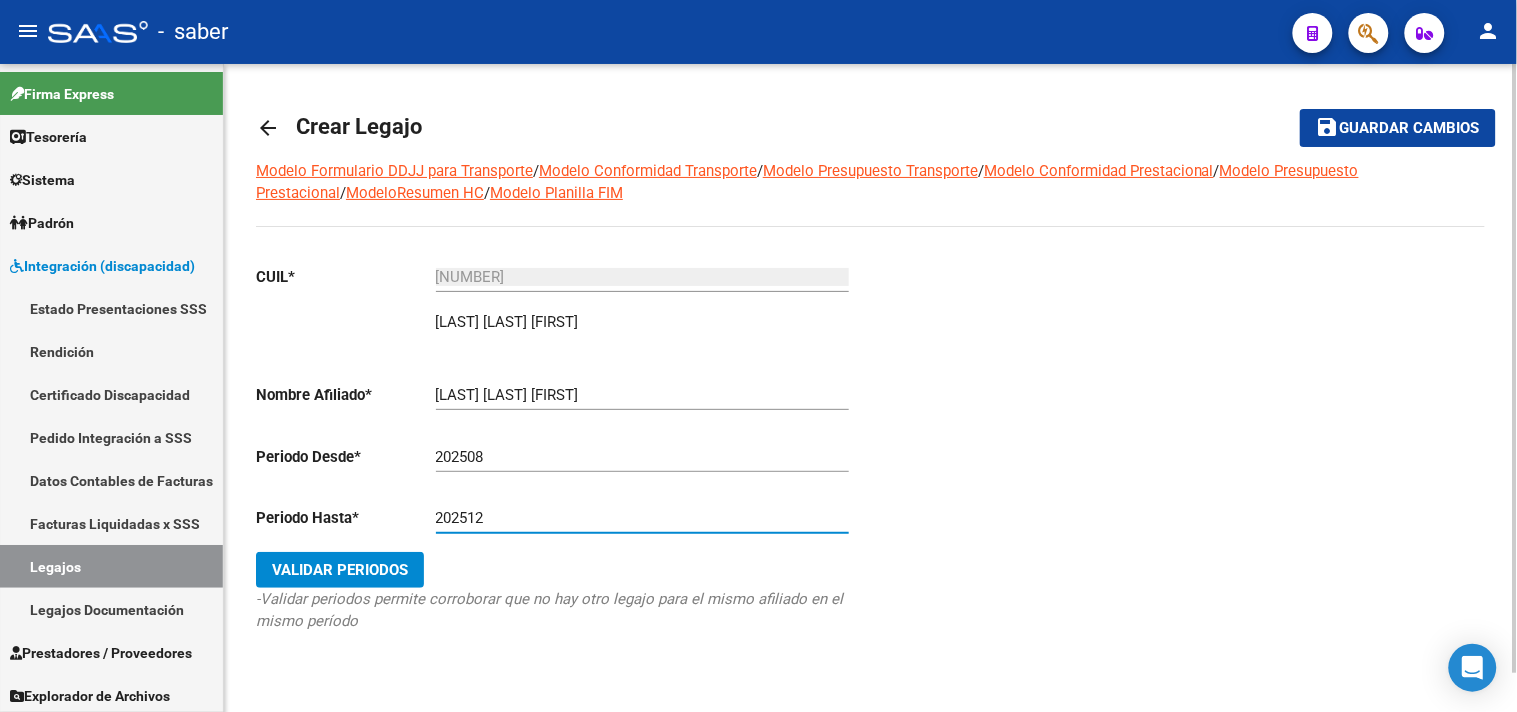 type on "202512" 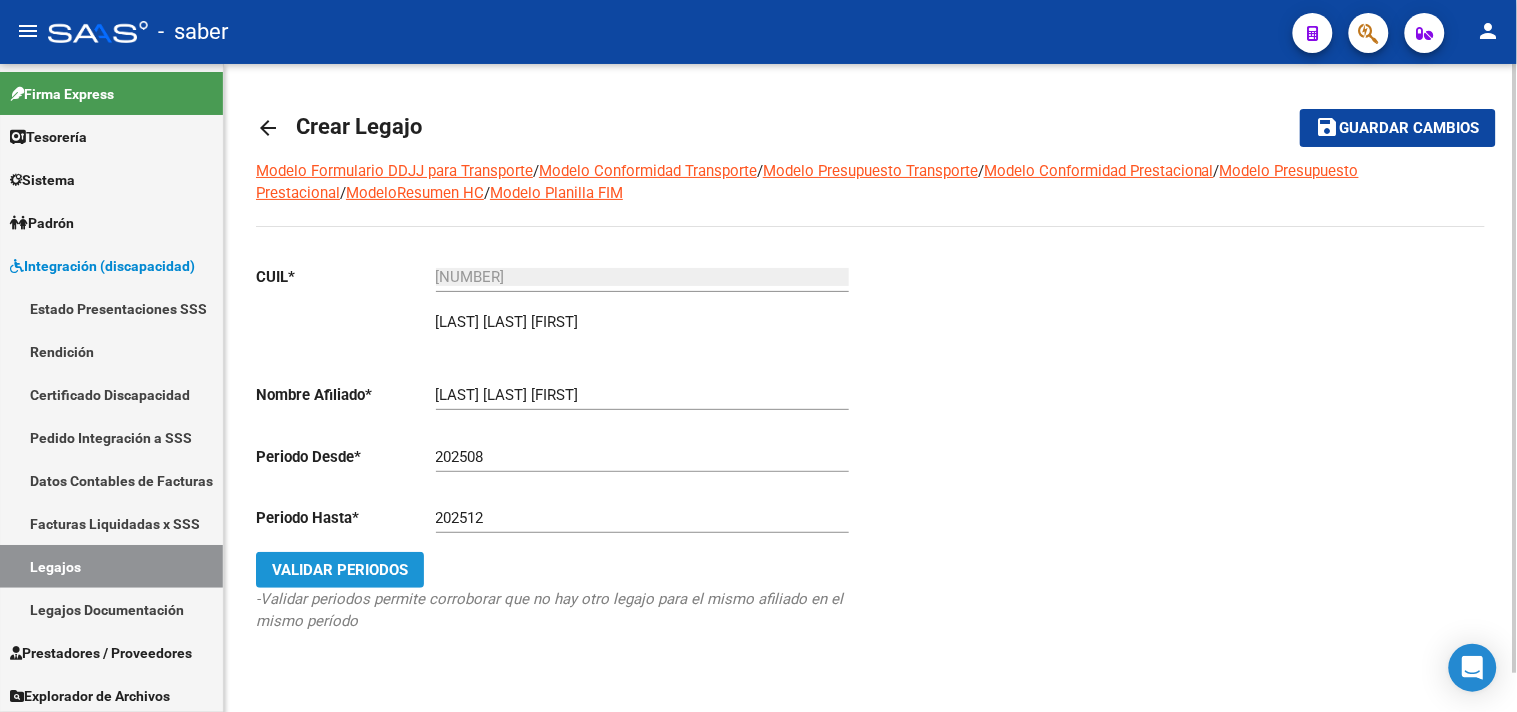 click on "Validar Periodos" 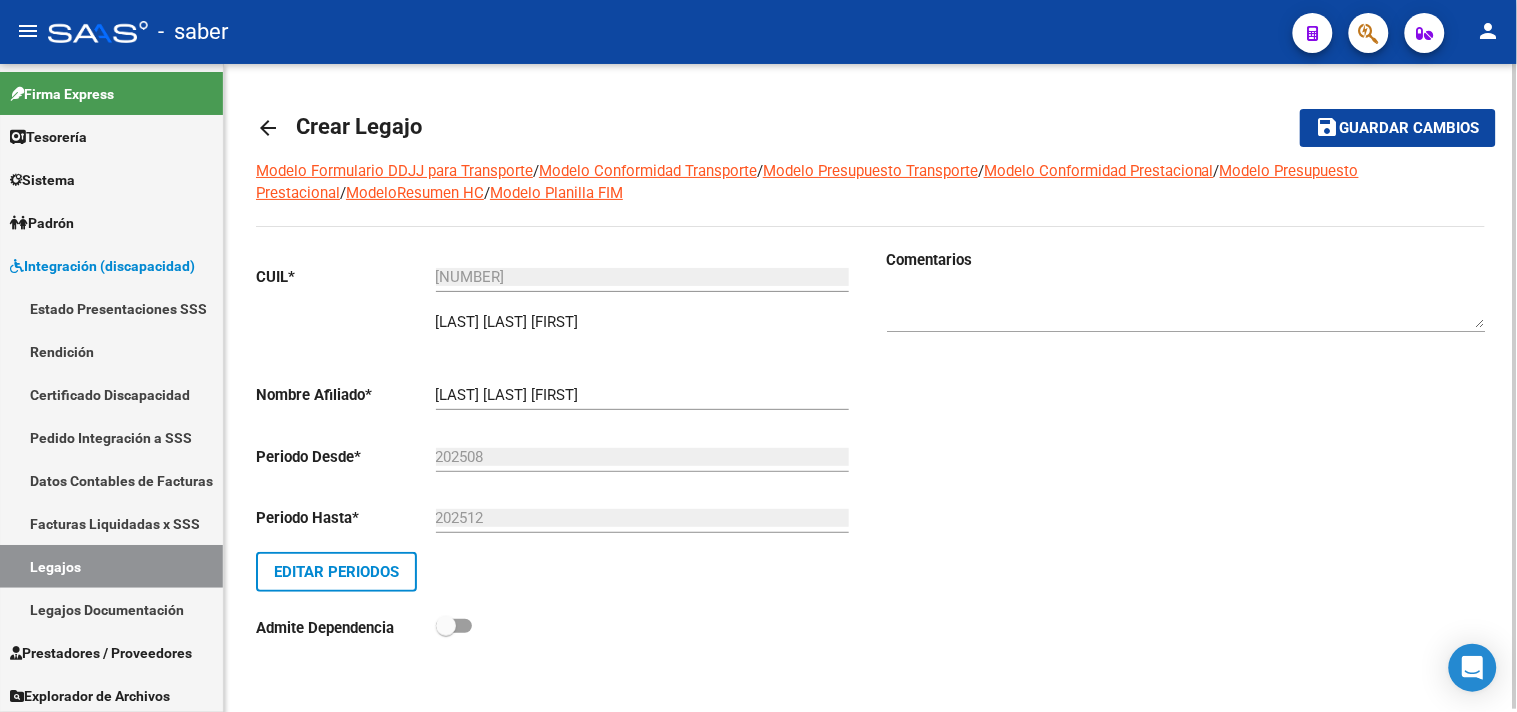 scroll, scrollTop: 2, scrollLeft: 0, axis: vertical 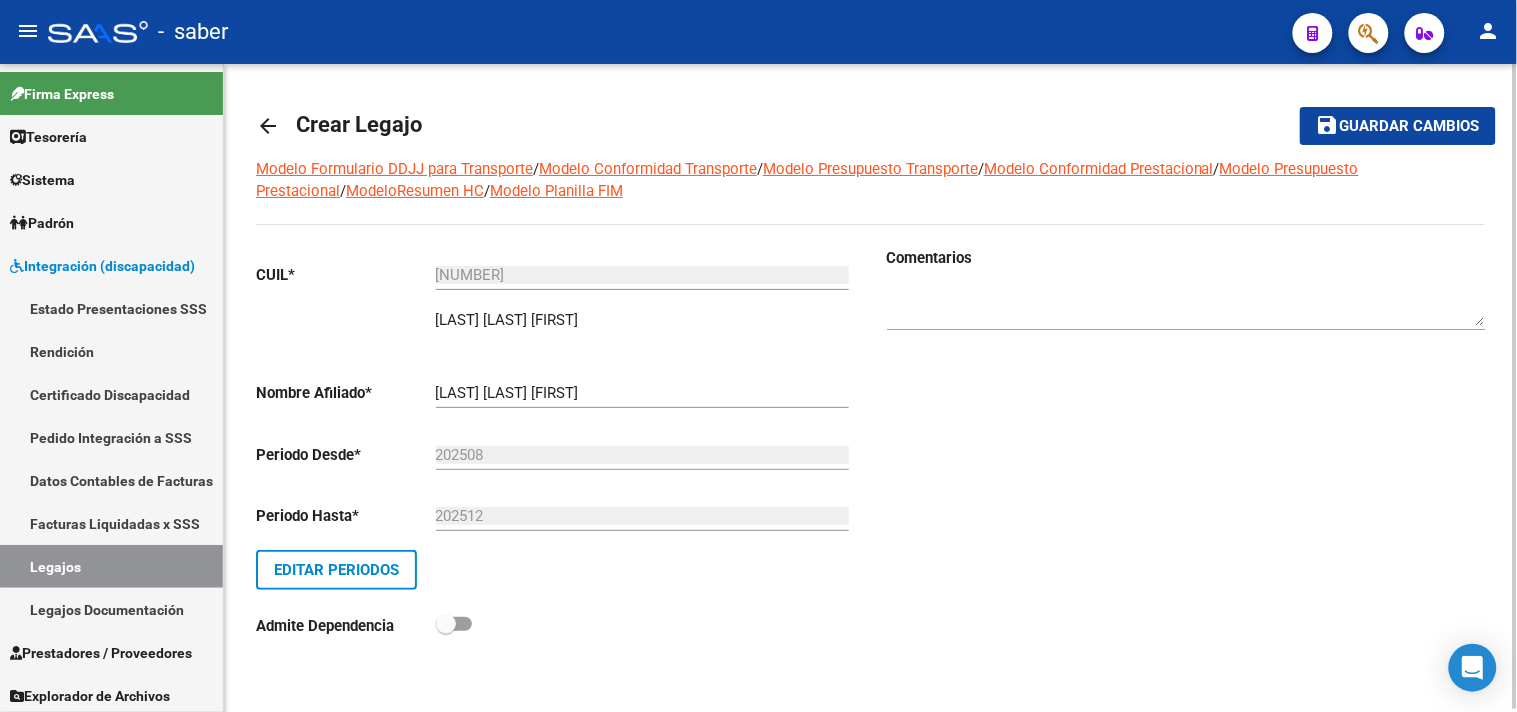 click on "Guardar cambios" 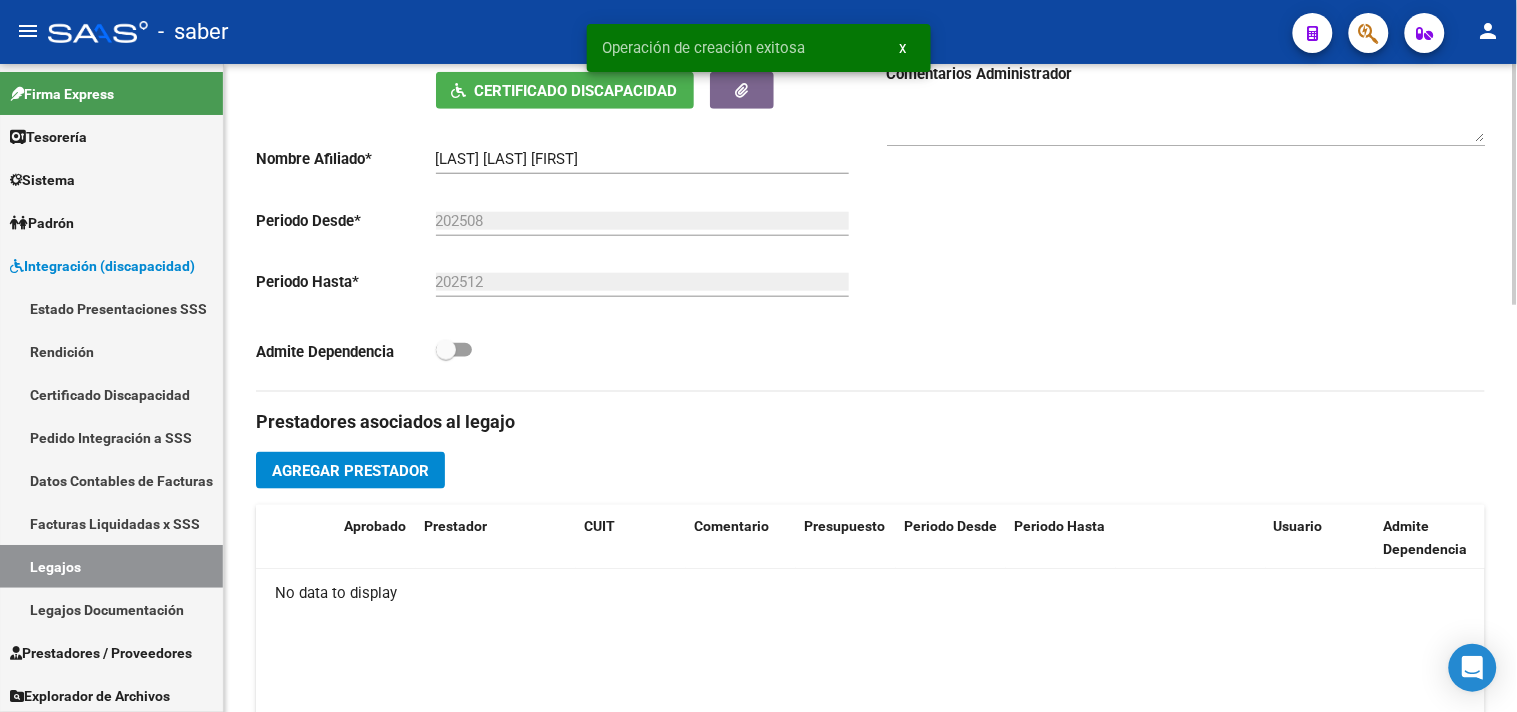 scroll, scrollTop: 333, scrollLeft: 0, axis: vertical 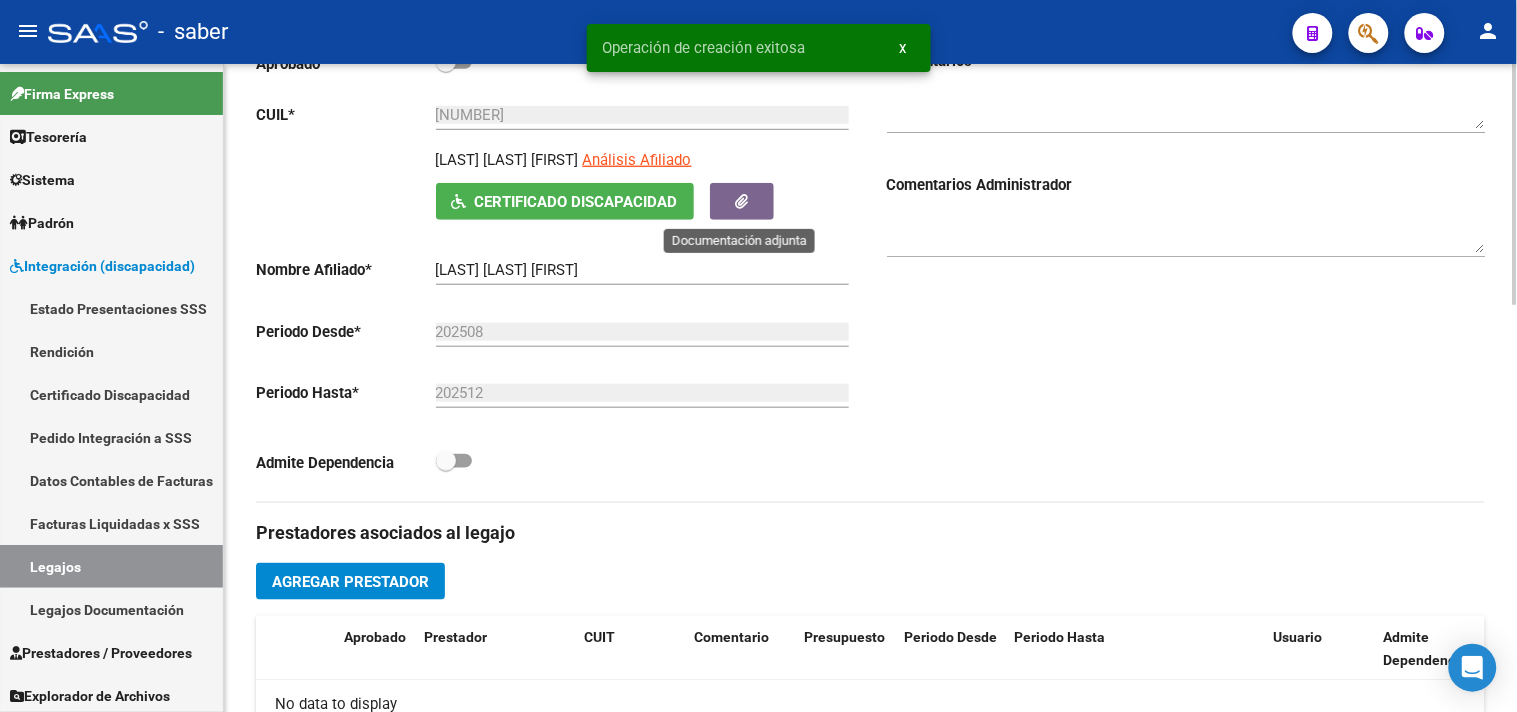 click 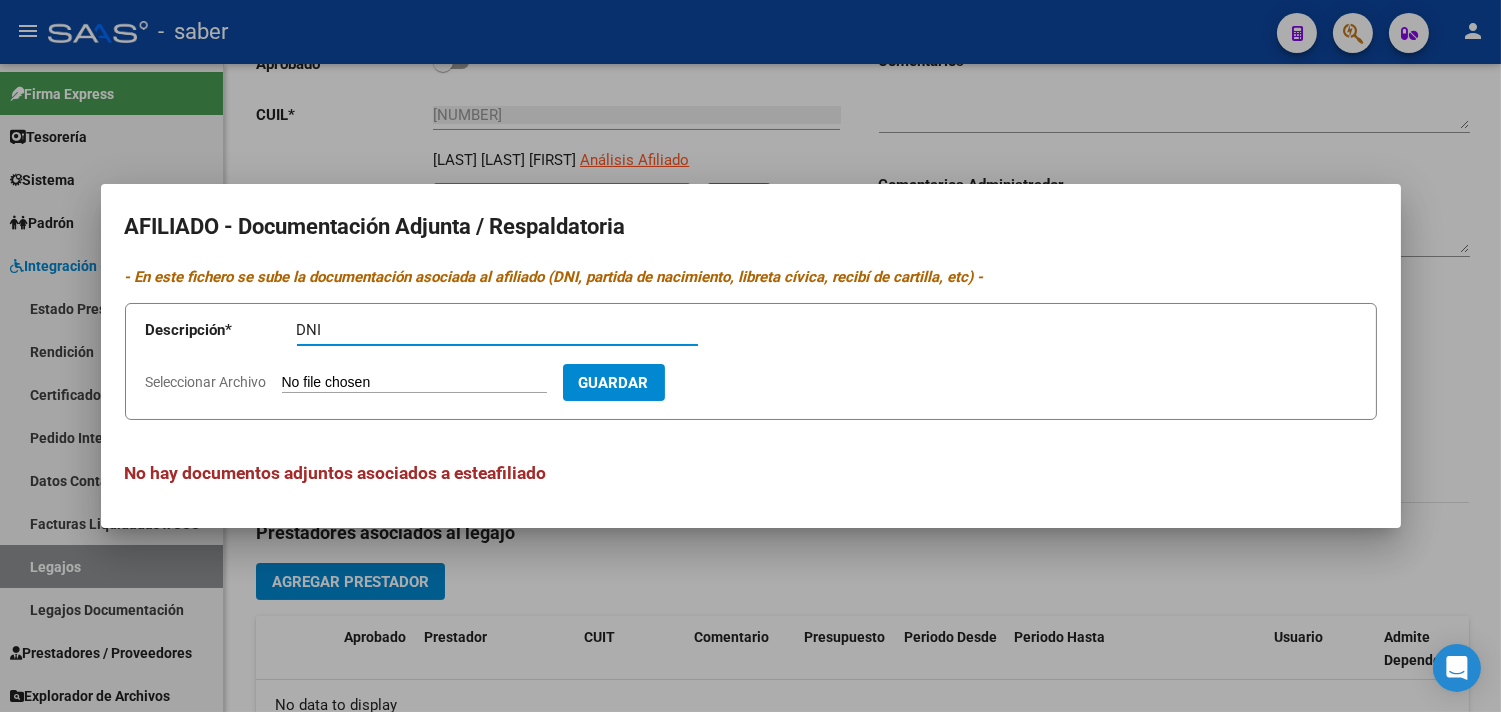 type on "DNI" 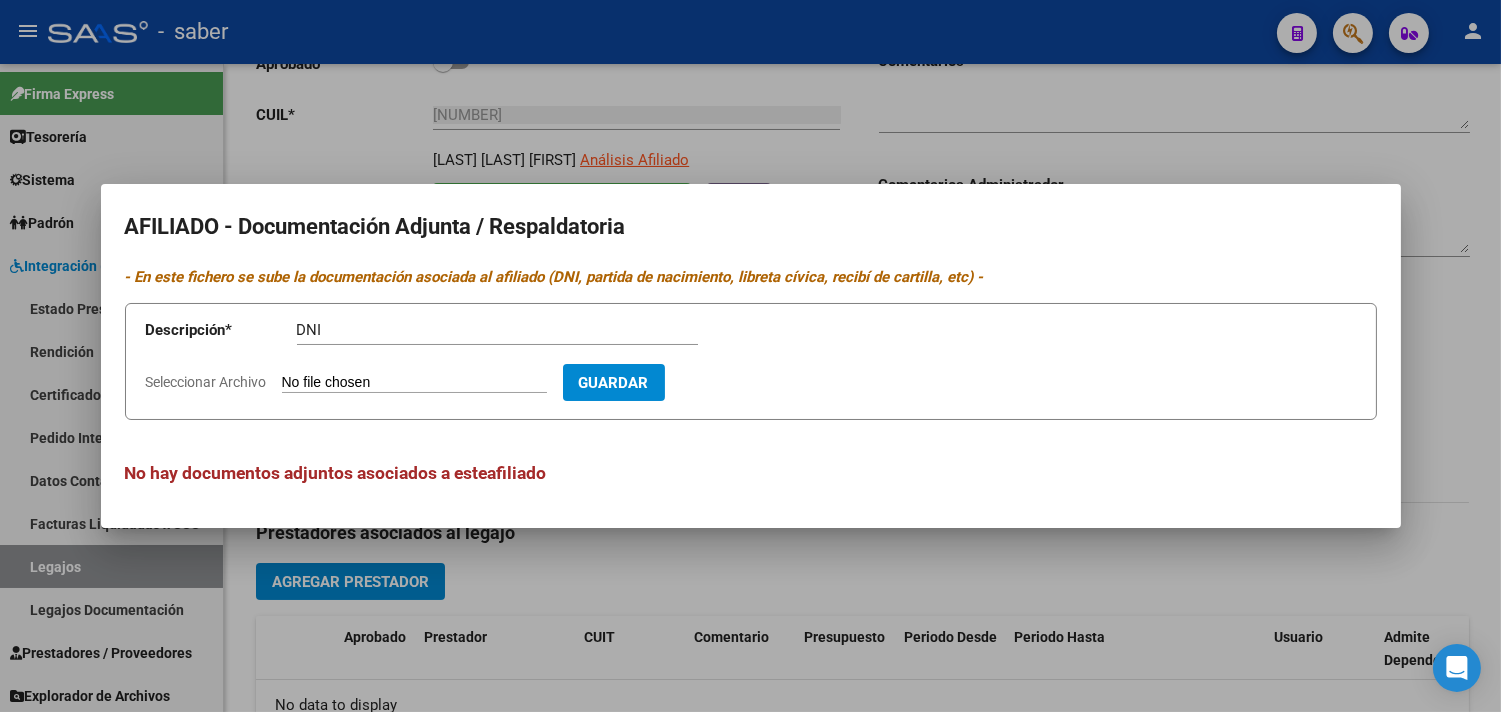 click on "Seleccionar Archivo" at bounding box center [414, 383] 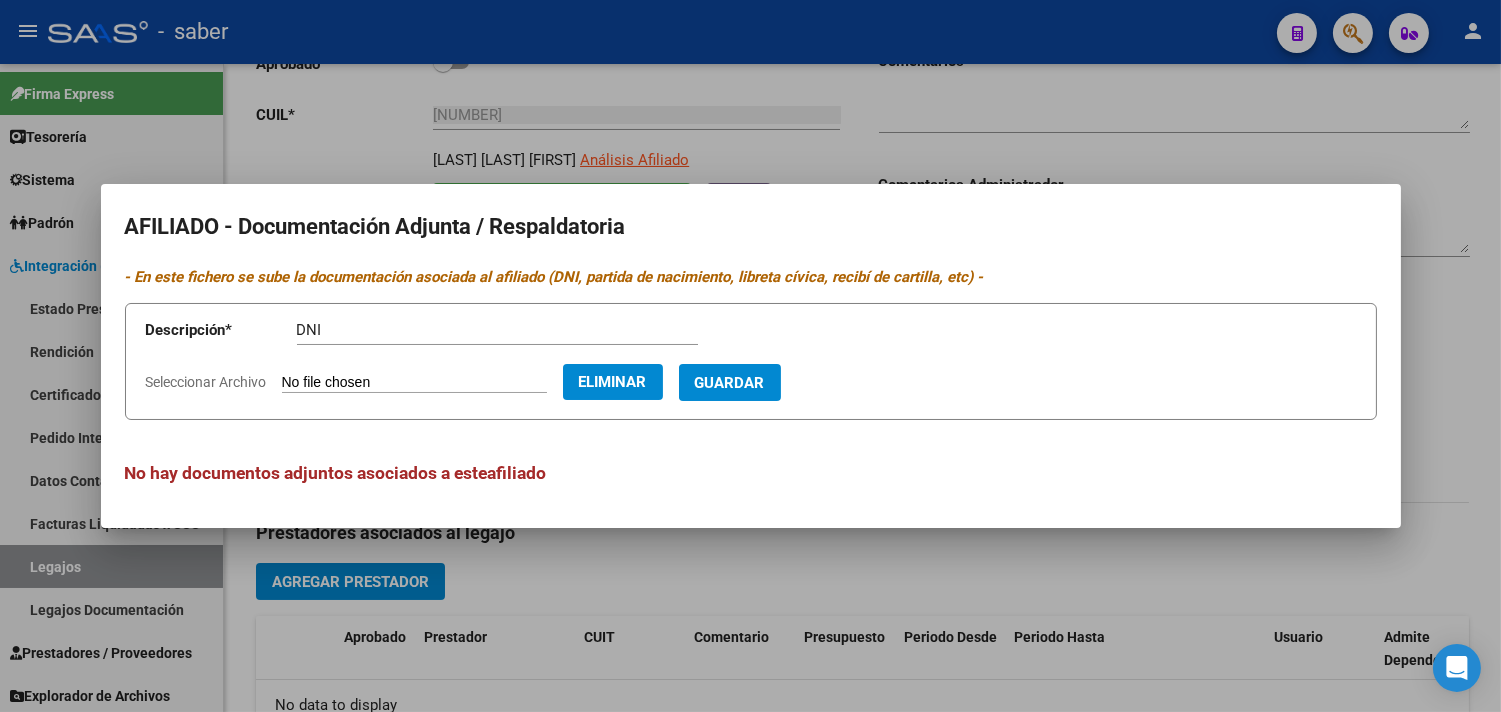 click on "Guardar" at bounding box center [730, 383] 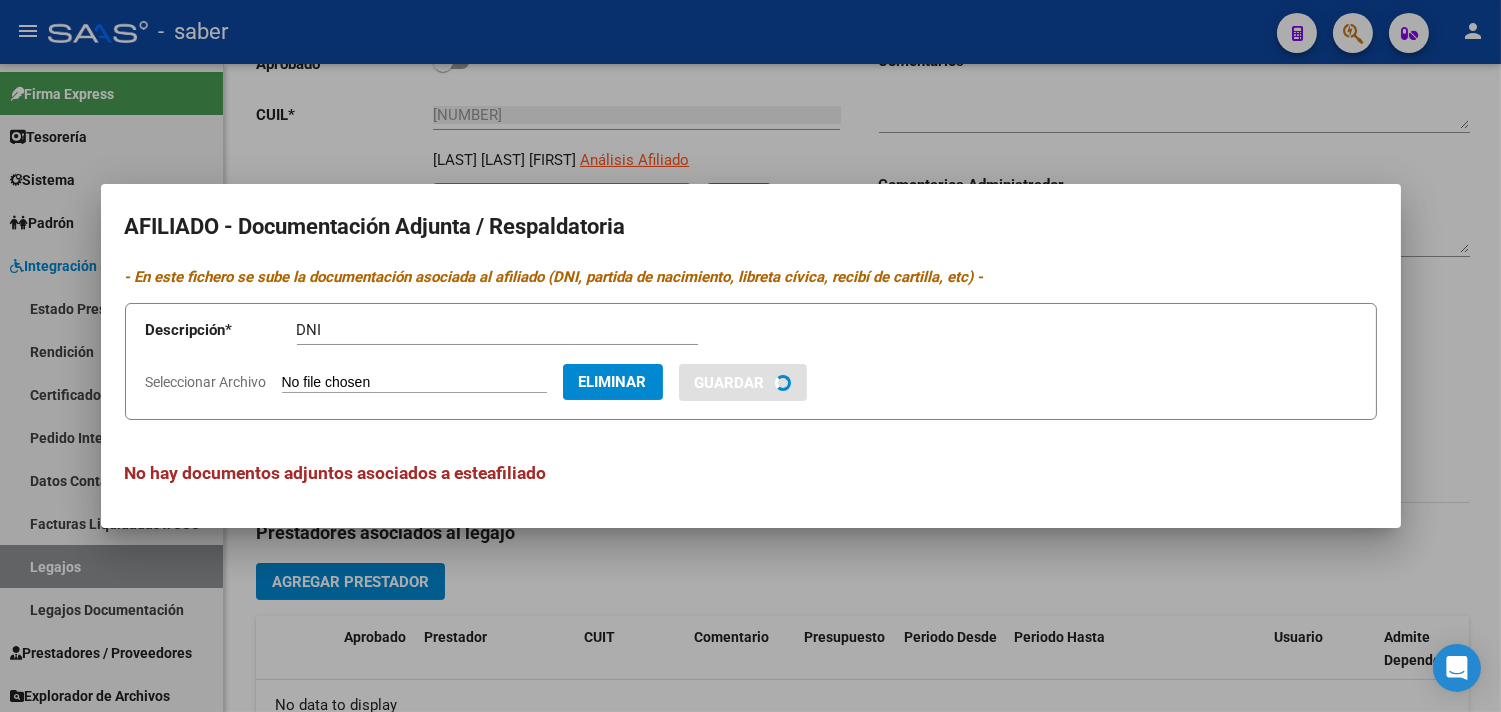 type 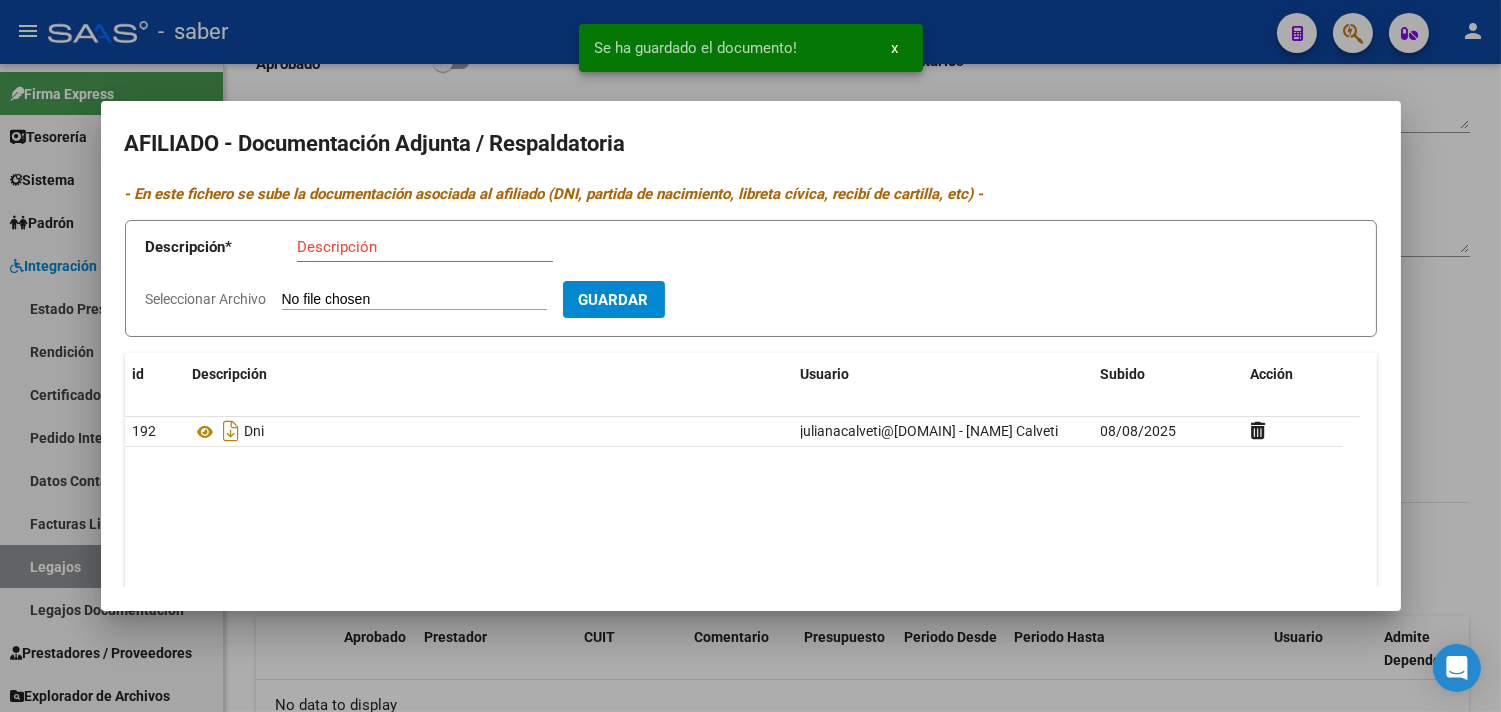 drag, startPoint x: 375, startPoint y: 231, endPoint x: 371, endPoint y: 243, distance: 12.649111 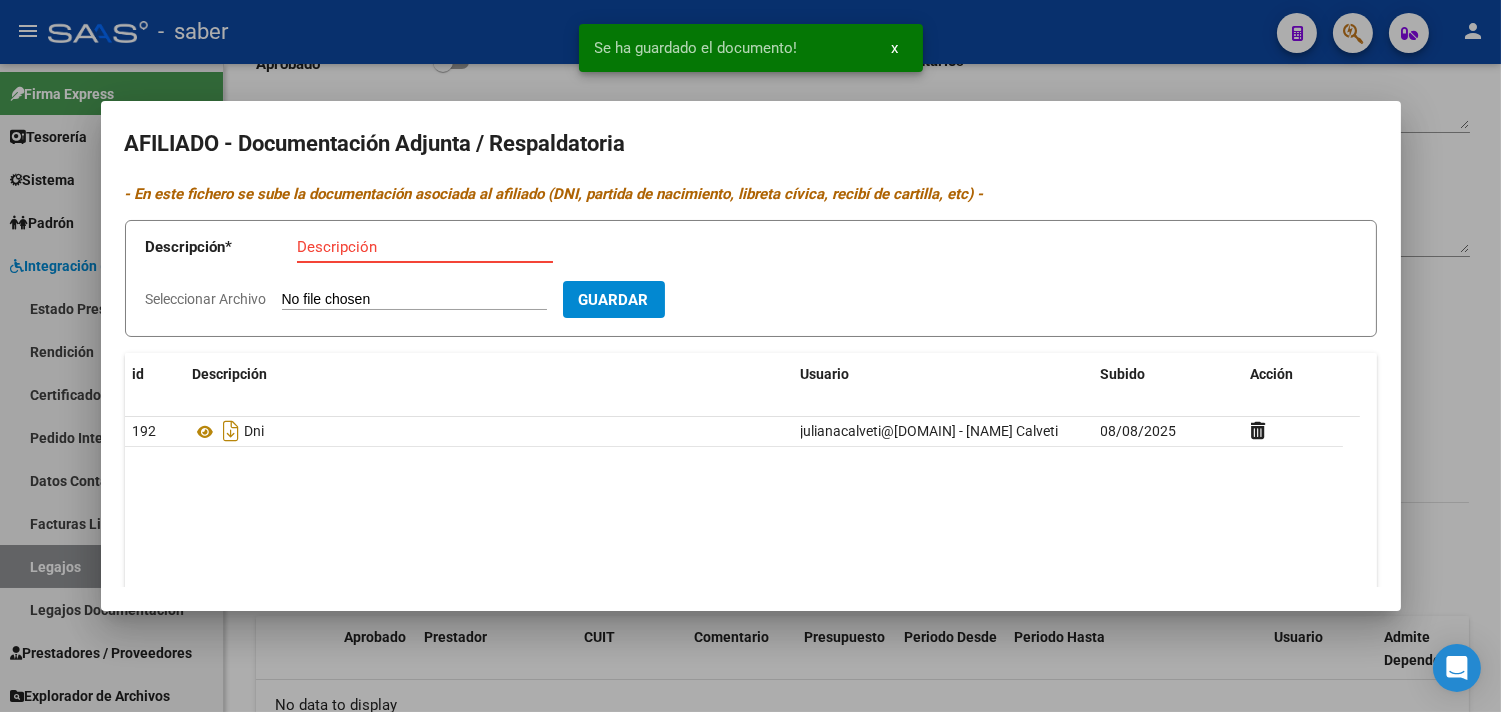 click on "Seleccionar Archivo" at bounding box center [414, 300] 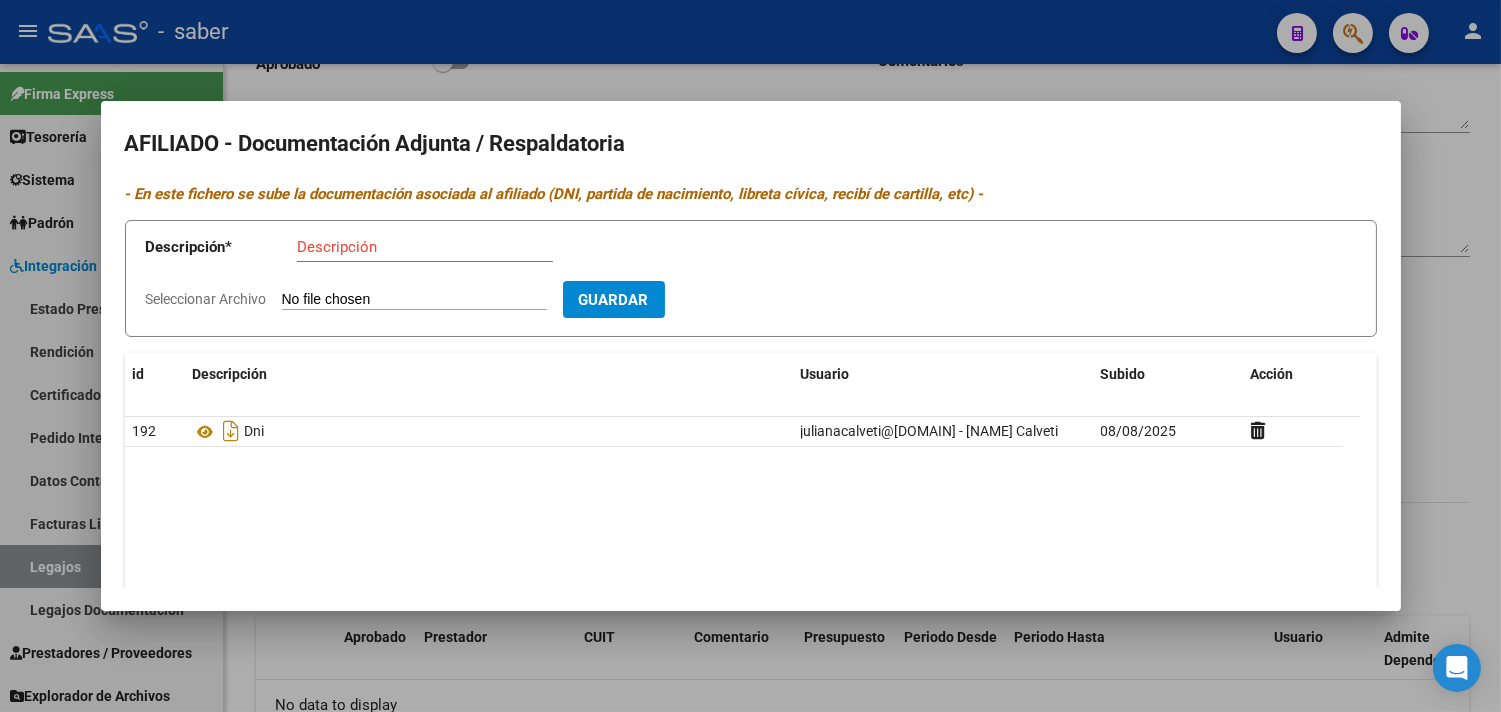 type on "C:\fakepath\[FILENAME].pdf" 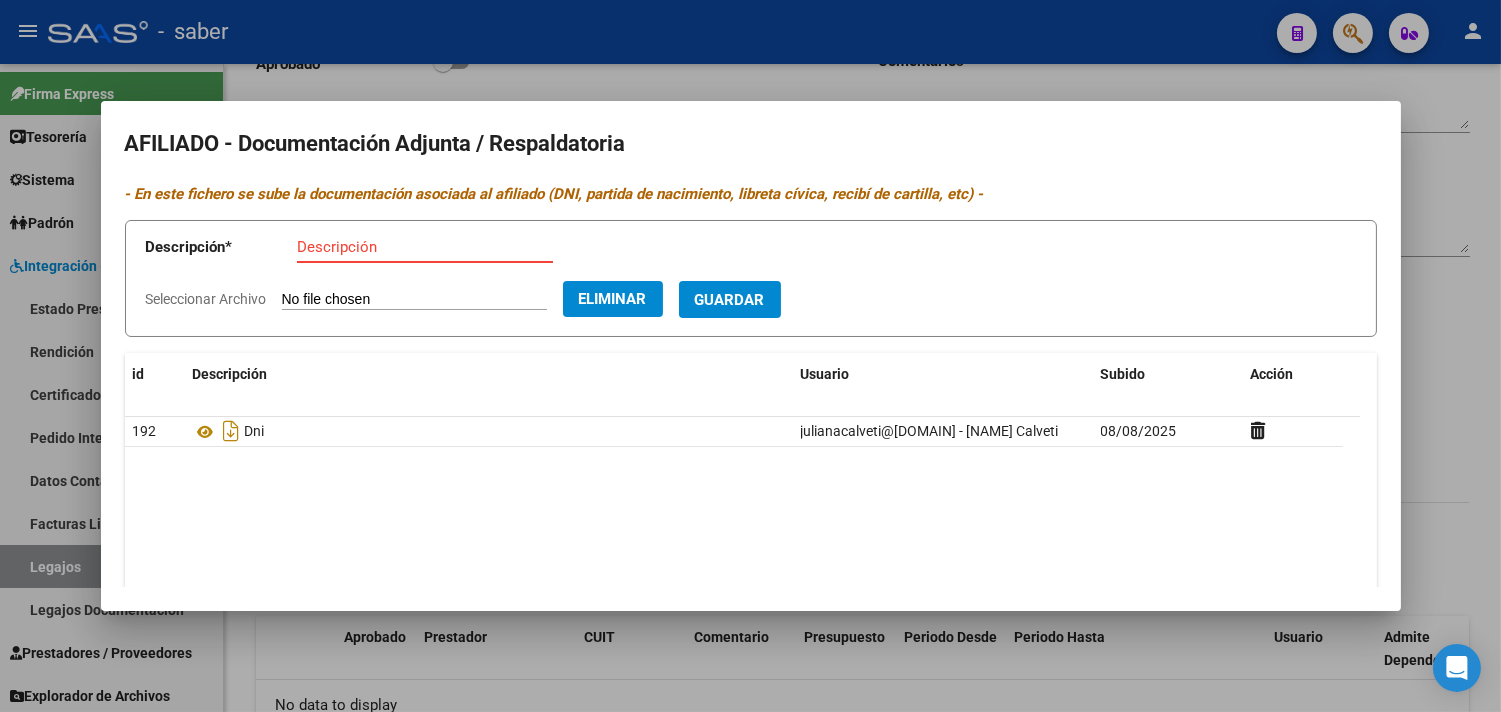 click on "Descripción" at bounding box center [425, 247] 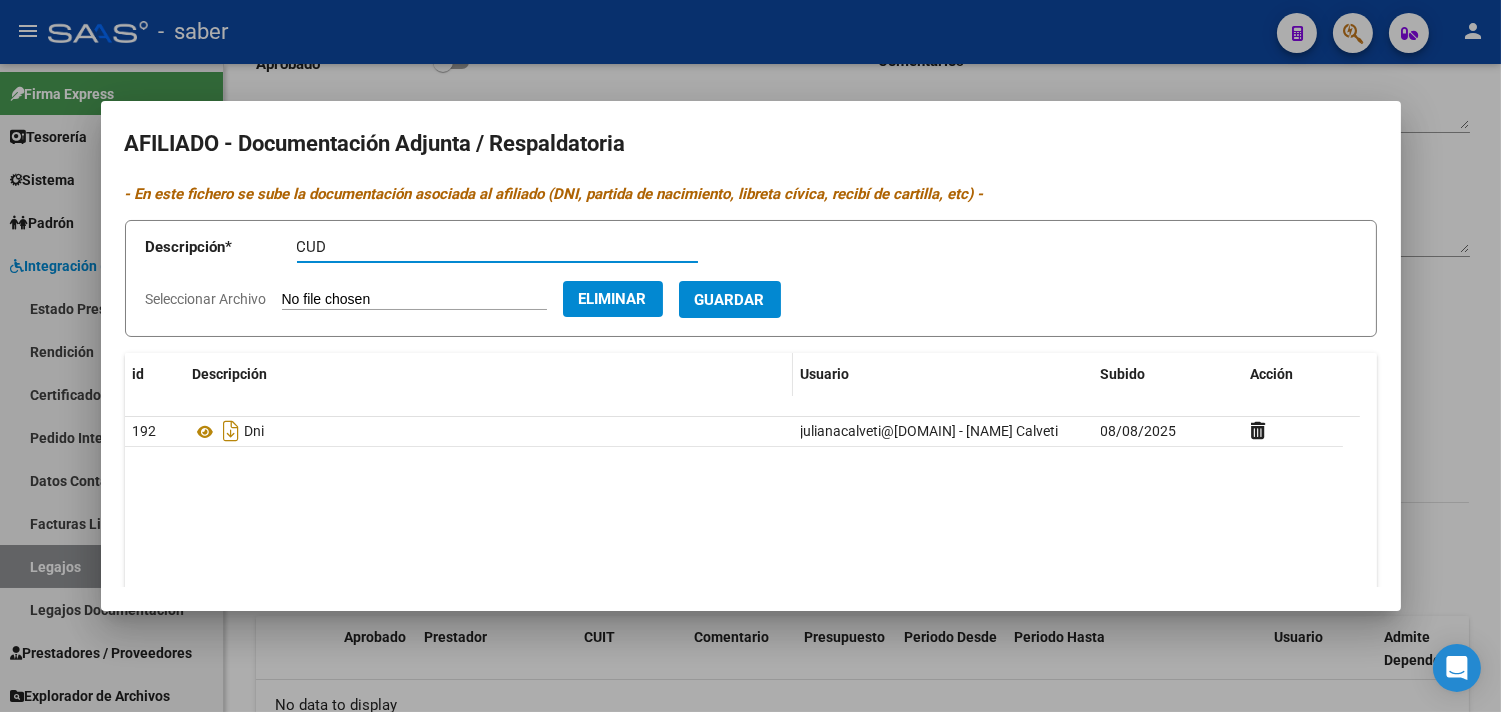 type on "CUD" 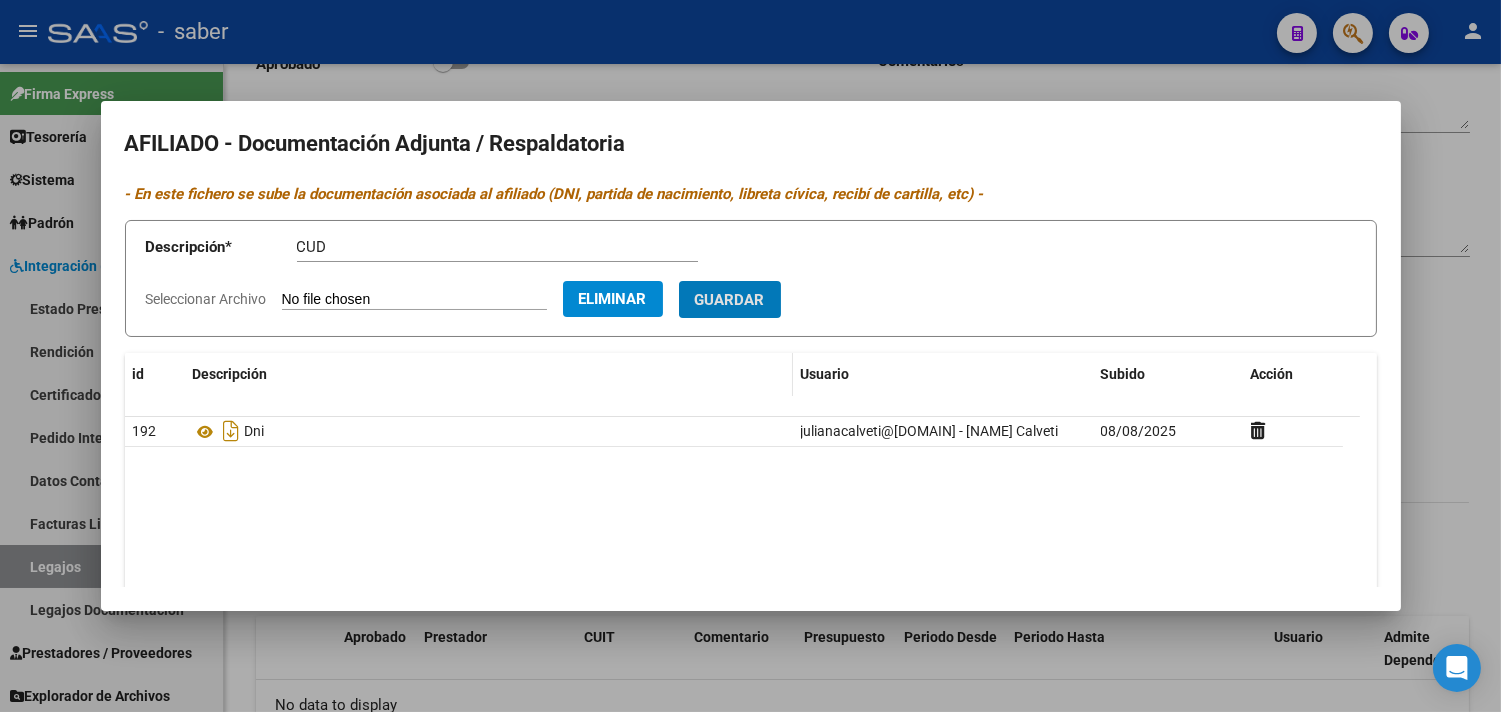 type 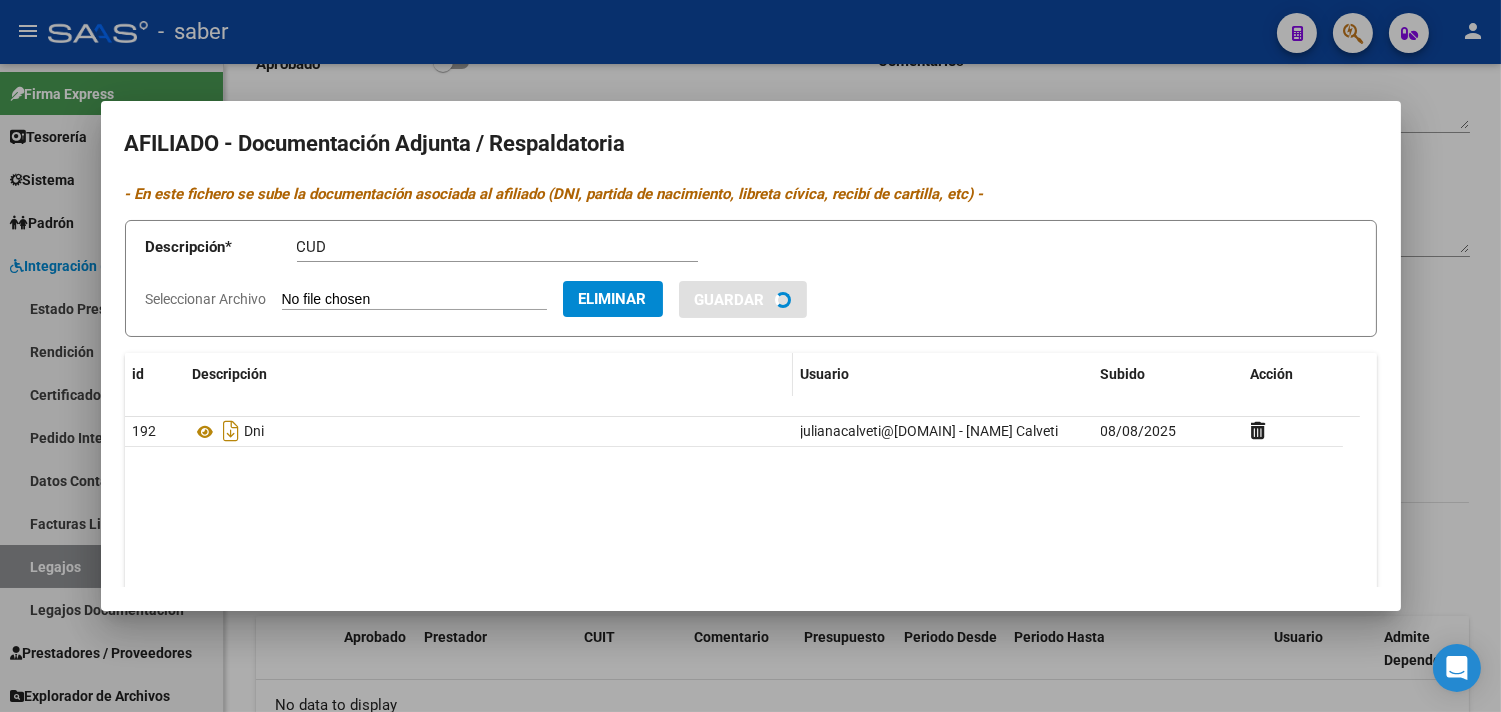type 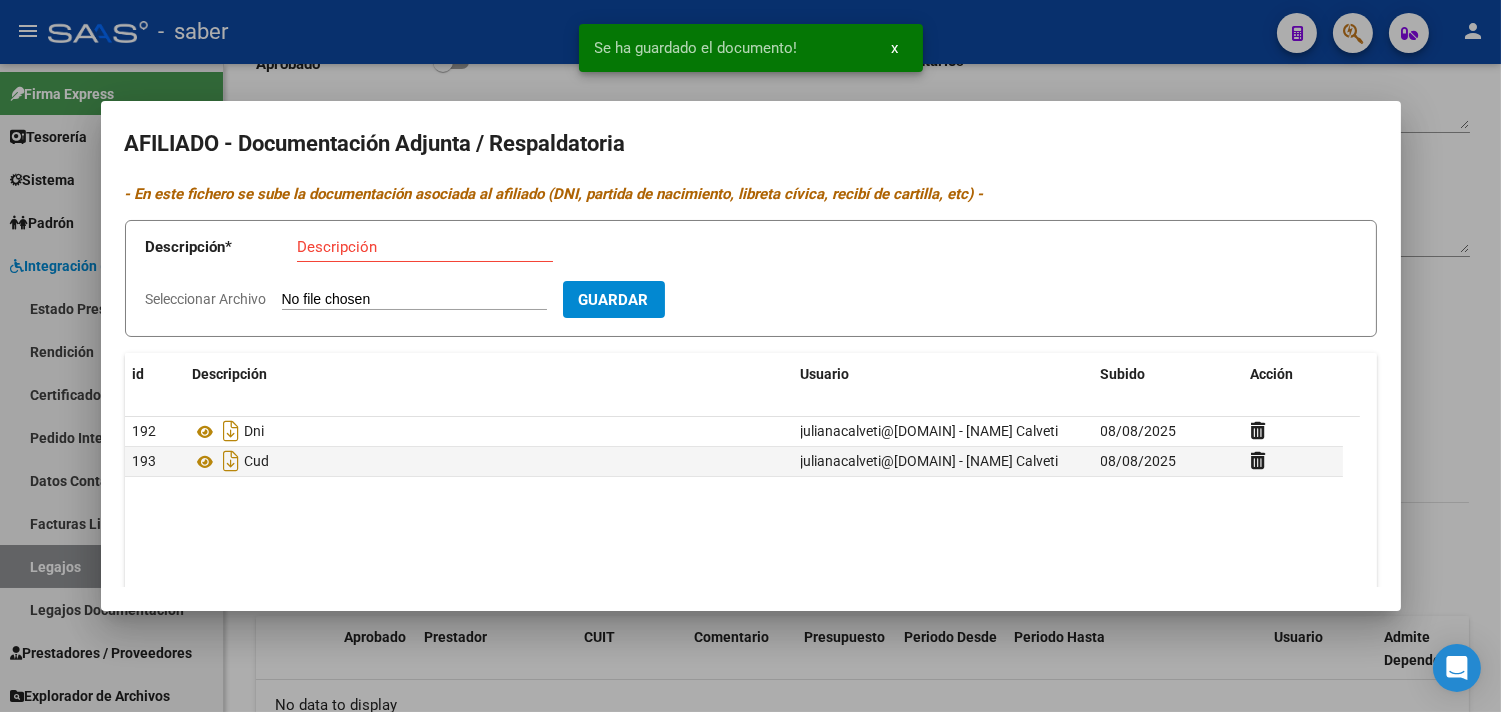 click on "Seleccionar Archivo" at bounding box center [414, 300] 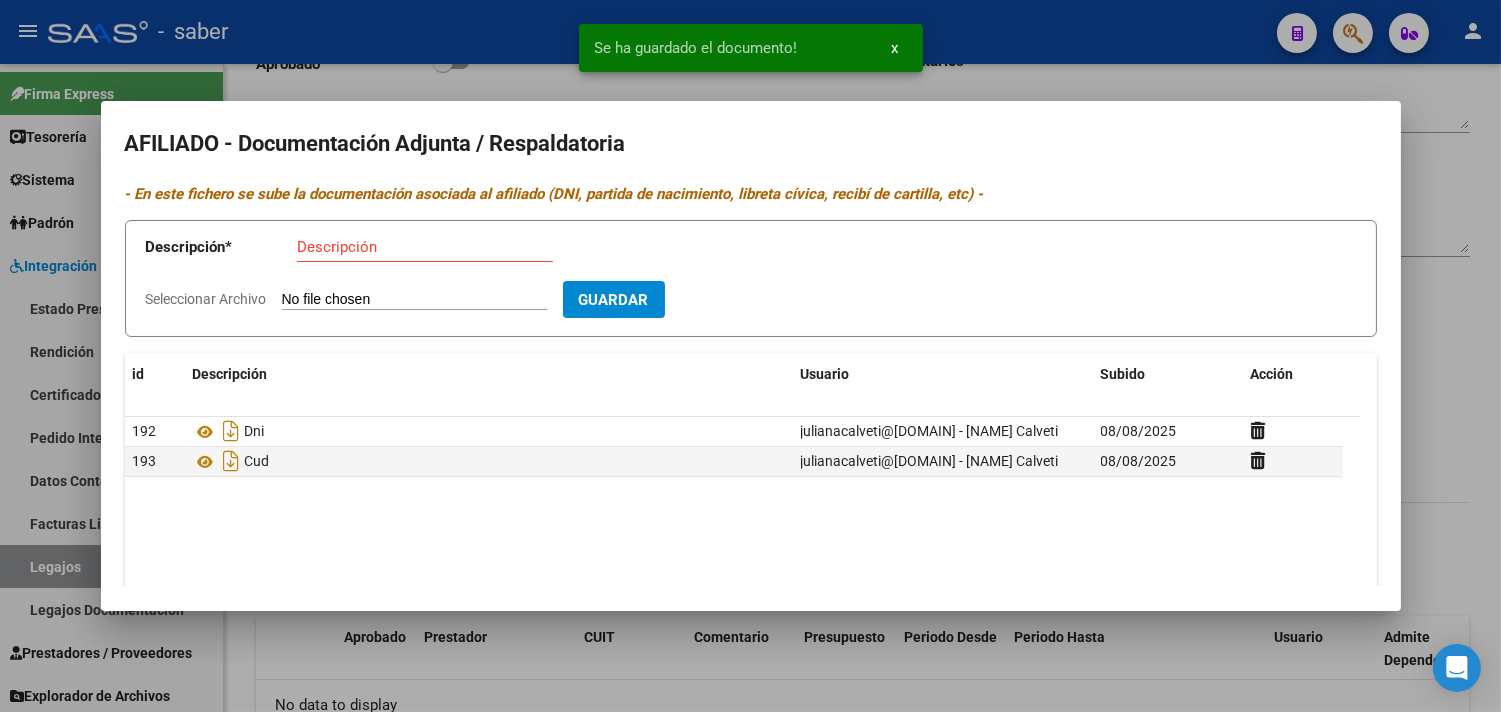 type on "C:\fakepath\[FILENAME].pdf" 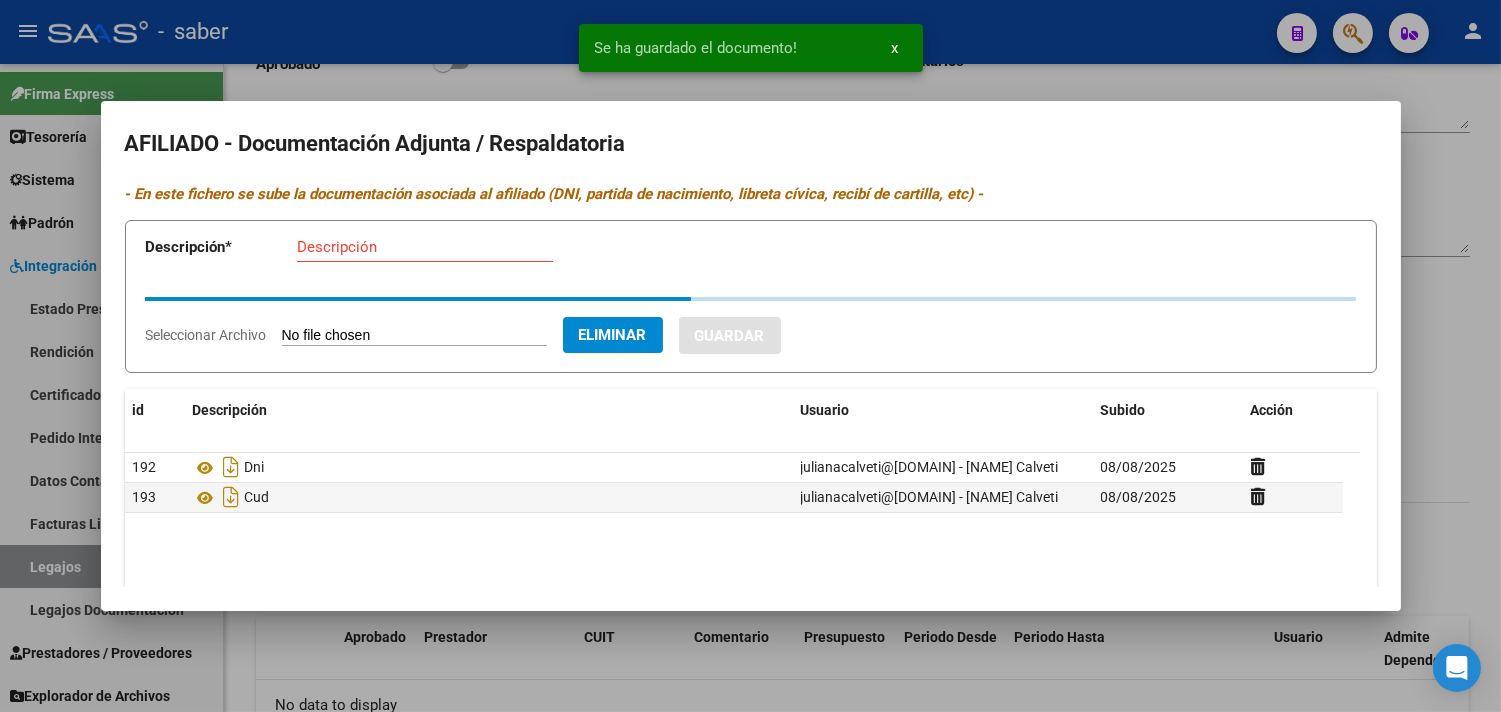 click on "Descripción" at bounding box center (425, 247) 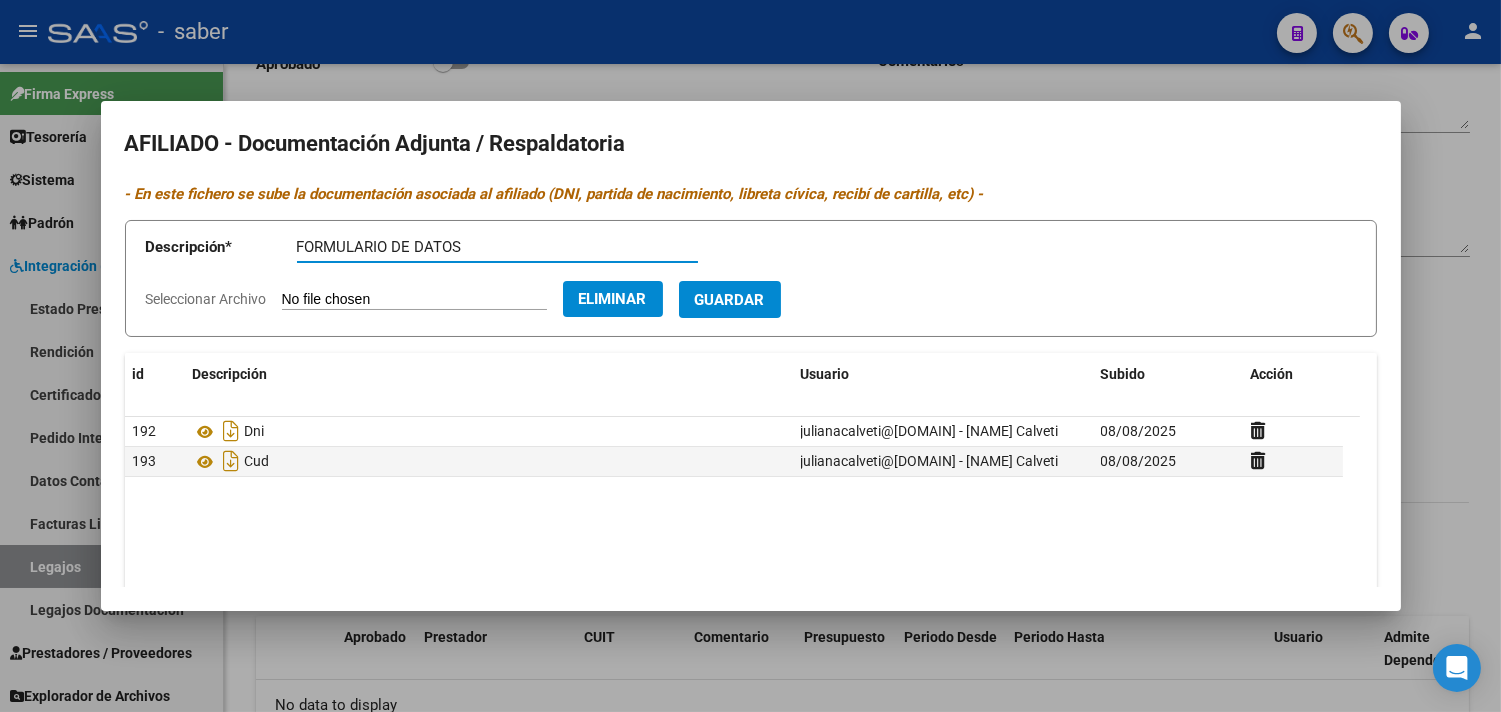 type on "FORMULARIO DE DATOS" 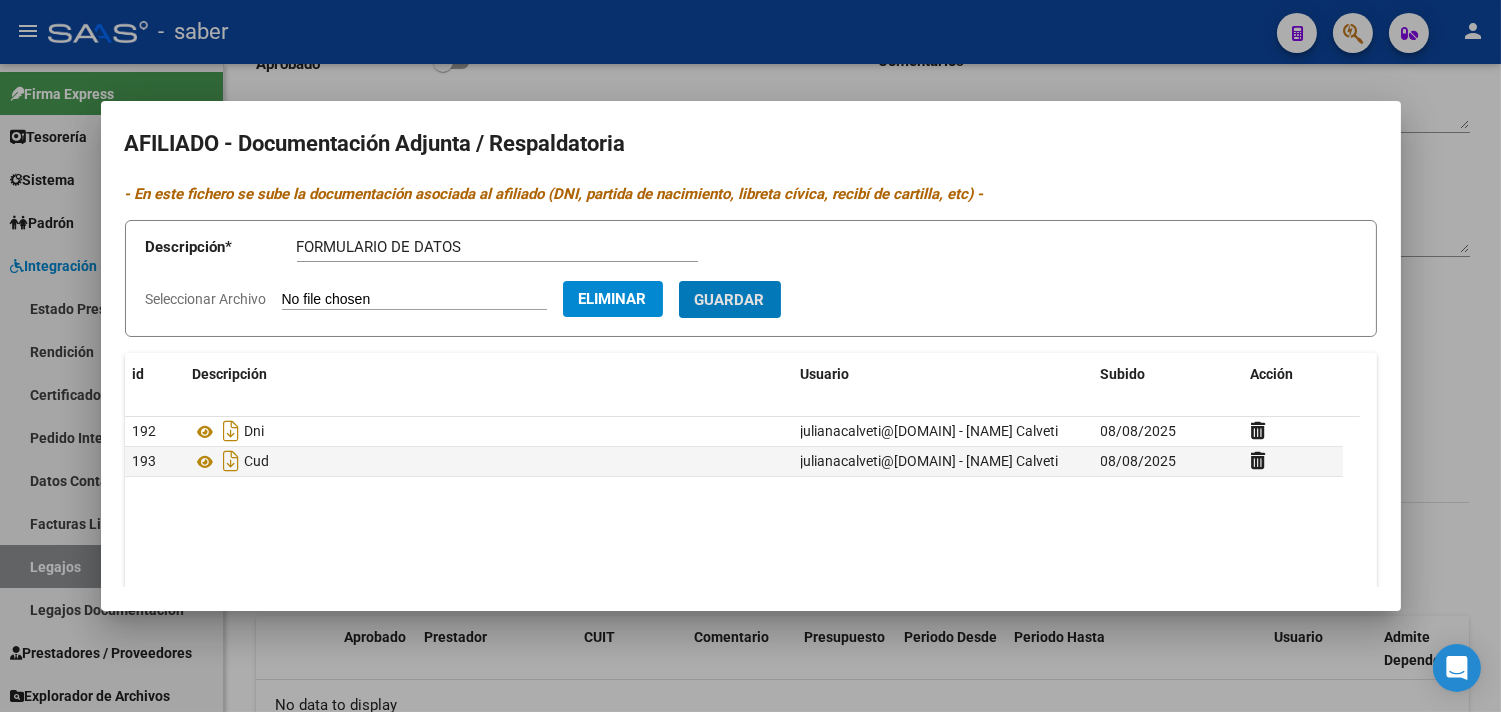 click on "Guardar" at bounding box center [730, 299] 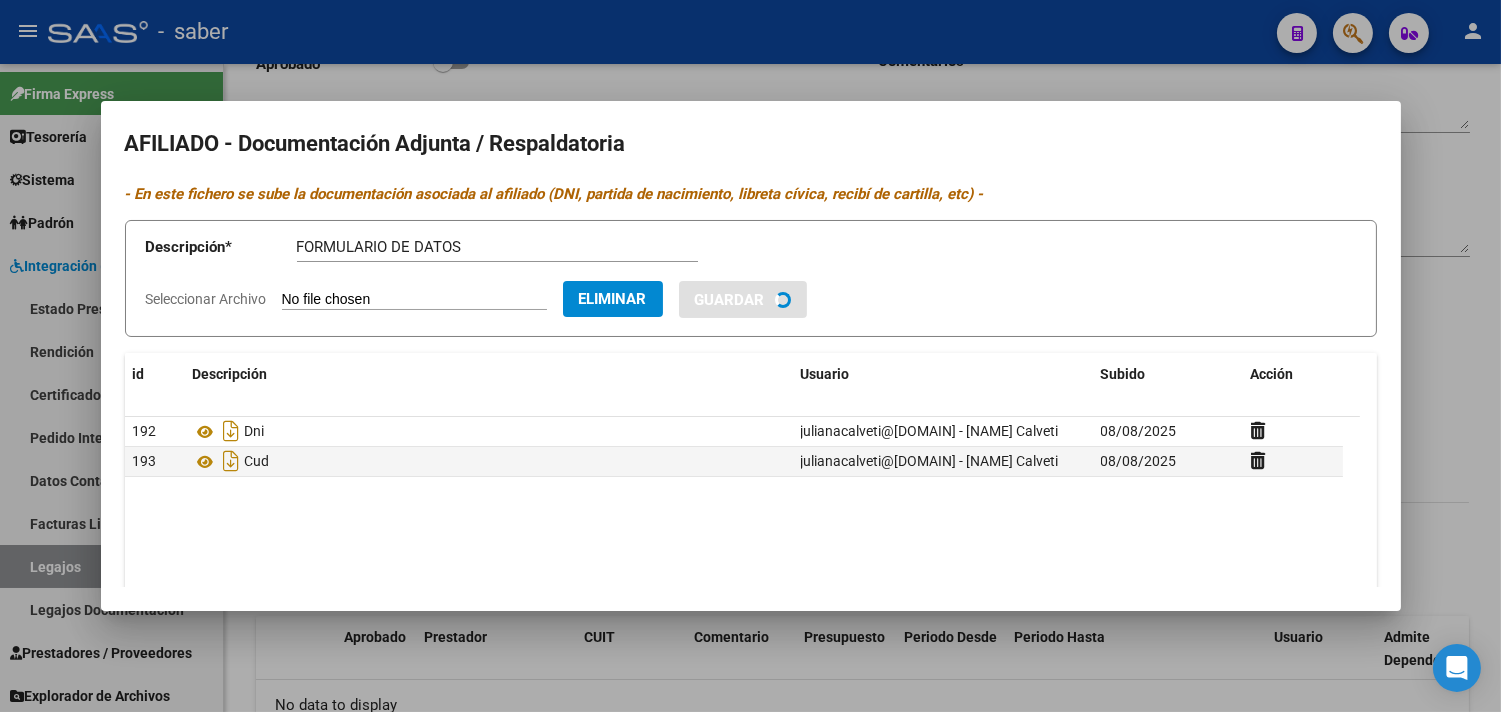 type 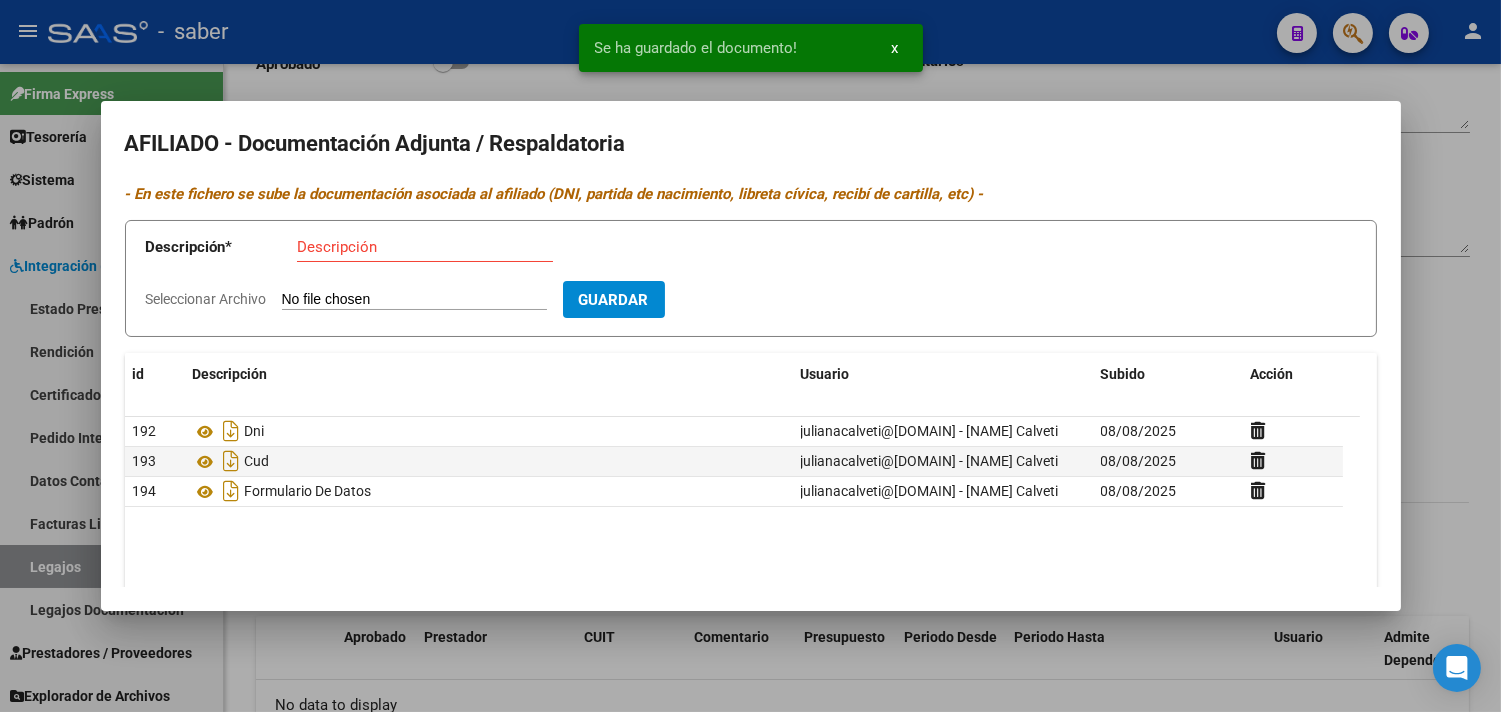 click on "Seleccionar Archivo" at bounding box center [414, 300] 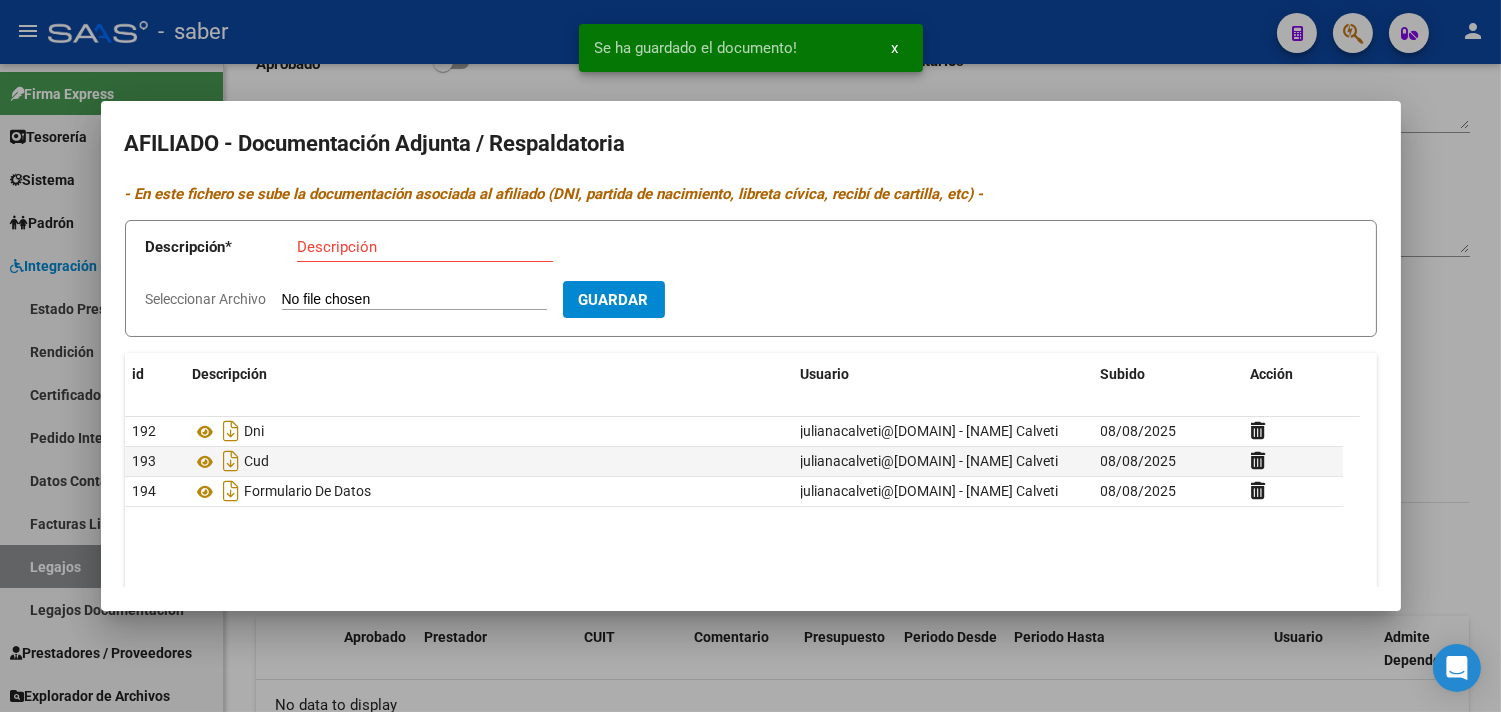 type on "C:\fakepath\[FILENAME].pdf" 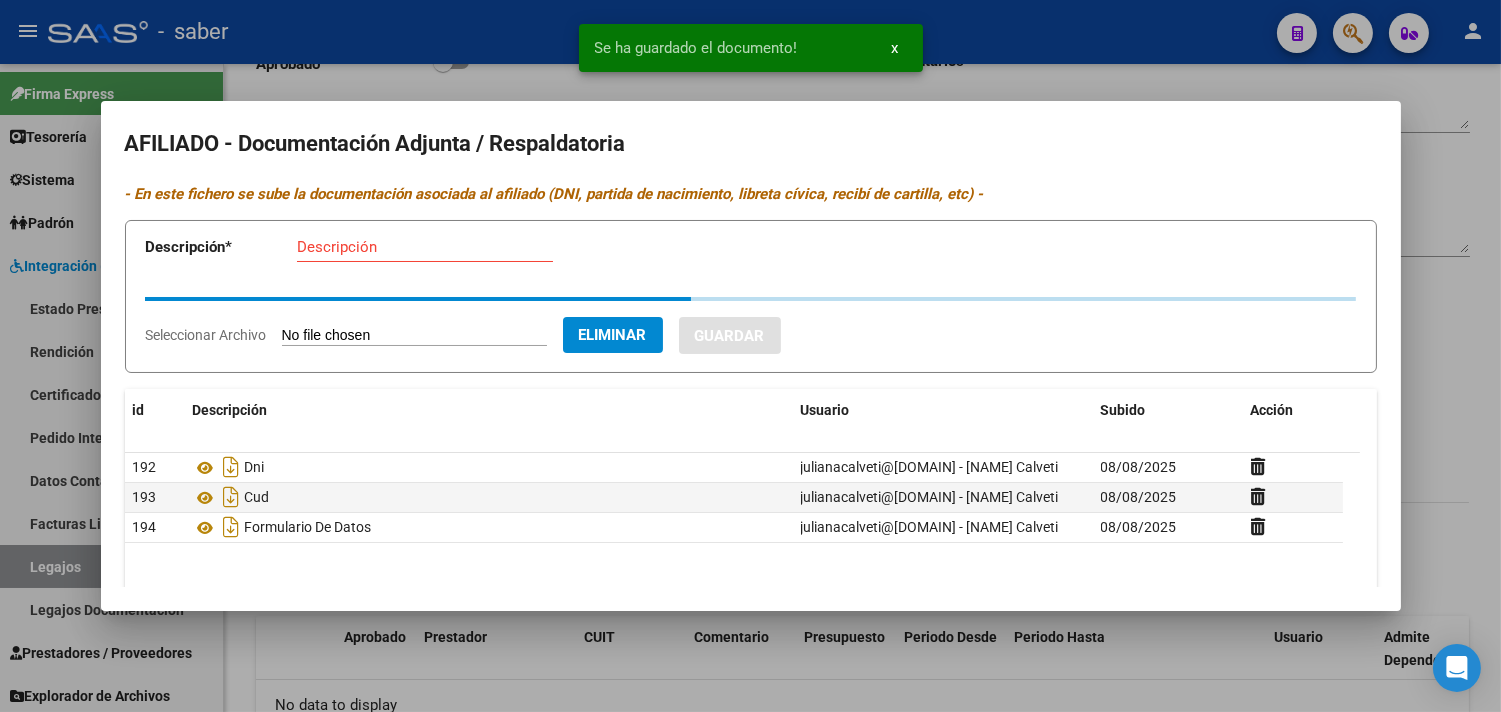 click on "Descripción" at bounding box center (425, 247) 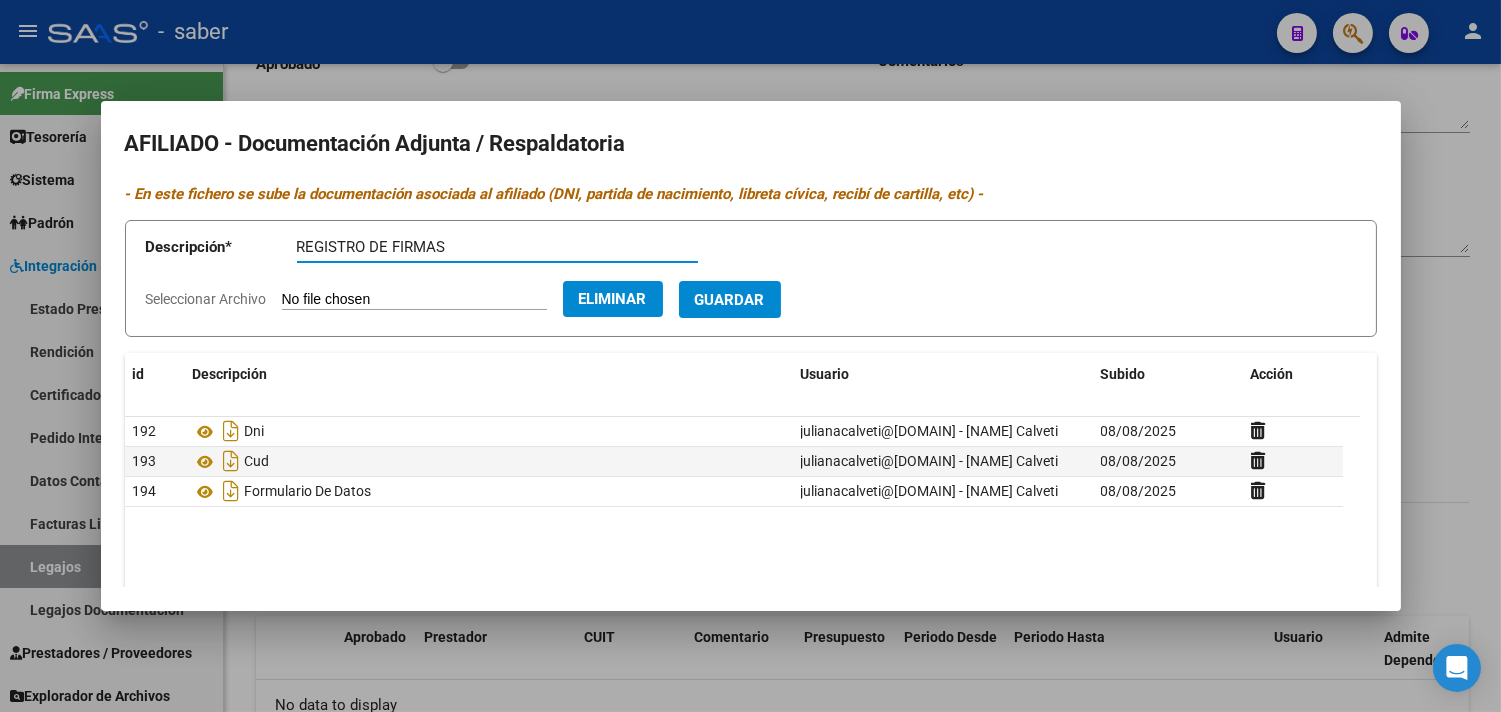 type on "REGISTRO DE FIRMAS" 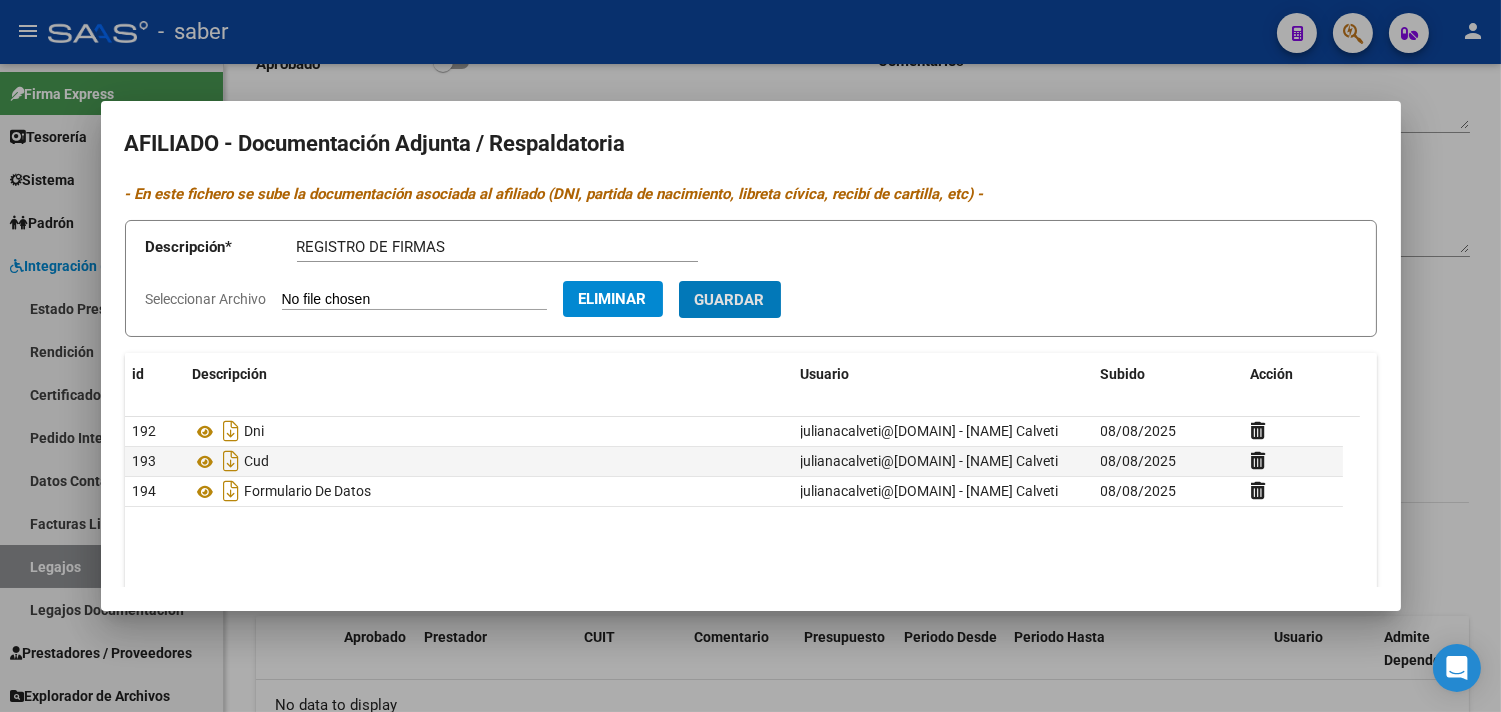 click on "Guardar" at bounding box center [730, 299] 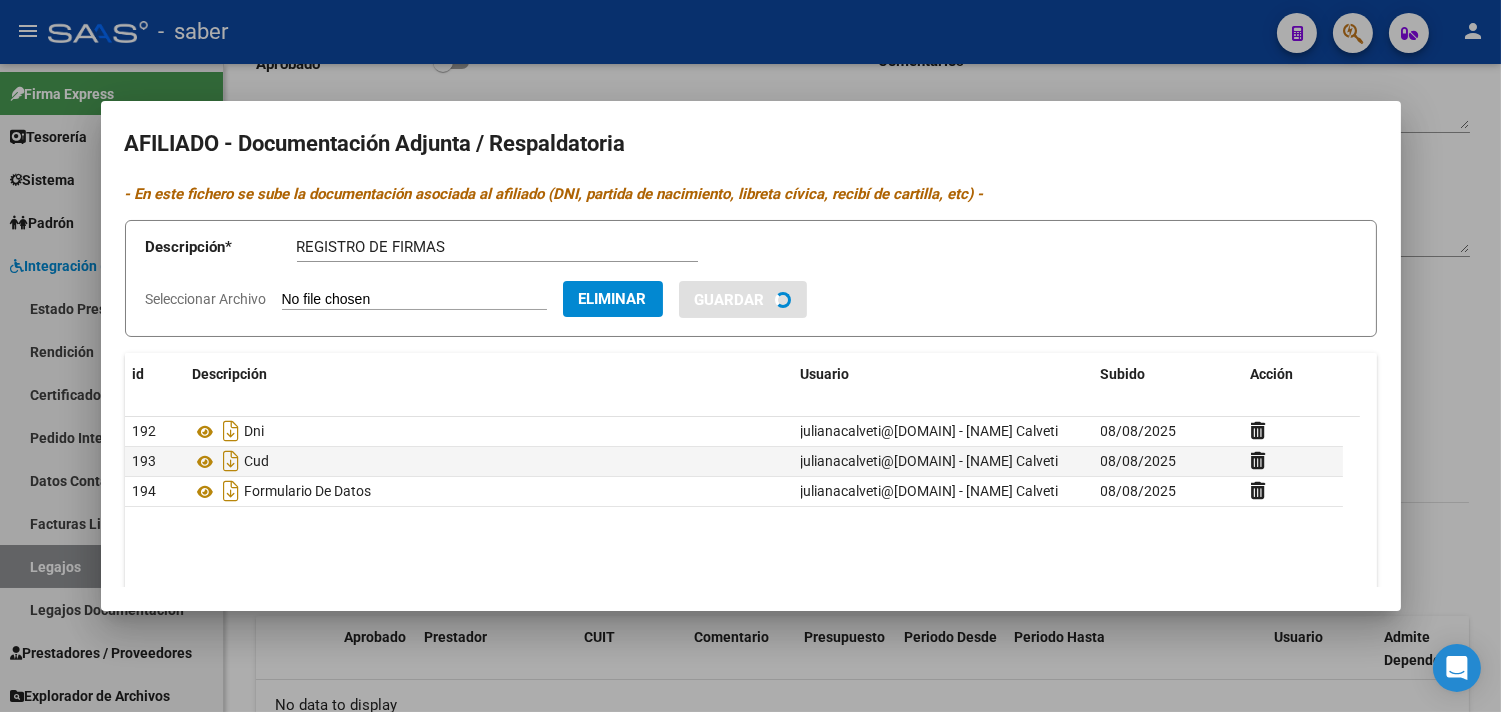 type 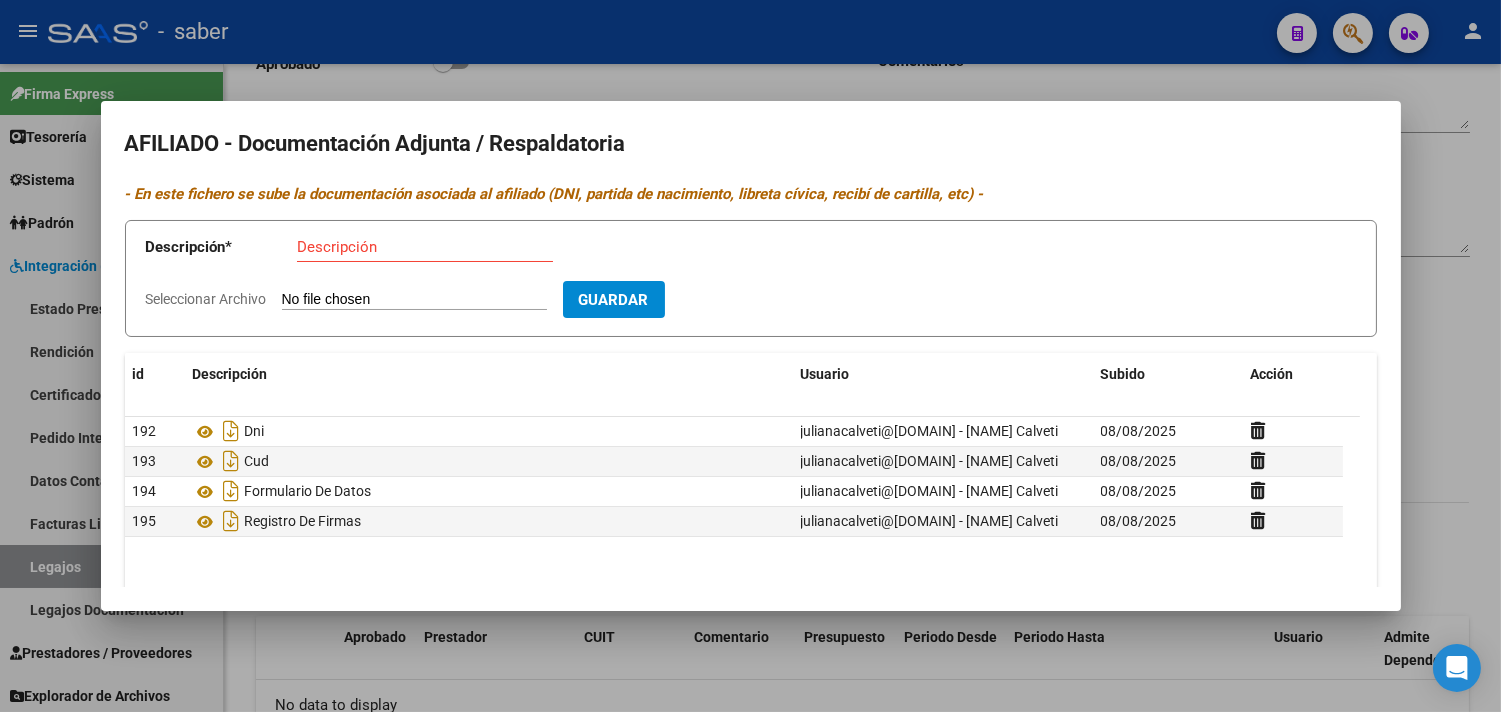 click on "Seleccionar Archivo" at bounding box center [414, 300] 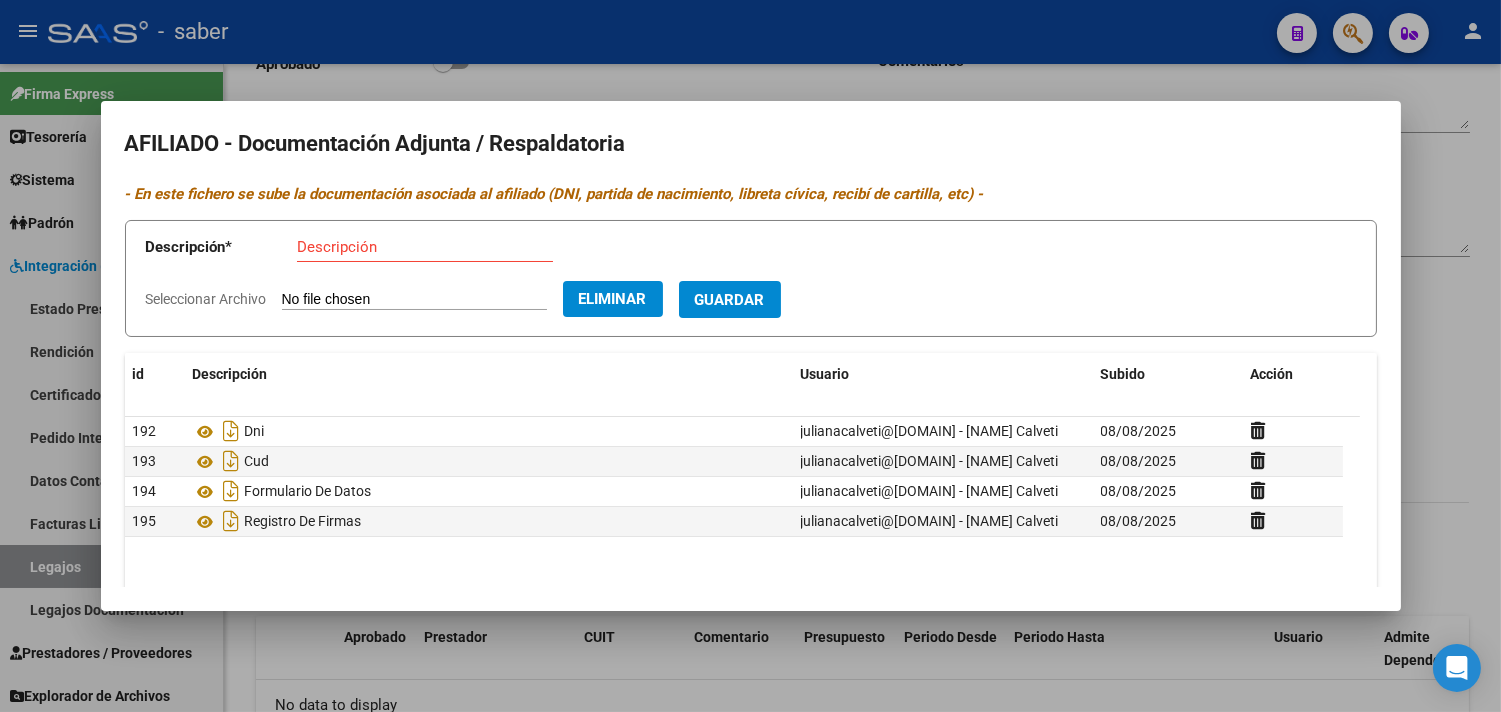 click on "Descripción  *   Descripción" at bounding box center (436, 251) 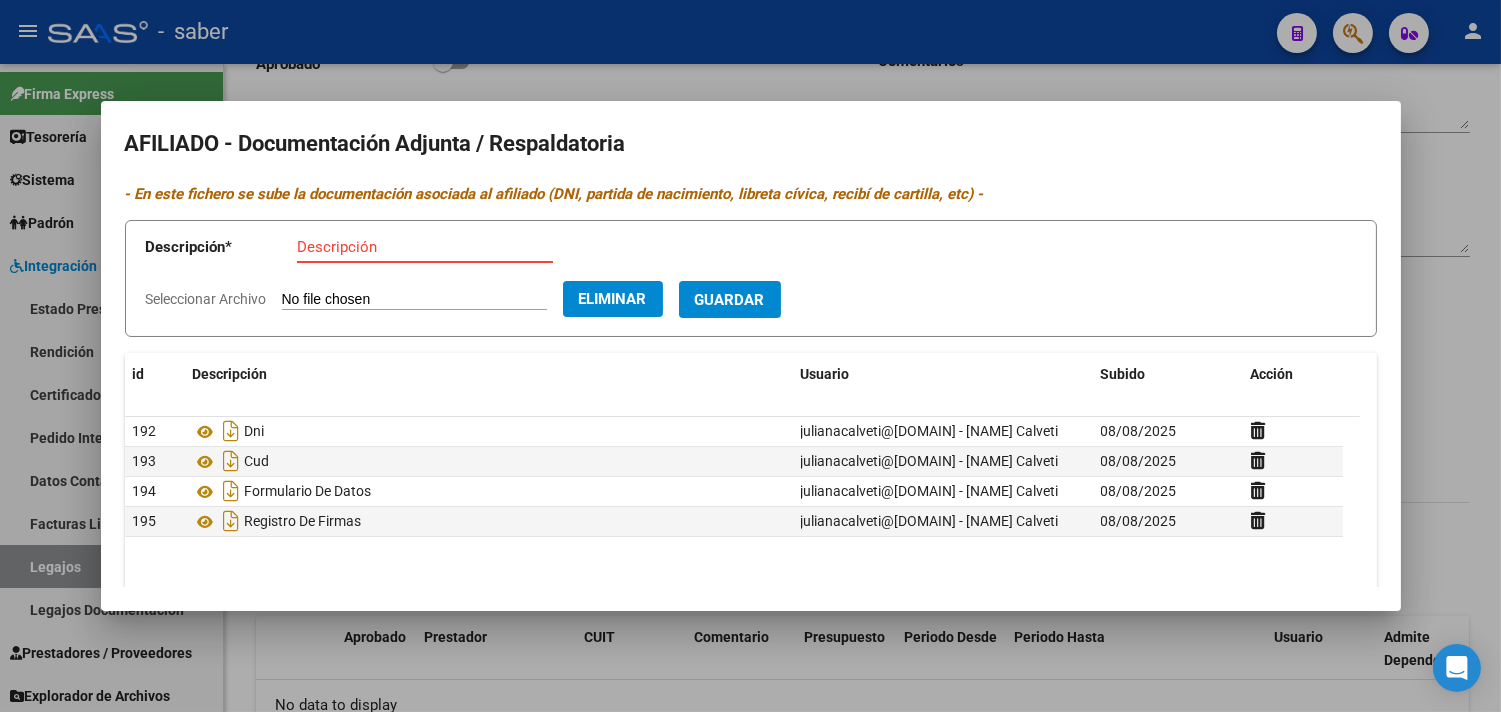 click on "Descripción" at bounding box center [425, 247] 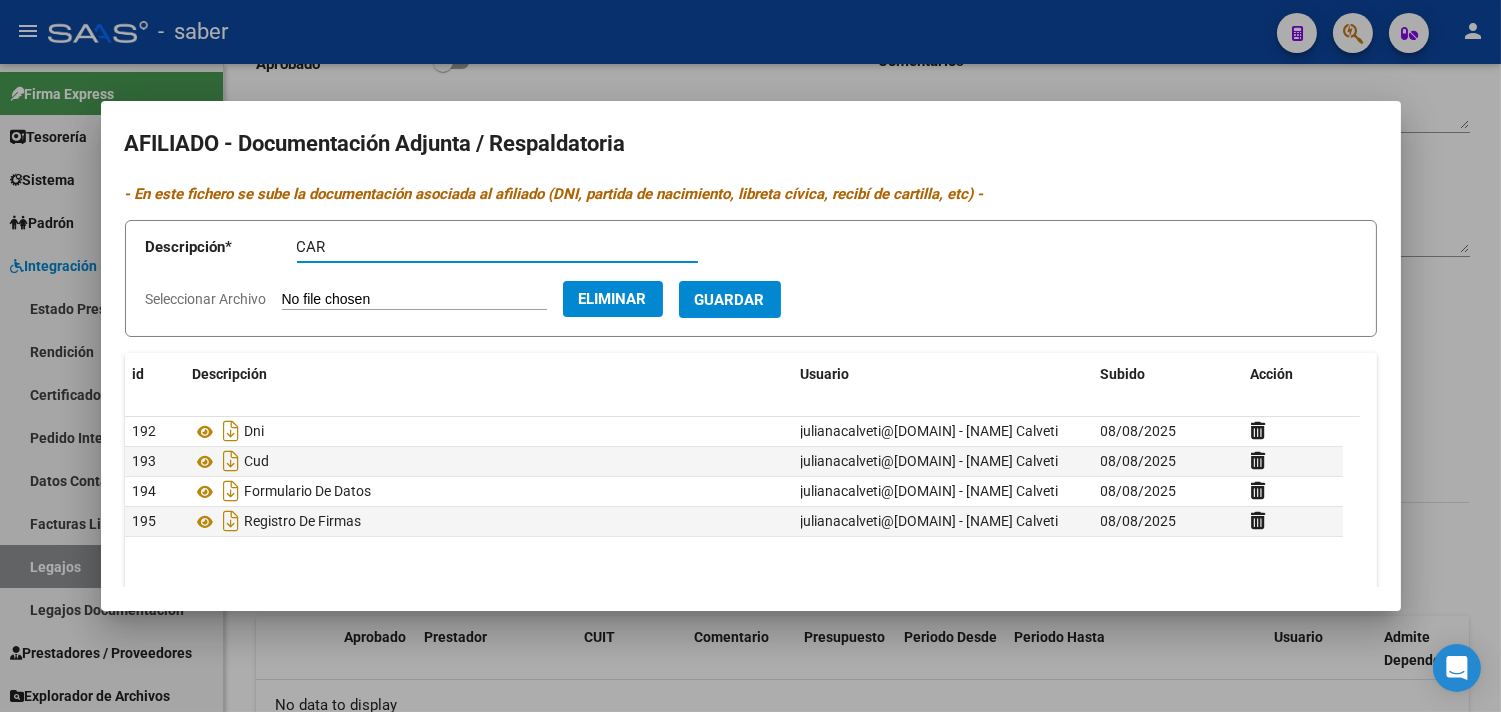 type on "CAR" 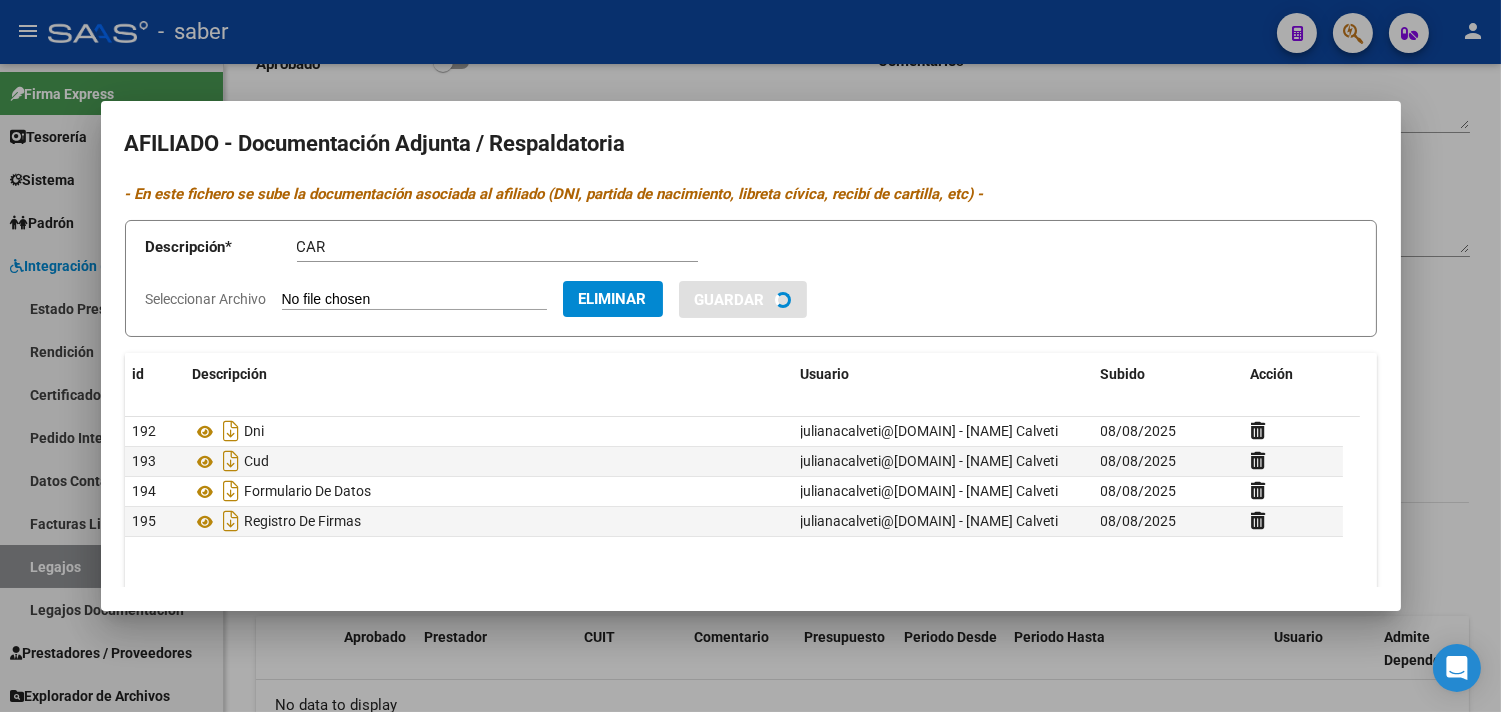 type 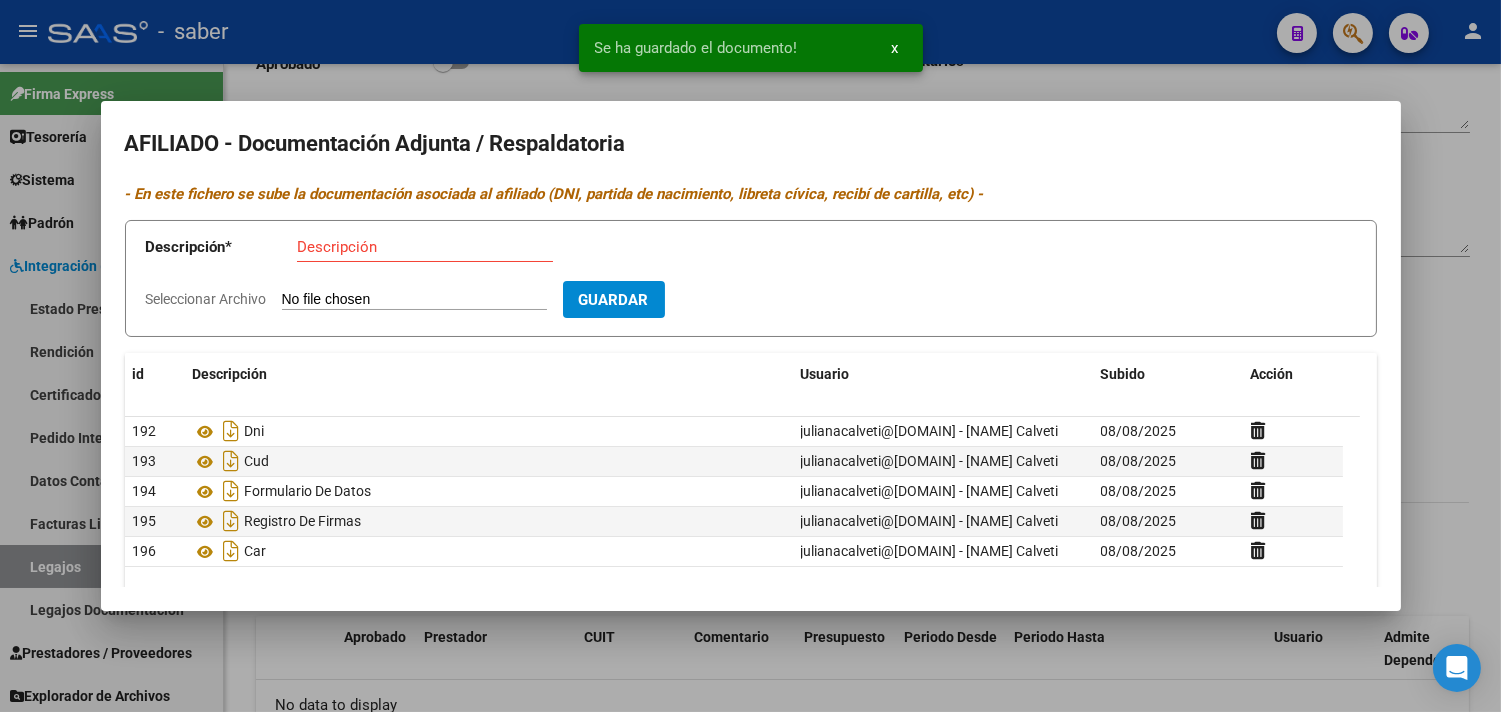 click at bounding box center [750, 356] 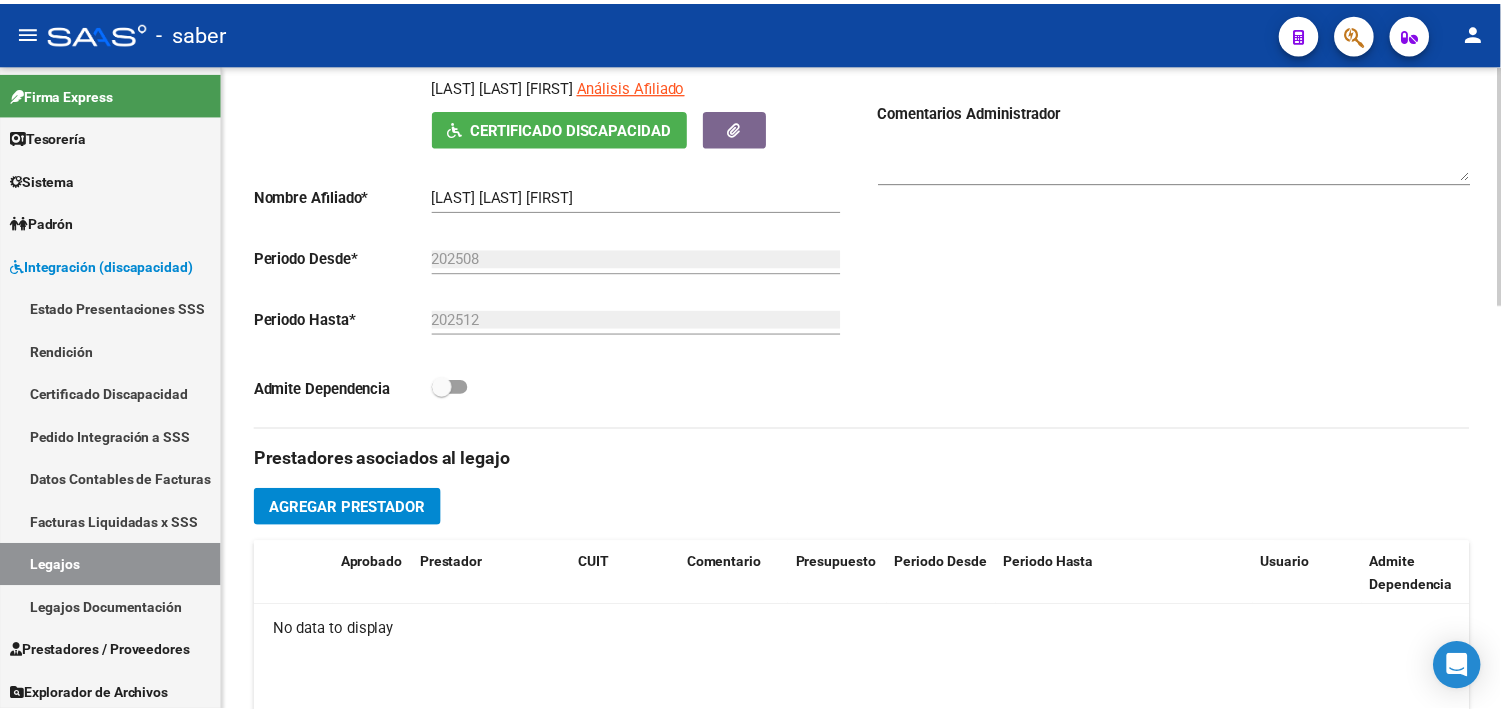 scroll, scrollTop: 444, scrollLeft: 0, axis: vertical 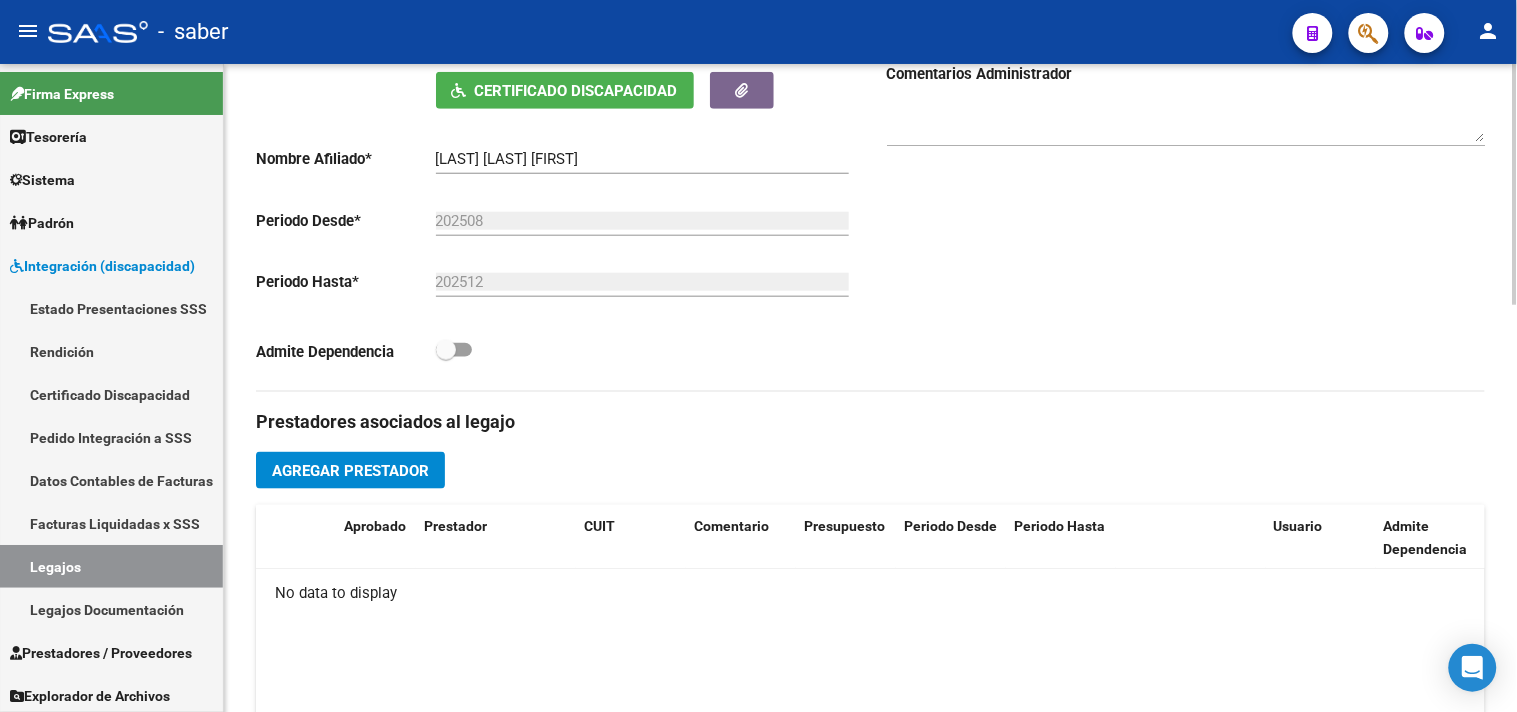 type 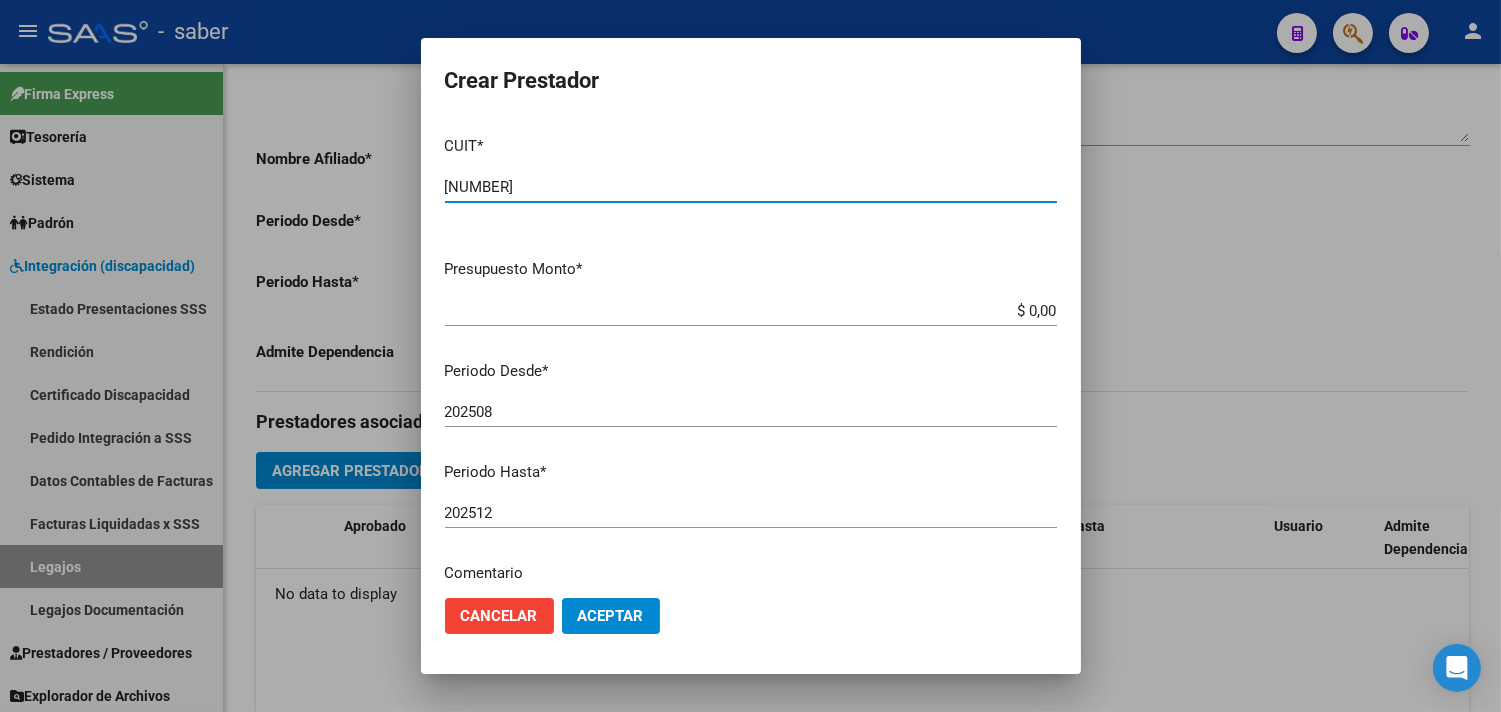 type on "[NUMBER]" 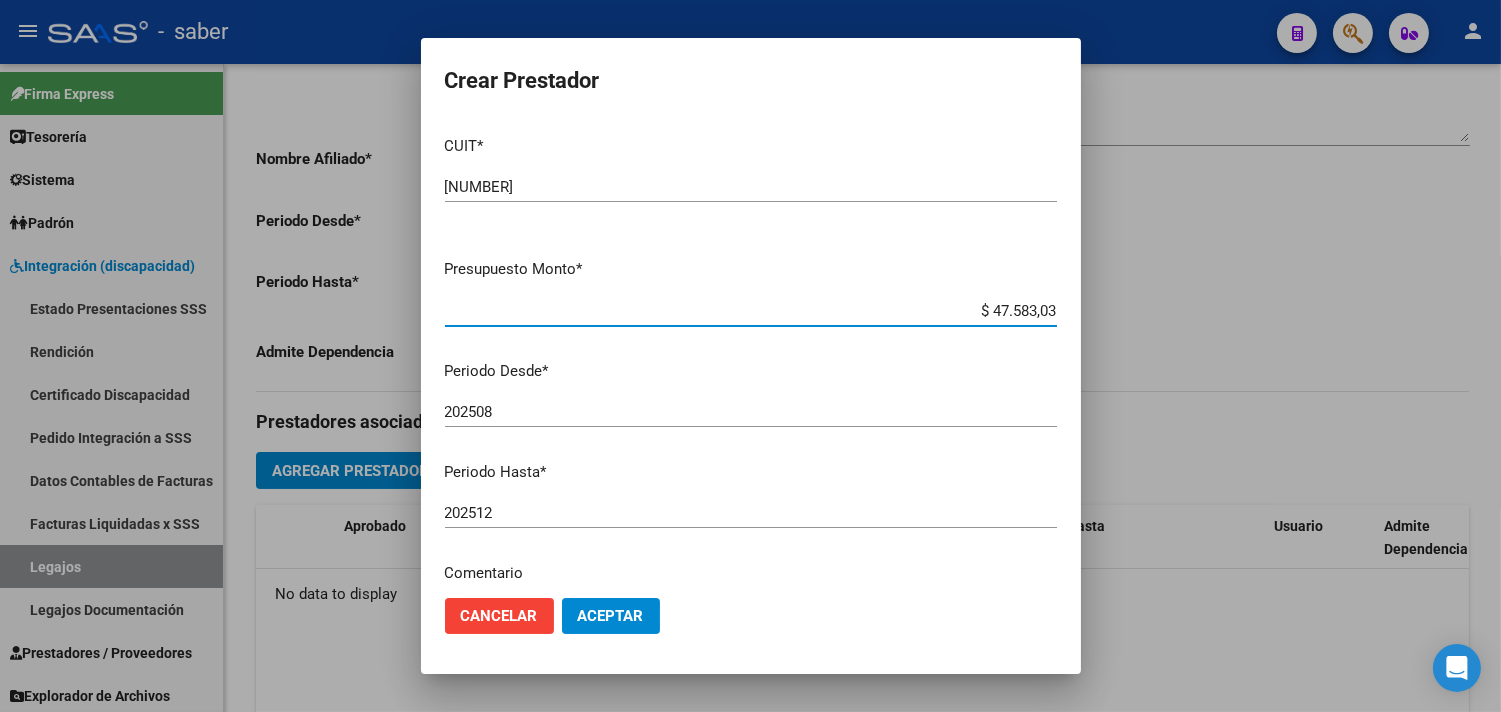 type on "$ 475.830,36" 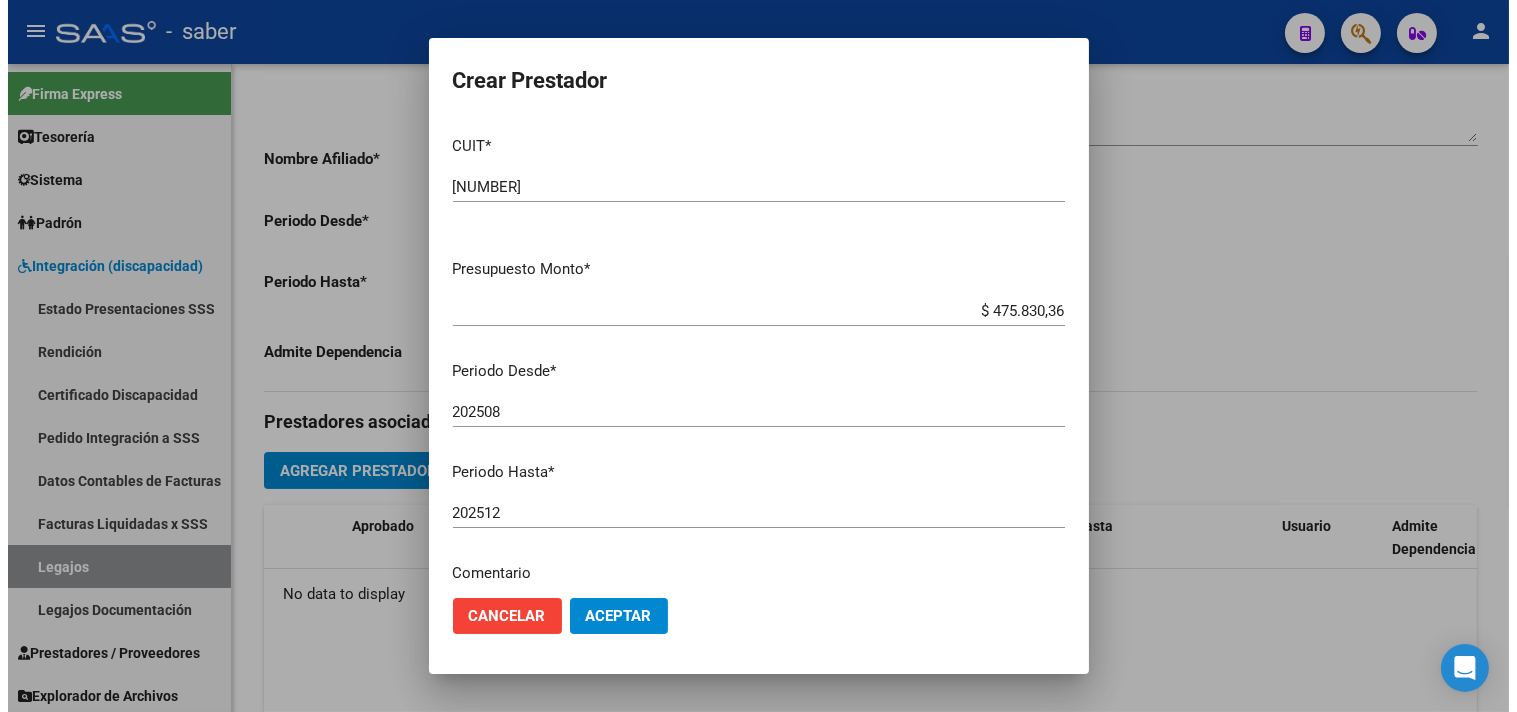 scroll, scrollTop: 222, scrollLeft: 0, axis: vertical 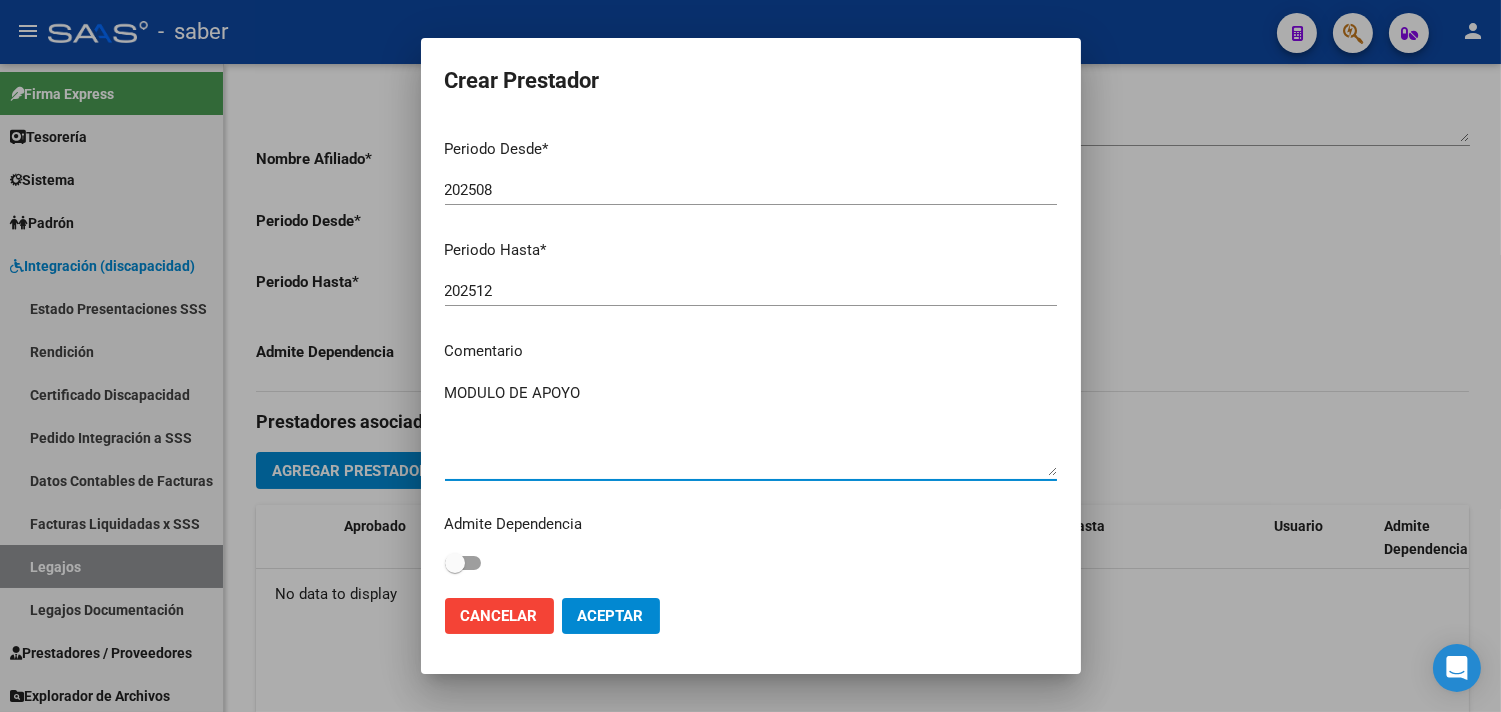 type on "MODULO DE APOYO" 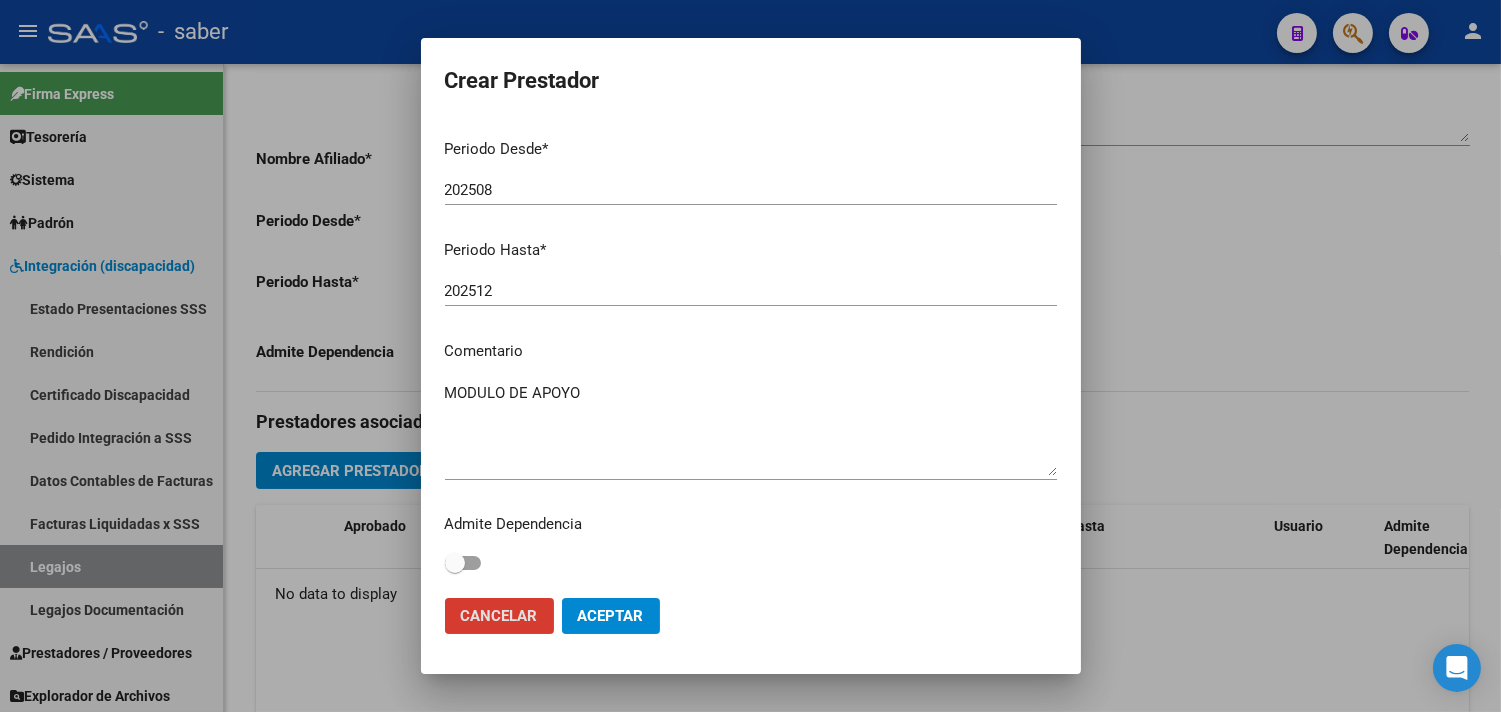 type 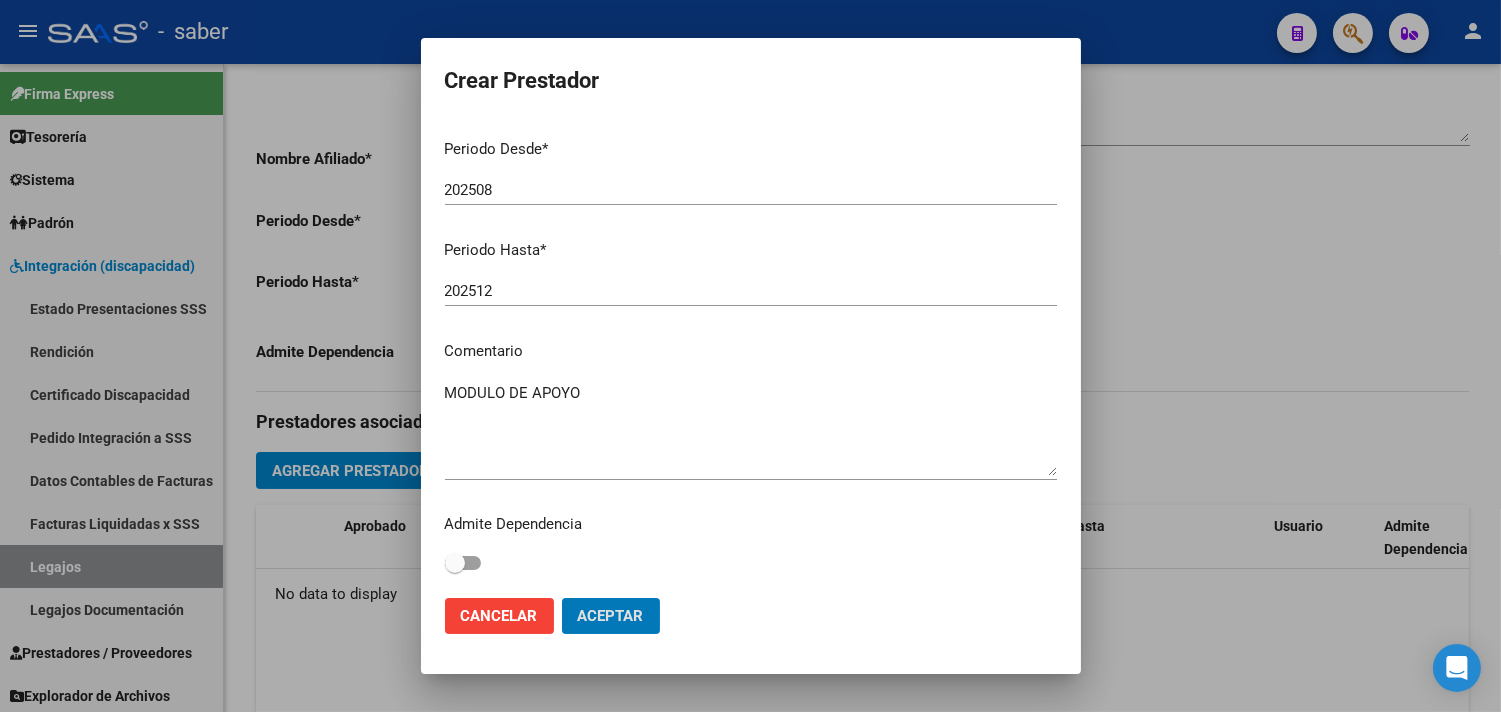 type 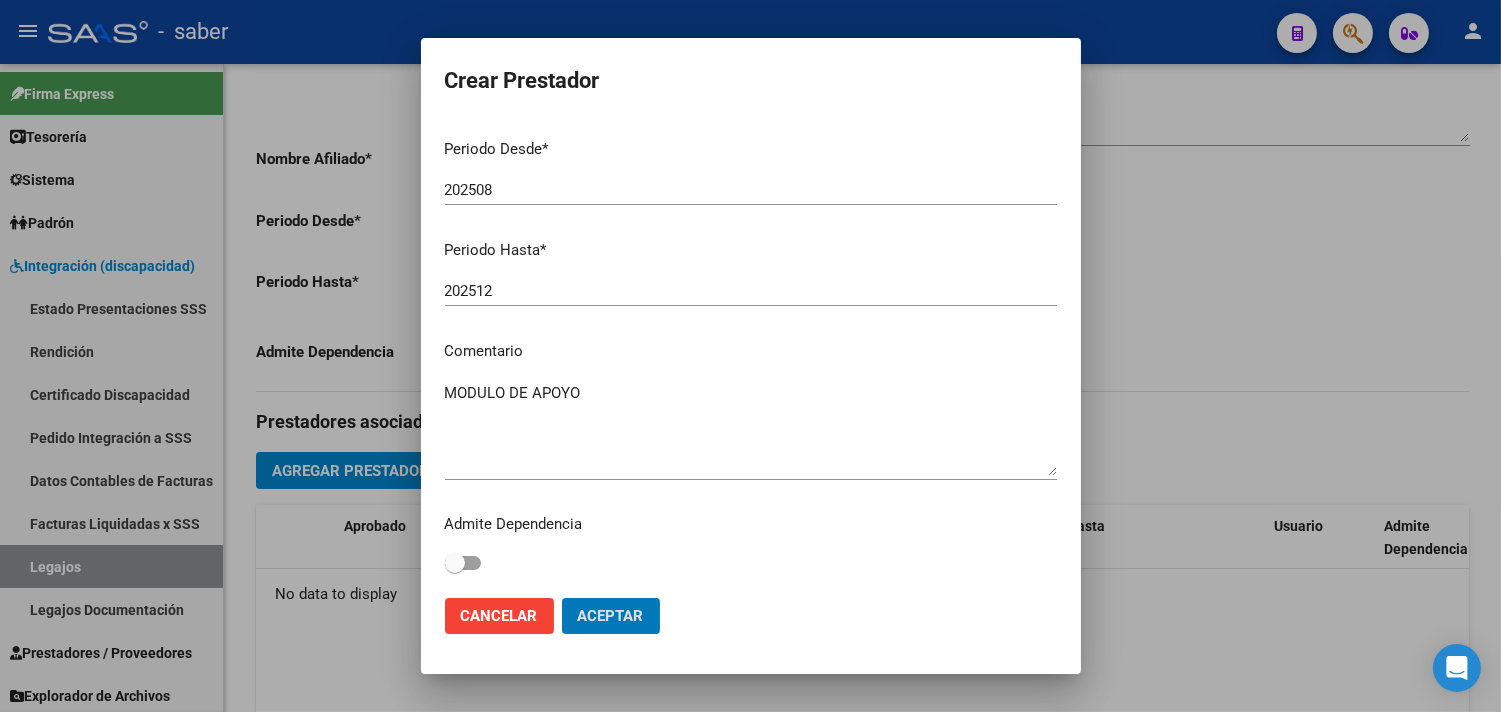 click on "Aceptar" 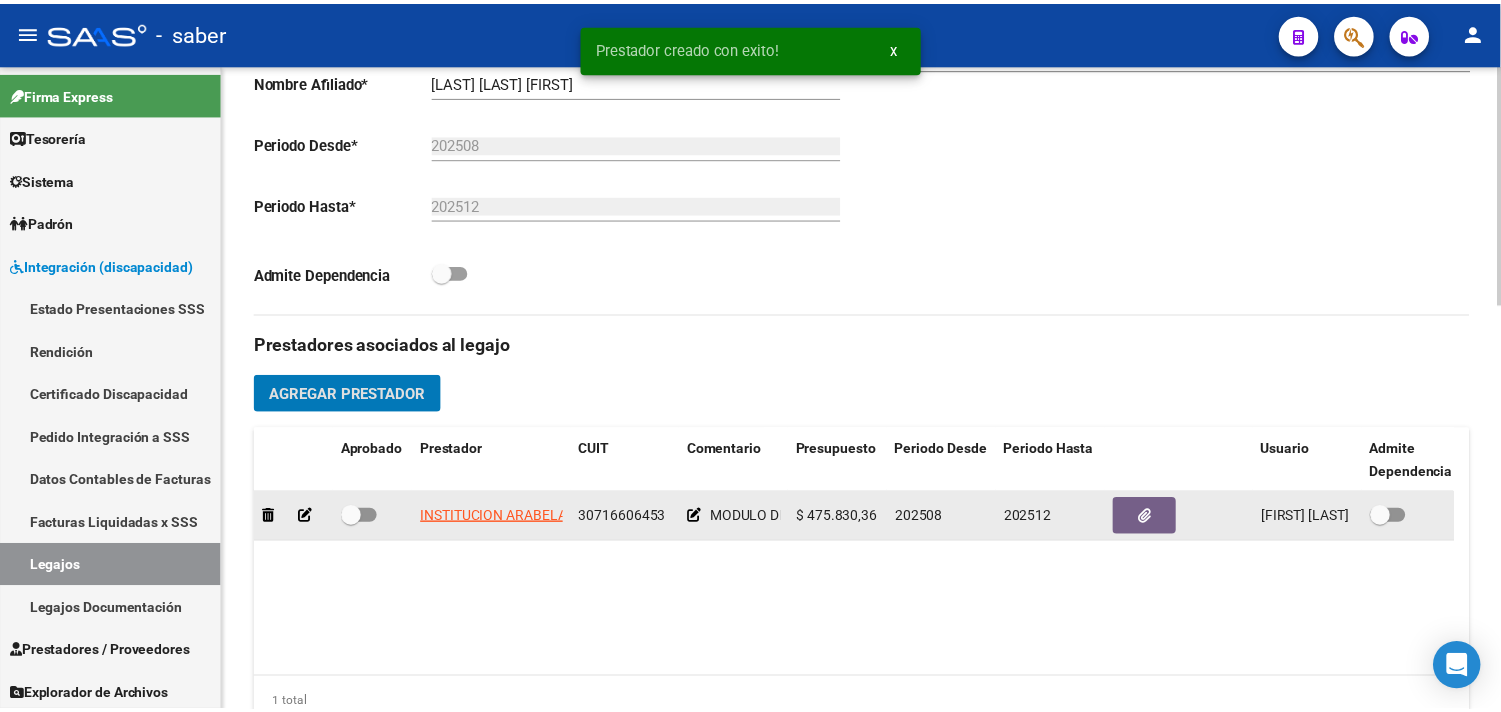 scroll, scrollTop: 555, scrollLeft: 0, axis: vertical 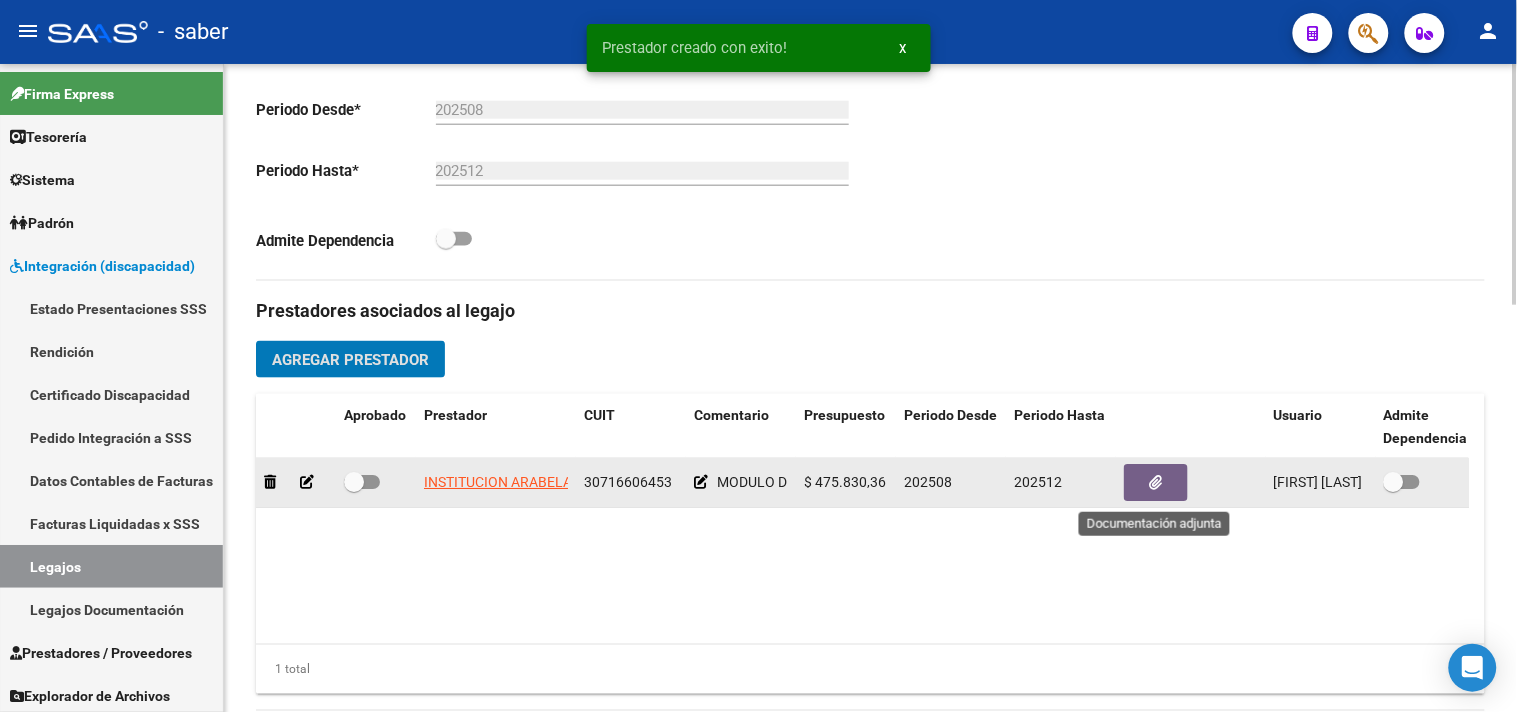 click 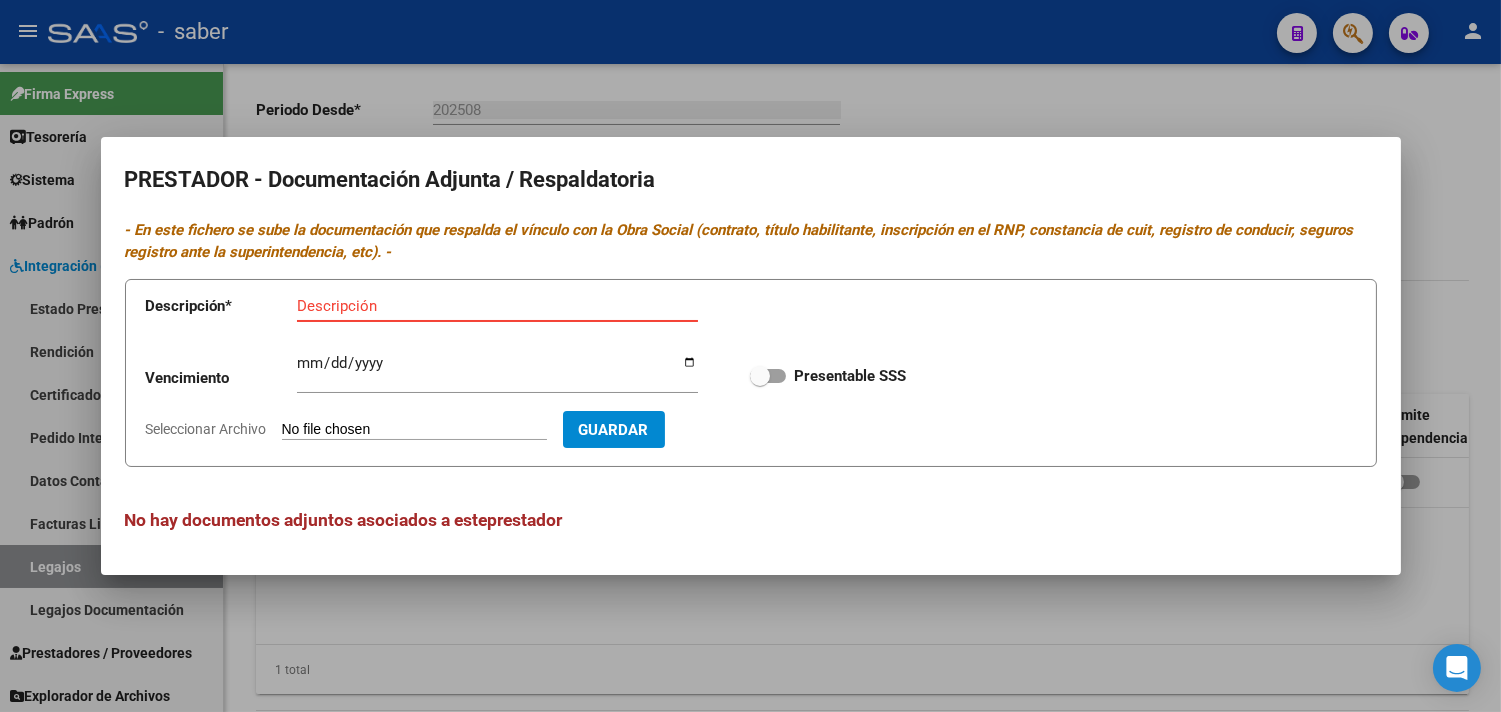 click on "Seleccionar Archivo" at bounding box center (414, 430) 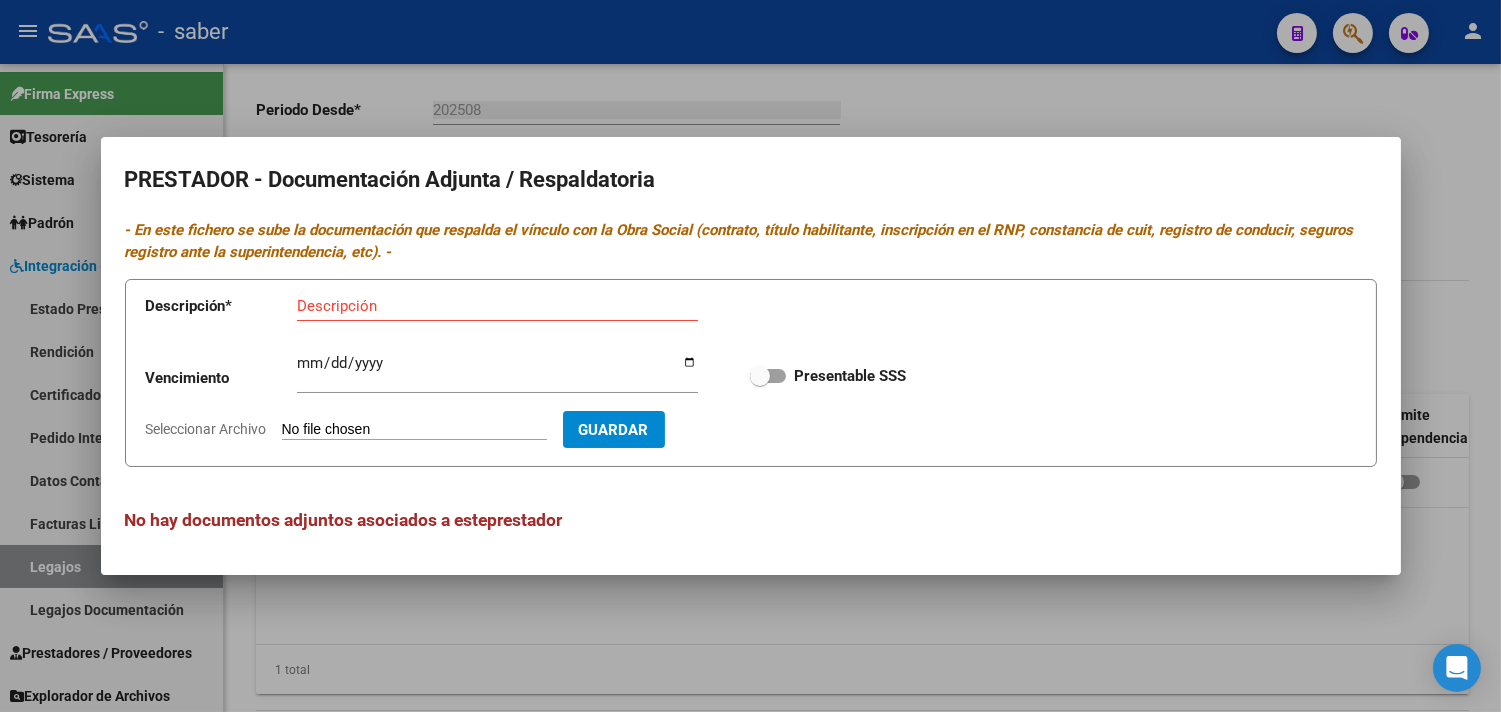 type on "C:\fakepath\[FILENAME].pdf" 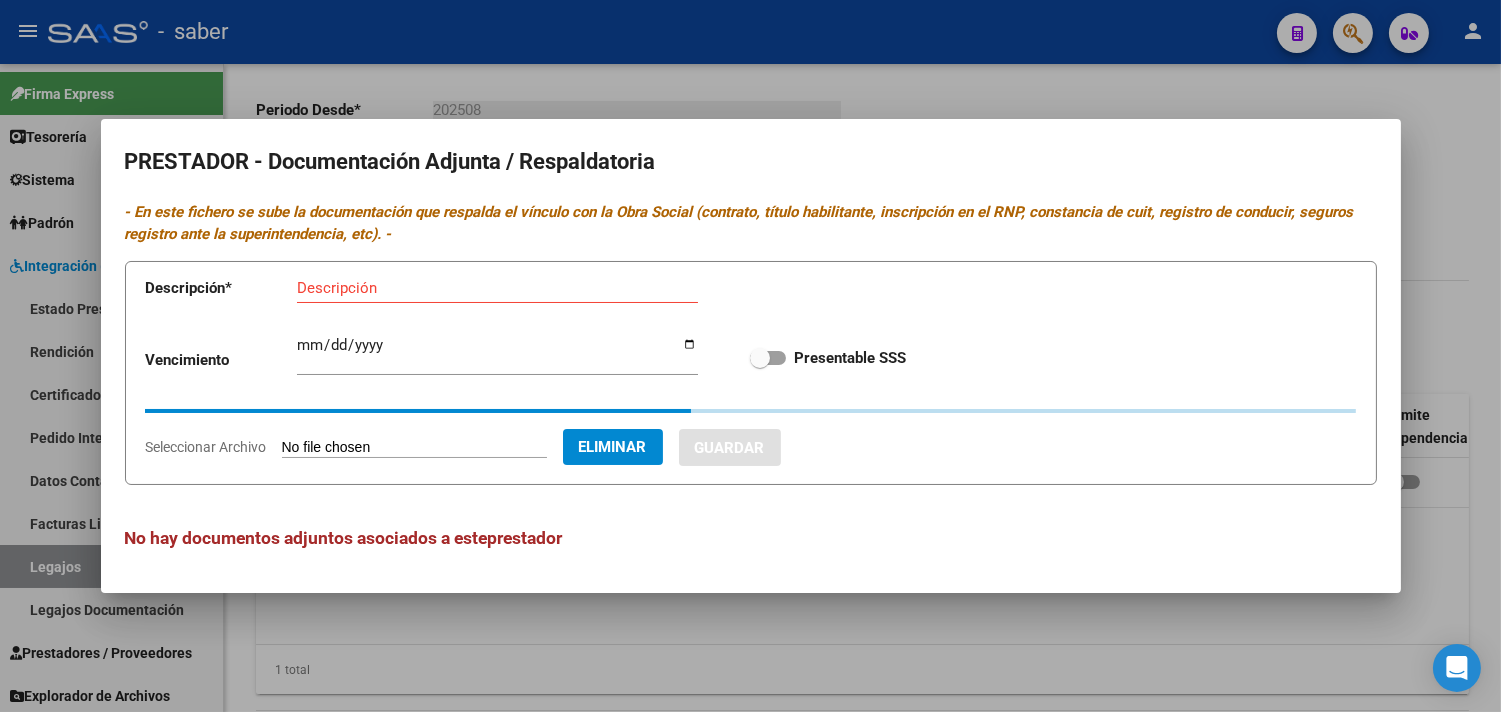 click on "Descripción" at bounding box center [497, 288] 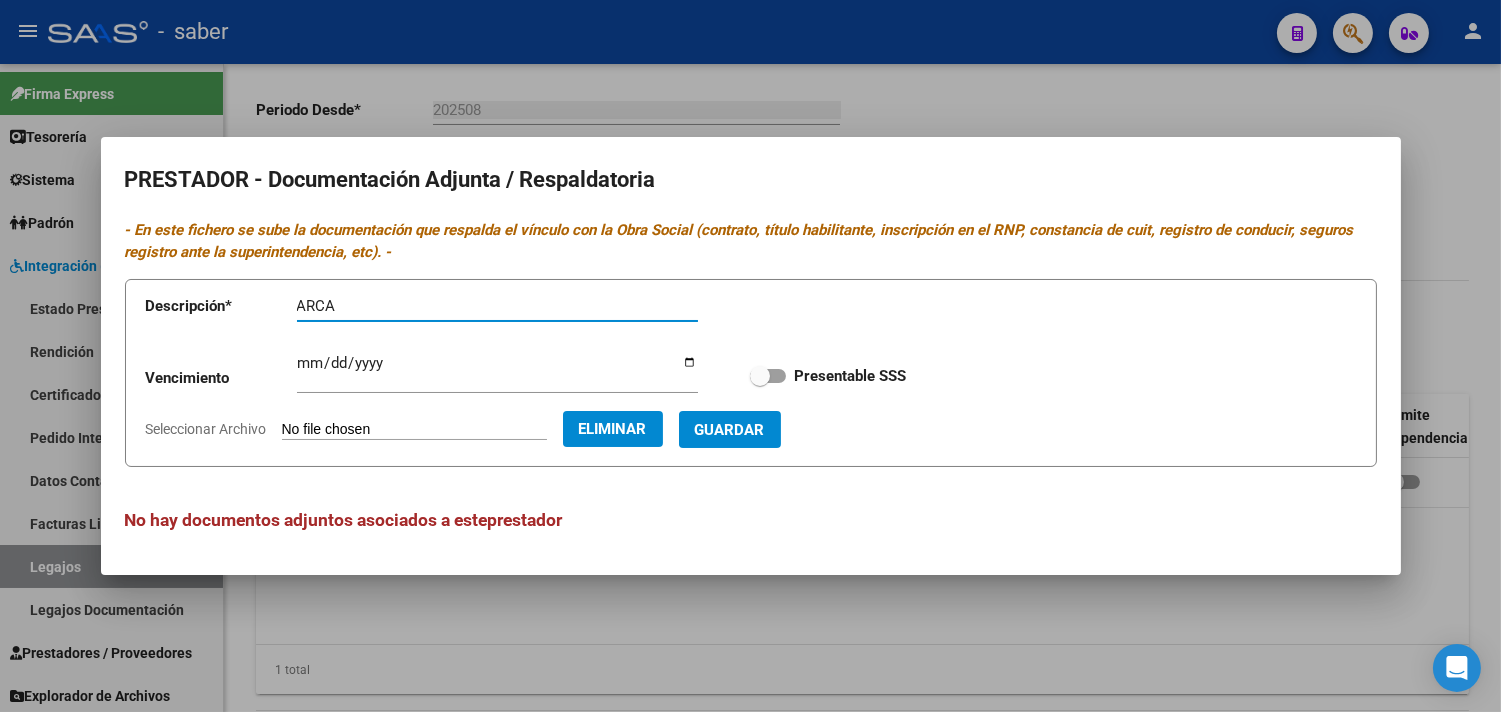 type on "ARCA" 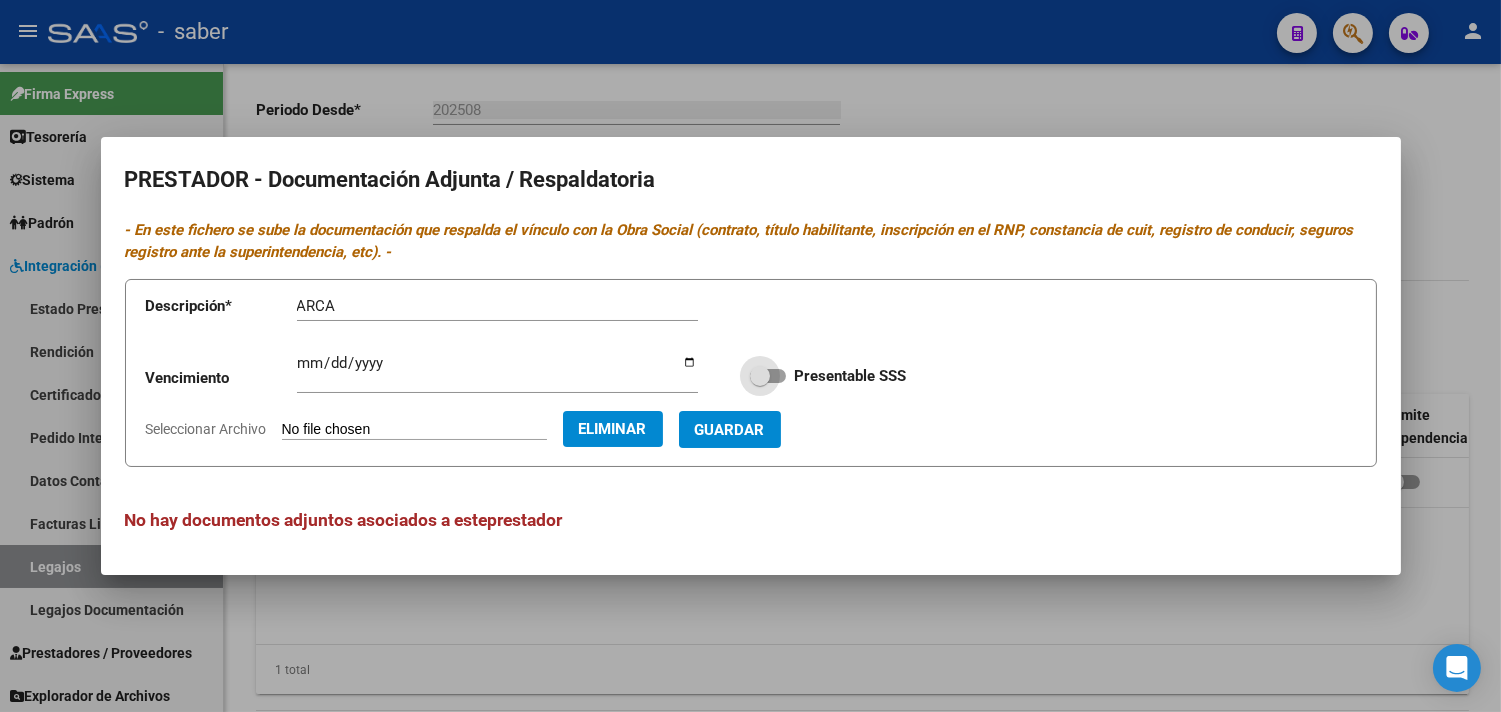 click on "Presentable SSS" at bounding box center [850, 376] 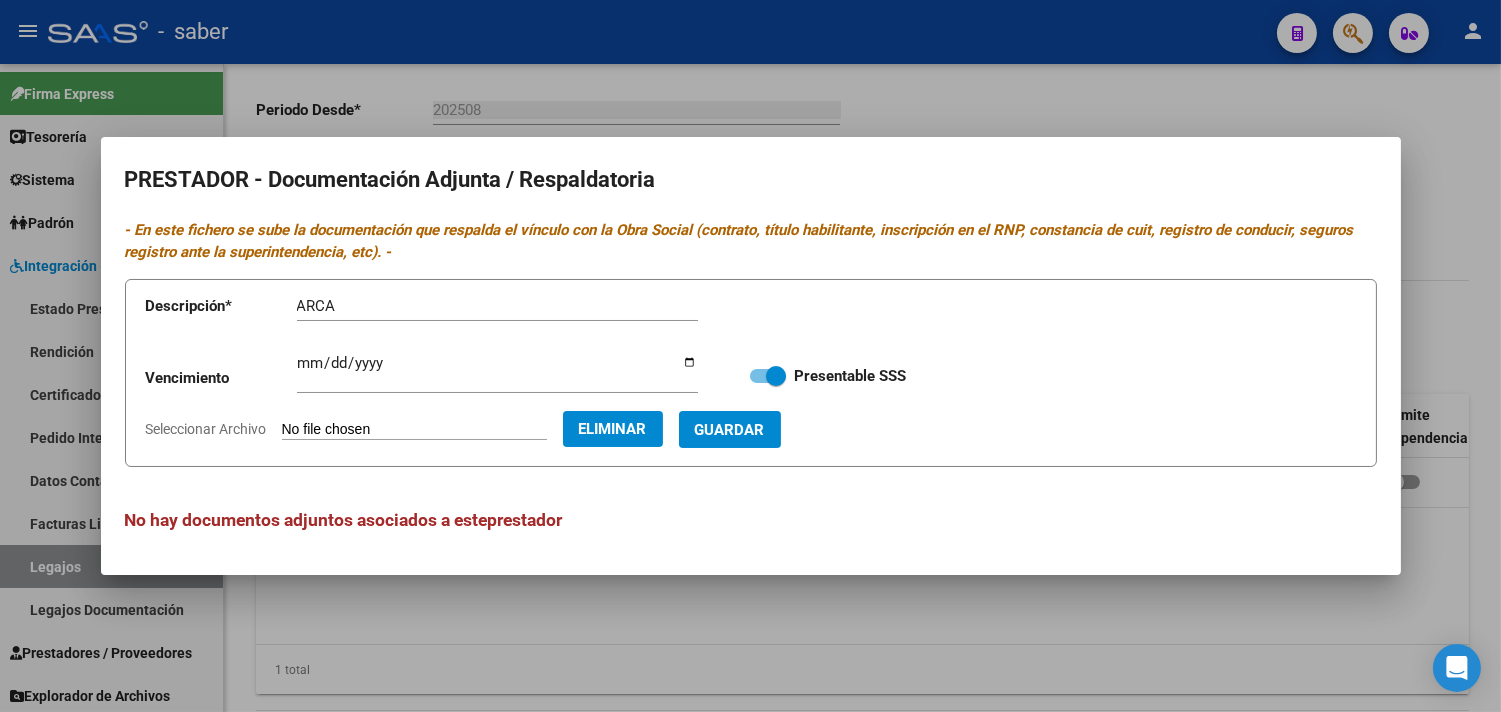 click on "Guardar" at bounding box center [730, 430] 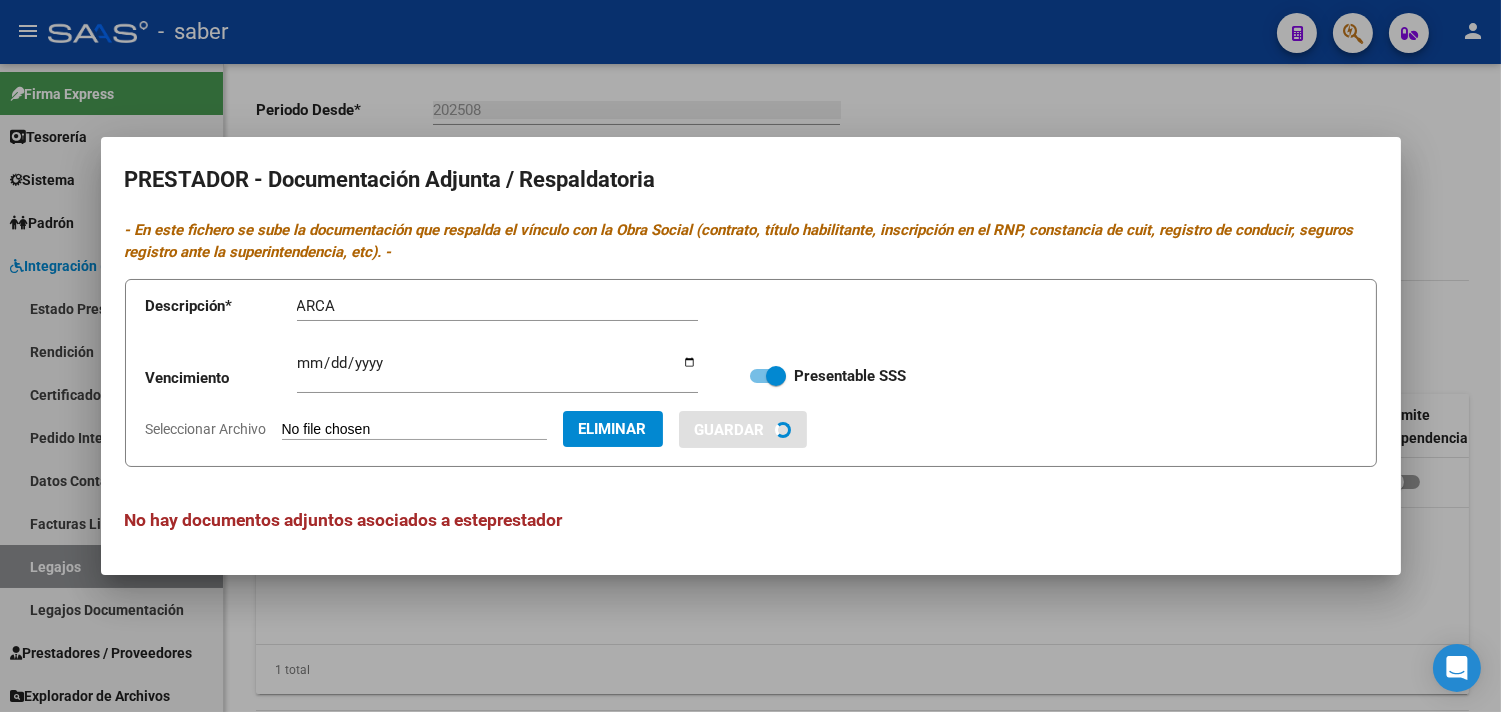 type 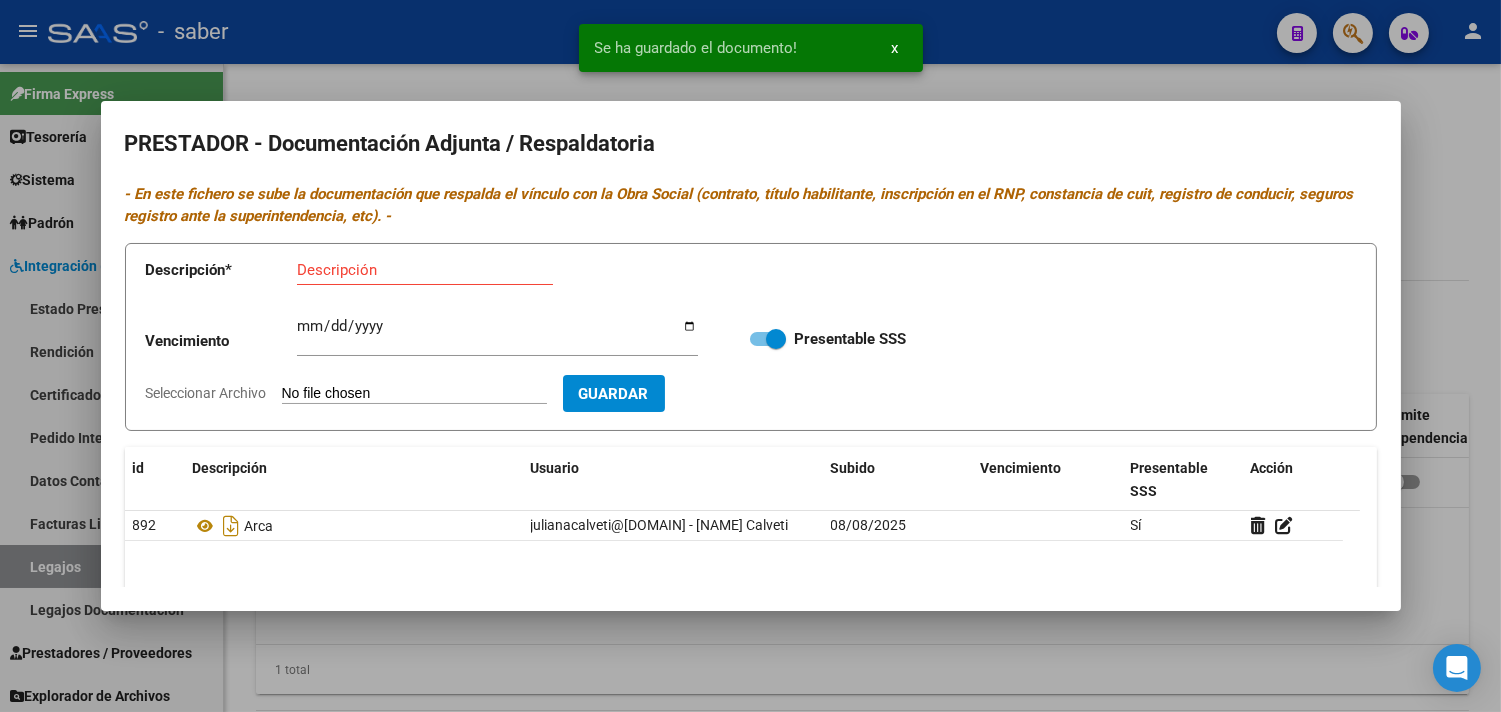 click on "Seleccionar Archivo" at bounding box center (414, 394) 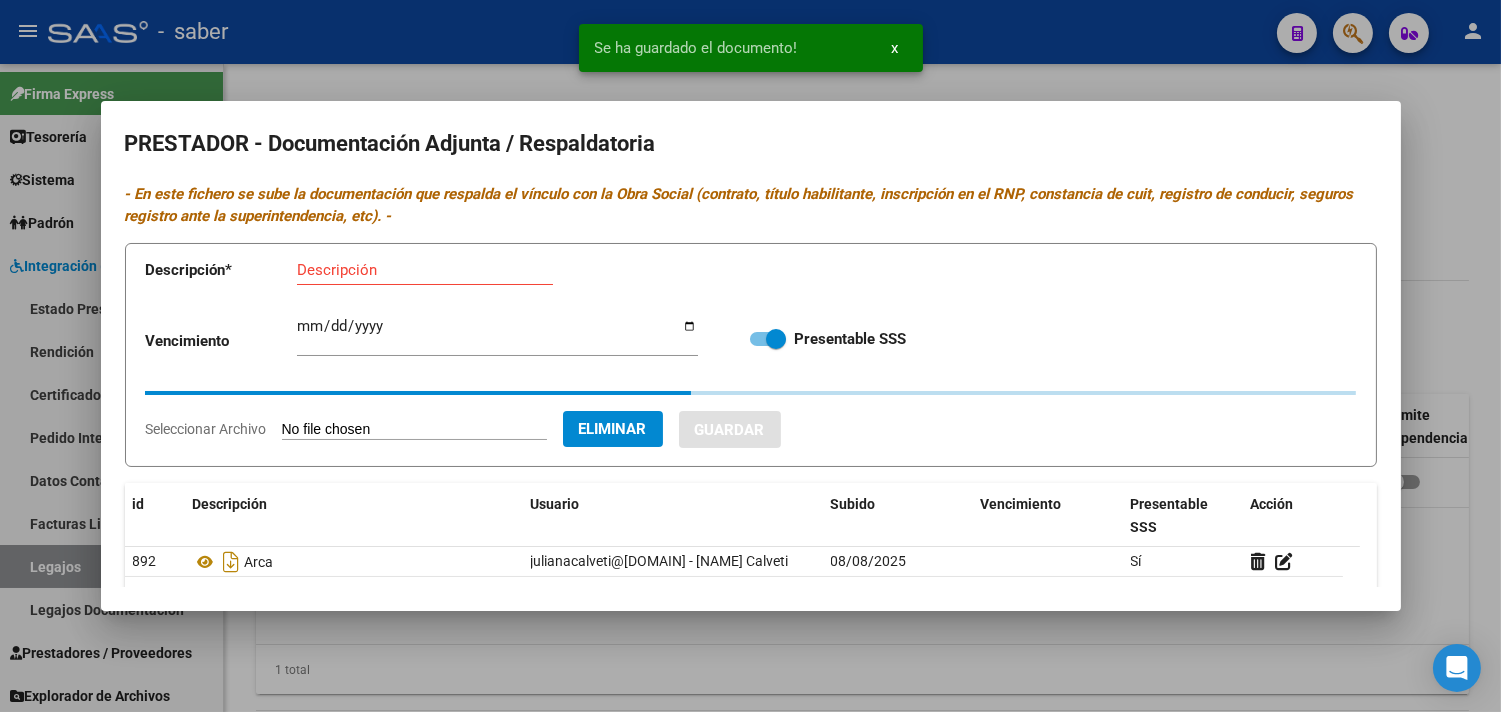 click on "Descripción" at bounding box center (425, 270) 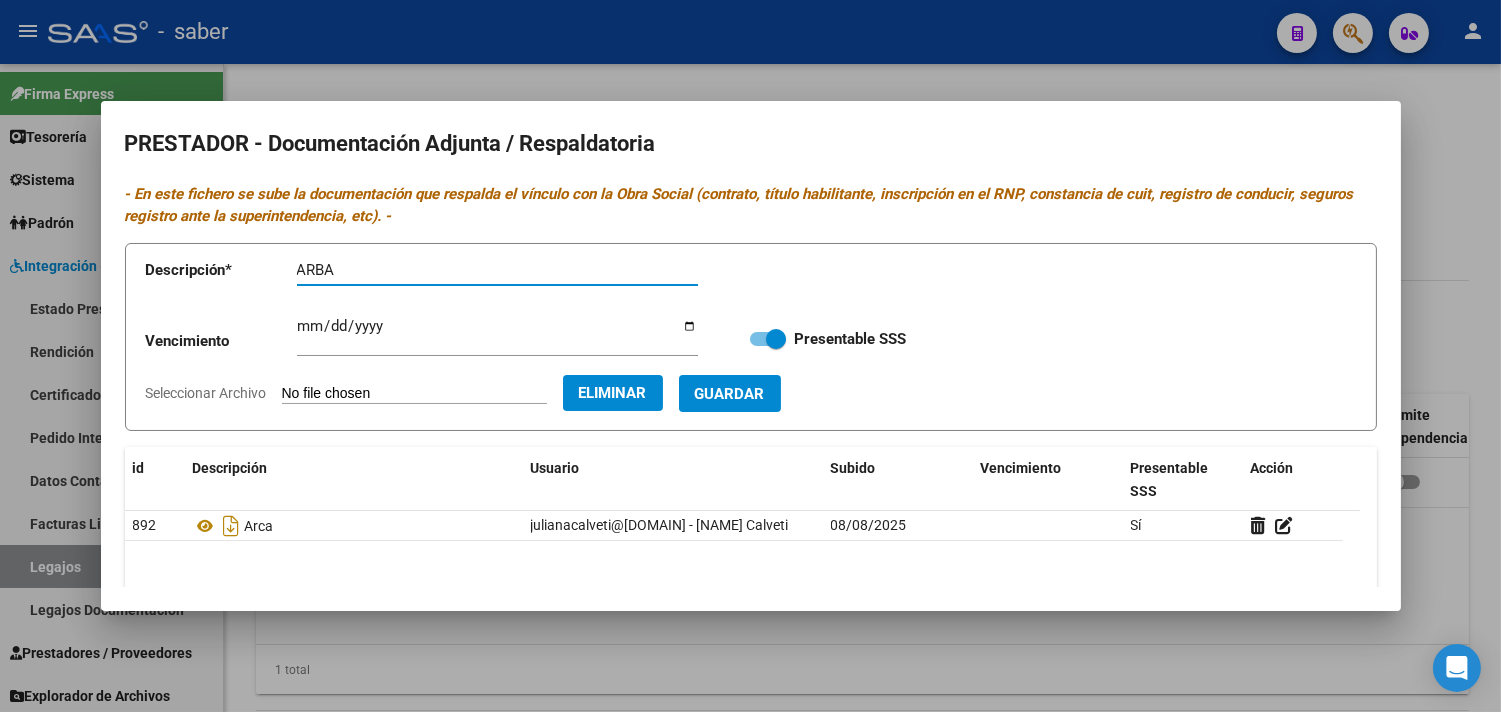 type on "ARBA" 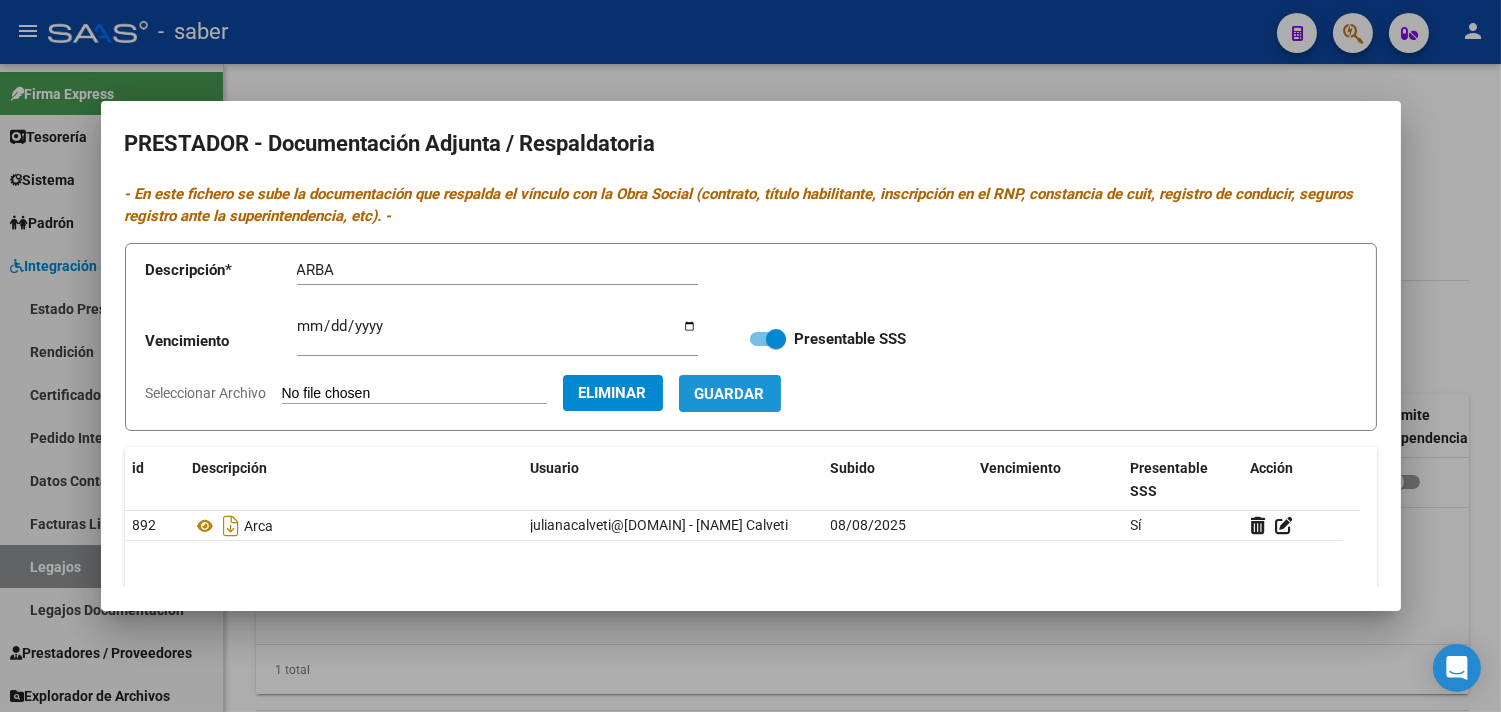 click on "Guardar" at bounding box center [730, 393] 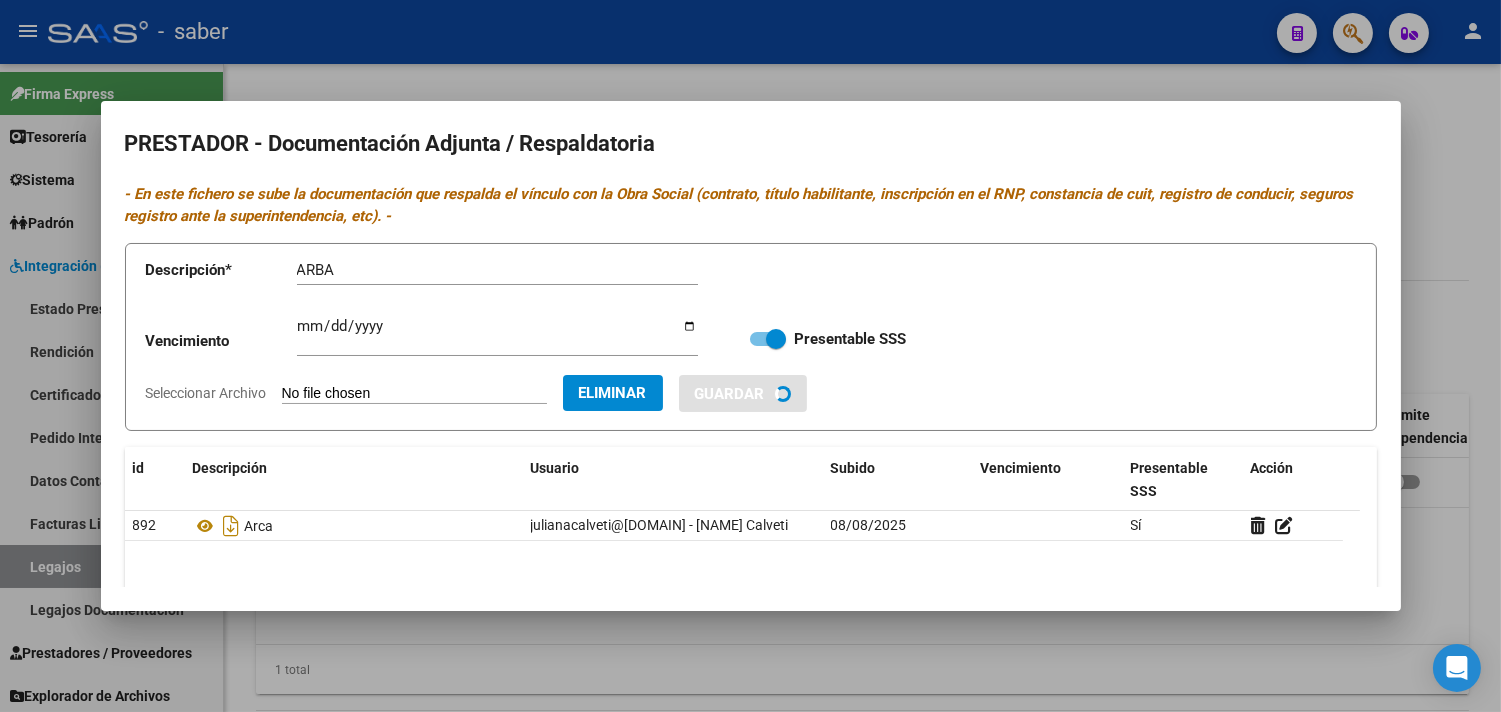 type 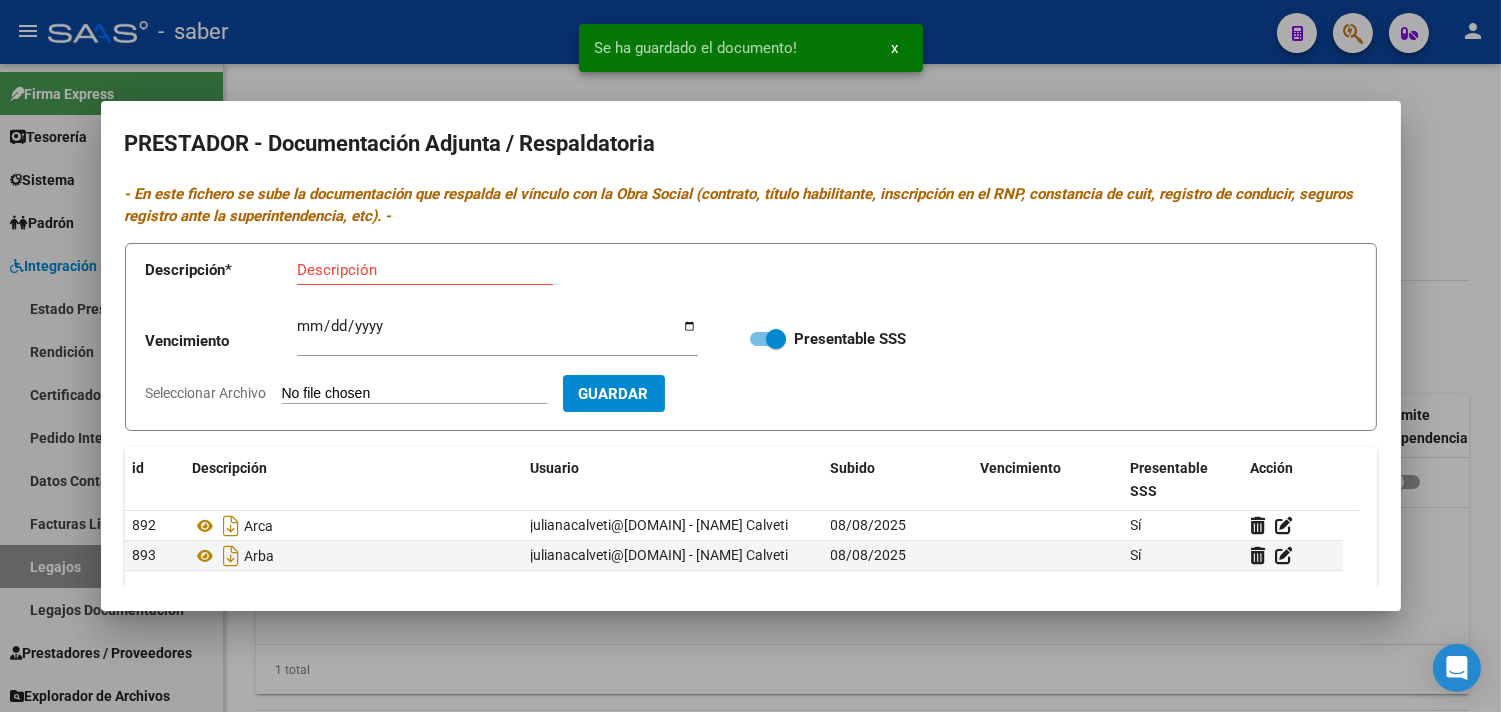 click on "Seleccionar Archivo" at bounding box center [414, 394] 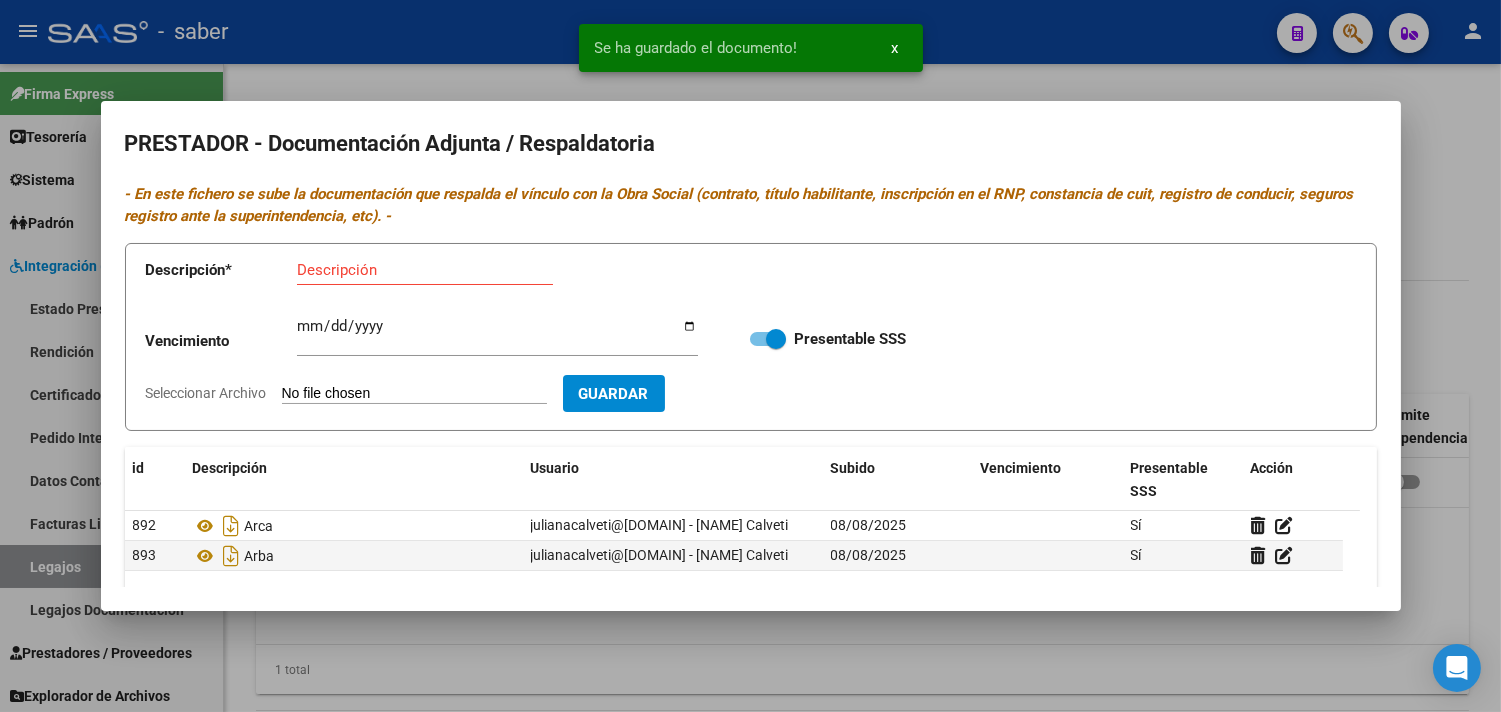 type on "C:\fakepath\[FILENAME].pdf" 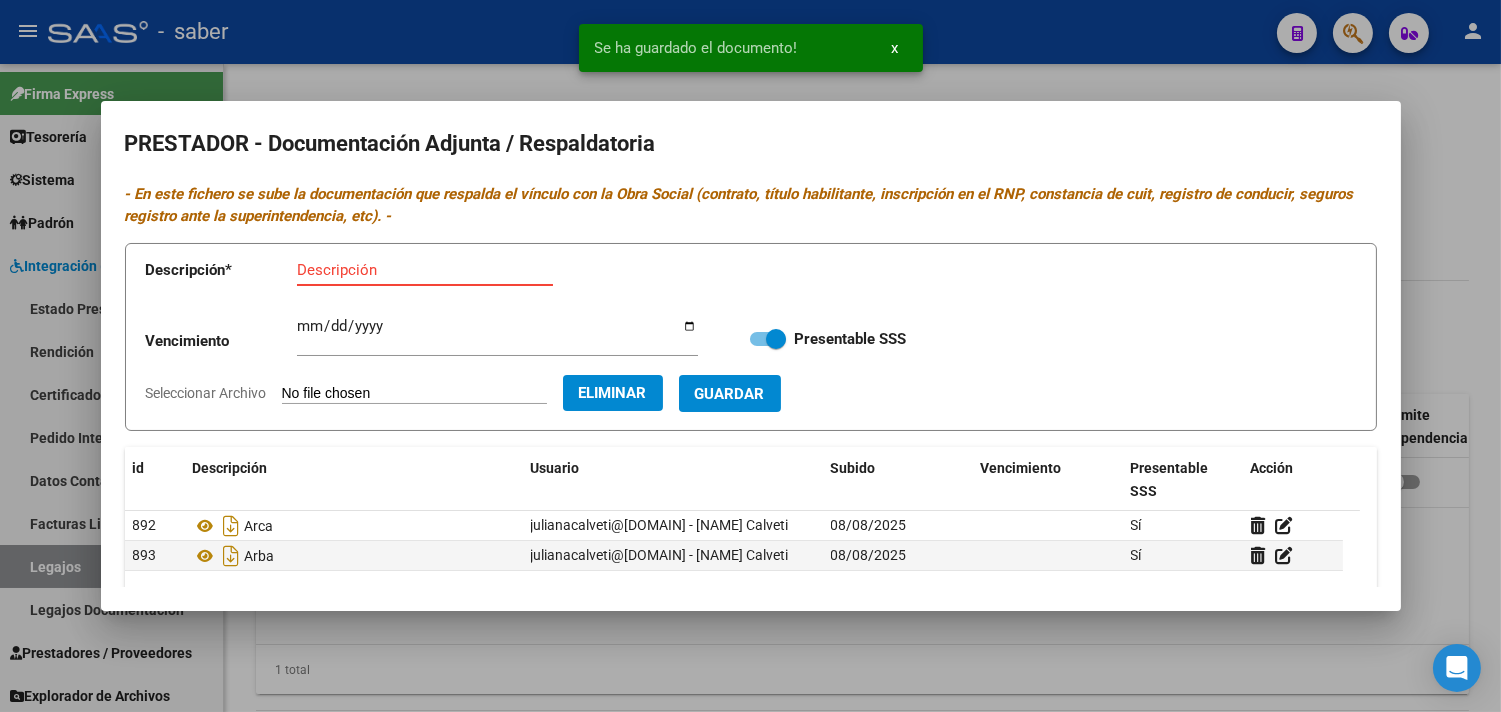 click on "Descripción" at bounding box center [425, 270] 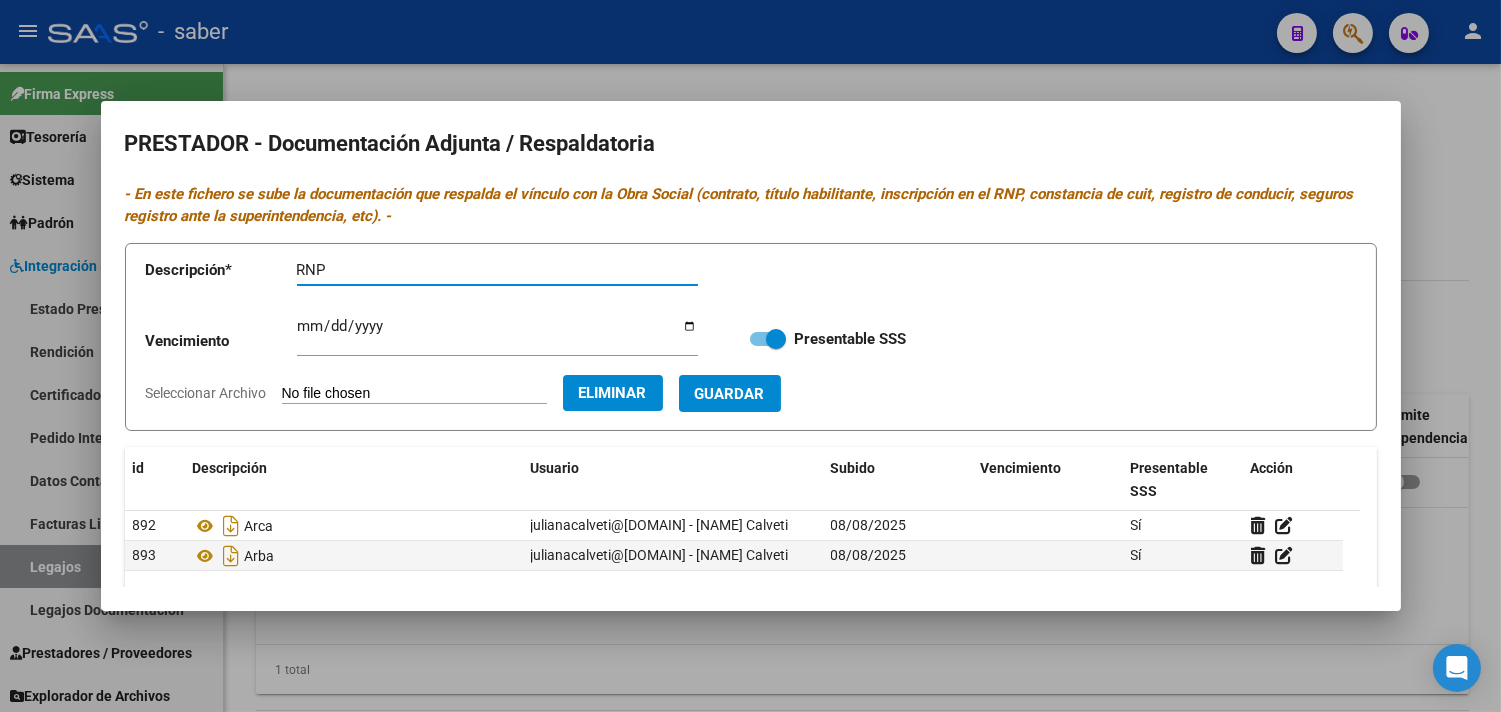 type on "RNP" 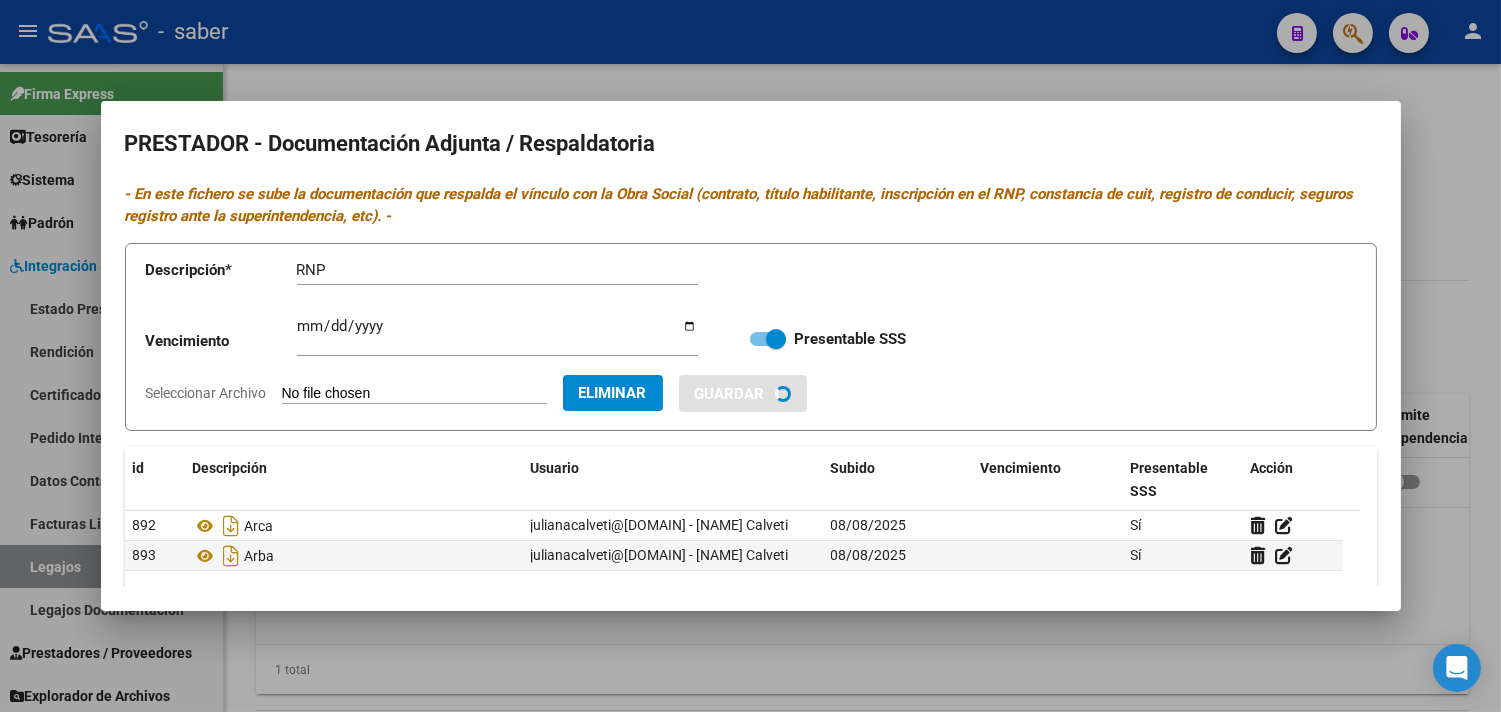 type 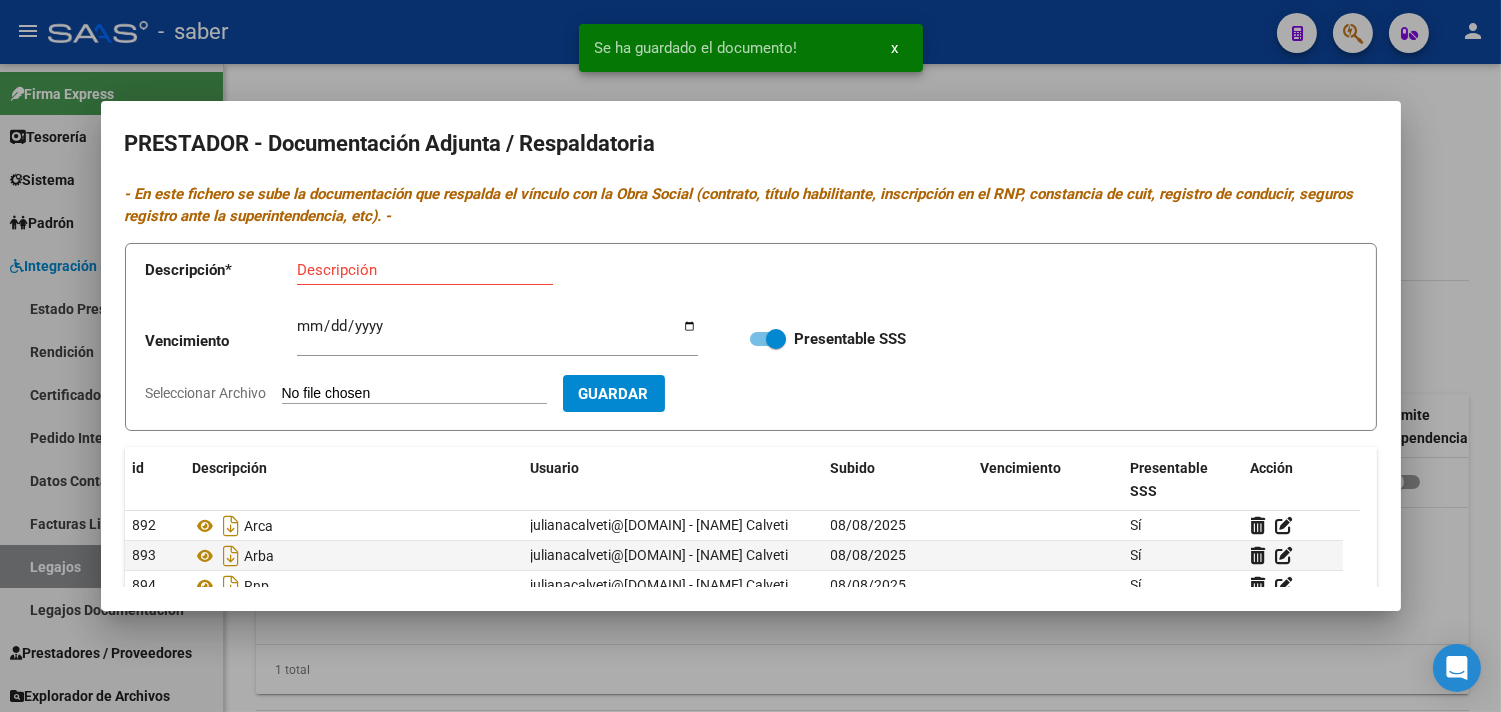 click on "Seleccionar Archivo" at bounding box center (414, 394) 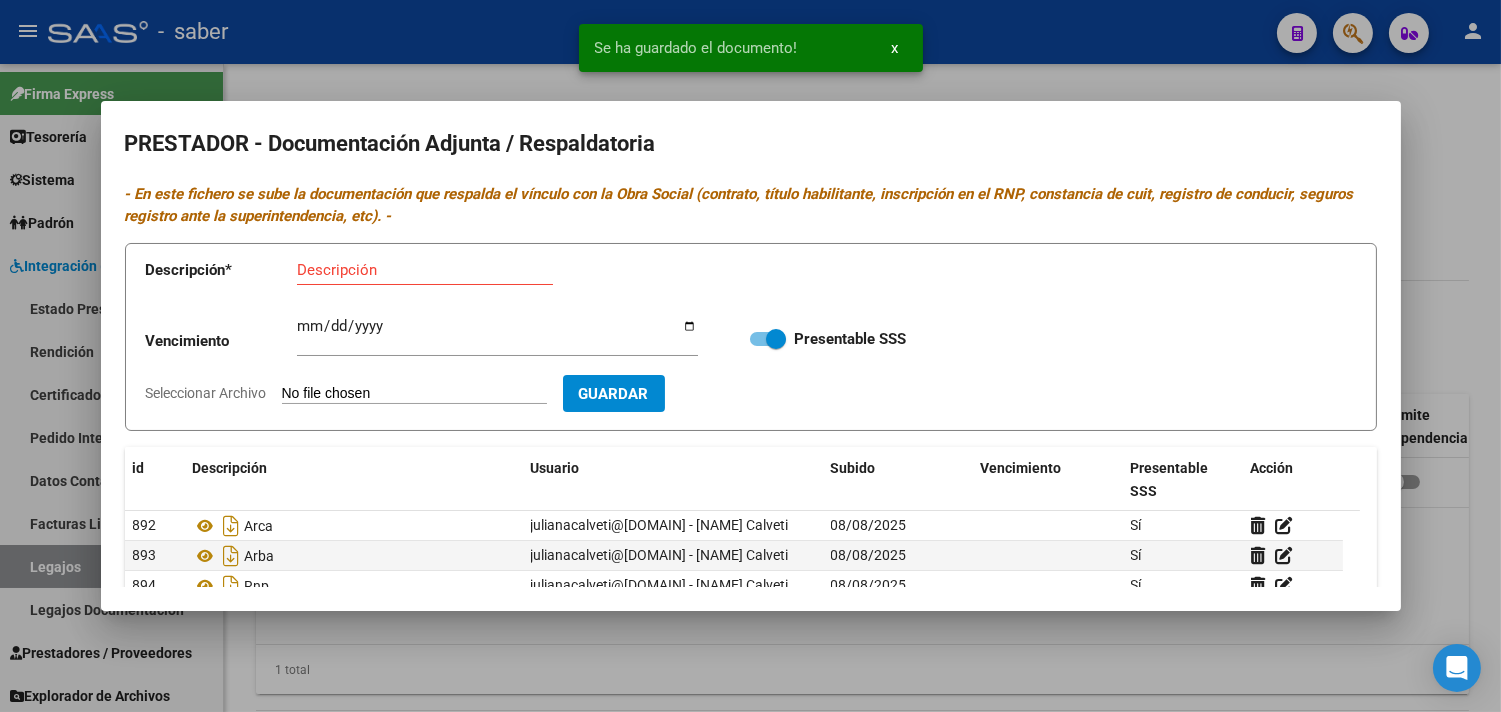 type on "C:\fakepath\8-CBU.pdf" 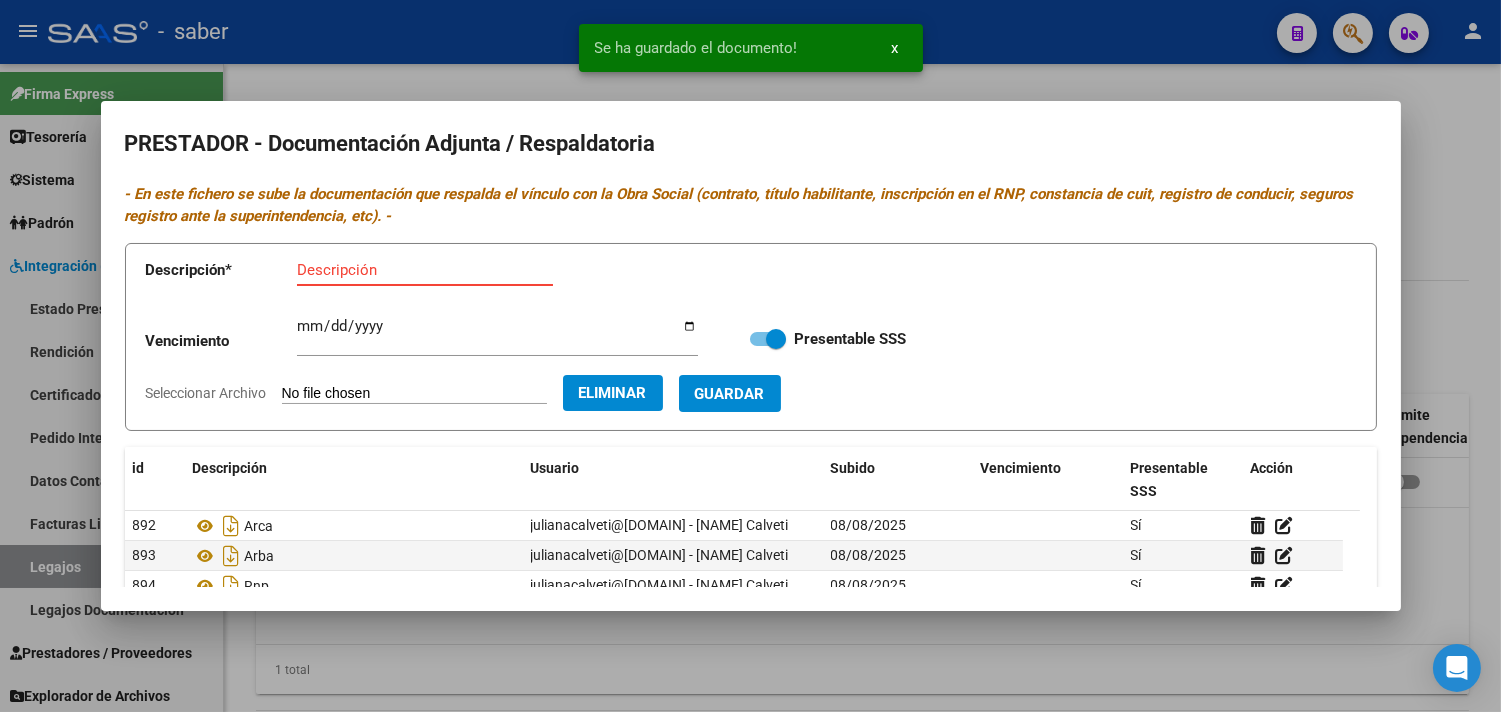 click on "Descripción" at bounding box center (425, 270) 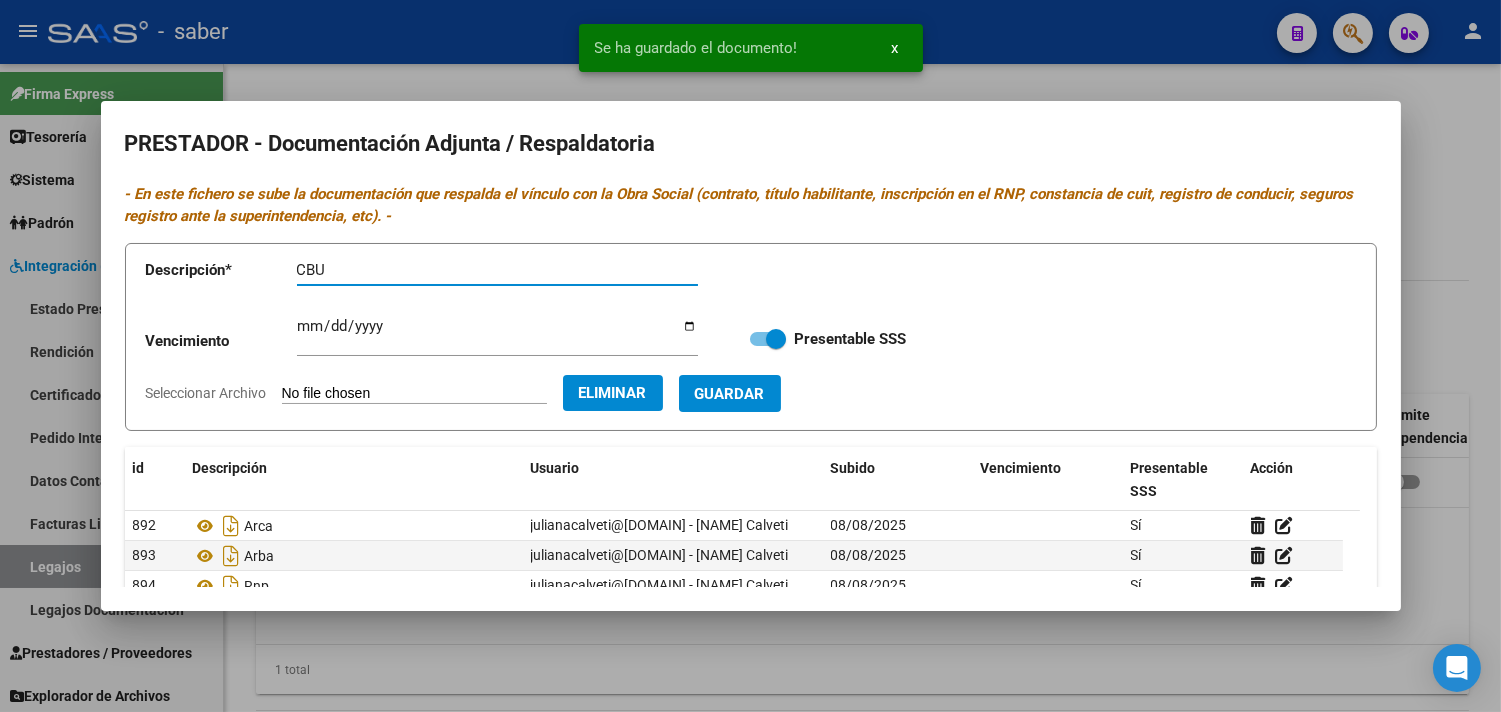 type on "CBU" 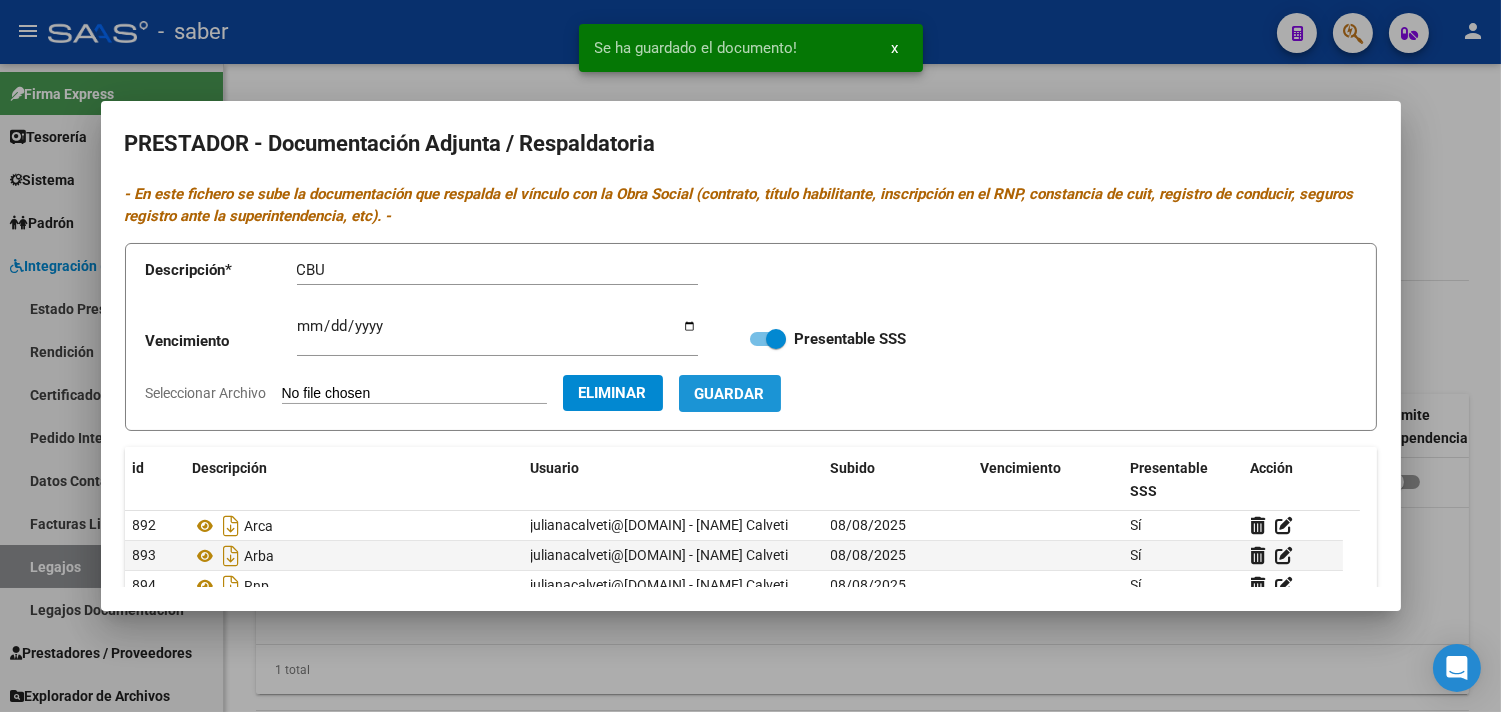 click on "Guardar" at bounding box center [730, 393] 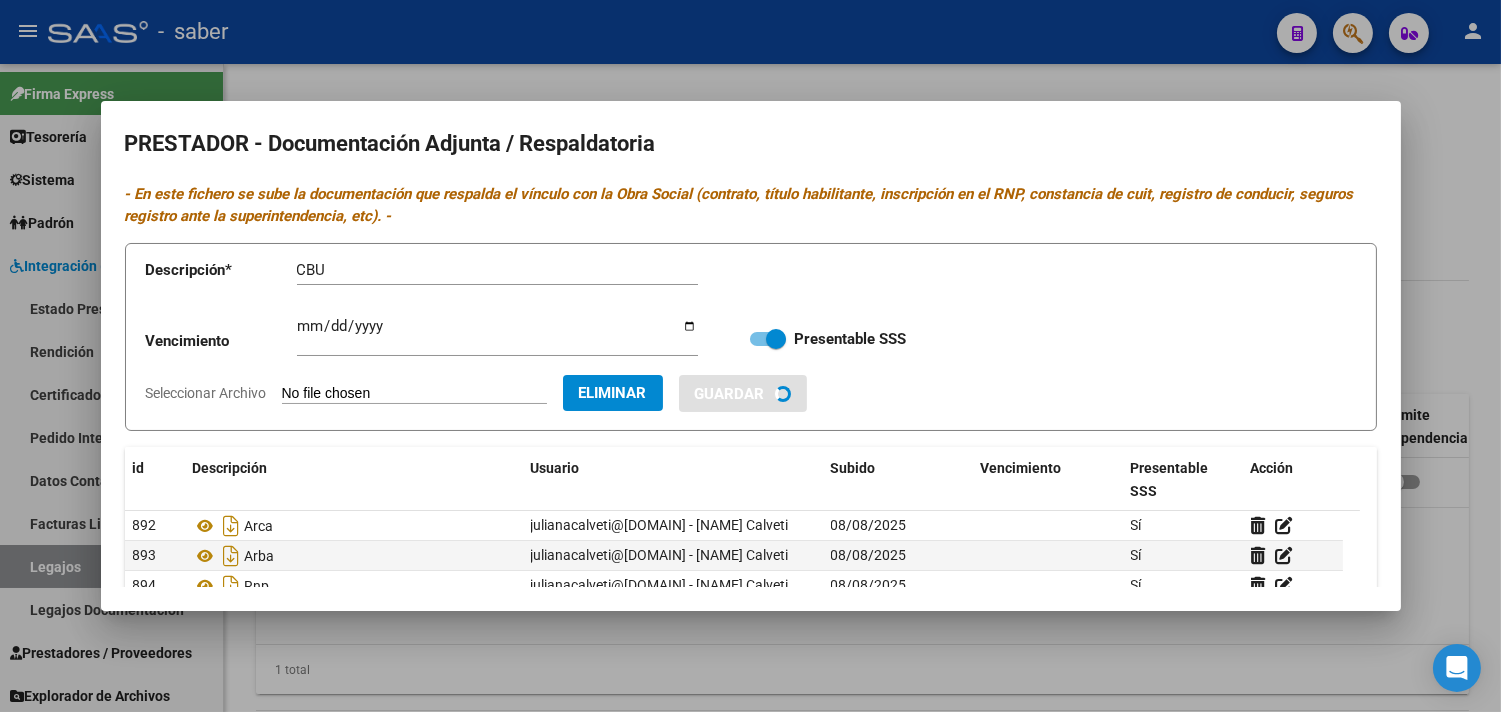 type 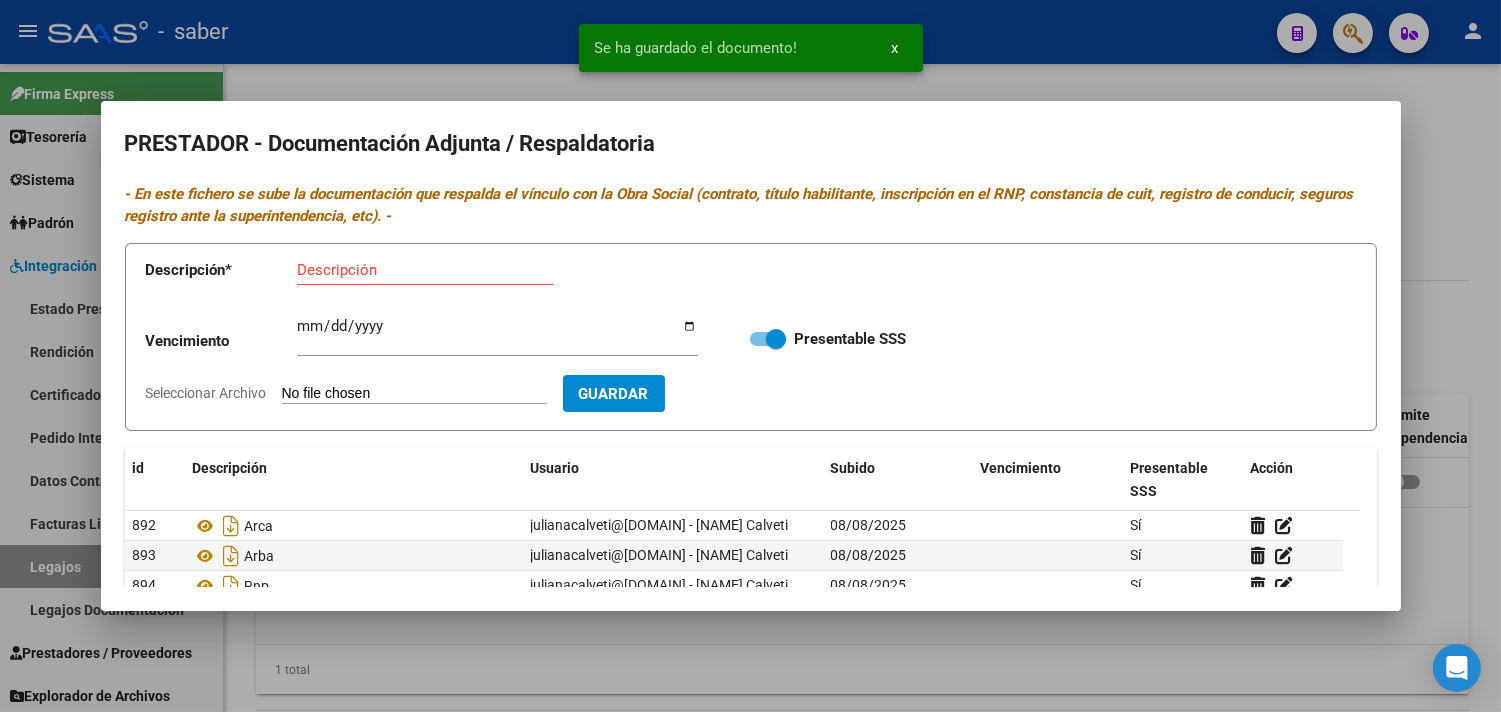 click on "Descripción  *   Descripción  Vencimiento    Ingresar vencimiento    Presentable SSS Seleccionar Archivo Guardar" at bounding box center [751, 337] 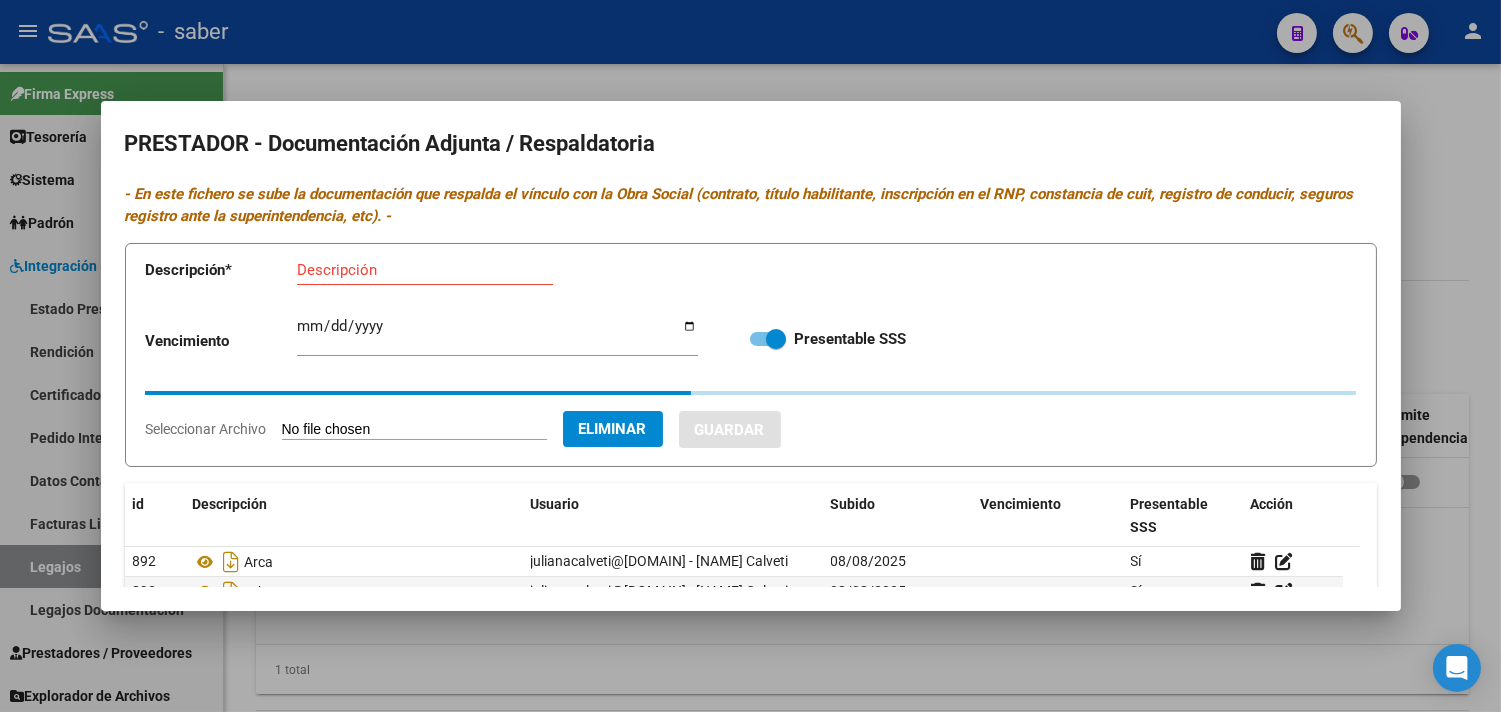 click on "Descripción" at bounding box center [425, 270] 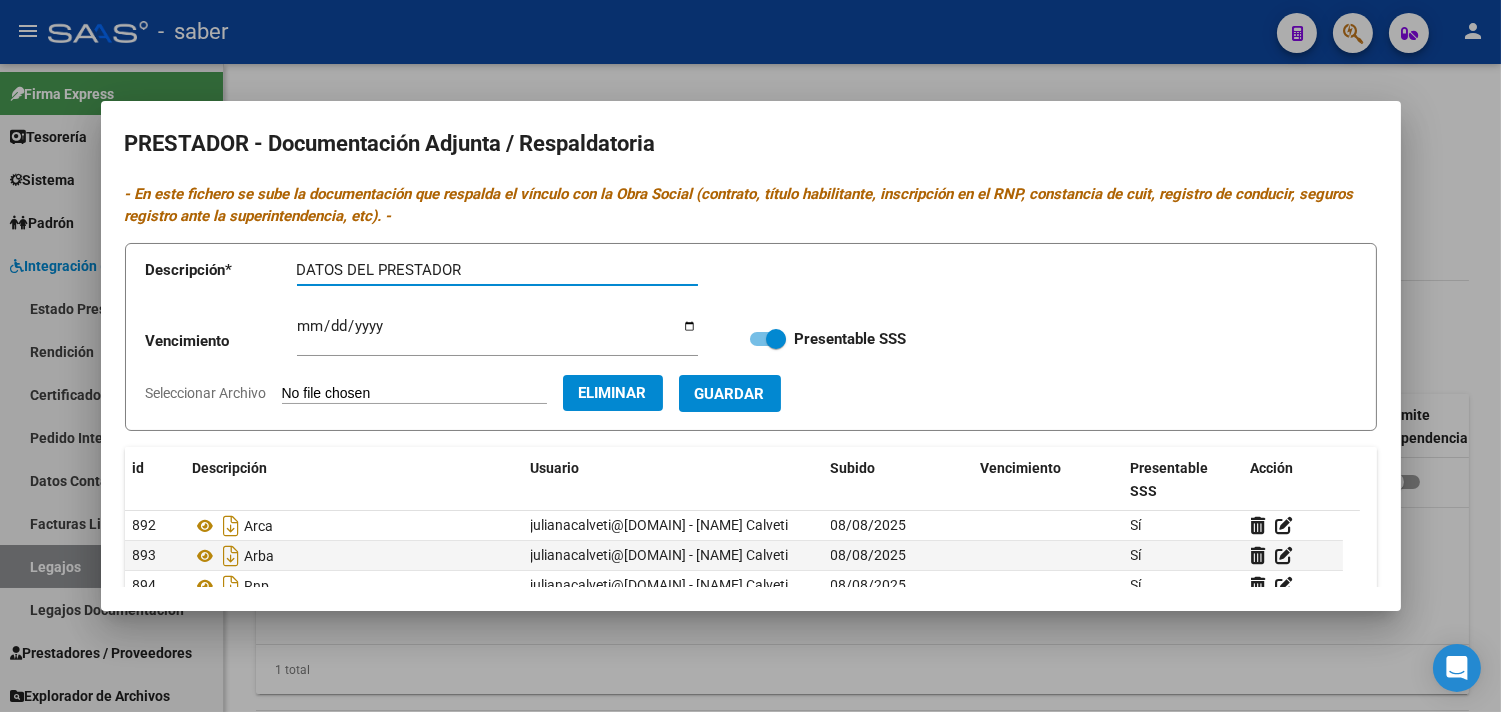 type on "DATOS DEL PRESTADOR" 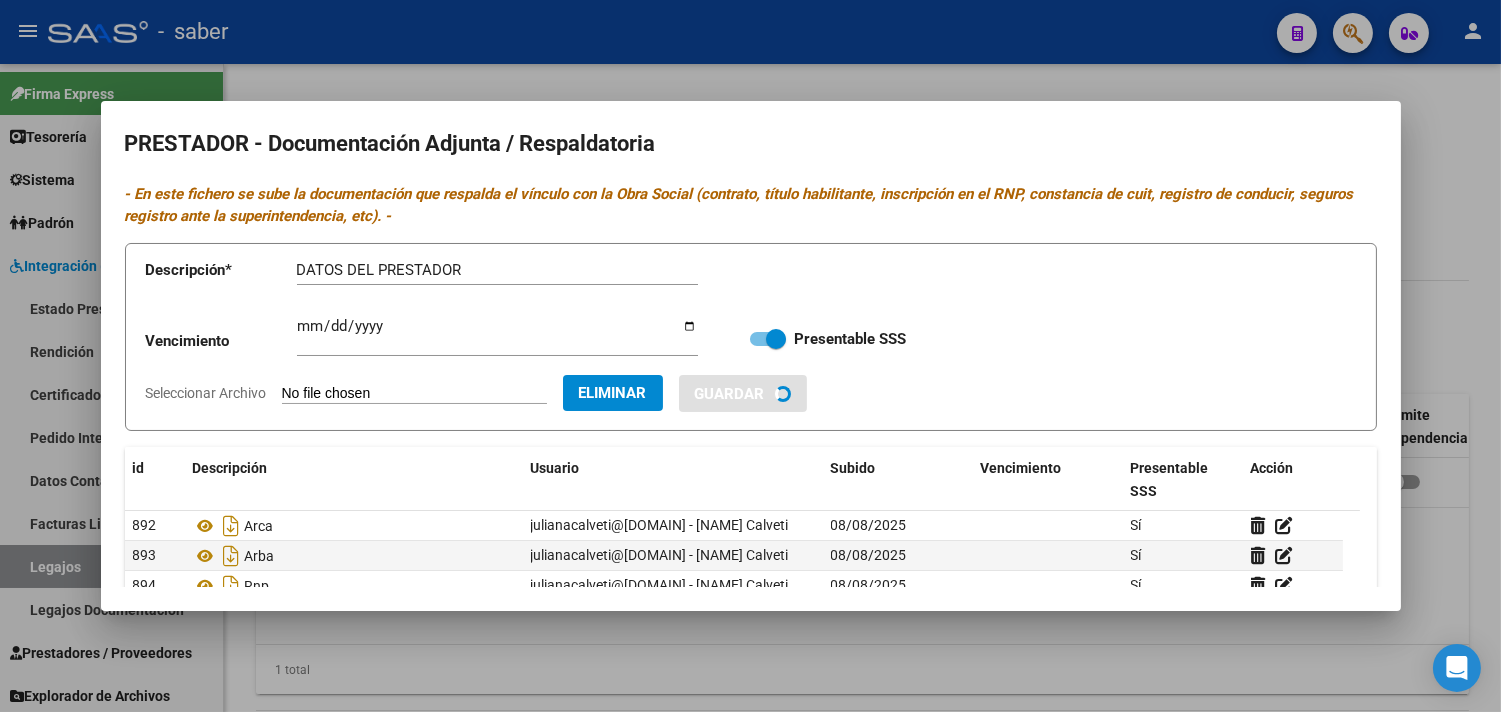 type 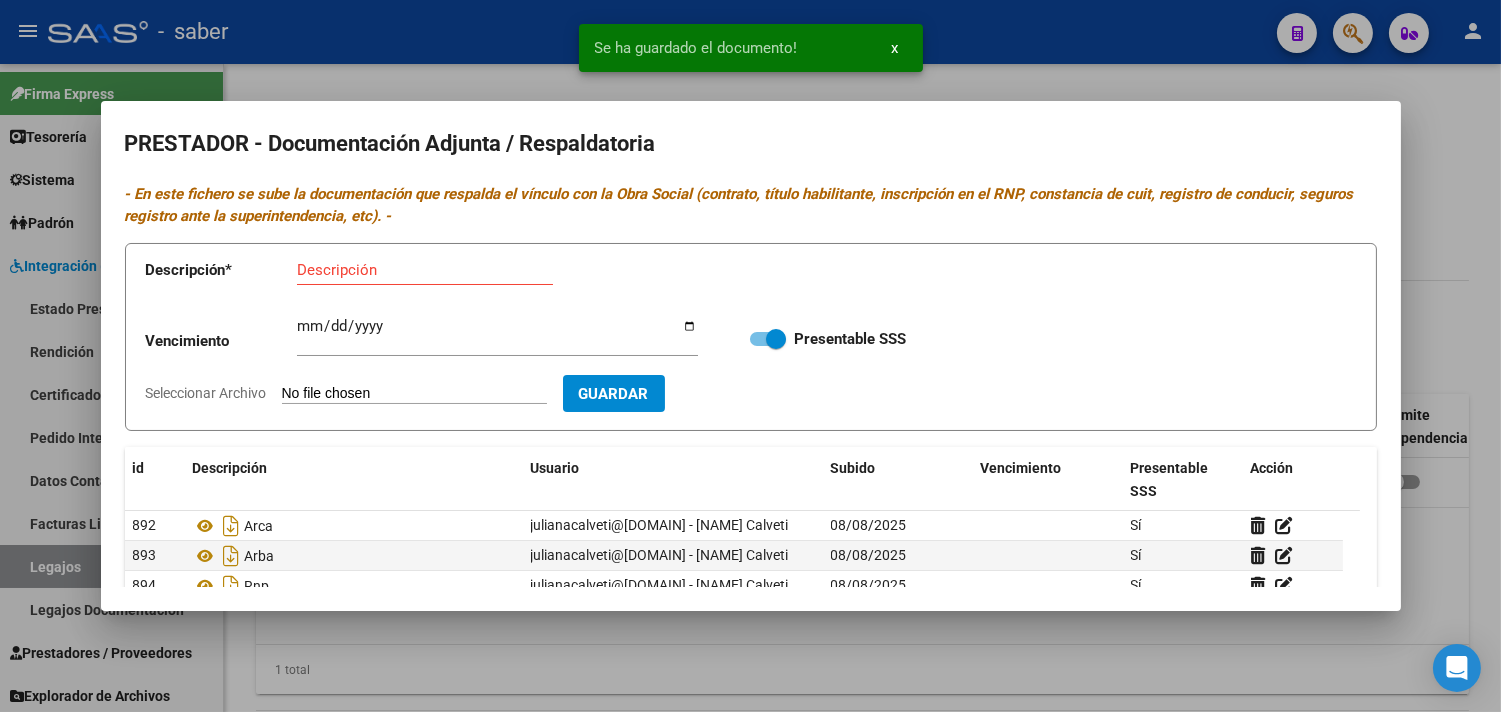click on "Seleccionar Archivo" at bounding box center (414, 394) 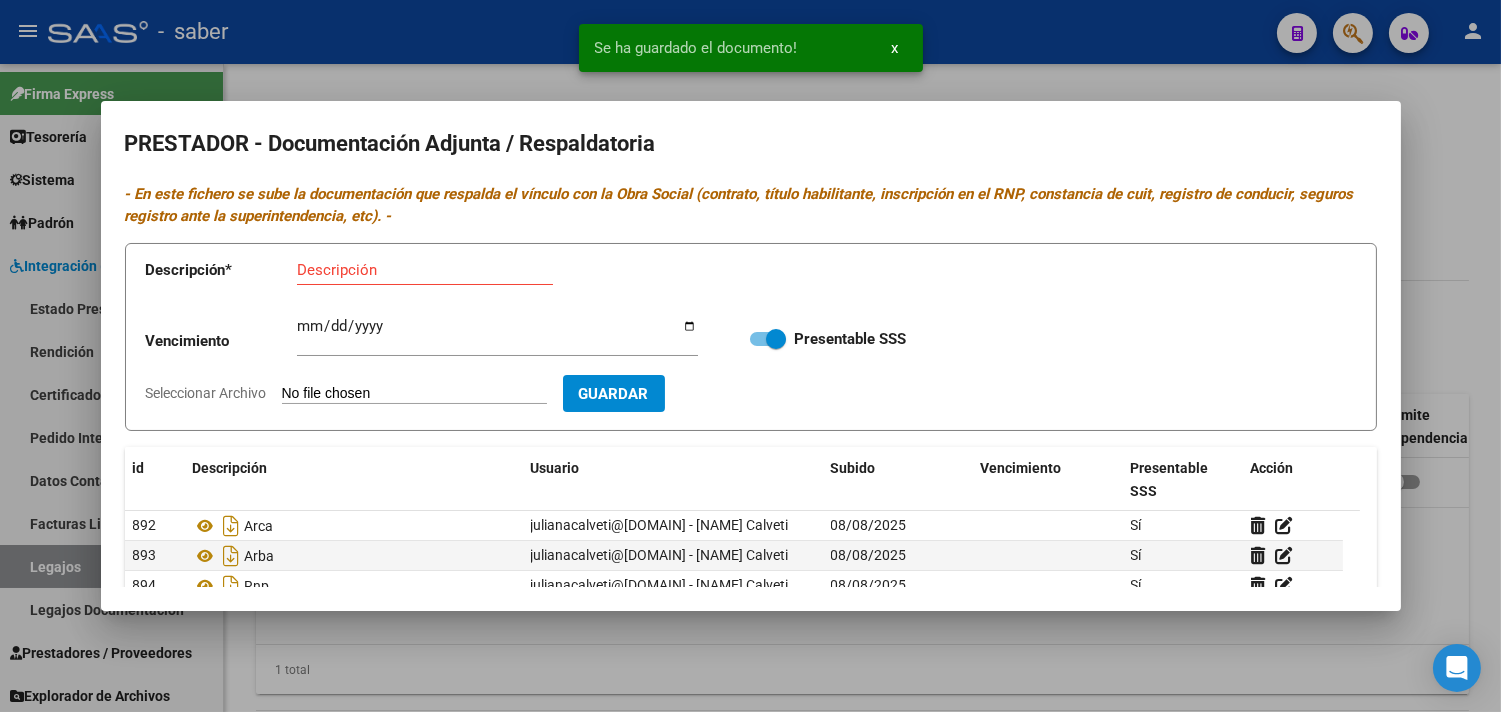 type on "C:\fakepath\11- SEGURO [DATE].pdf" 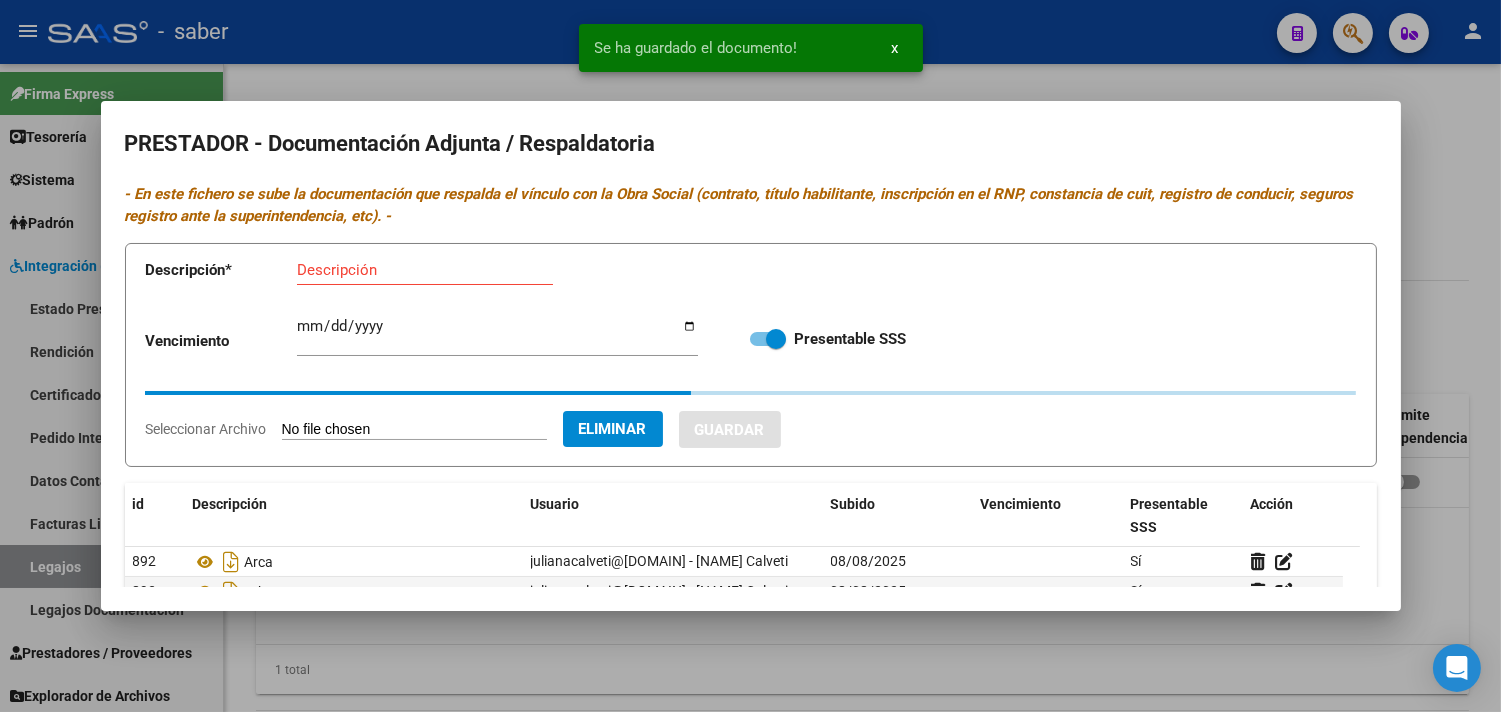 click on "Descripción" at bounding box center [425, 270] 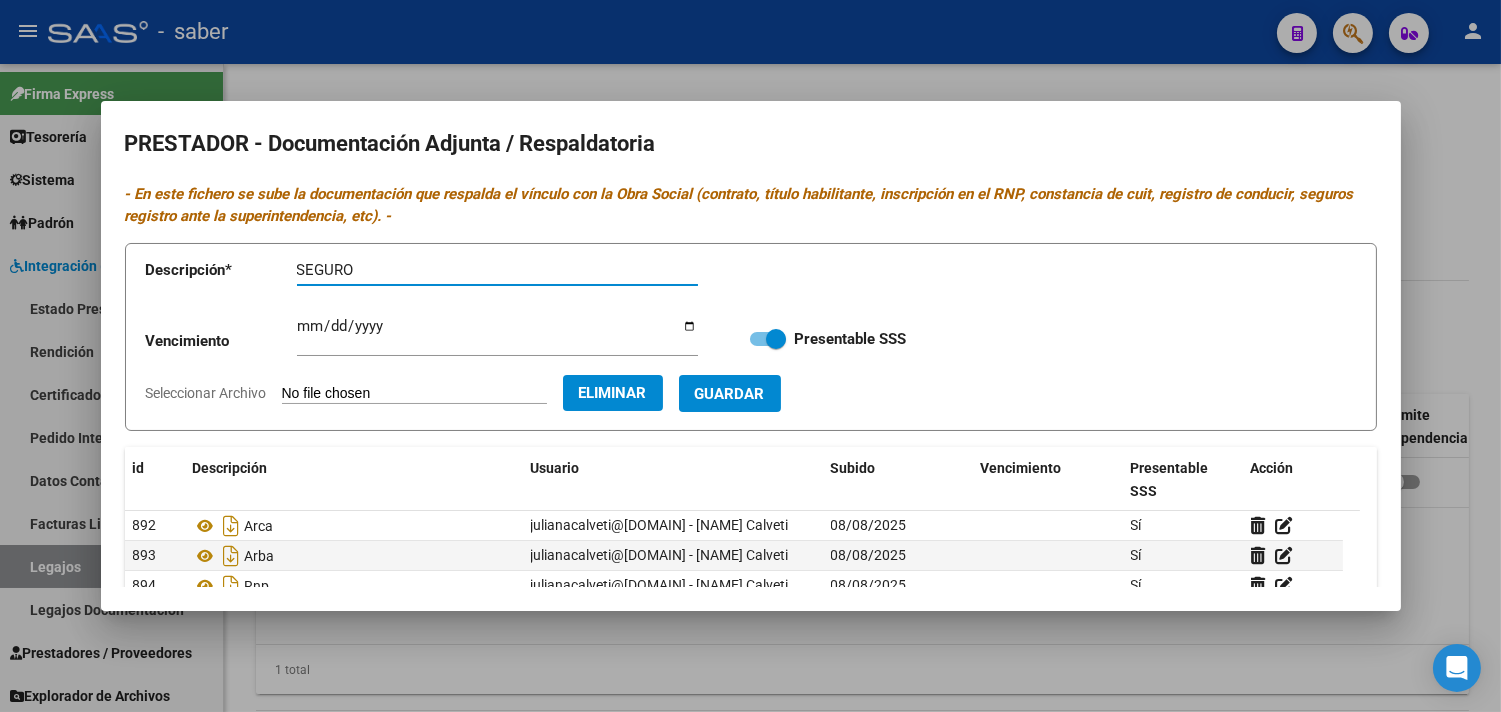 type on "SEGURO" 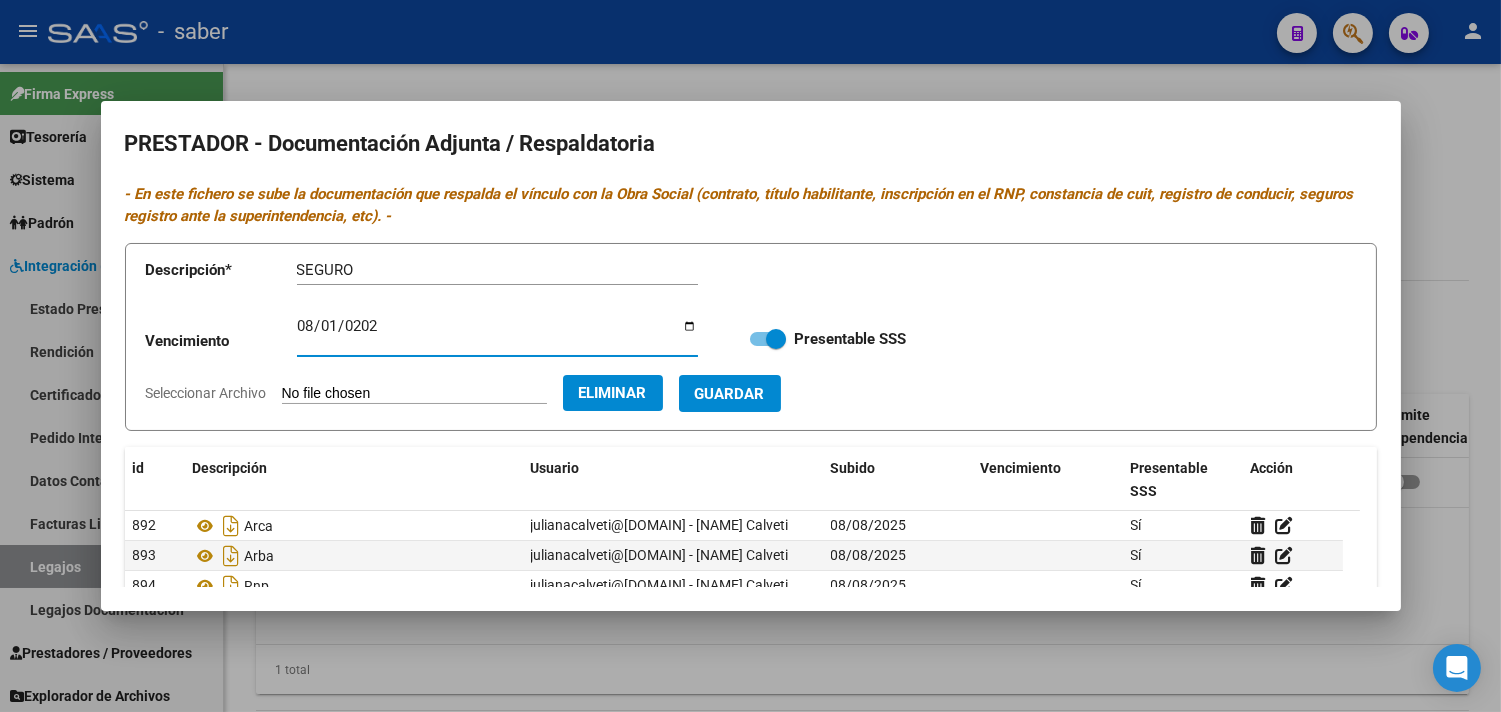 type on "2025-08-01" 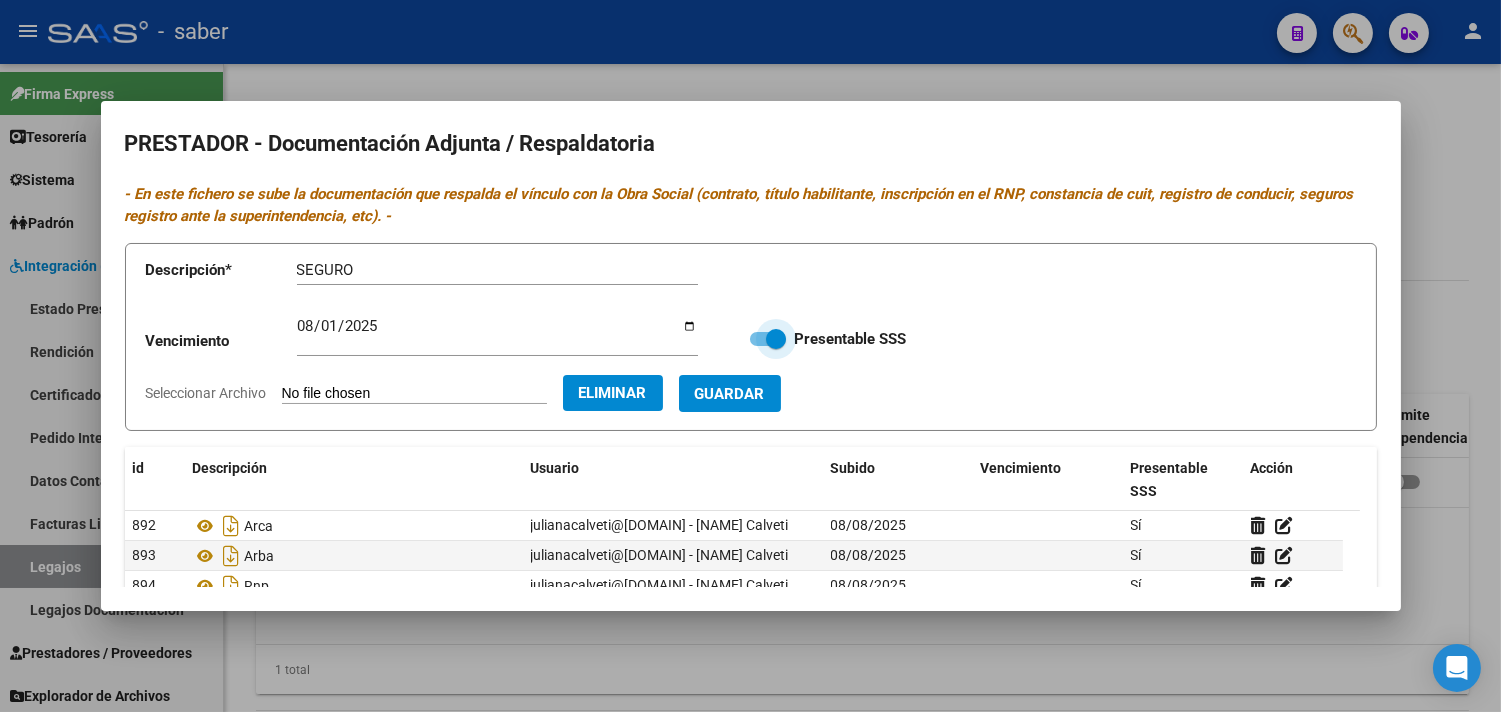 type 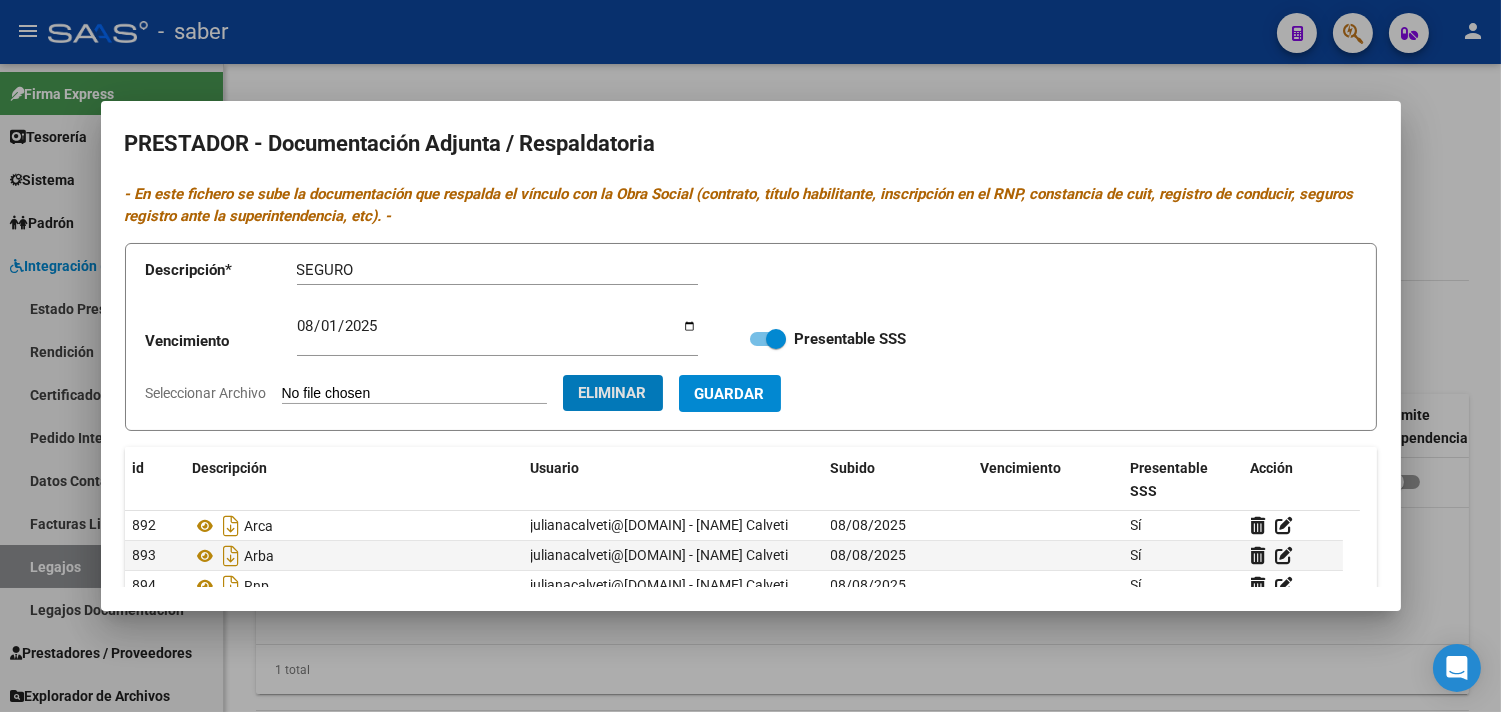 type 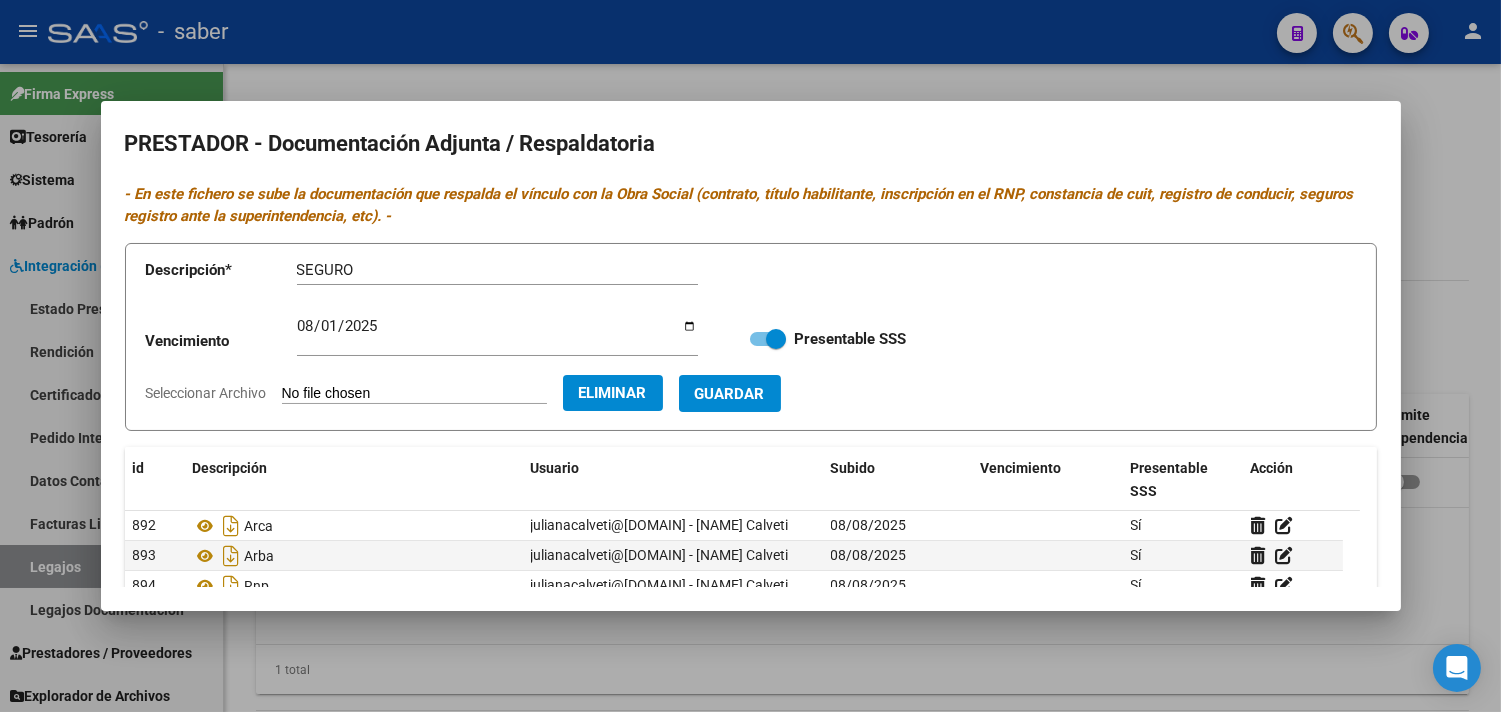 click on "[DATE] Ingresar vencimiento" at bounding box center (497, 335) 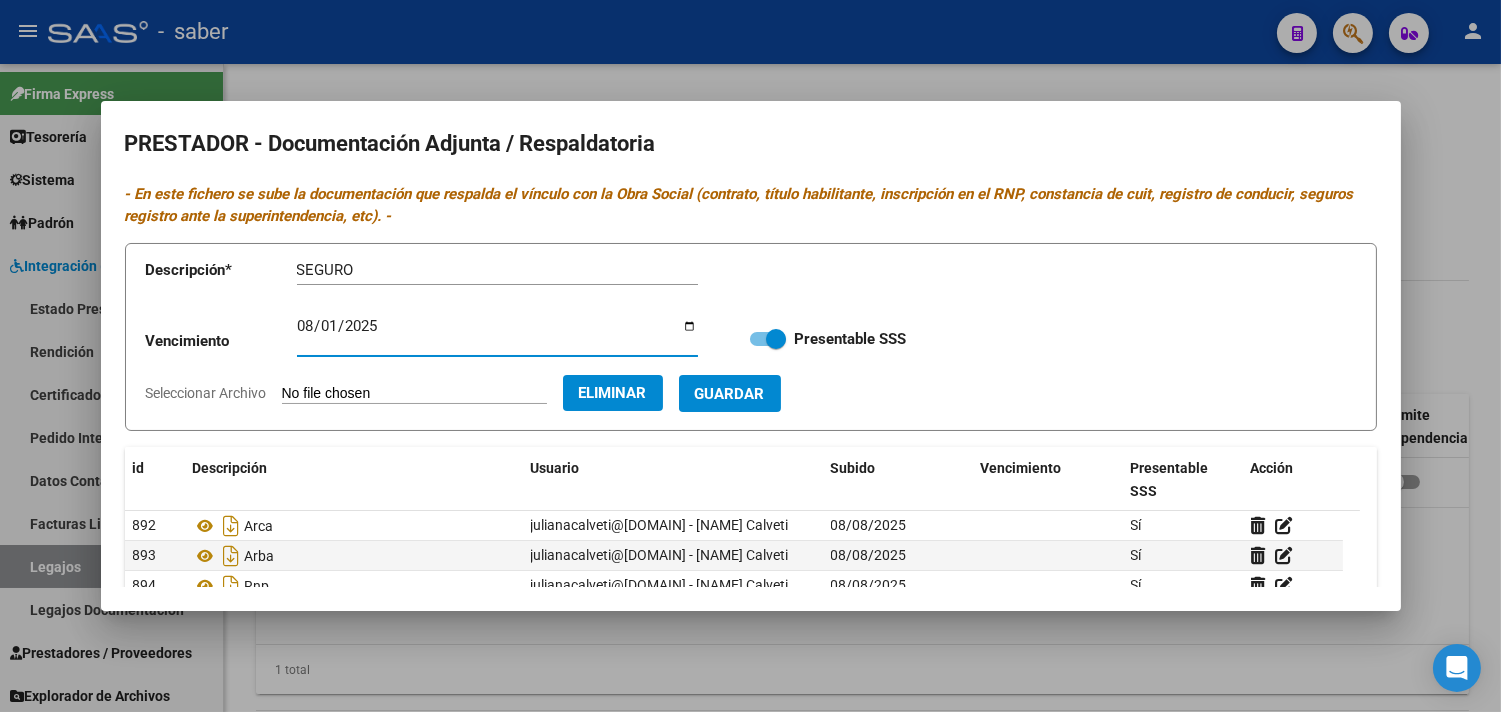 click on "2025-08-01" at bounding box center [497, 334] 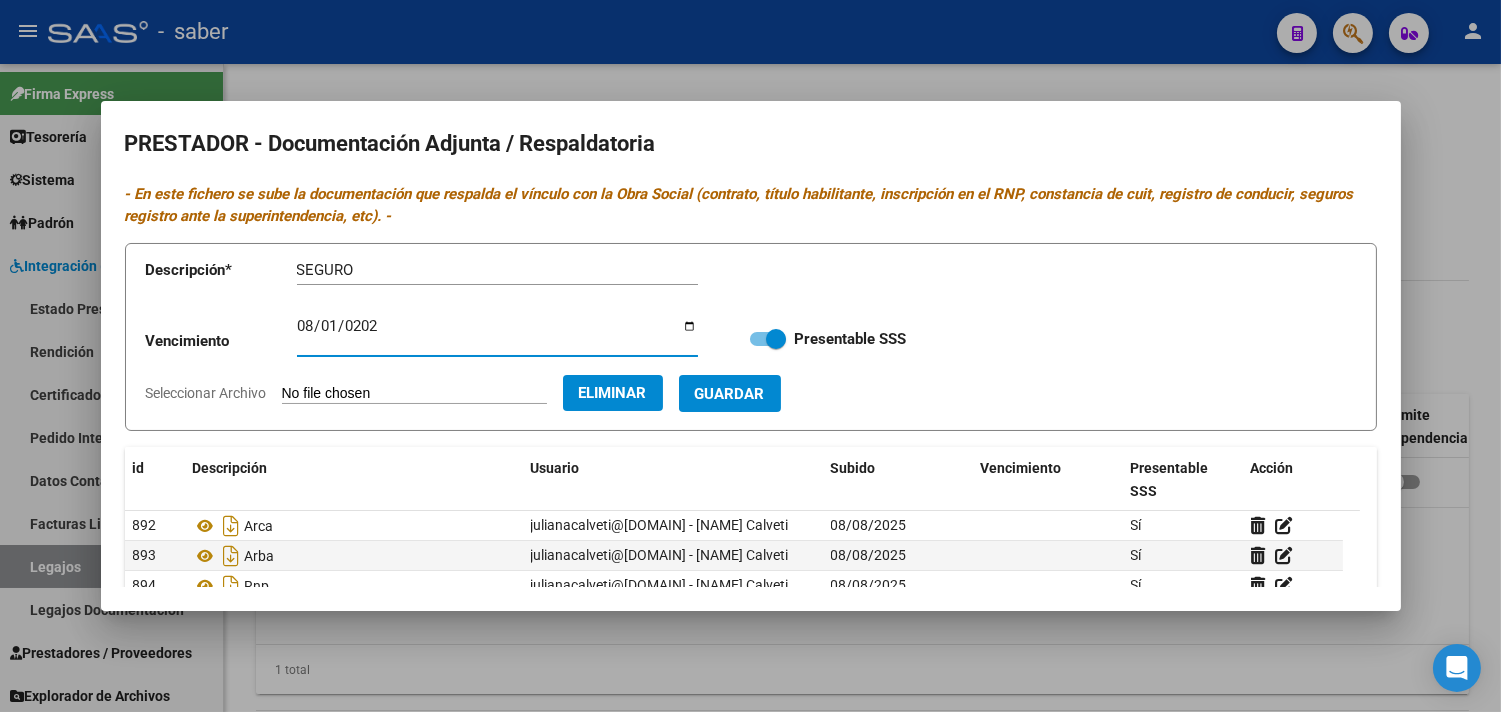 type on "[DATE]" 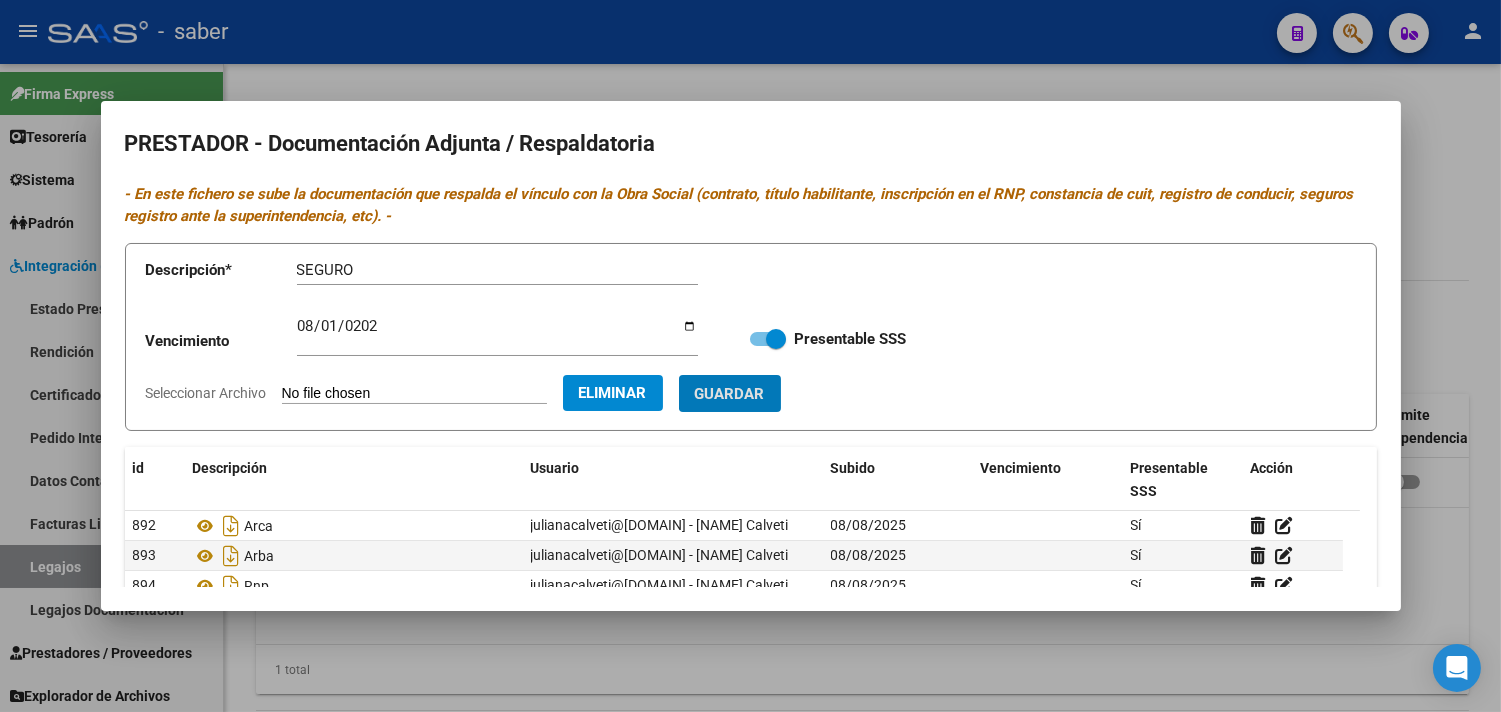 click on "Guardar" at bounding box center [730, 393] 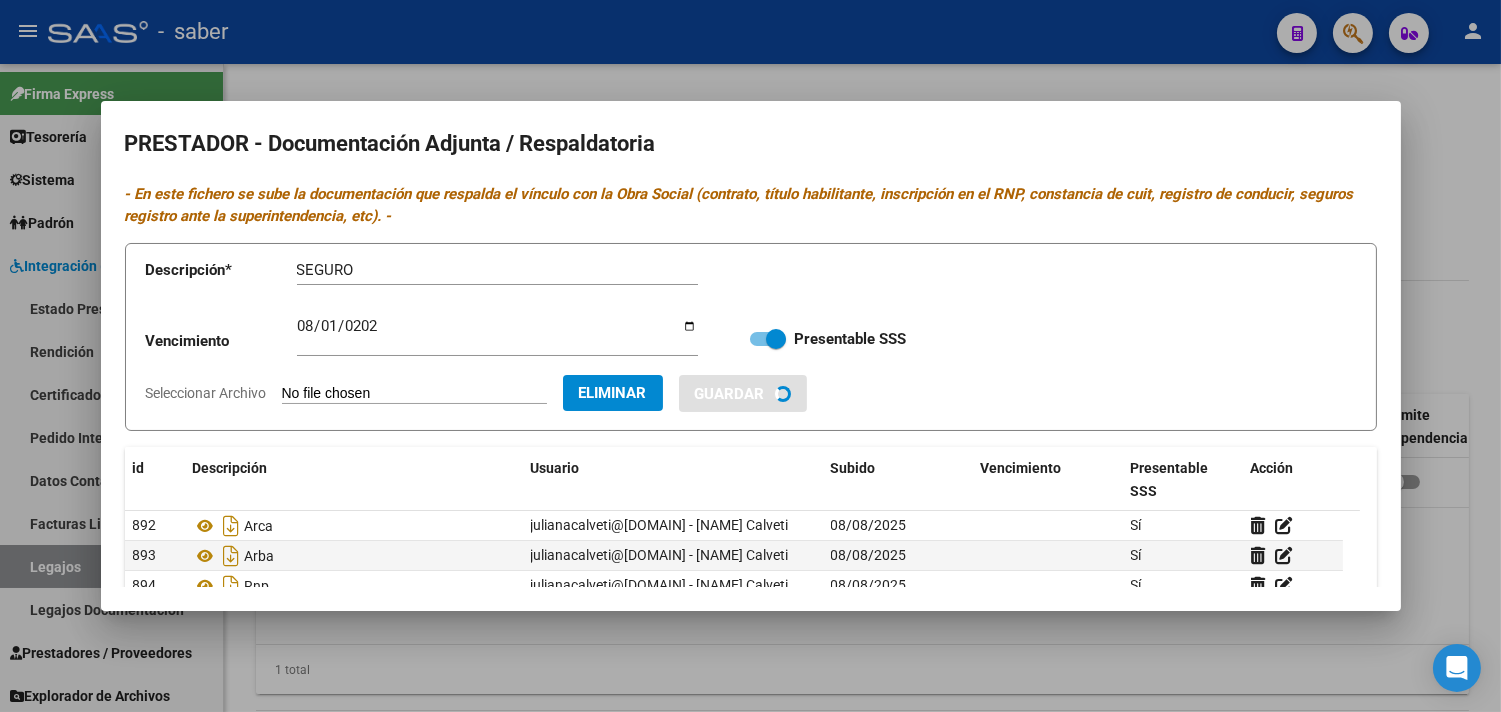 type 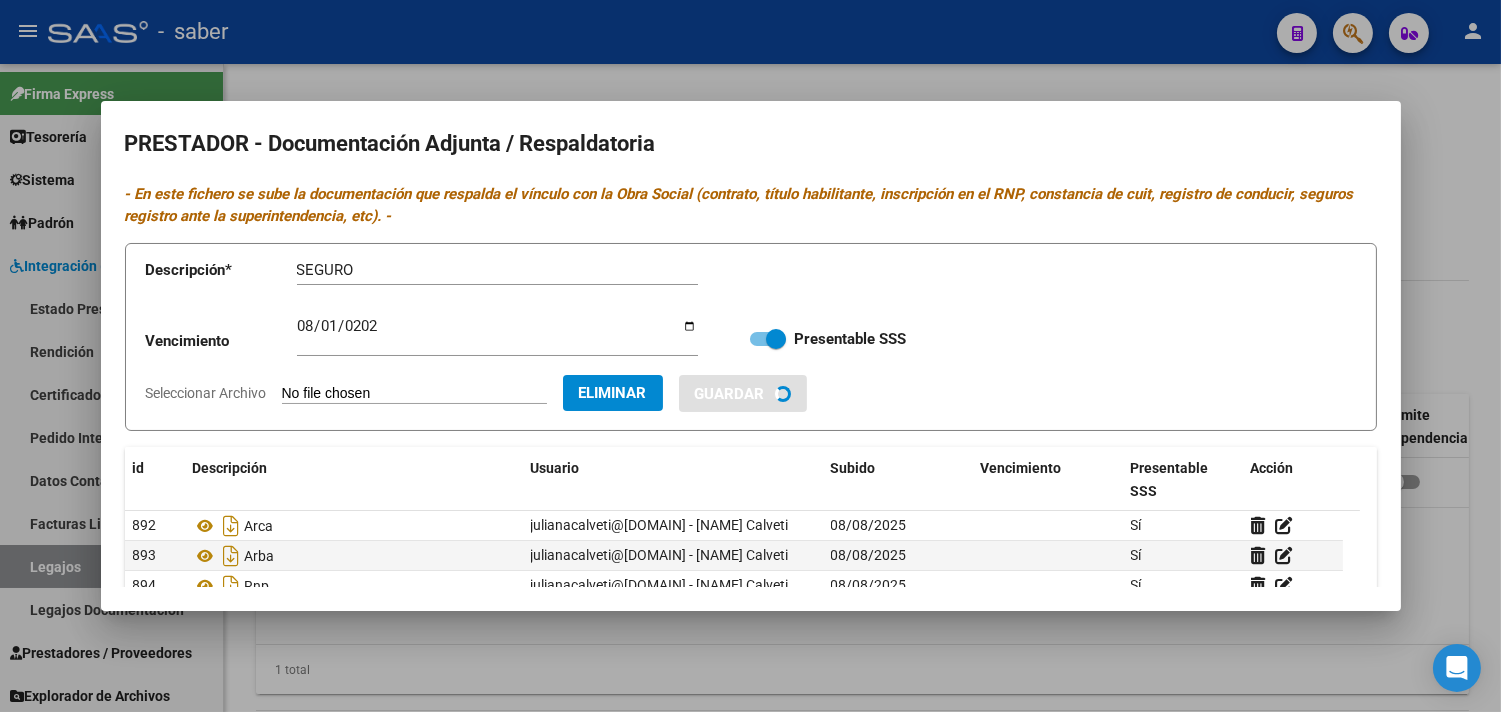 type 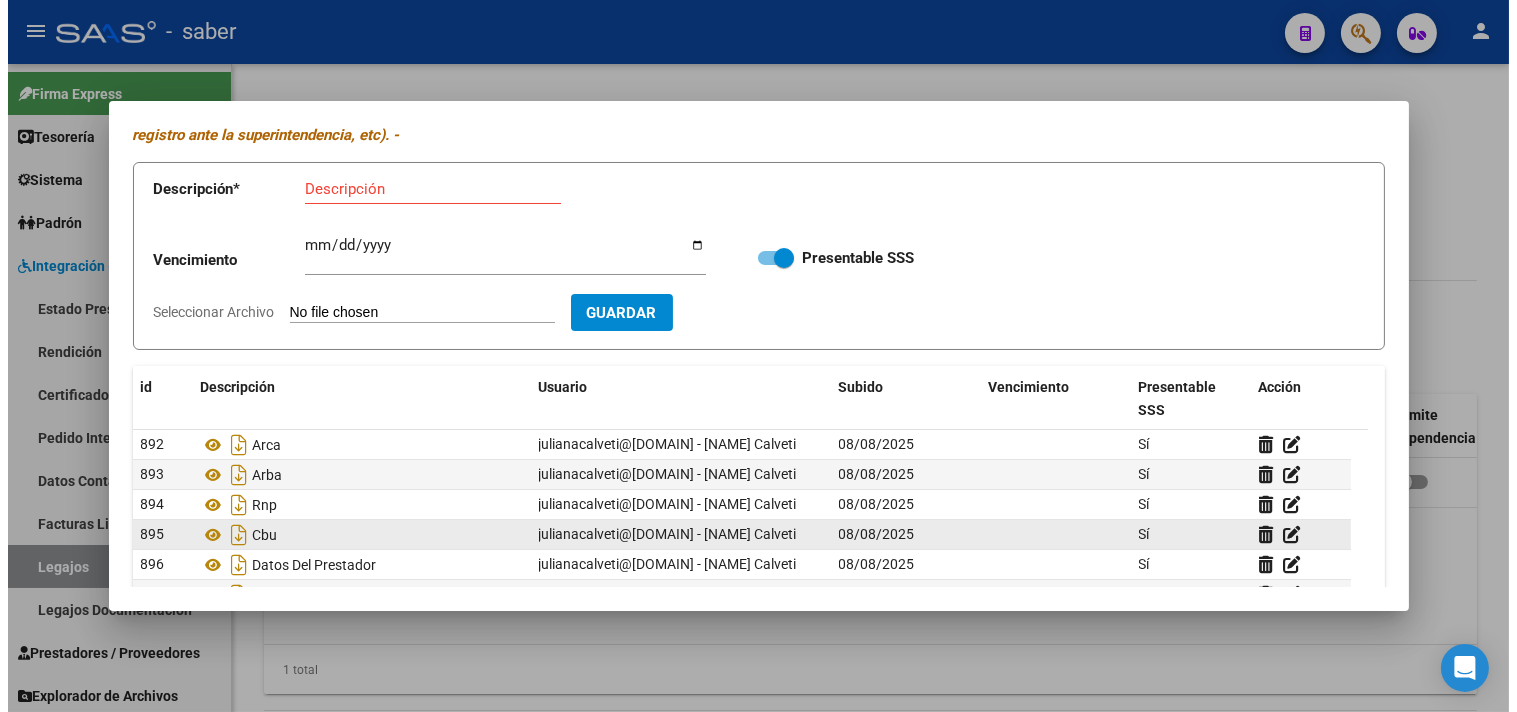 scroll, scrollTop: 176, scrollLeft: 0, axis: vertical 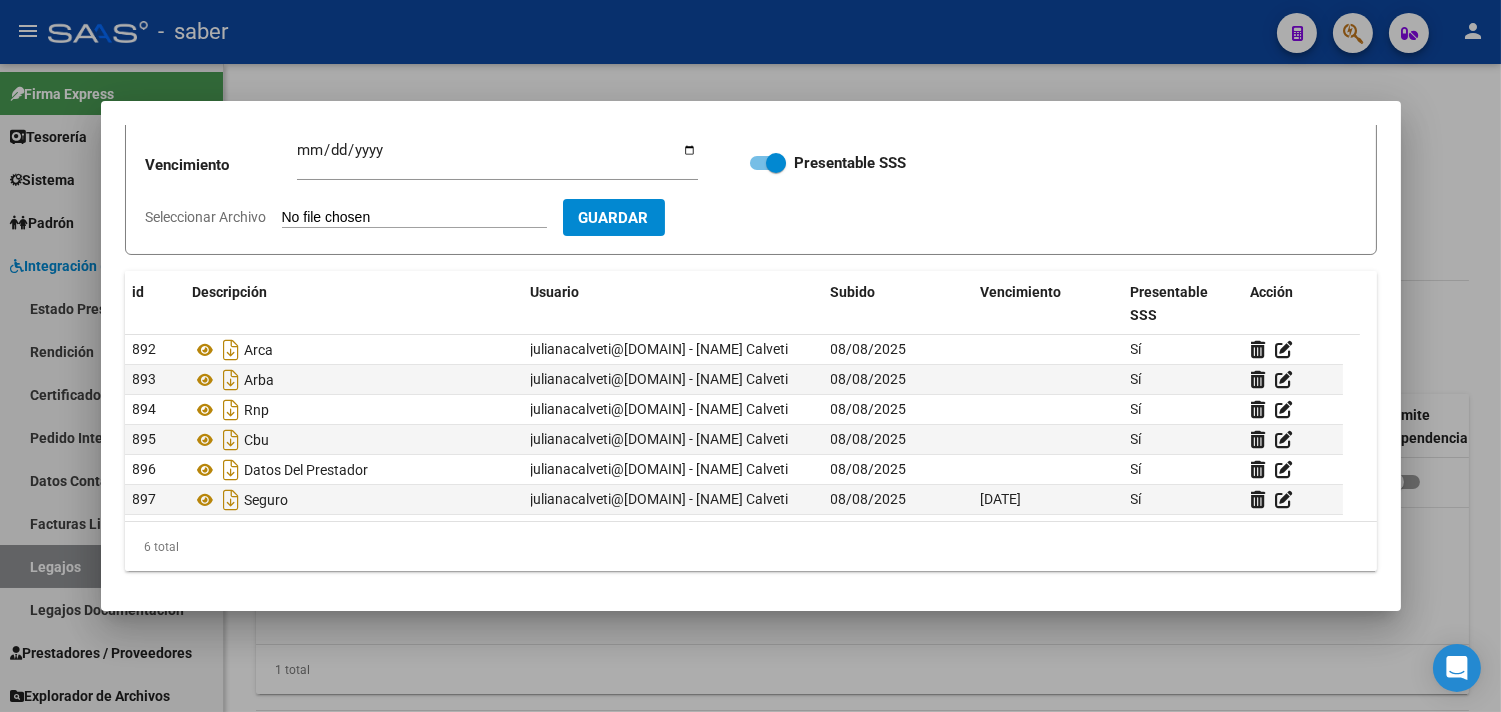 click at bounding box center [750, 356] 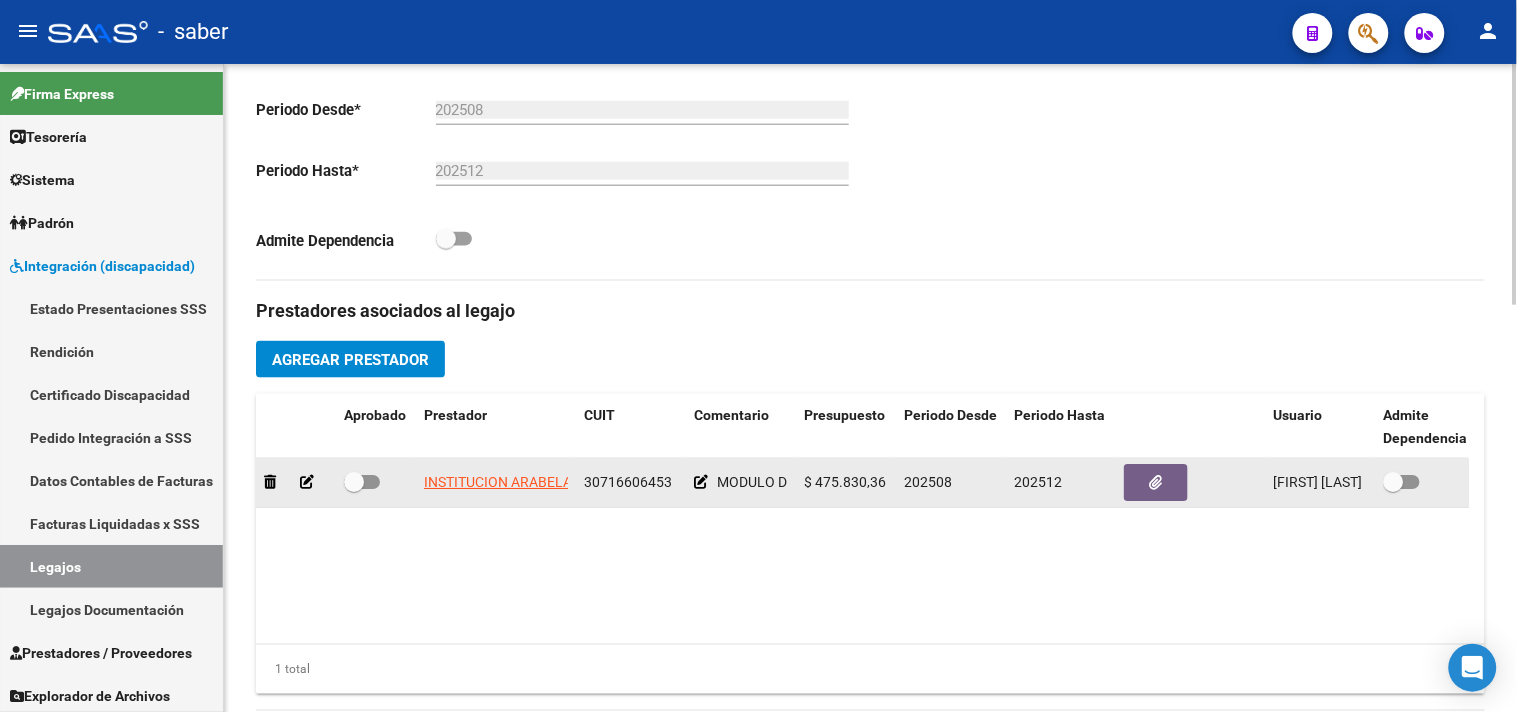 click at bounding box center [362, 482] 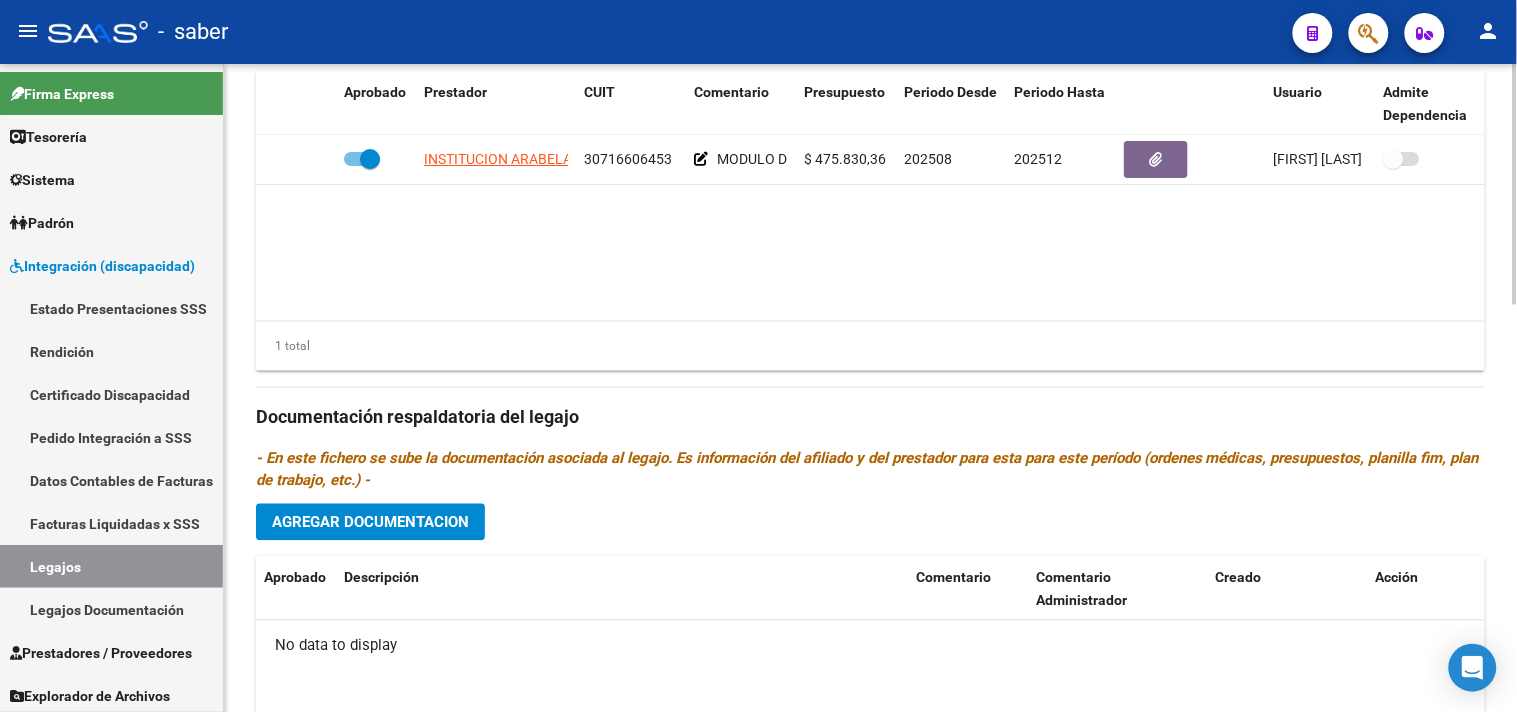 scroll, scrollTop: 888, scrollLeft: 0, axis: vertical 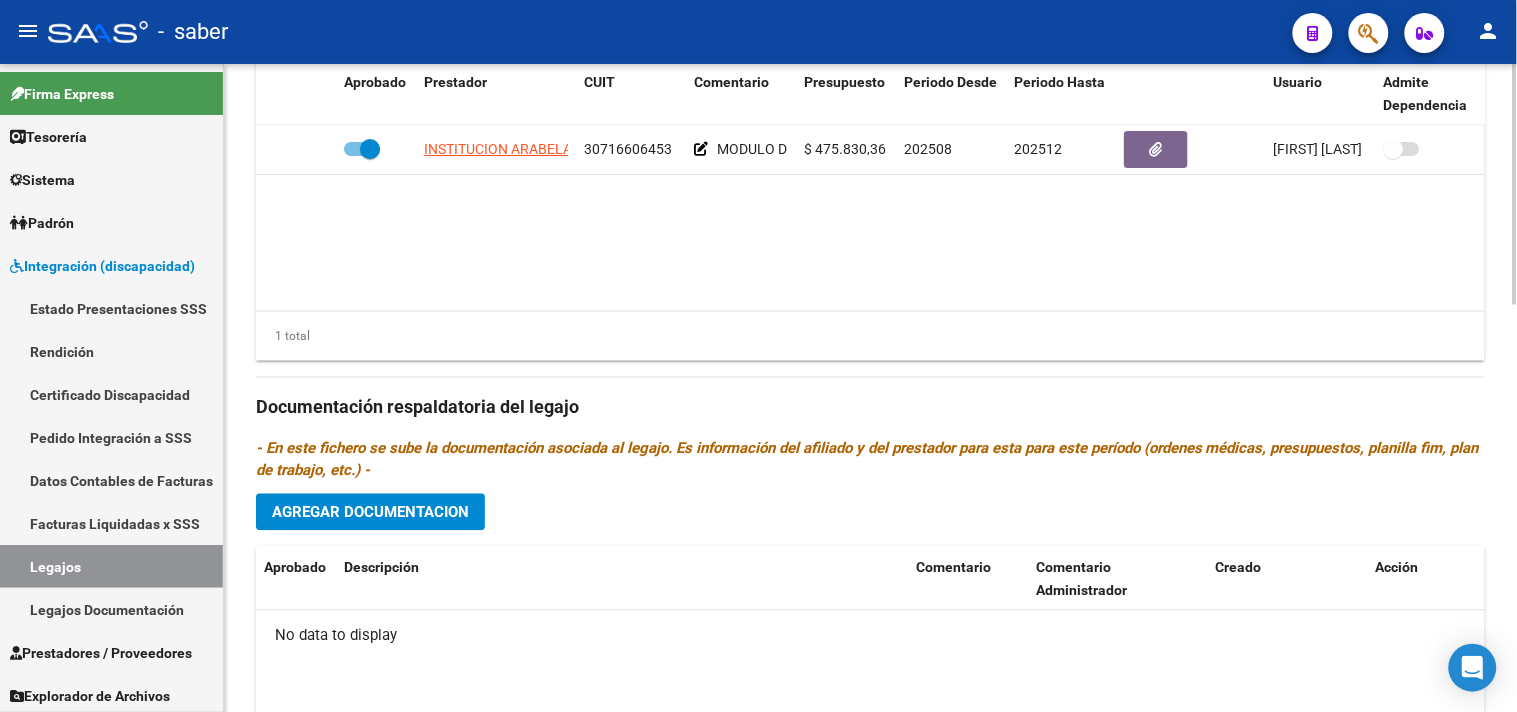 click on "Agregar Documentacion" 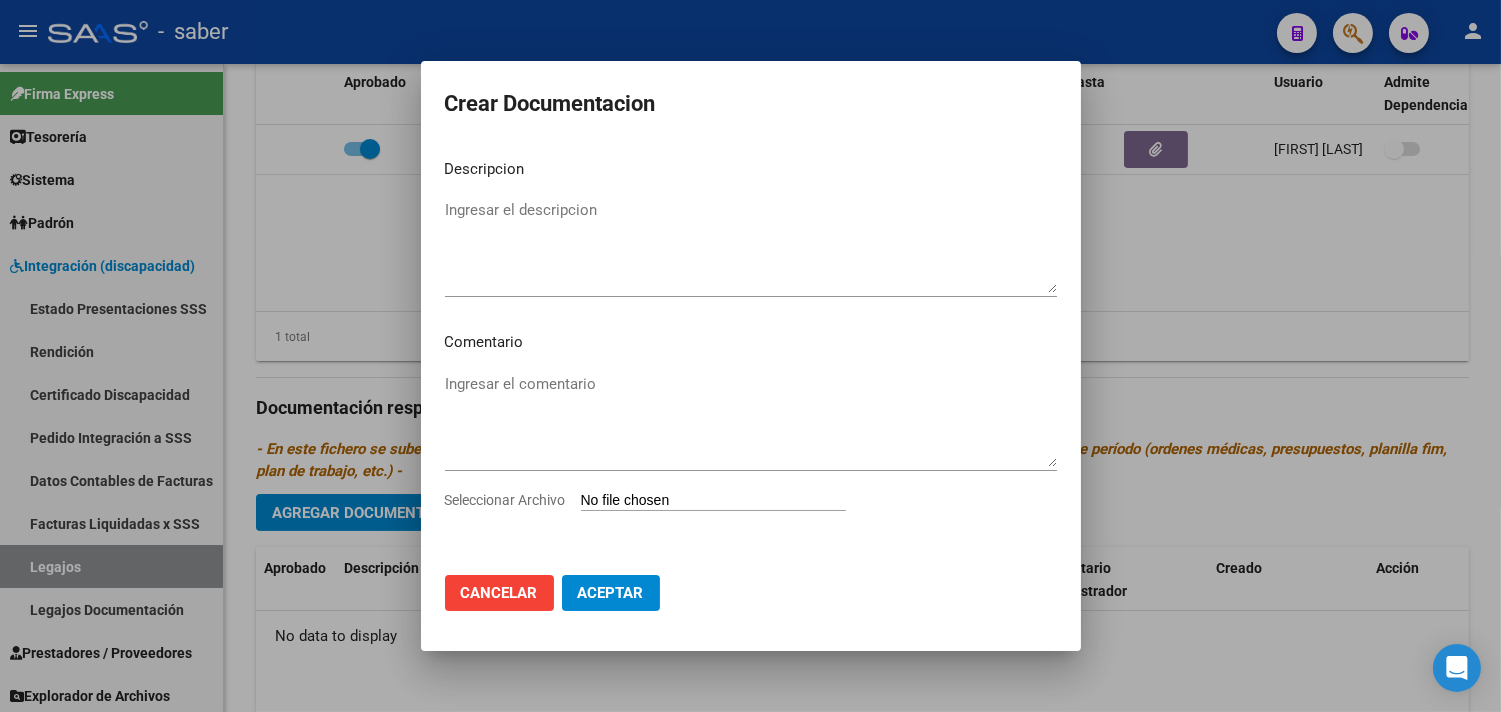 click on "Seleccionar Archivo" at bounding box center (713, 501) 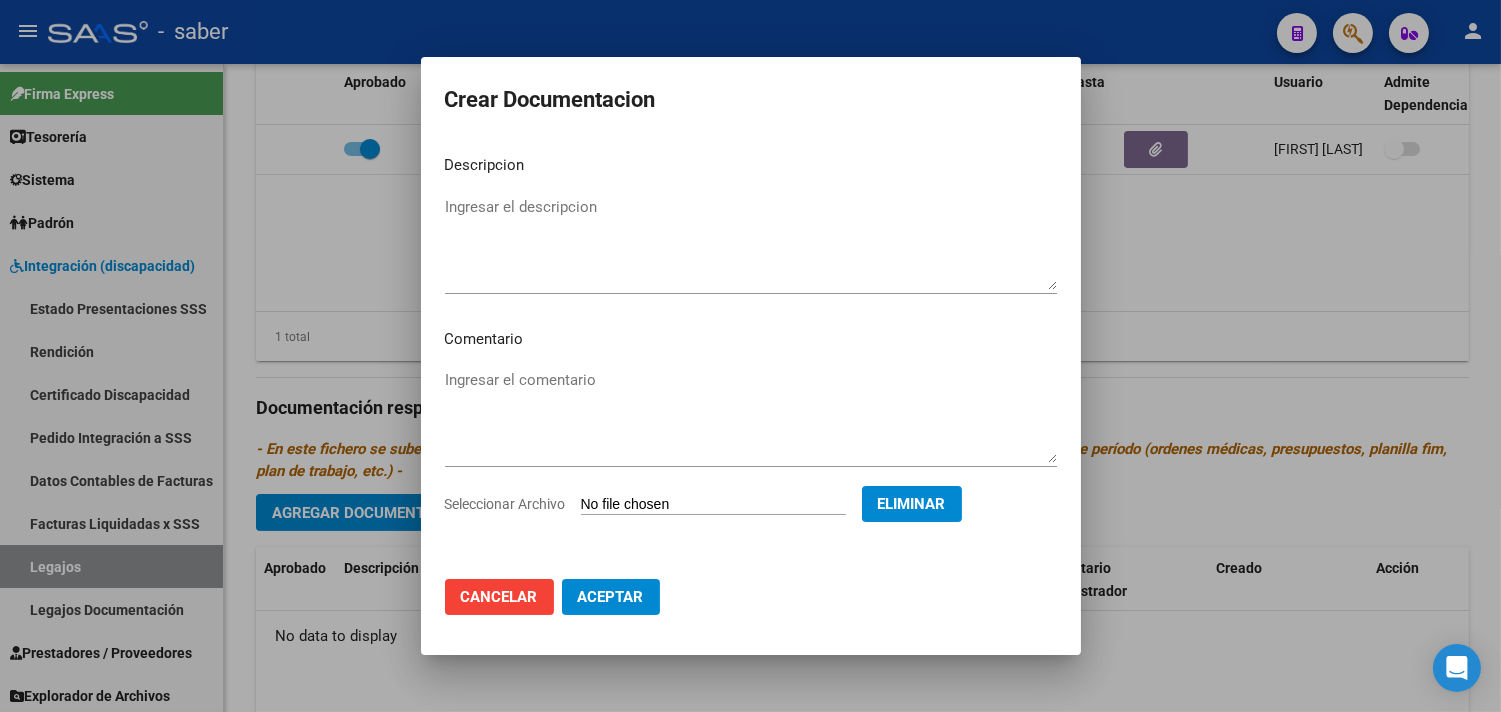 drag, startPoint x: 563, startPoint y: 166, endPoint x: 565, endPoint y: 202, distance: 36.05551 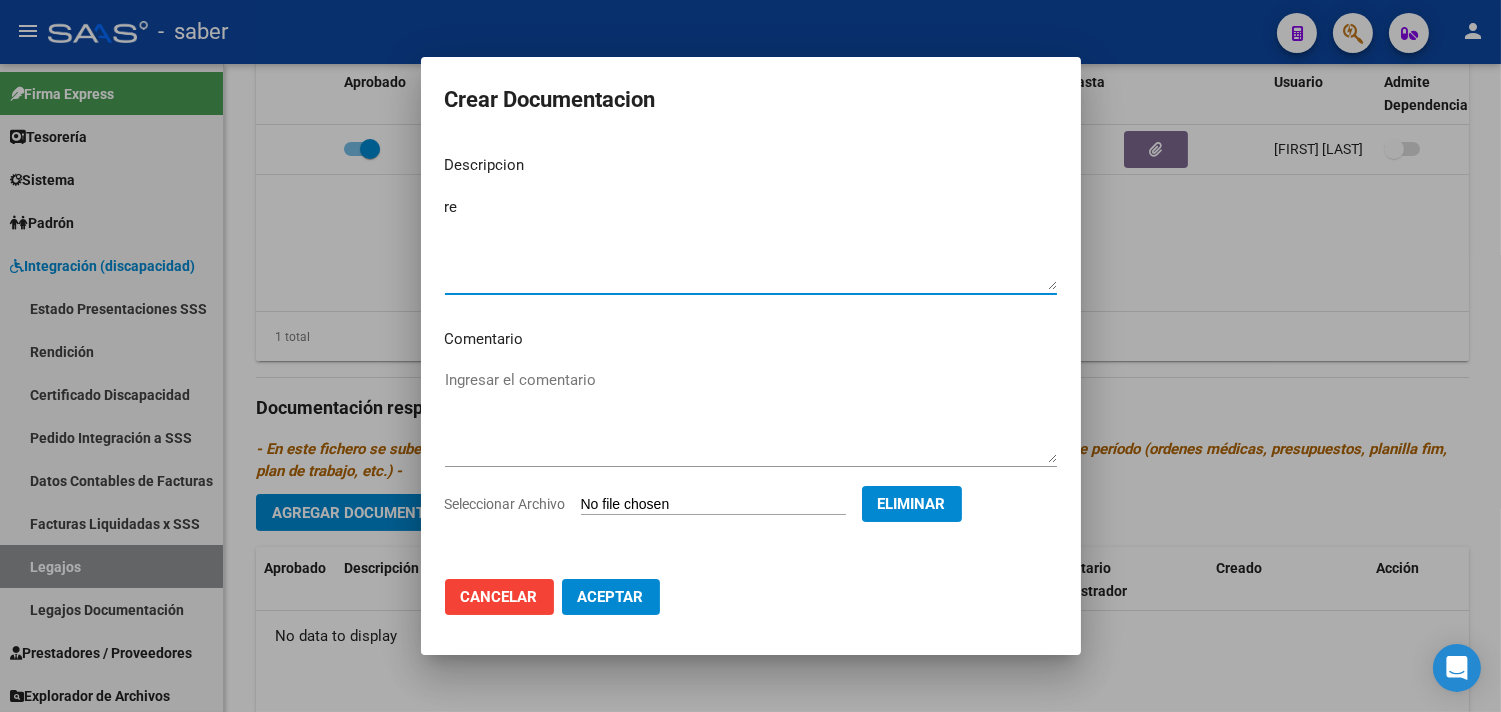 type on "r" 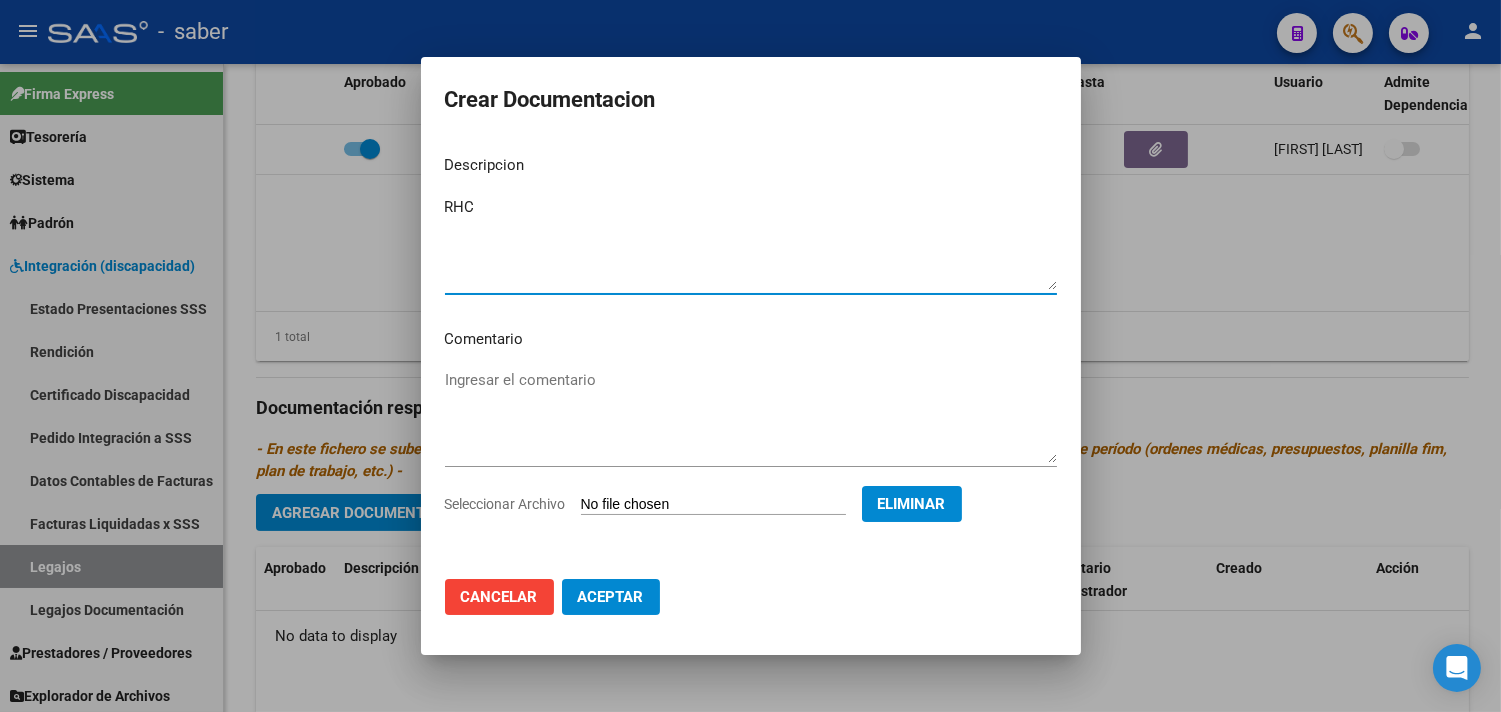 type on "RHC" 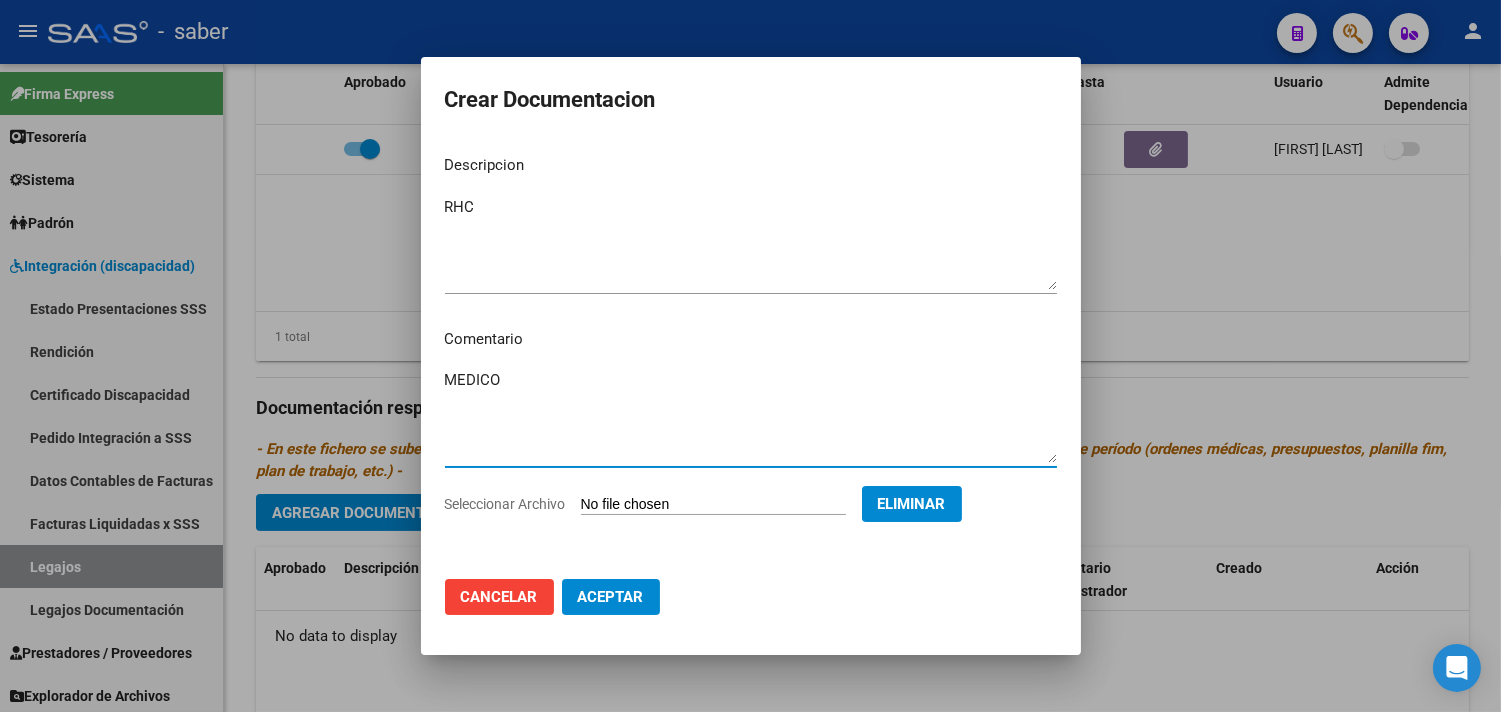 type on "MEDICO" 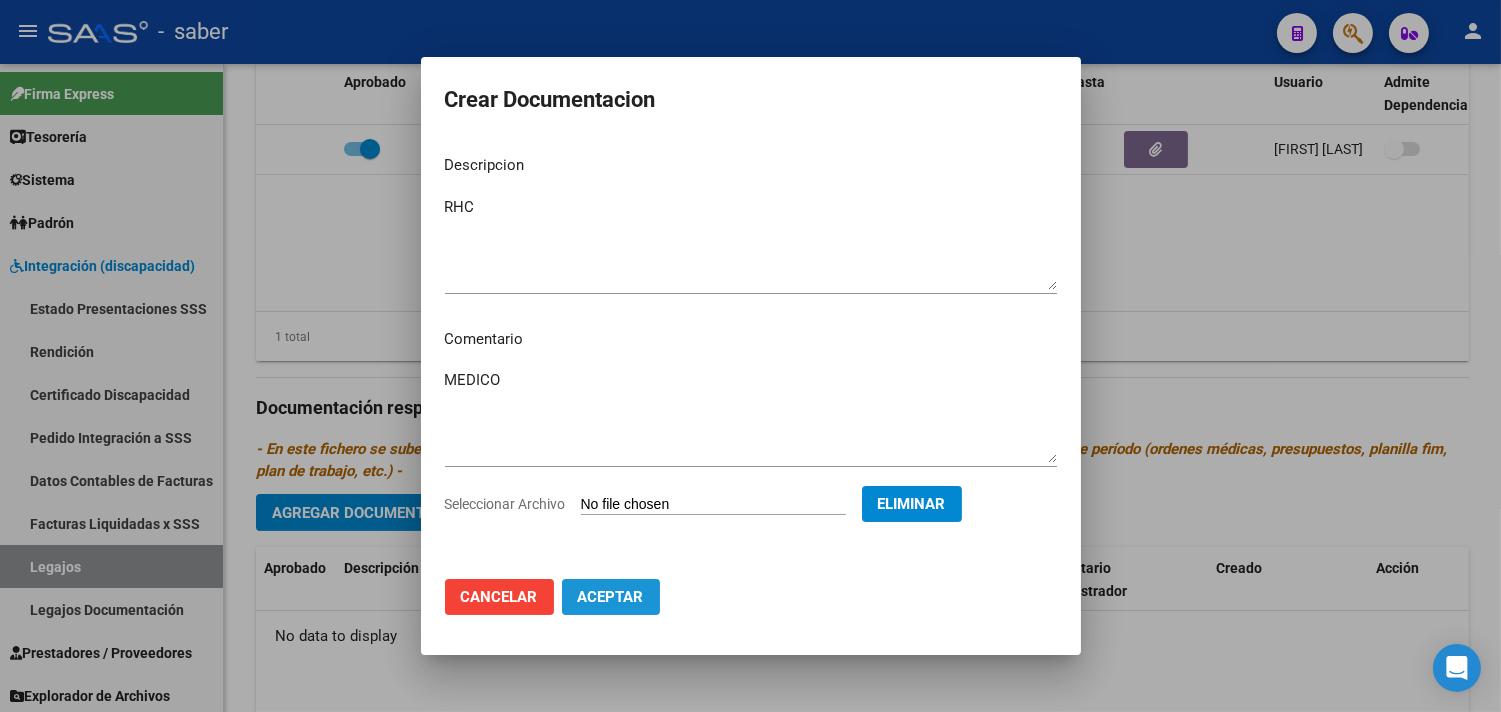 click on "Aceptar" 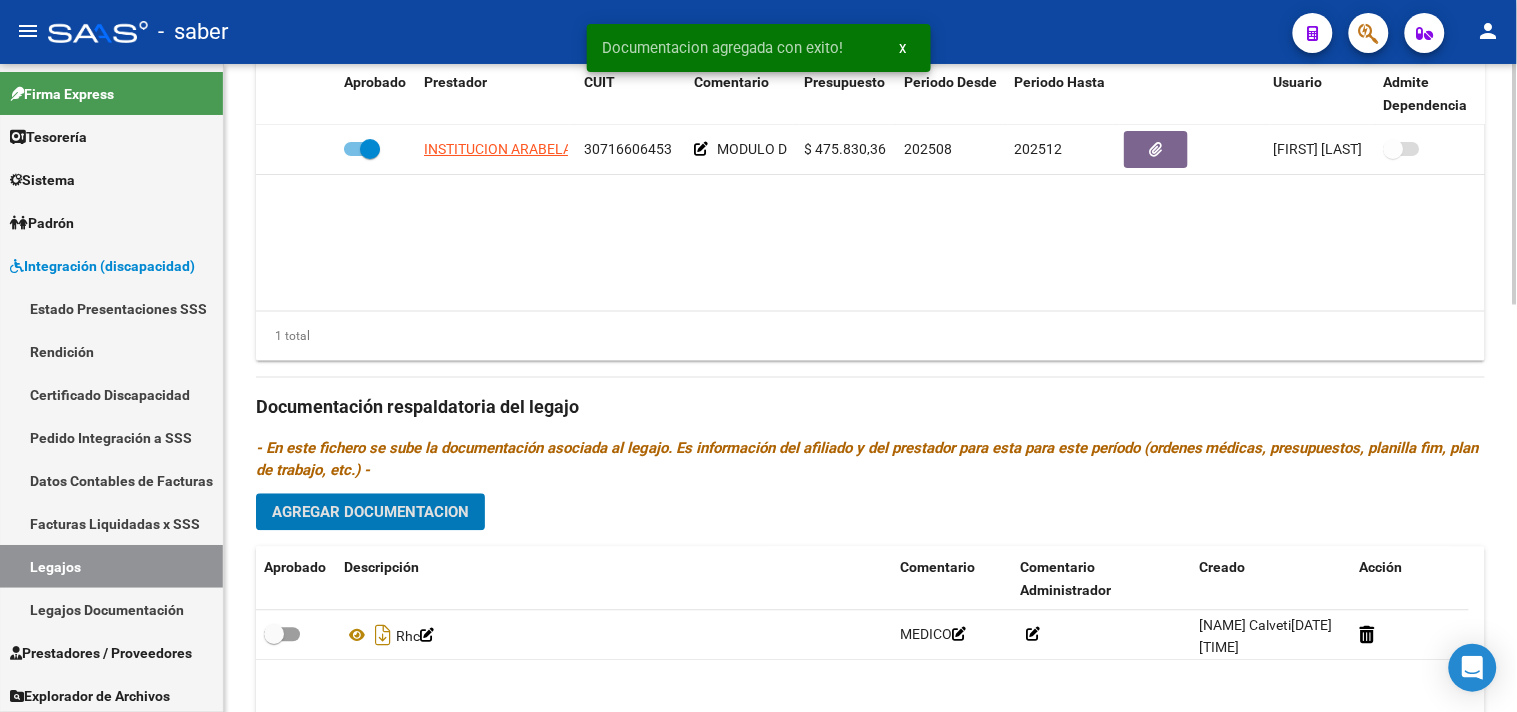 click on "Agregar Documentacion" 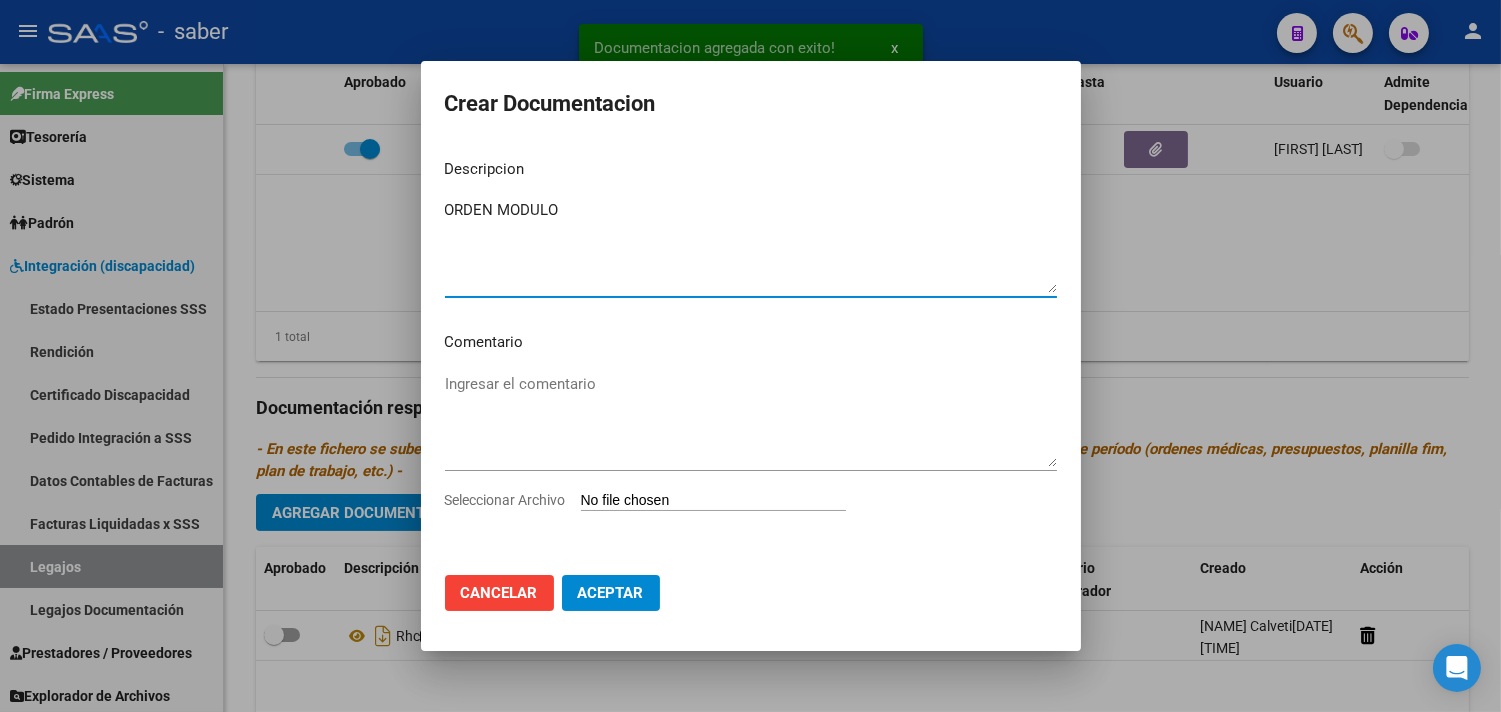 type on "ORDEN MODULO" 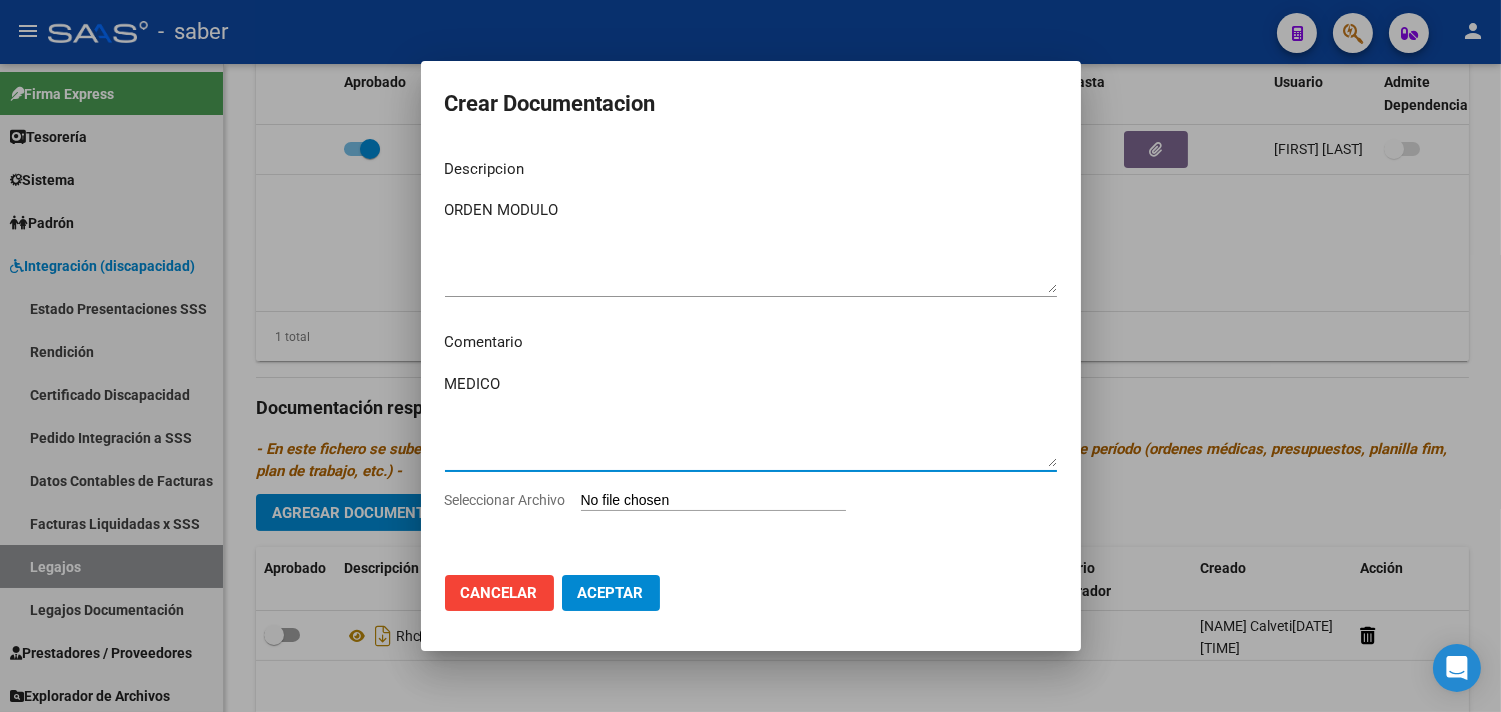 type on "MEDICO" 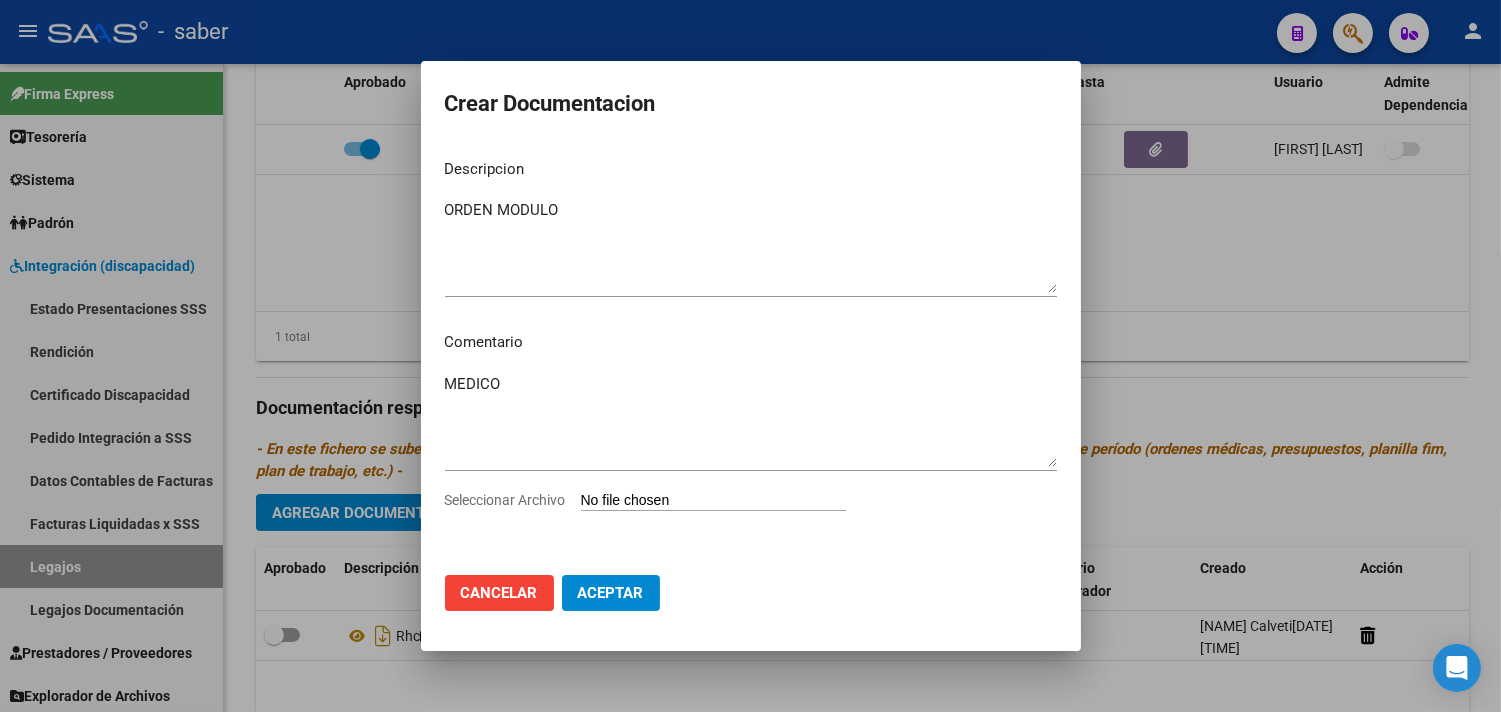 type on "C:\fakepath\[FILENAME].pdf" 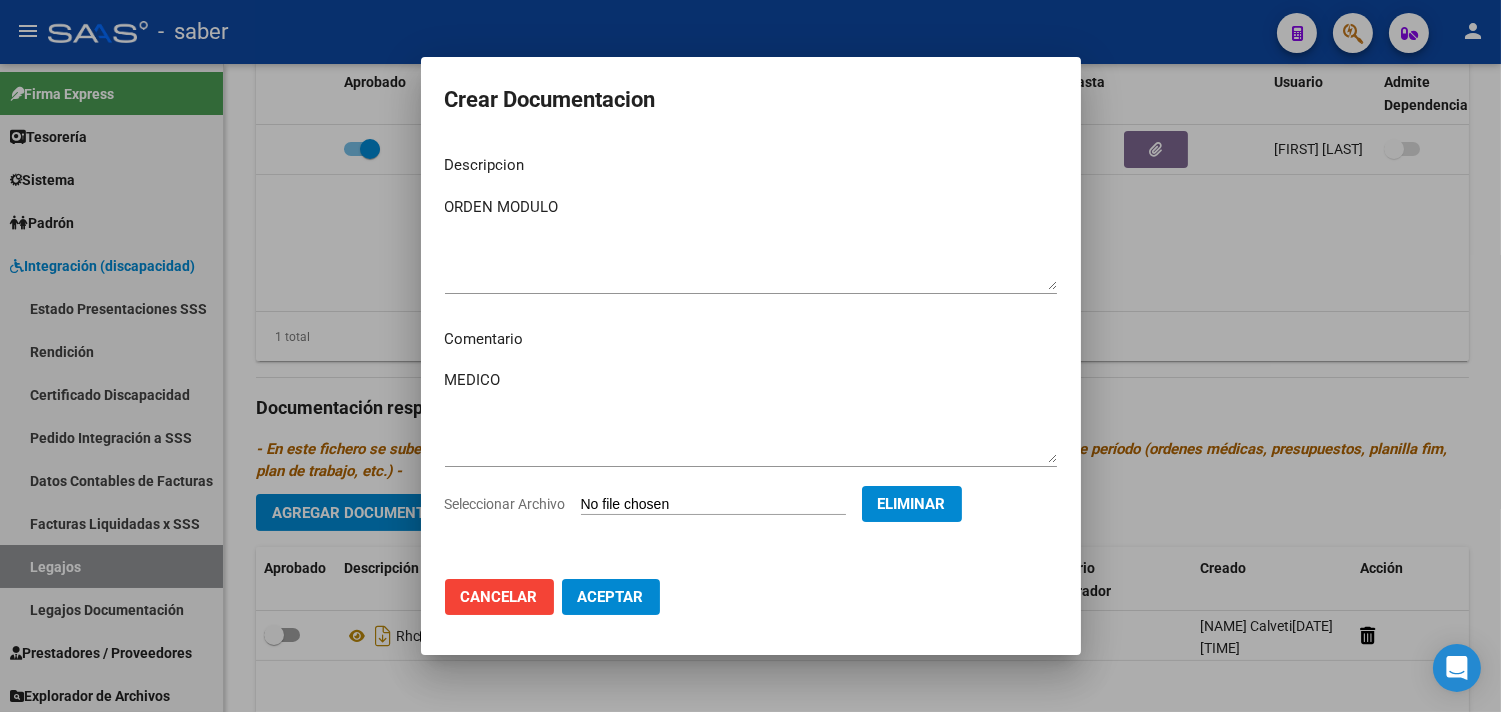 click on "Aceptar" 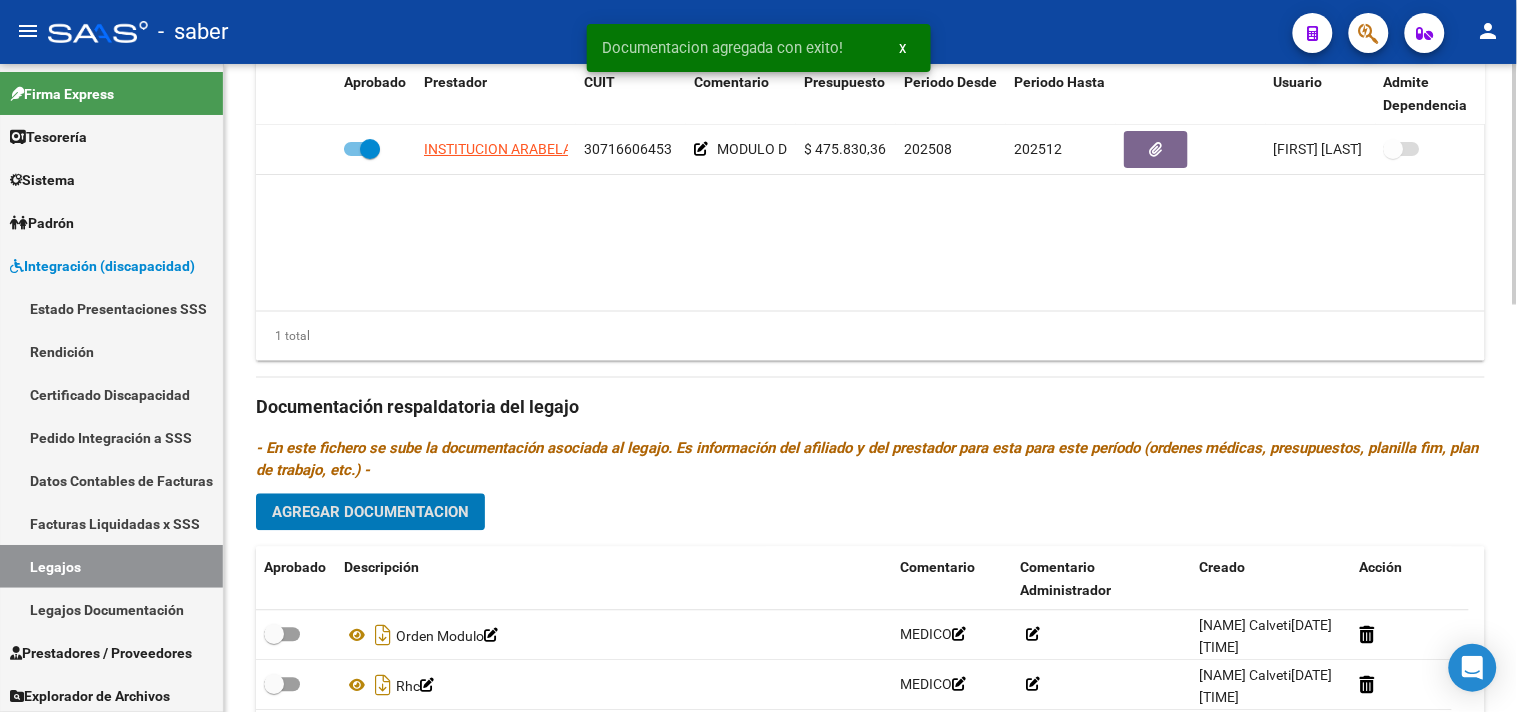 click on "Agregar Documentacion" 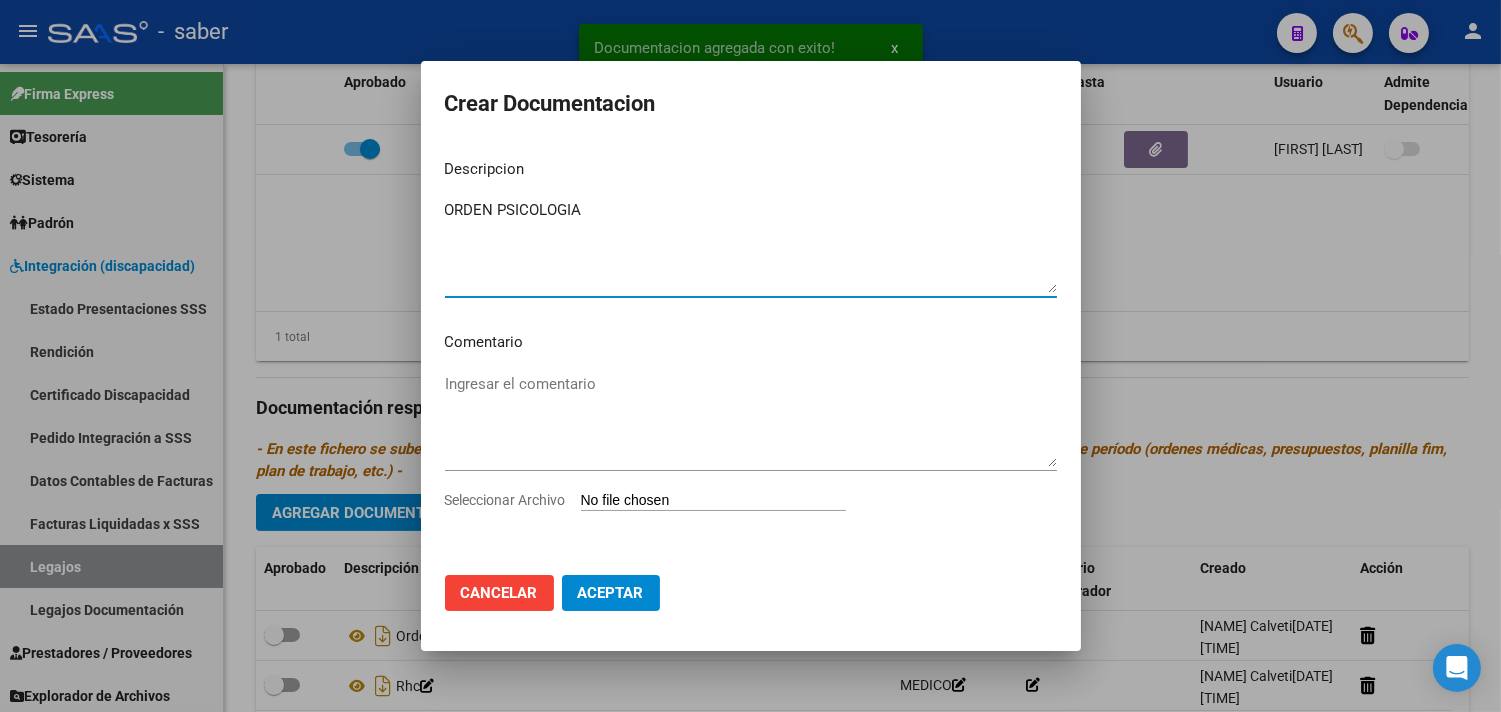 type on "ORDEN PSICOLOGIA" 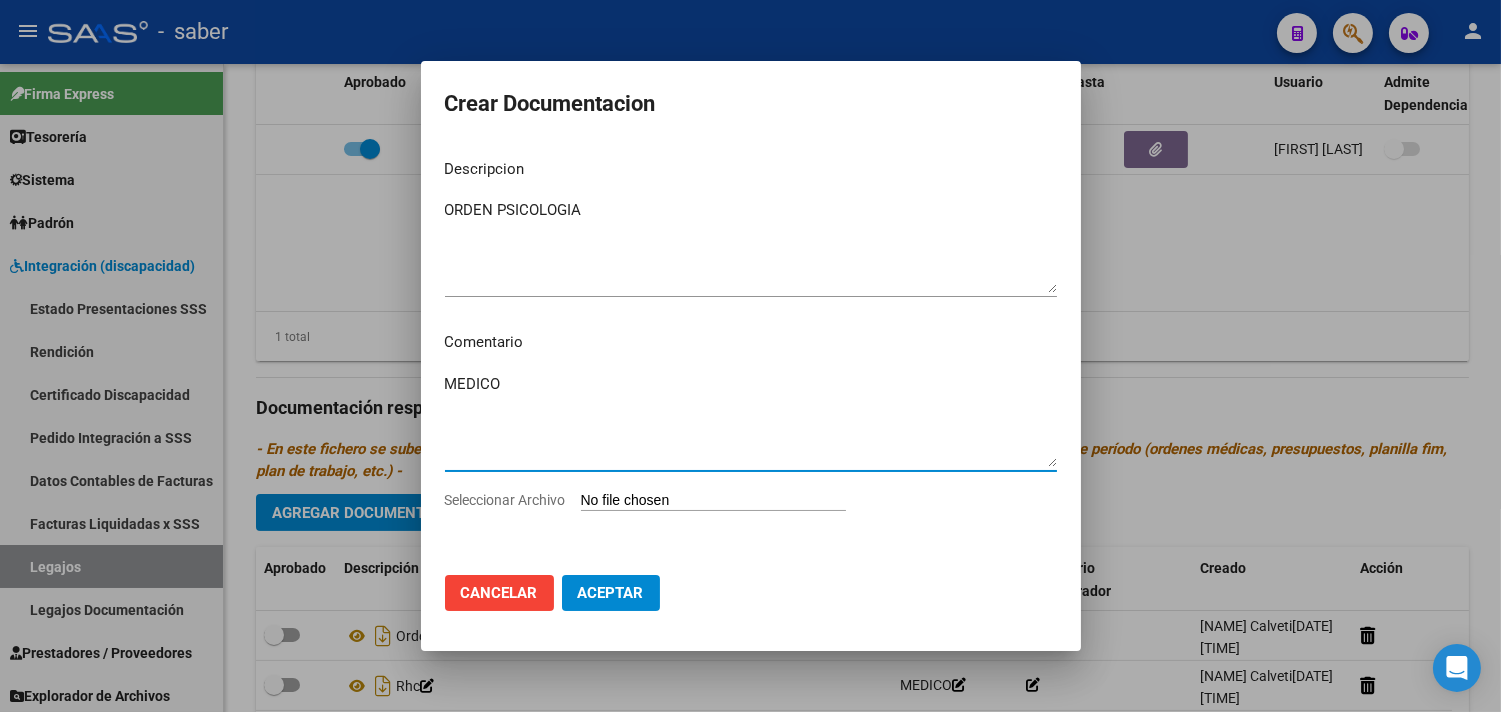 type on "MEDICO" 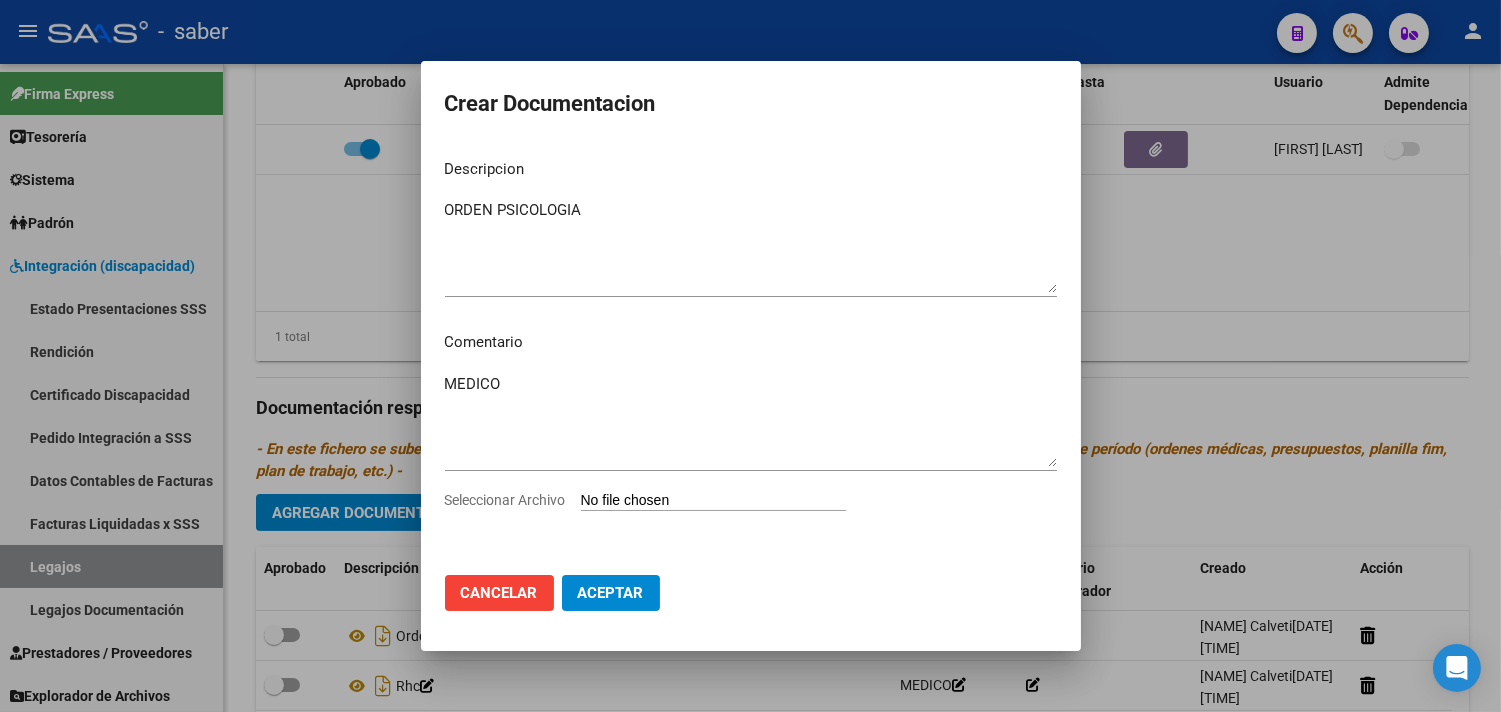 click on "Seleccionar Archivo" at bounding box center [751, 508] 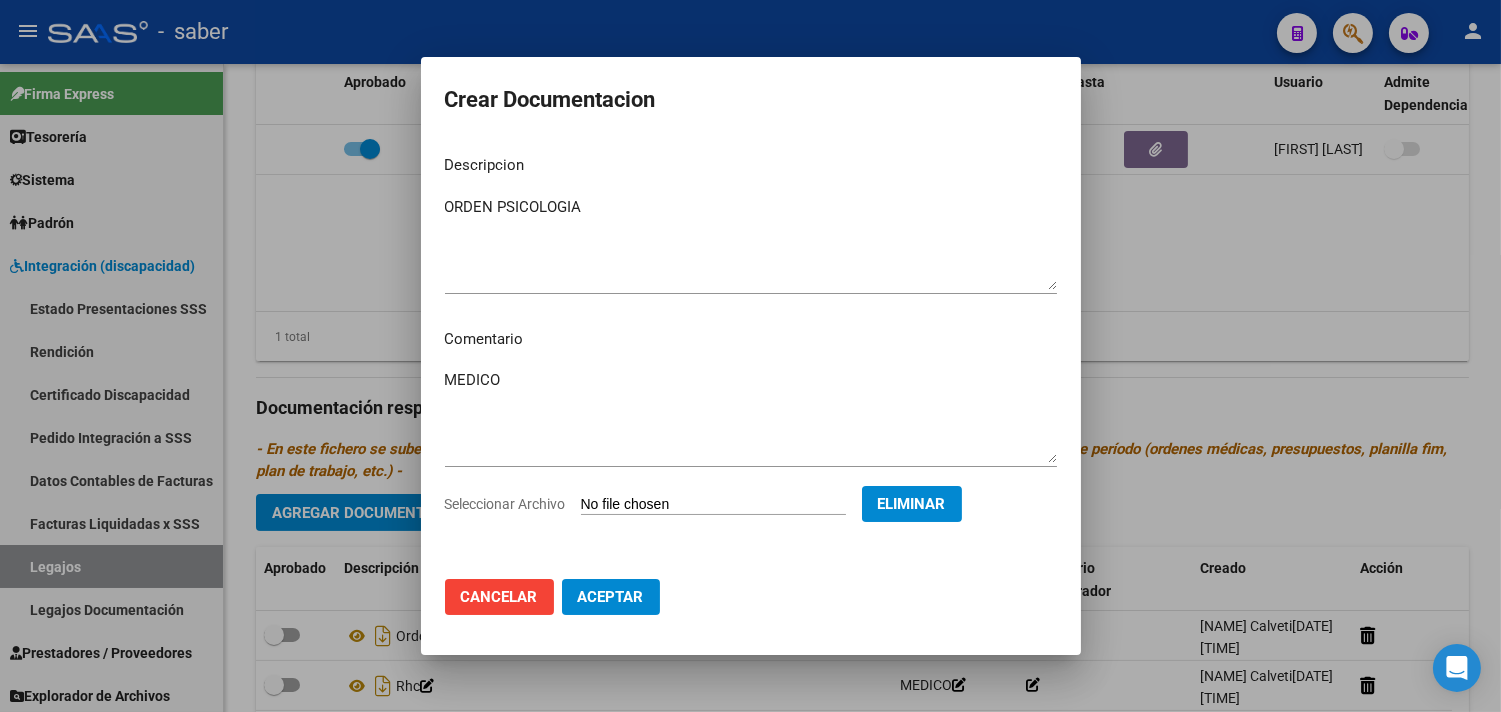 click on "Aceptar" 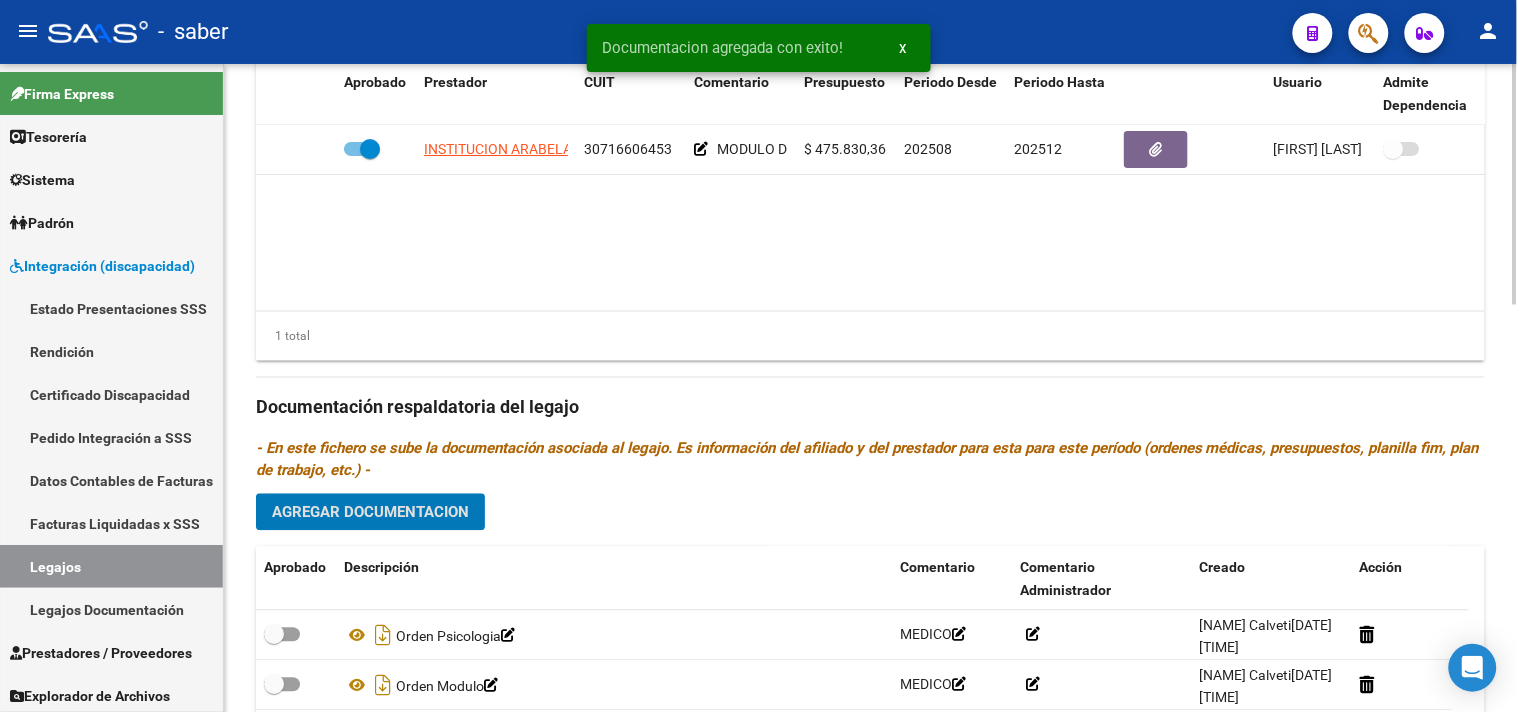 click on "Agregar Documentacion" 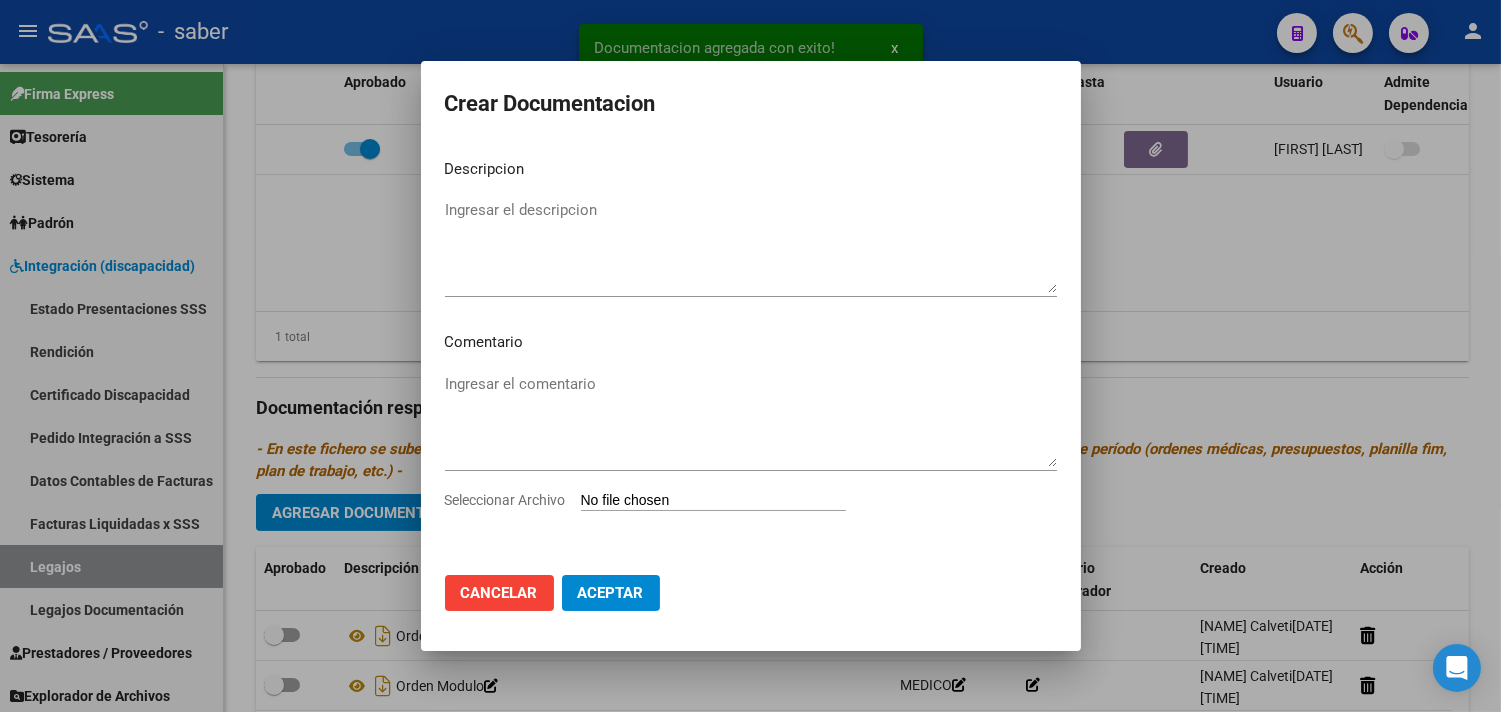 click on "Seleccionar Archivo" at bounding box center (713, 501) 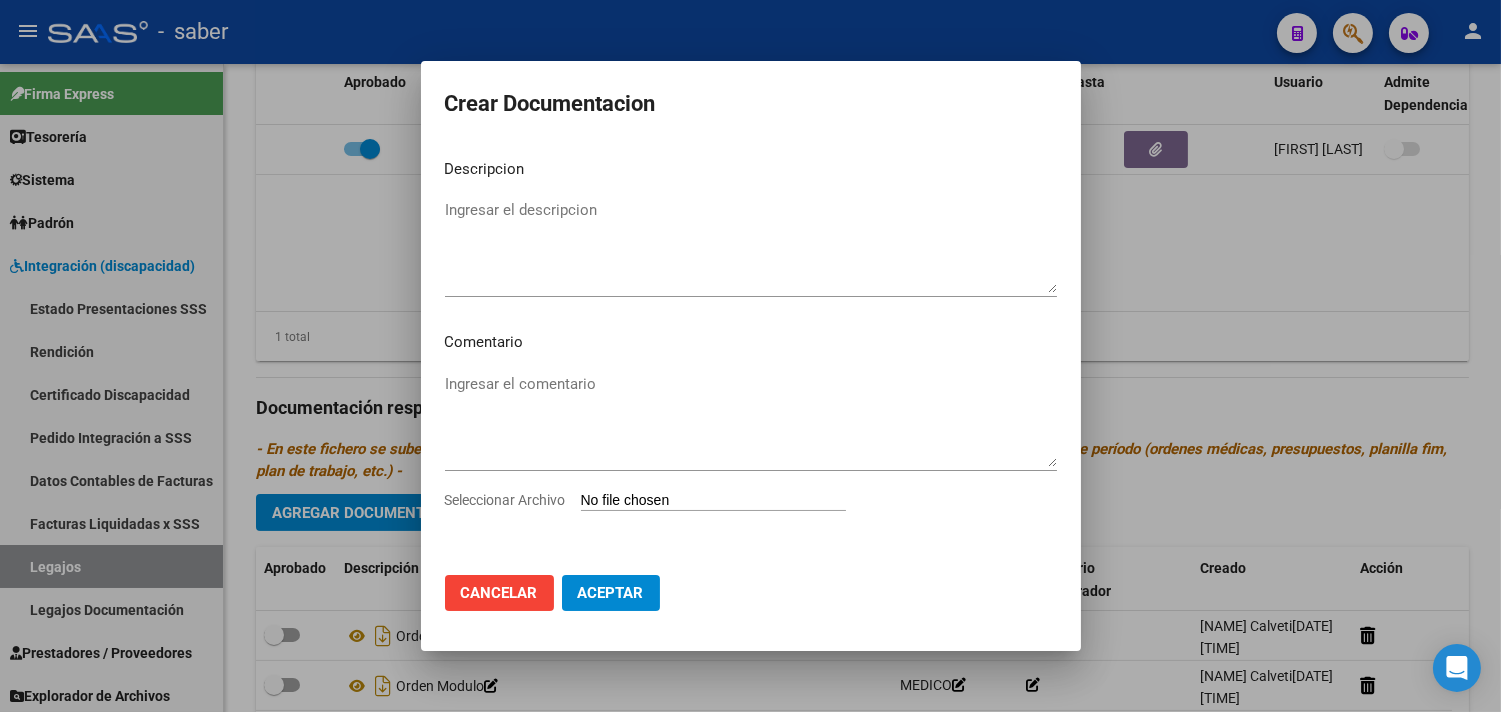 type on "C:\fakepath\1-CONFORMIDAD.pdf" 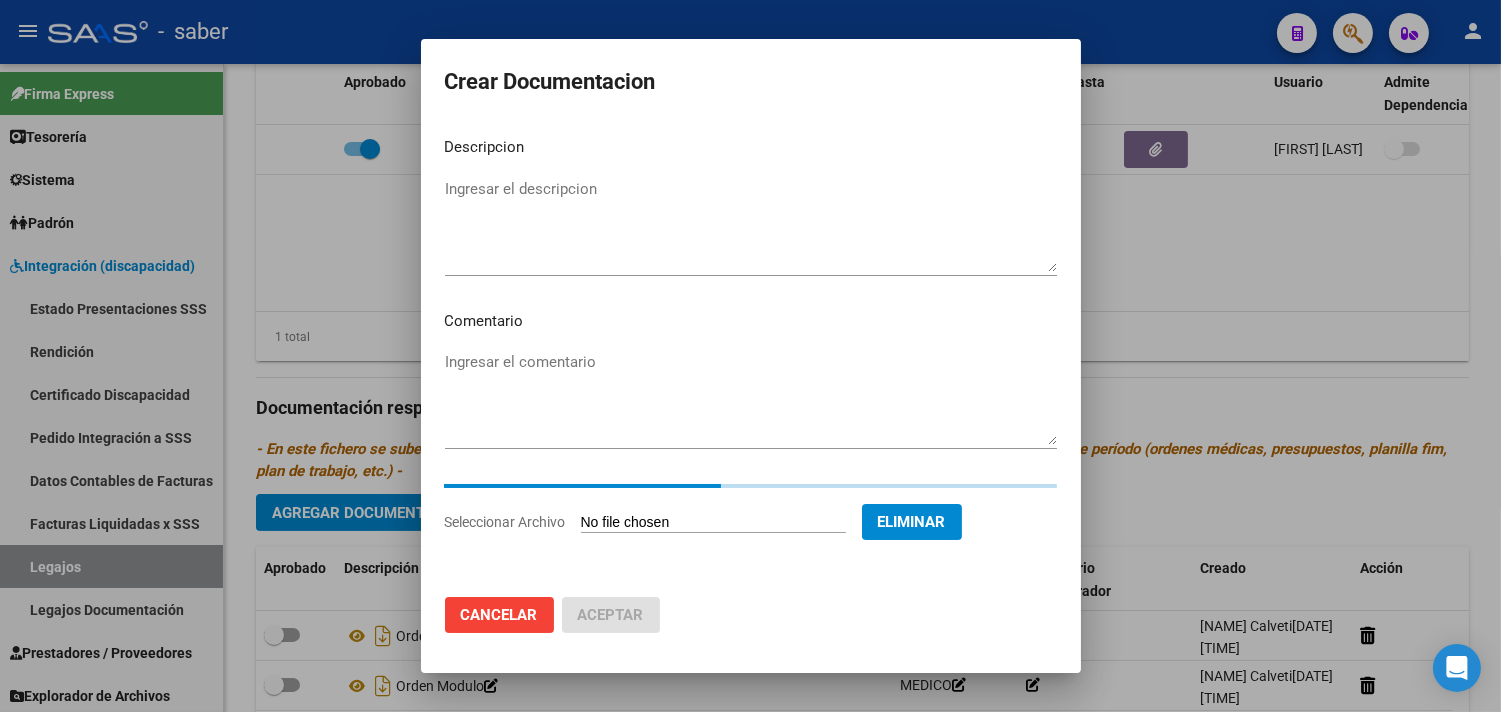 click on "Ingresar el descripcion" at bounding box center [751, 225] 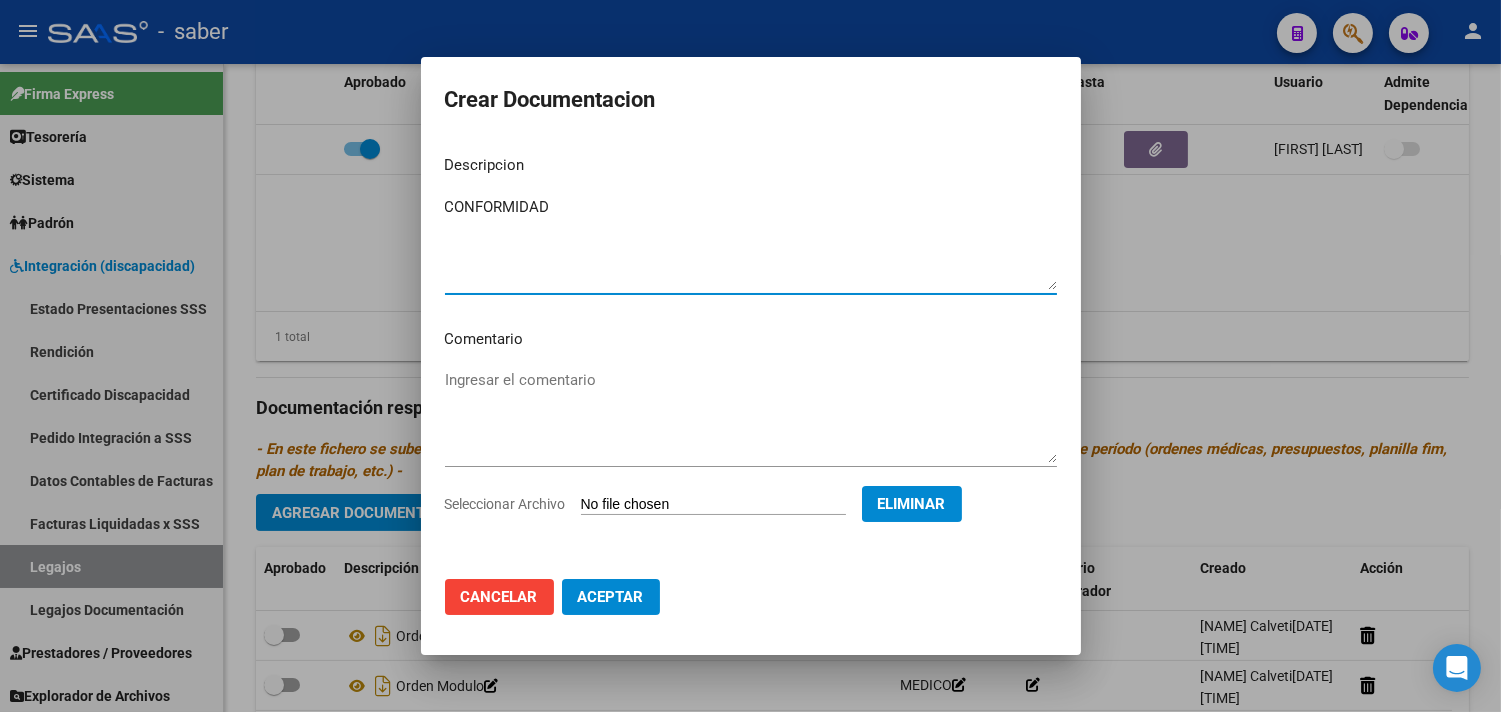 type on "CONFORMIDAD" 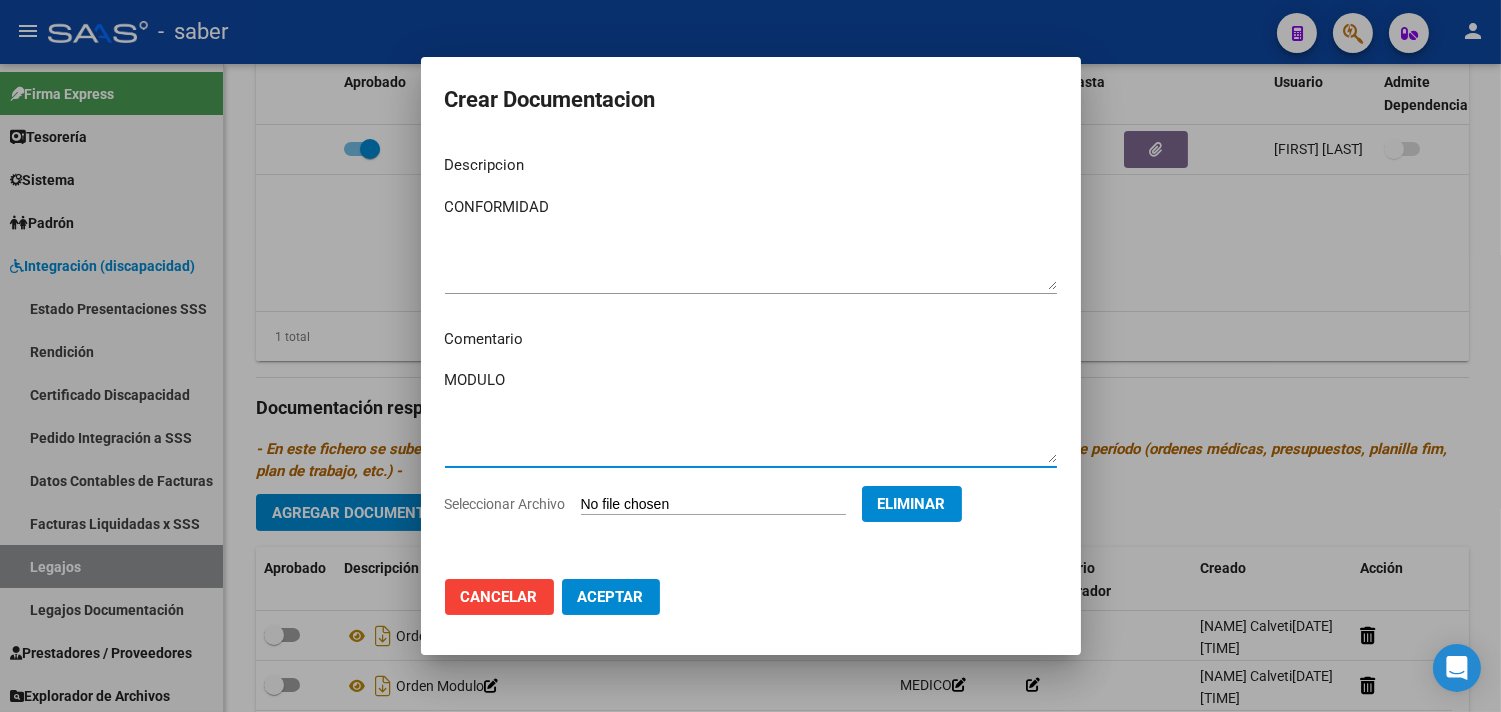 type on "MODULO" 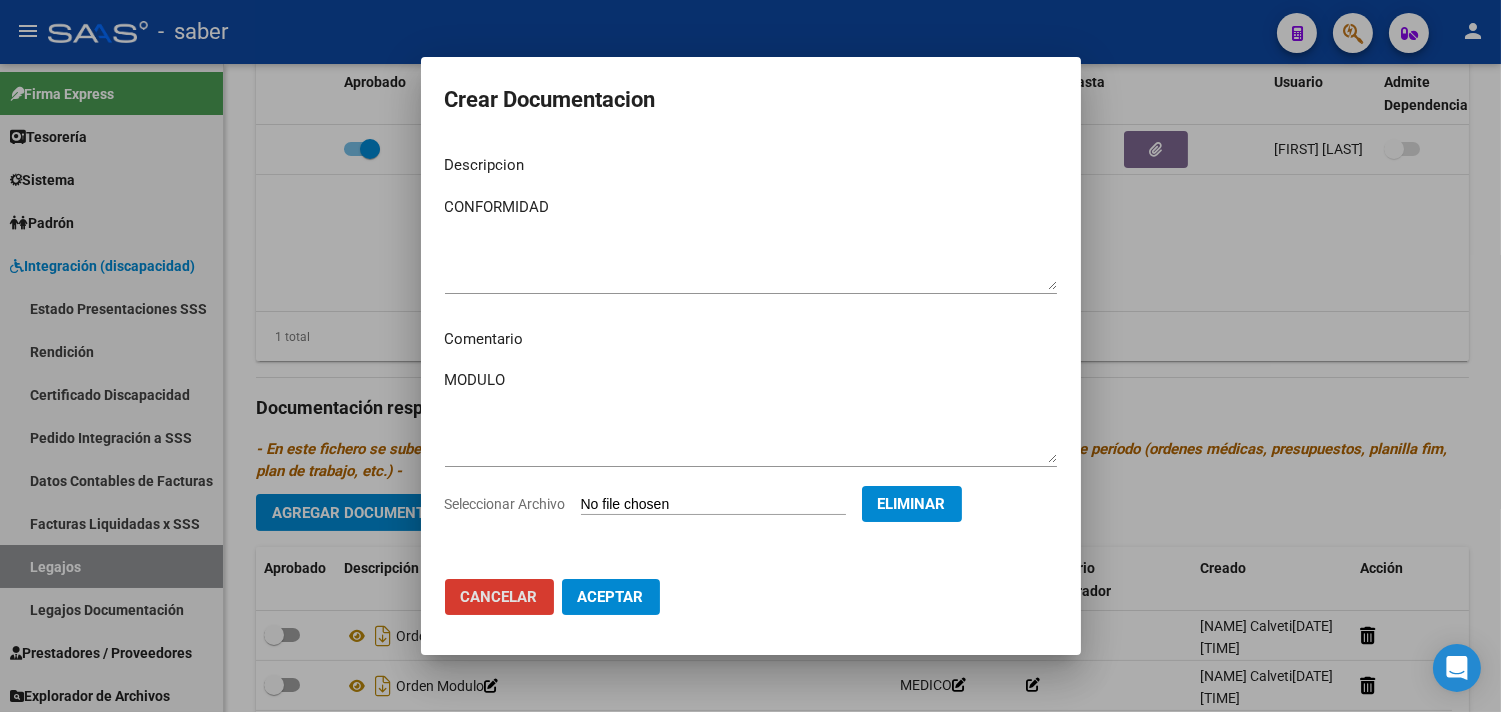 type 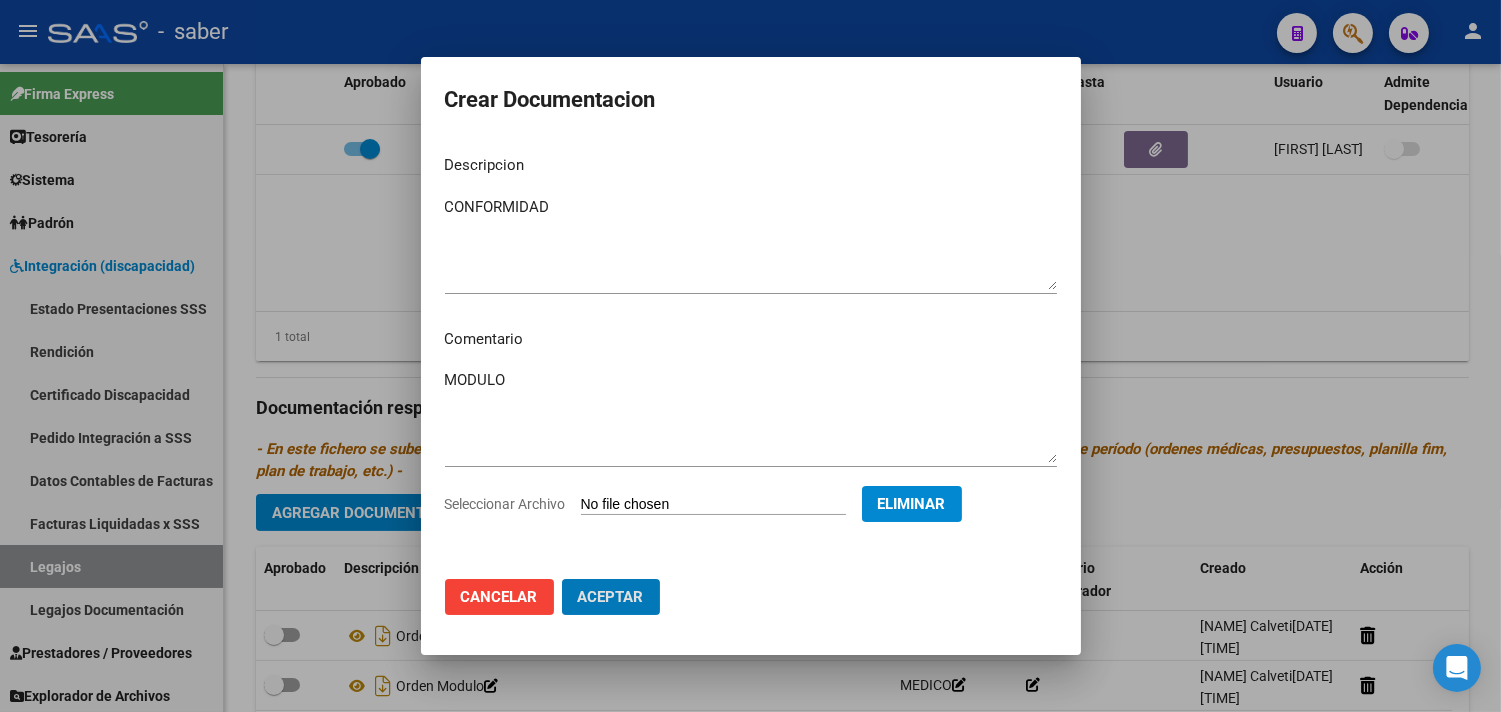 type 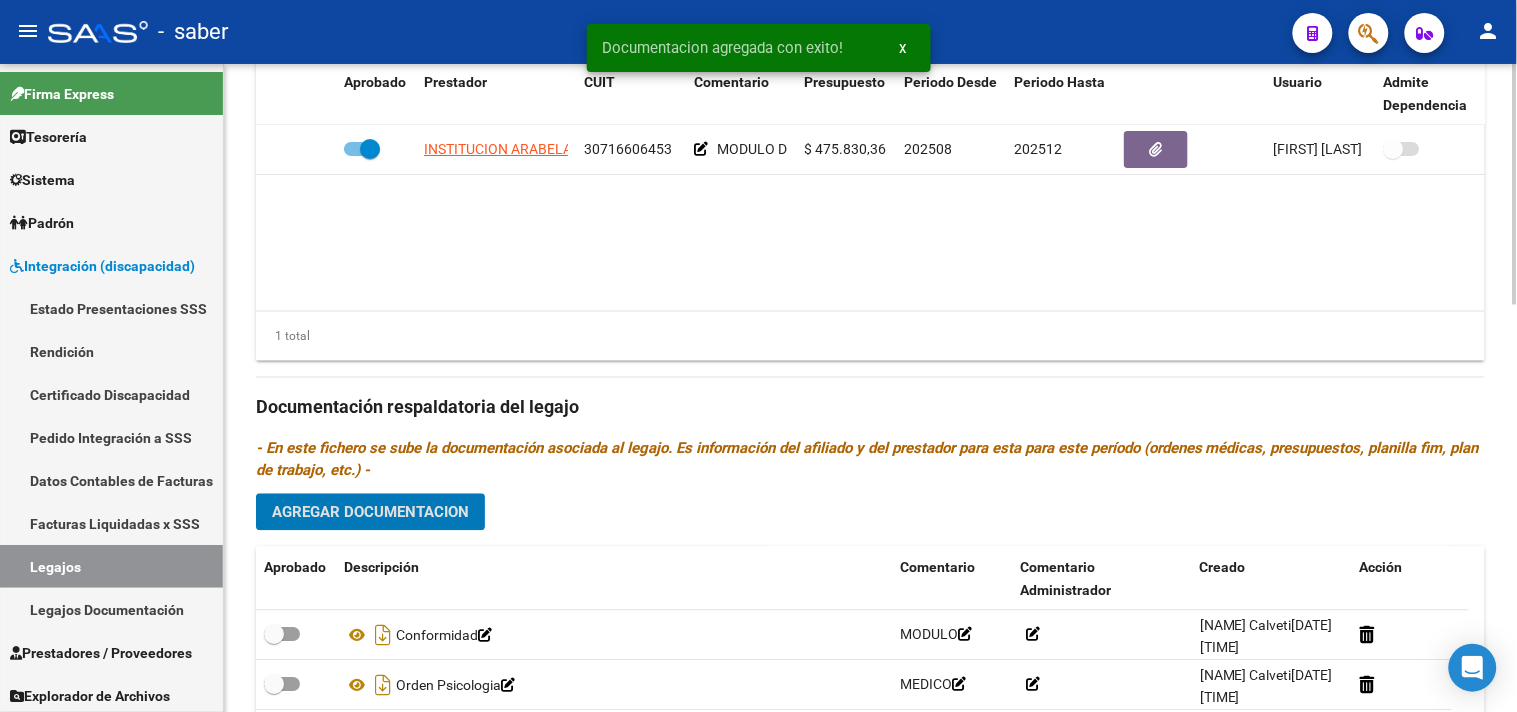 click on "Agregar Documentacion" 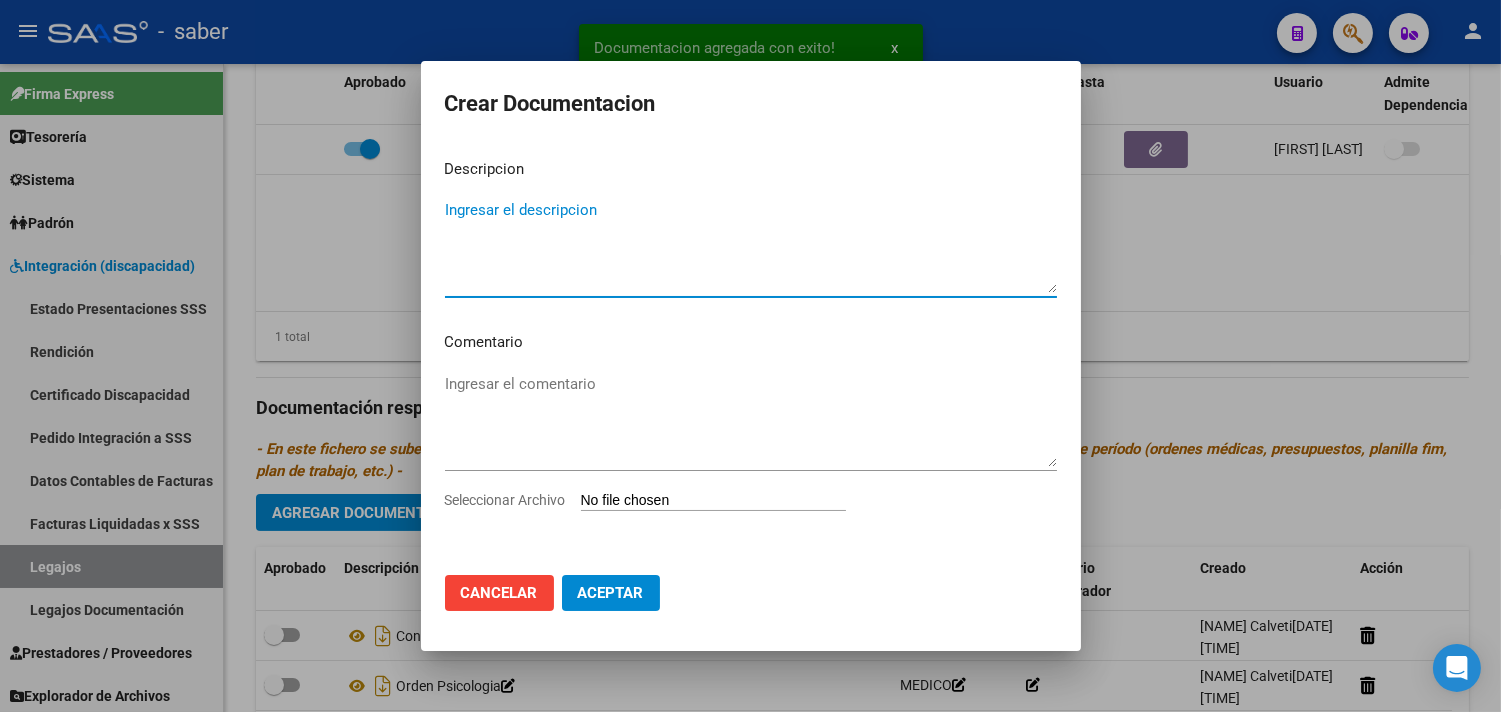 click on "Seleccionar Archivo" at bounding box center [713, 501] 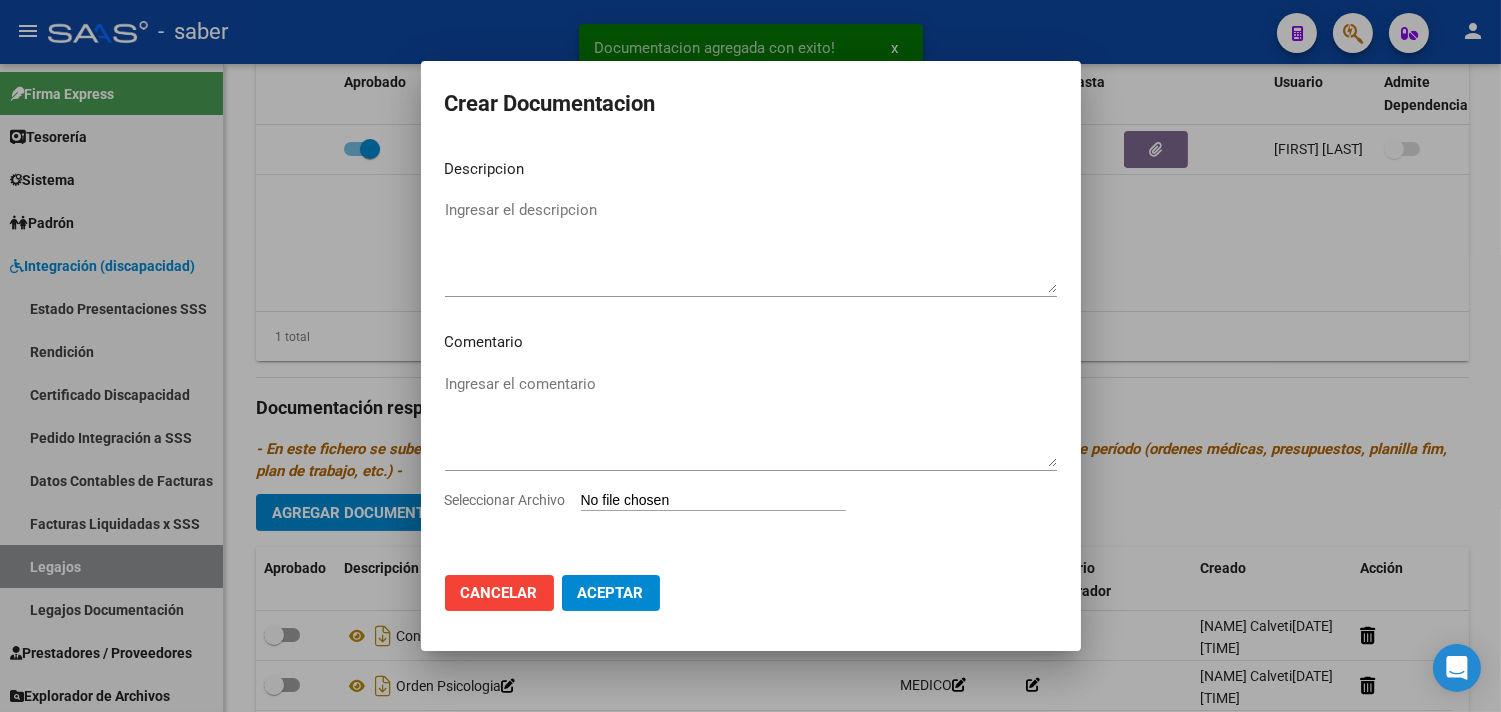 type on "C:\fakepath\[FILENAME].pdf" 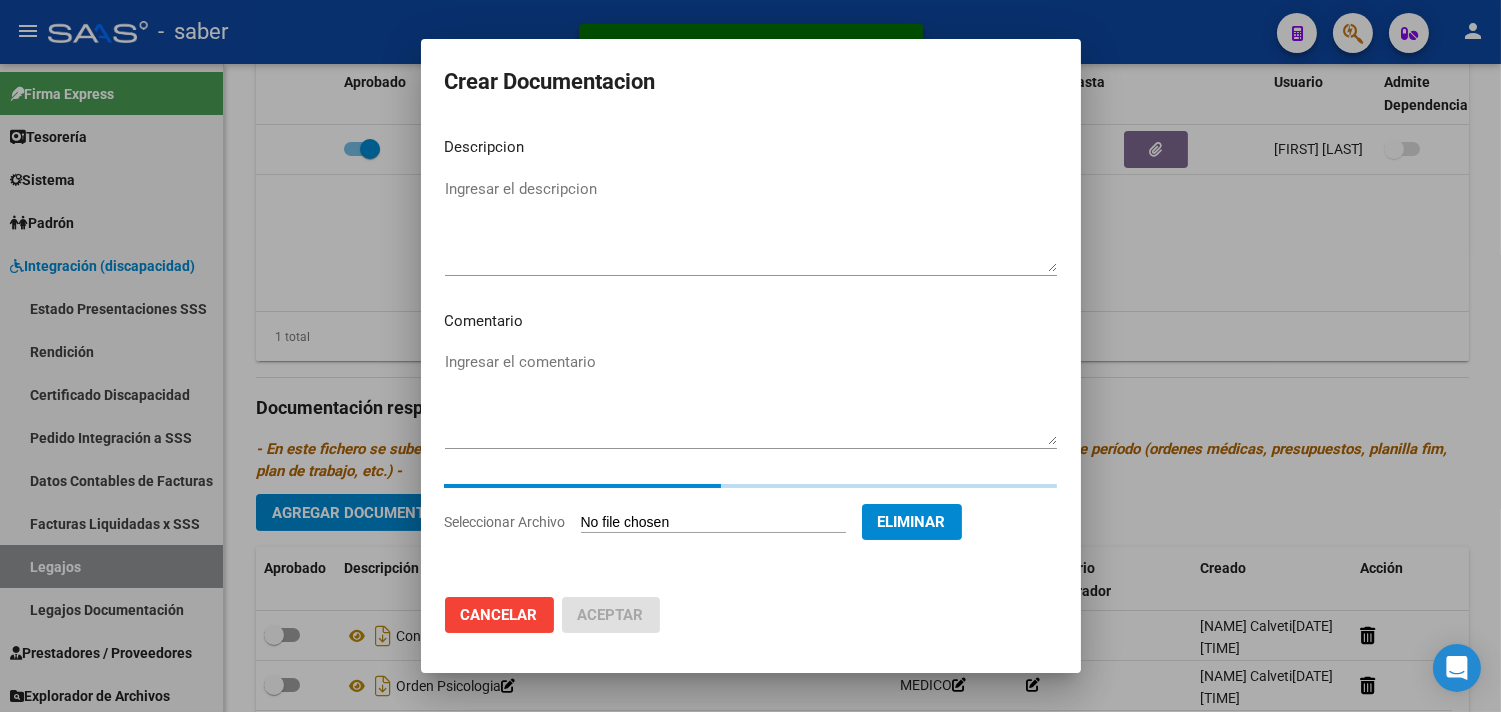click on "Ingresar el descripcion" at bounding box center [751, 225] 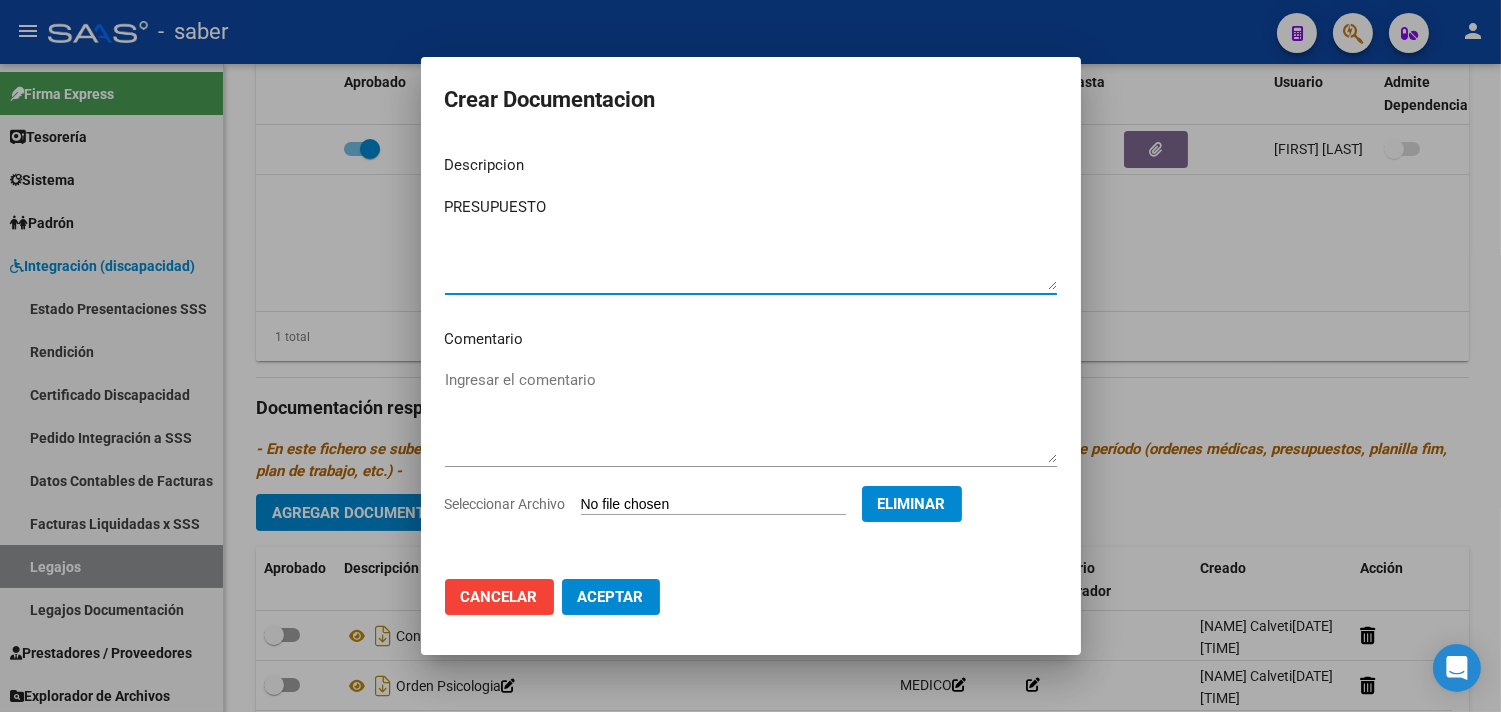 type on "PRESUPUESTO" 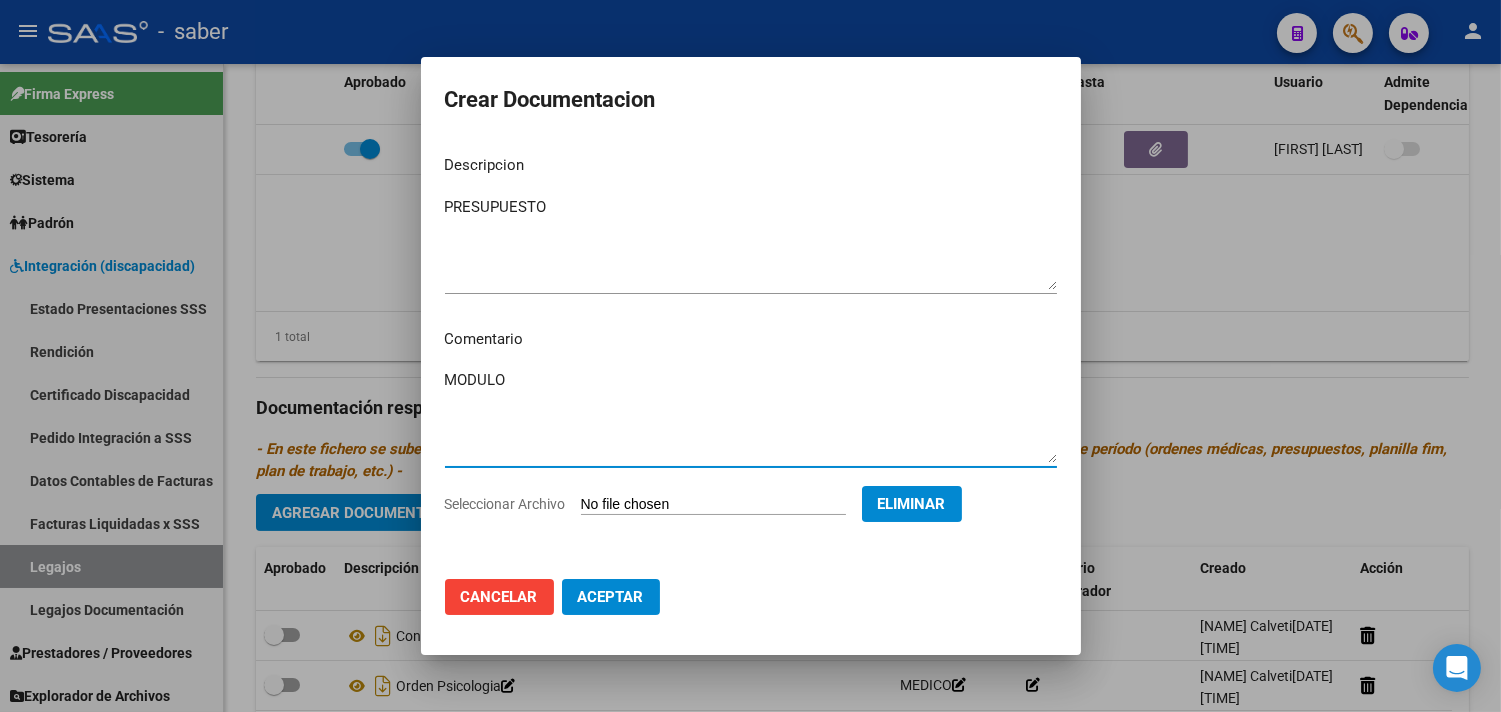 type on "MODULO" 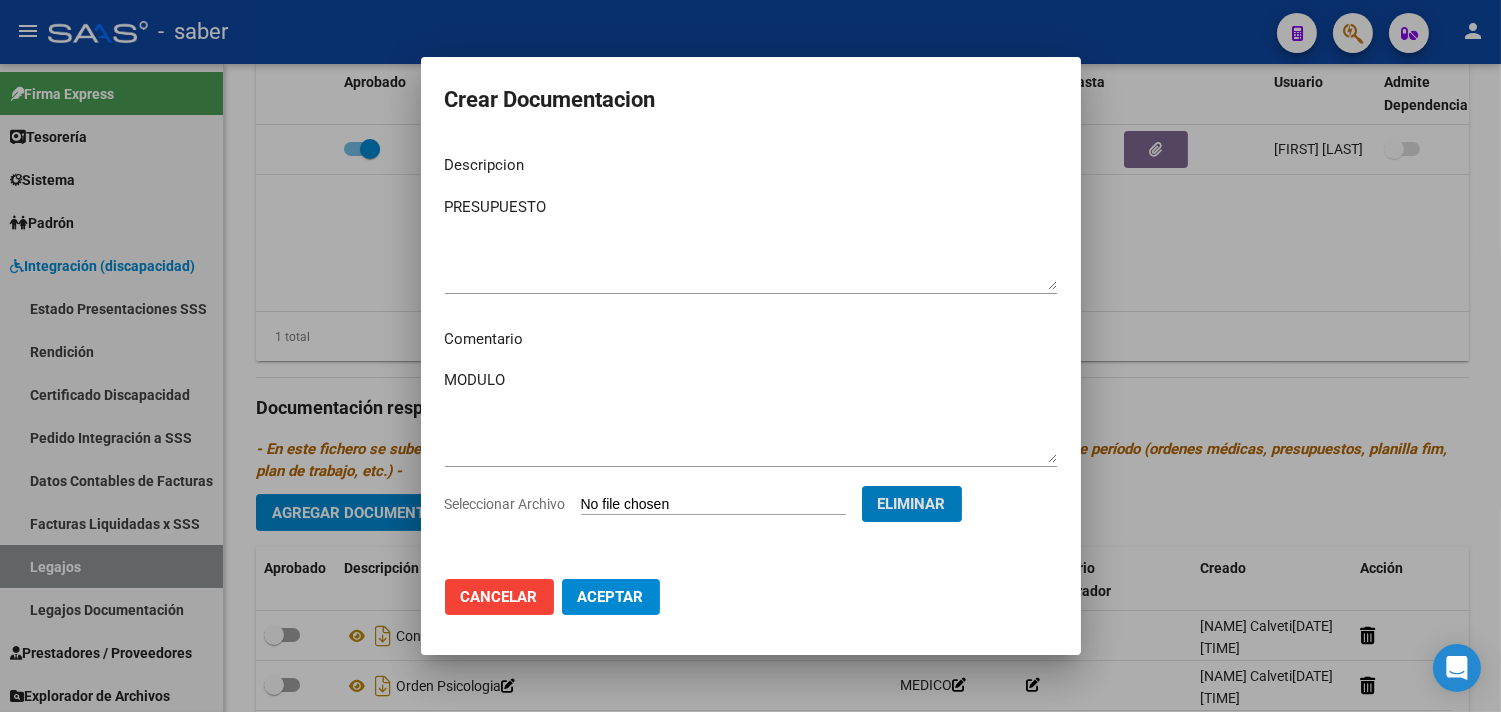 type 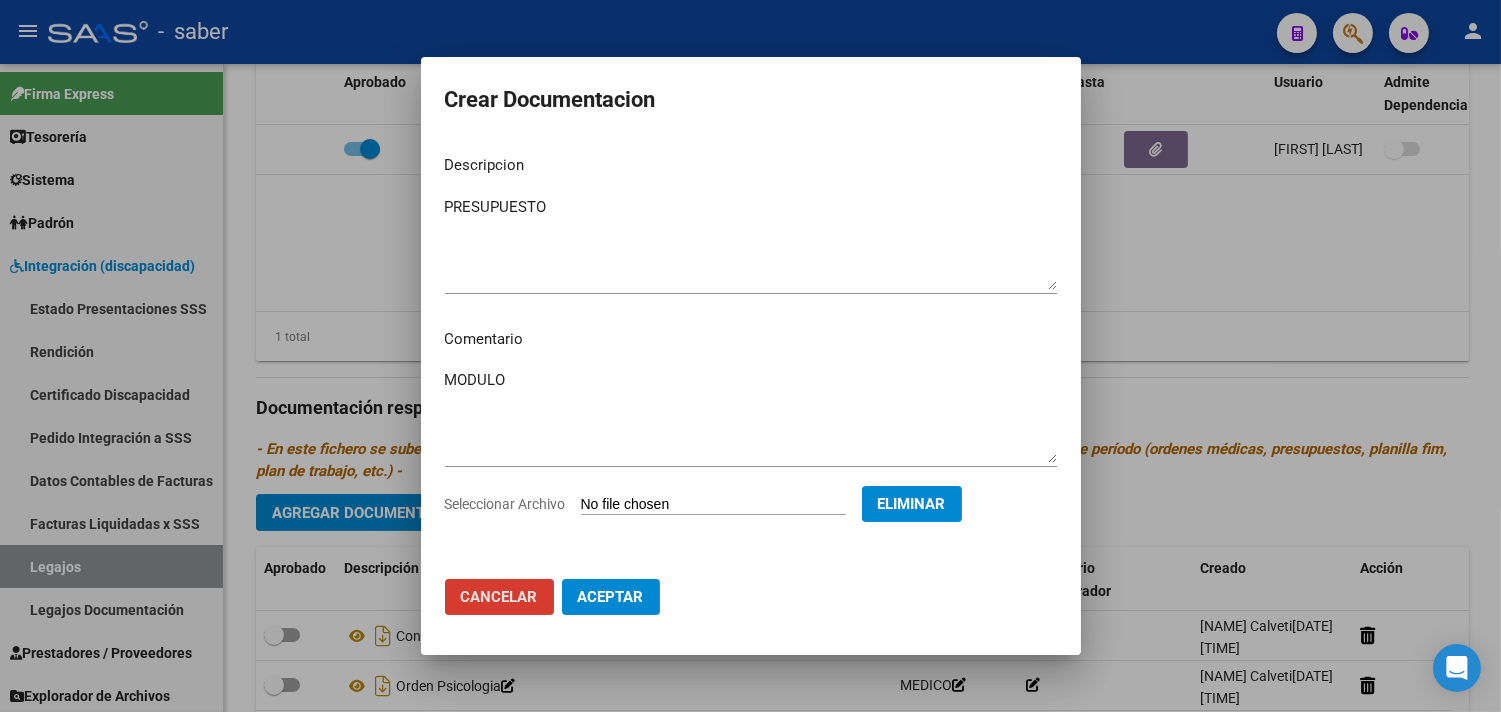 type 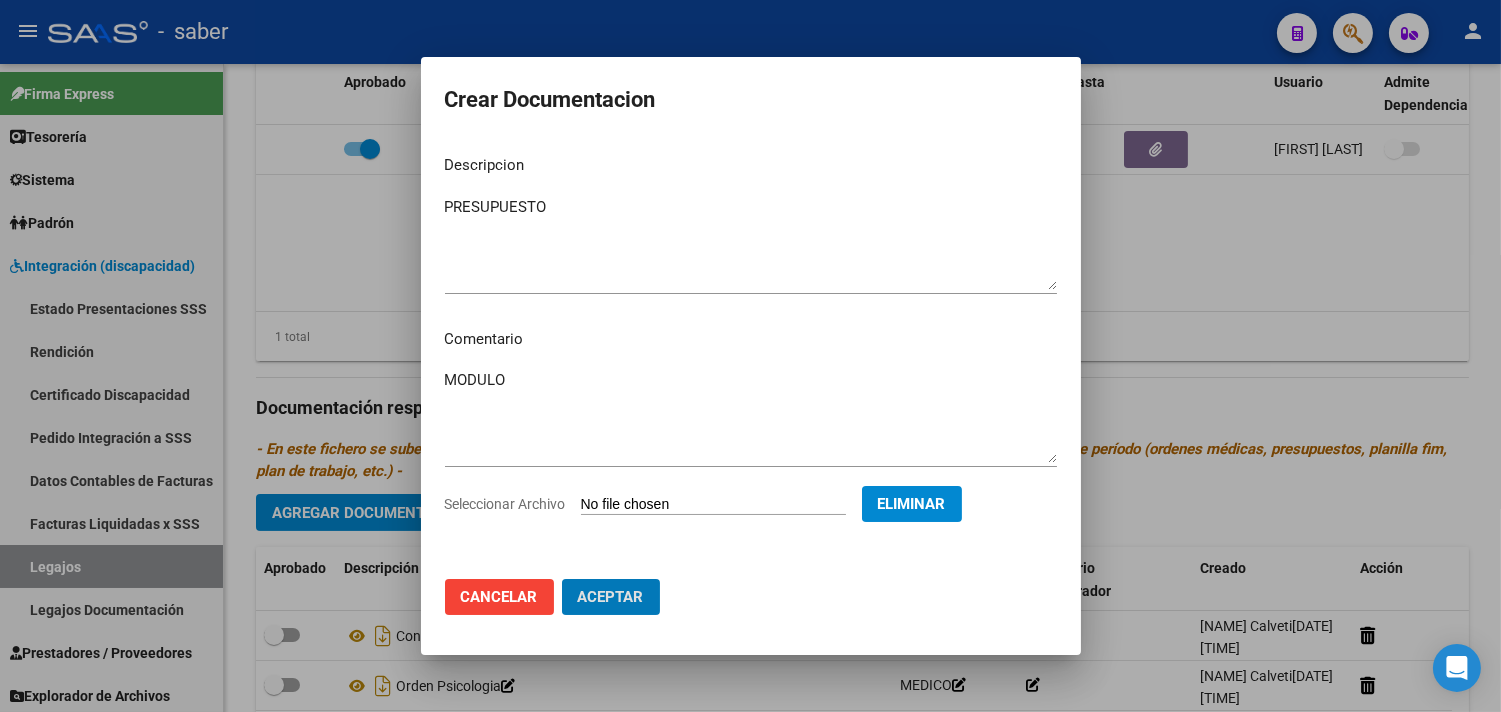 click on "Aceptar" 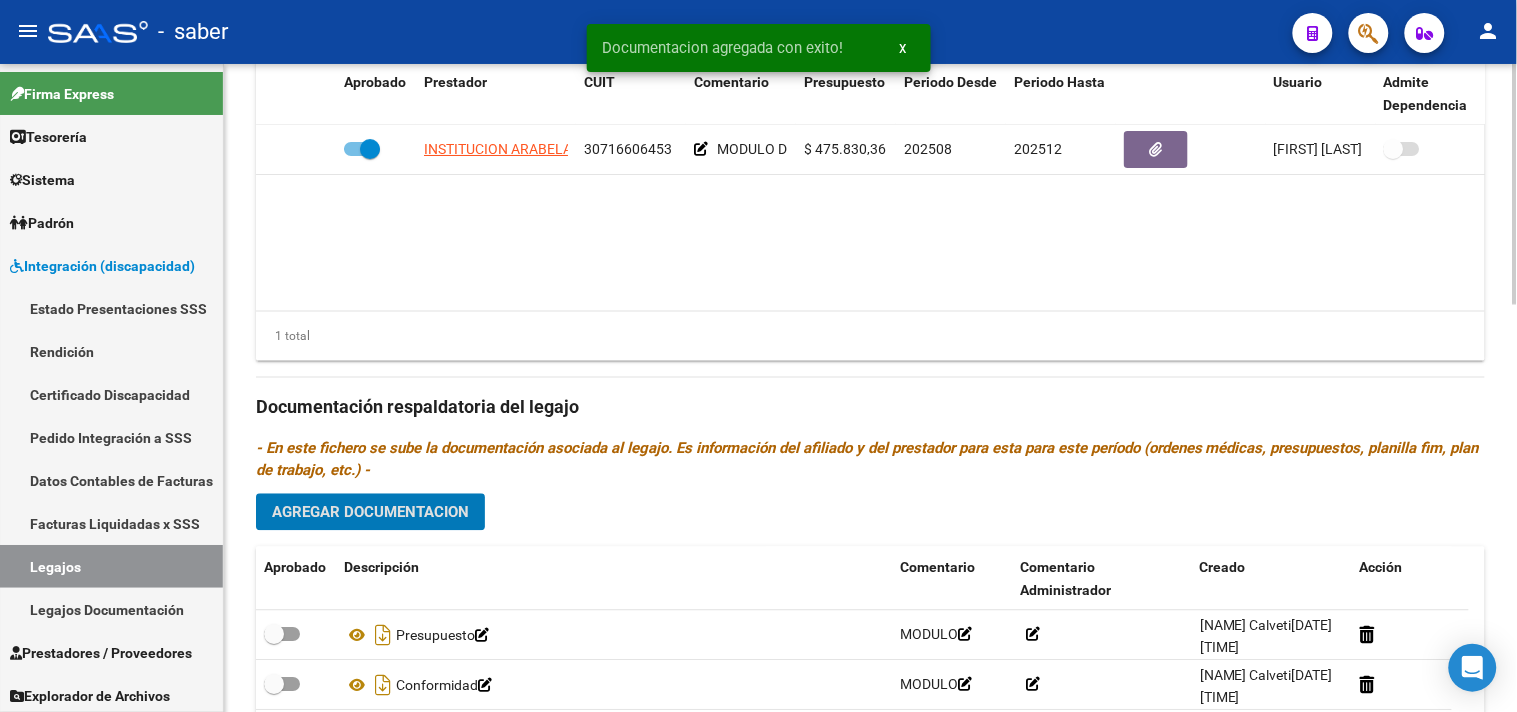 drag, startPoint x: 381, startPoint y: 544, endPoint x: 405, endPoint y: 526, distance: 30 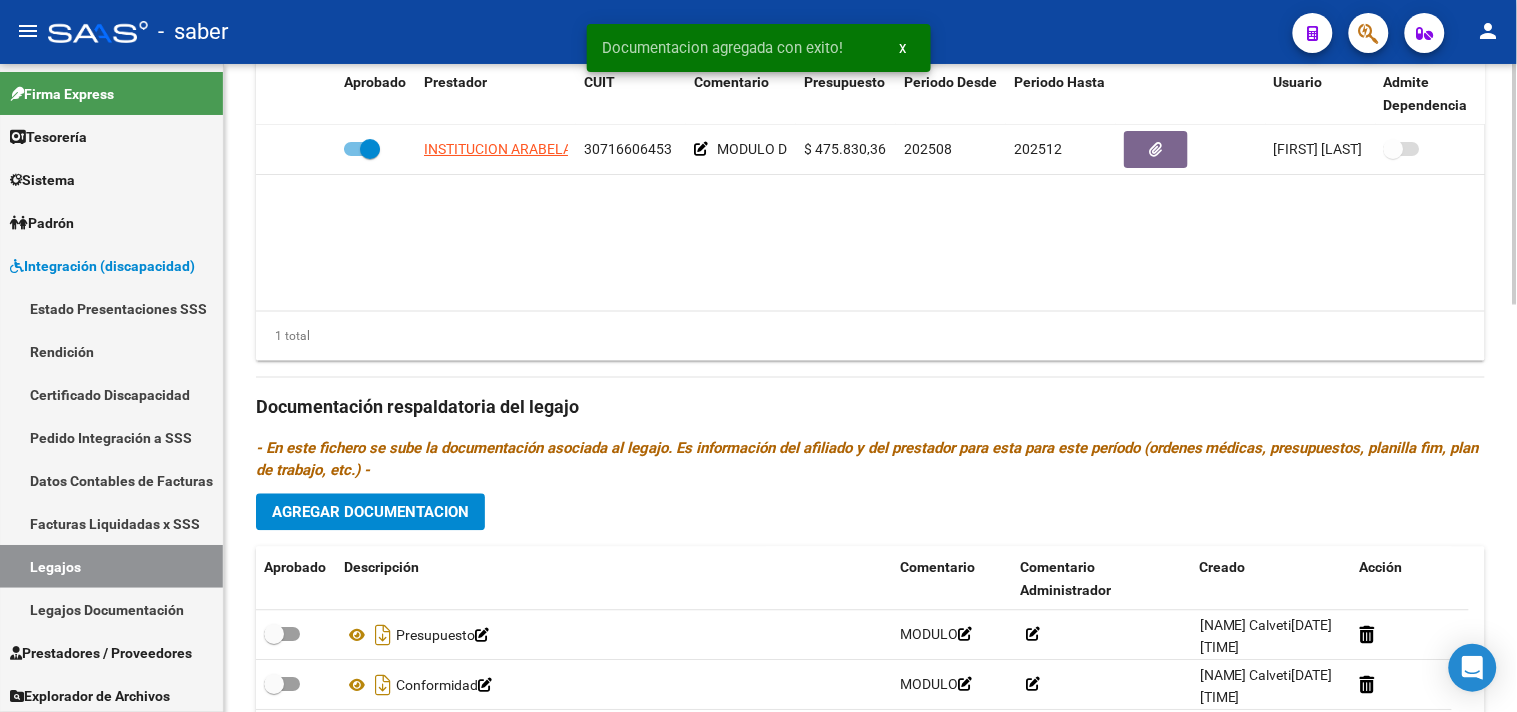 click on "Agregar Documentacion" 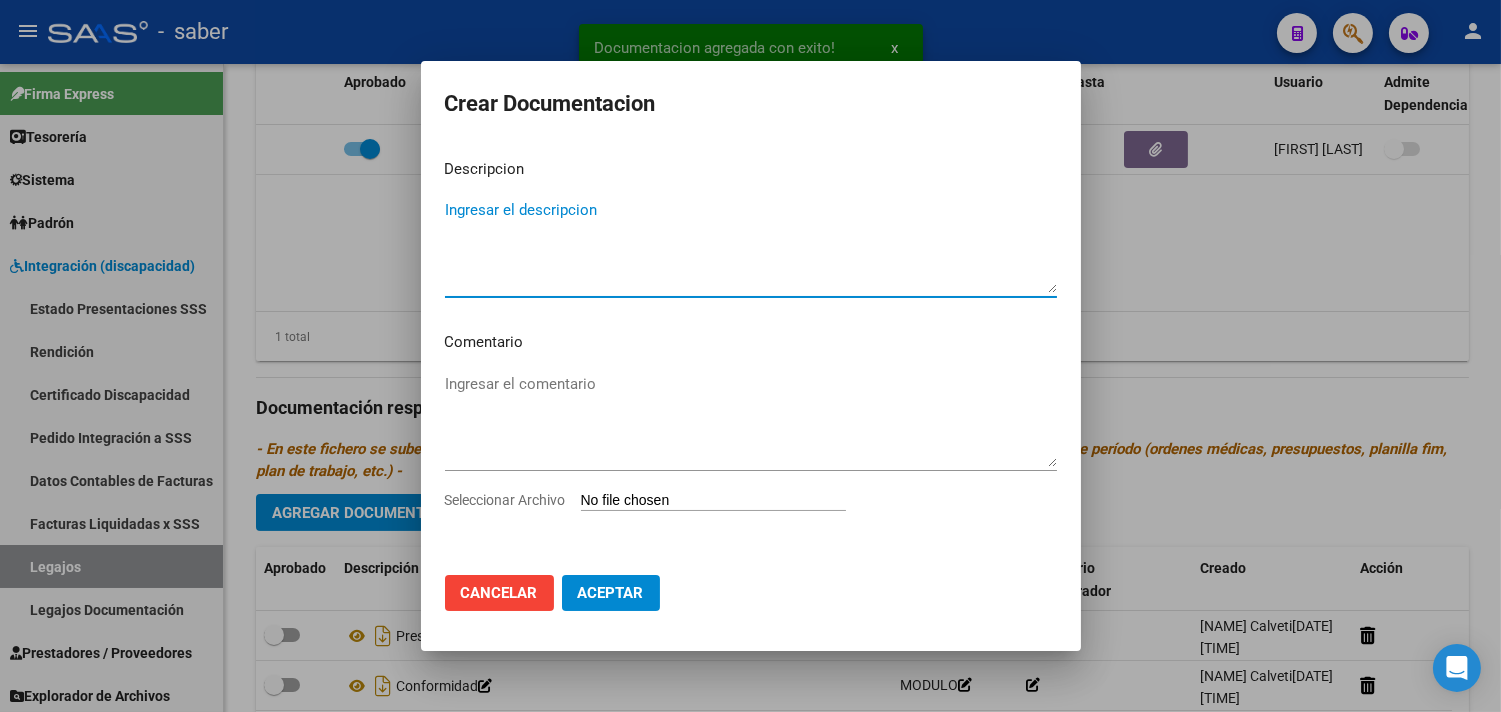 click on "Seleccionar Archivo" at bounding box center [713, 501] 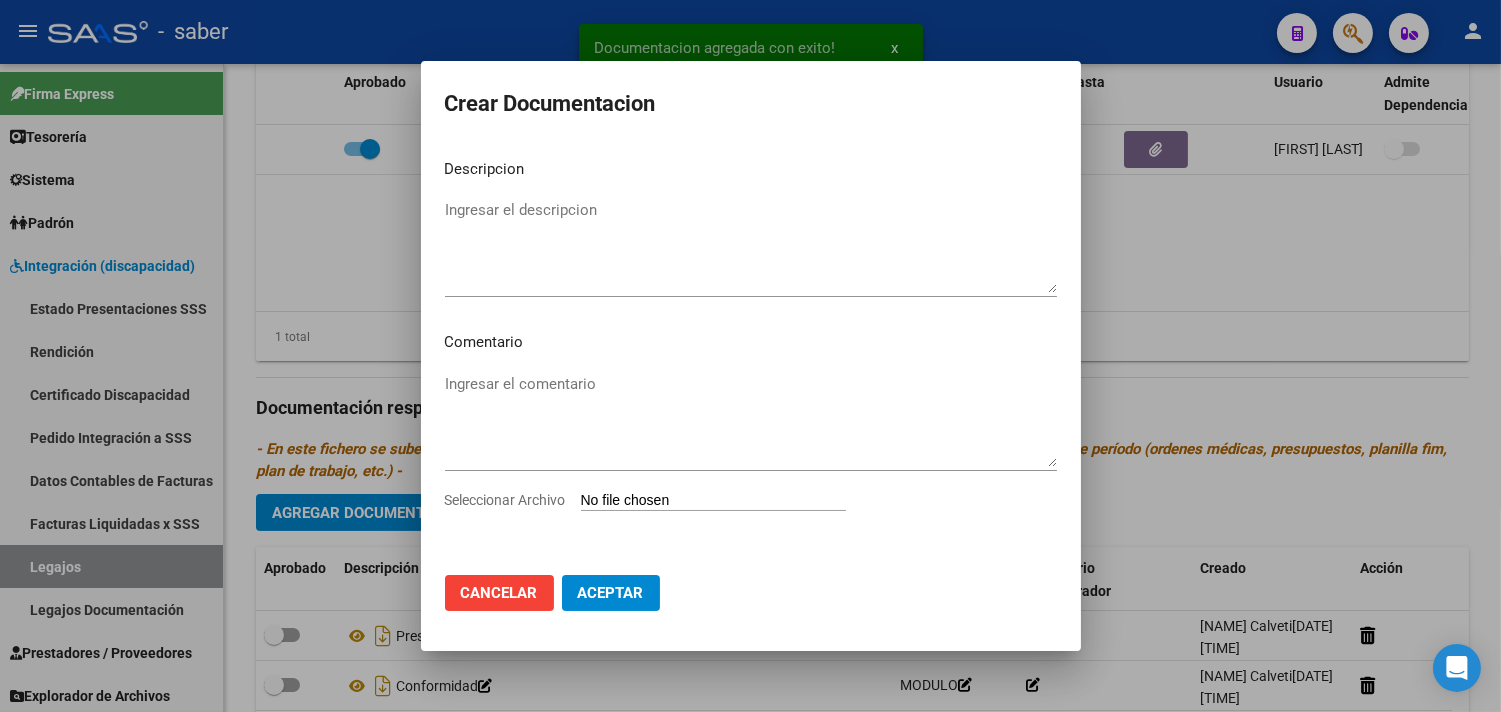 type on "C:\fakepath\[FILENAME].pdf" 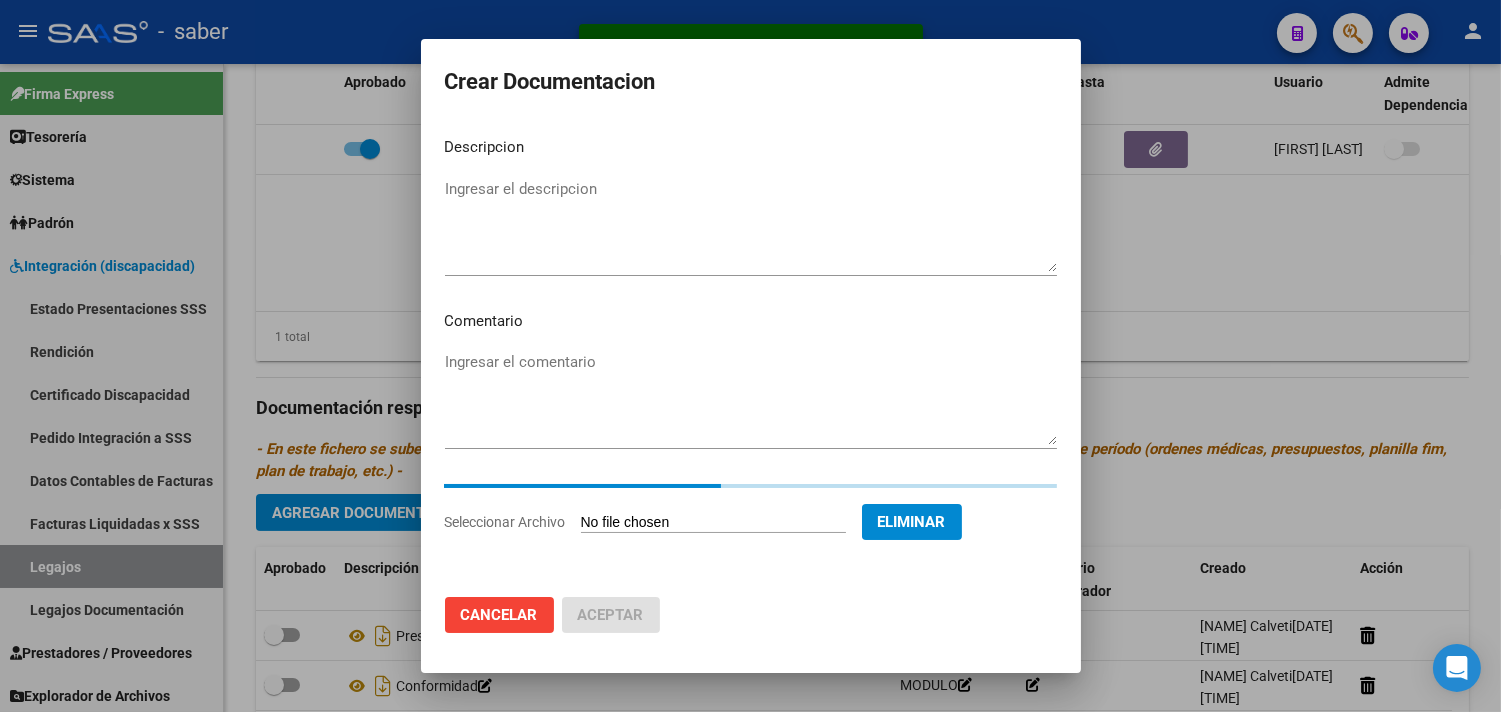 click on "Ingresar el descripcion" at bounding box center (751, 225) 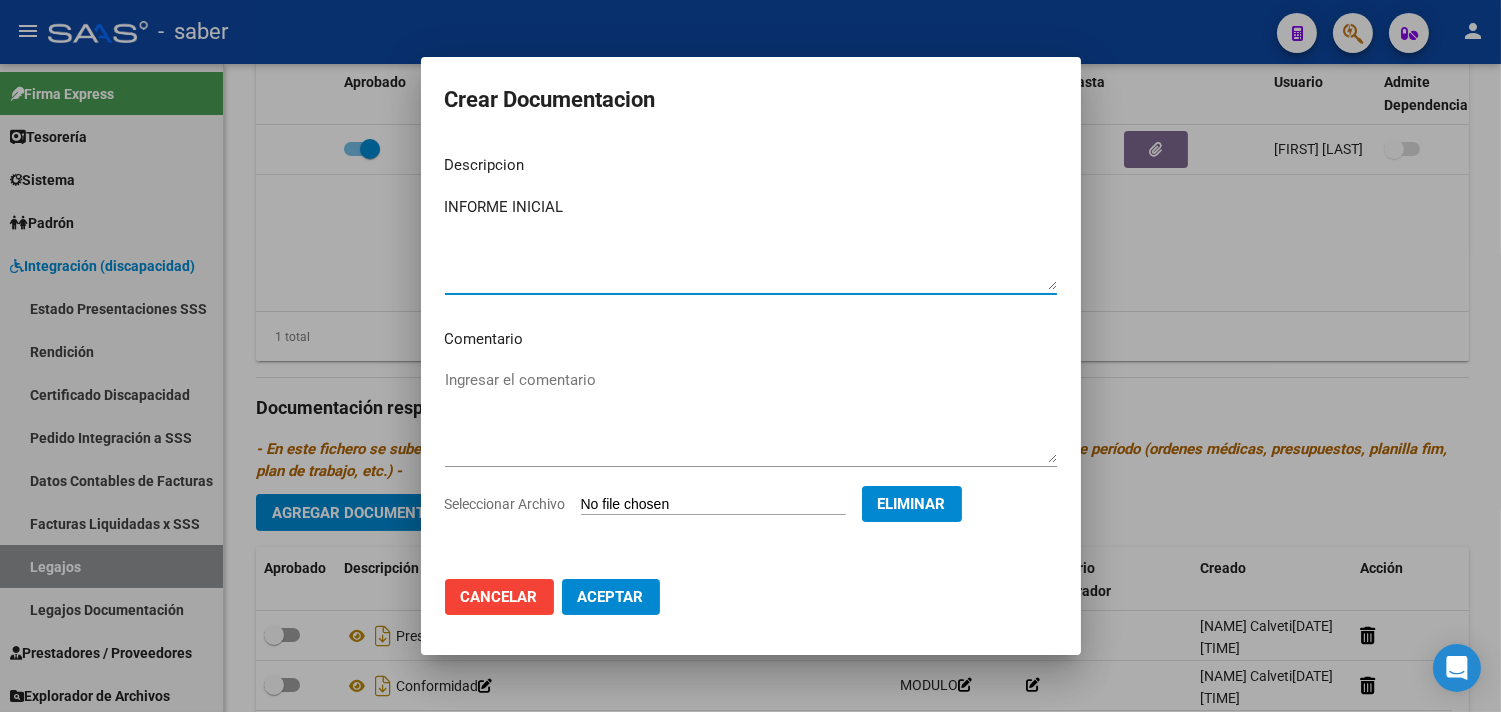 type on "INFORME INICIAL" 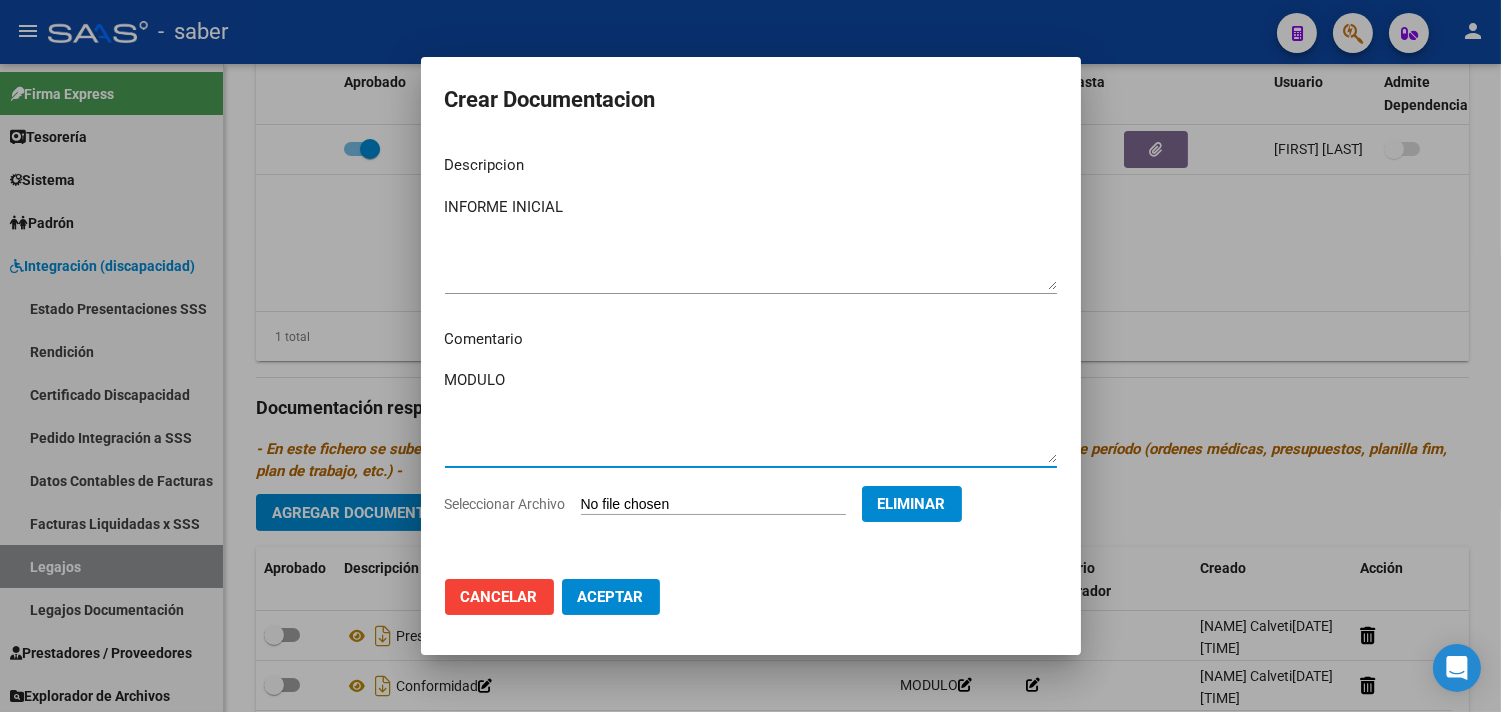 type on "MODULO" 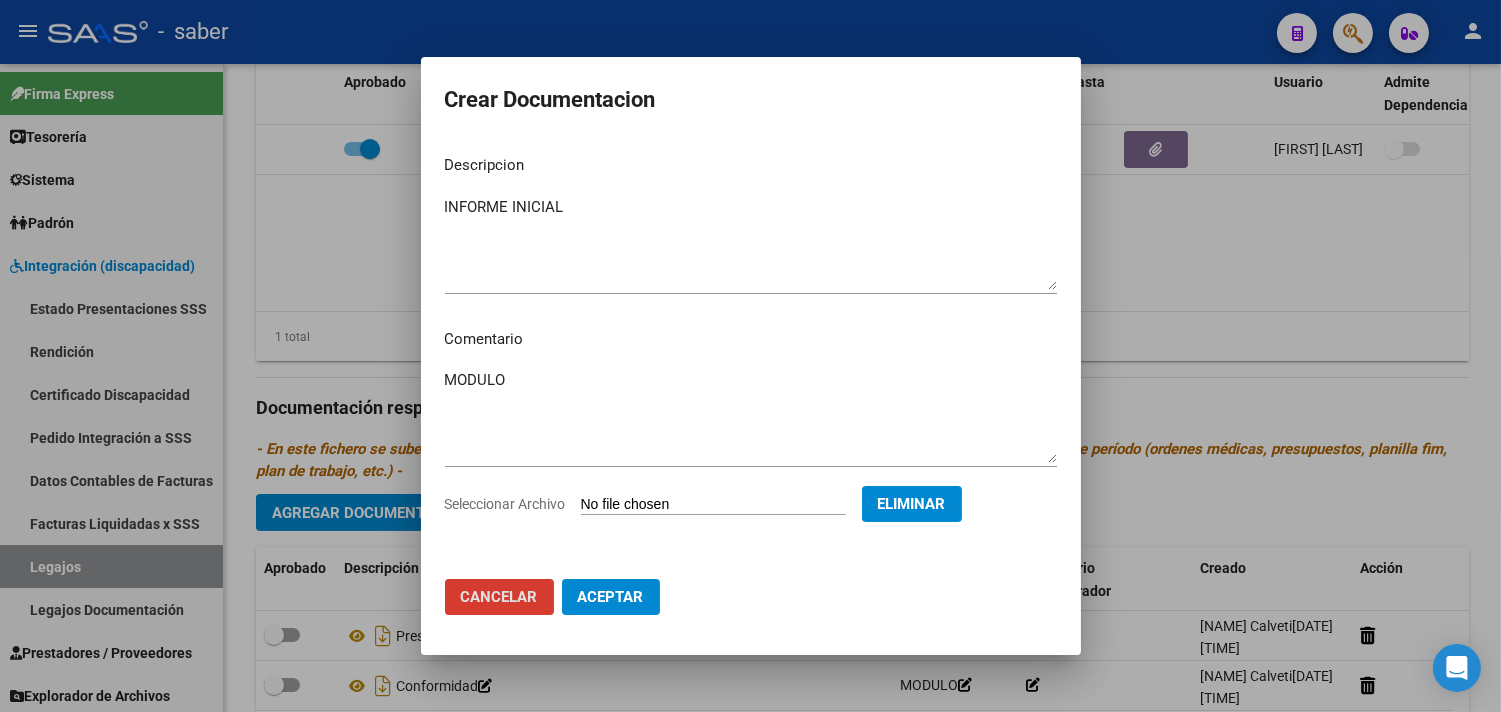 type 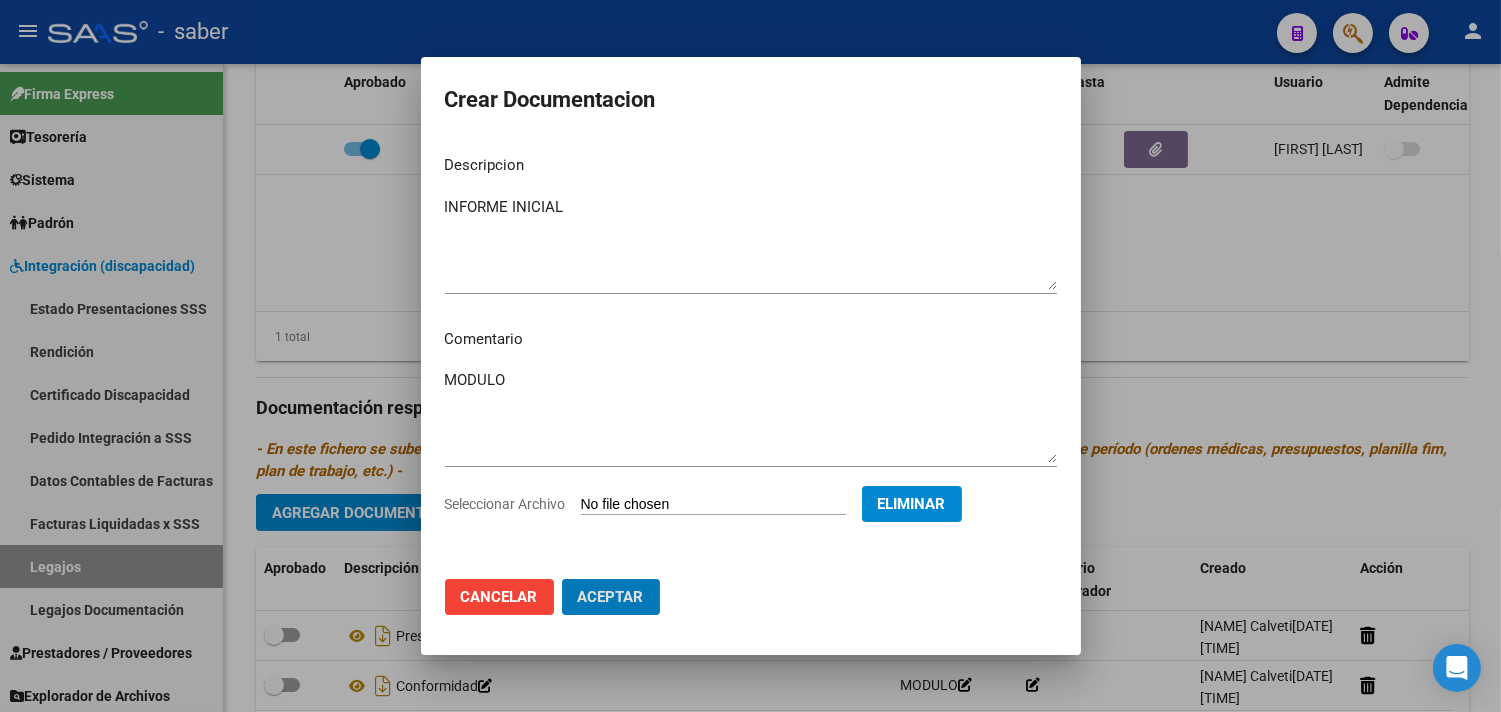 click on "Aceptar" 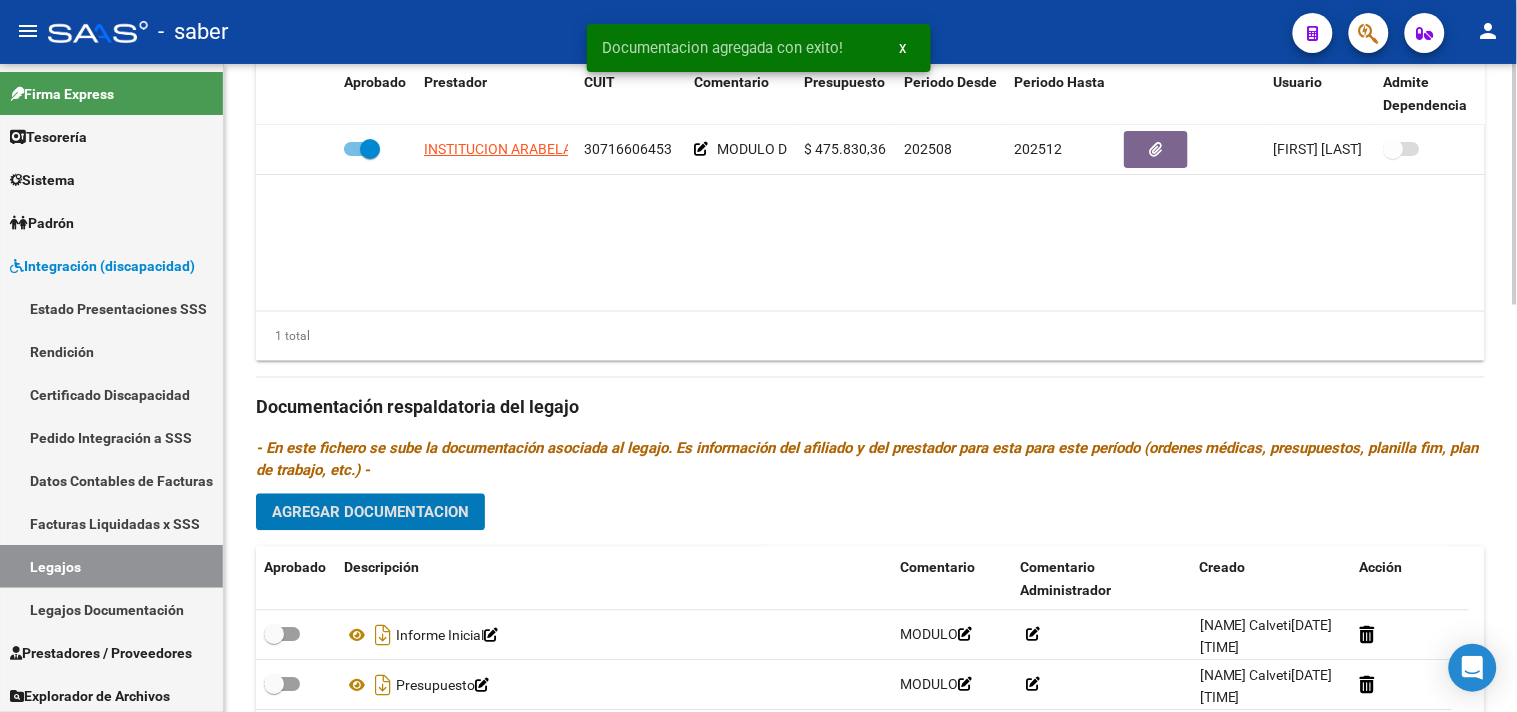 click on "Agregar Documentacion" 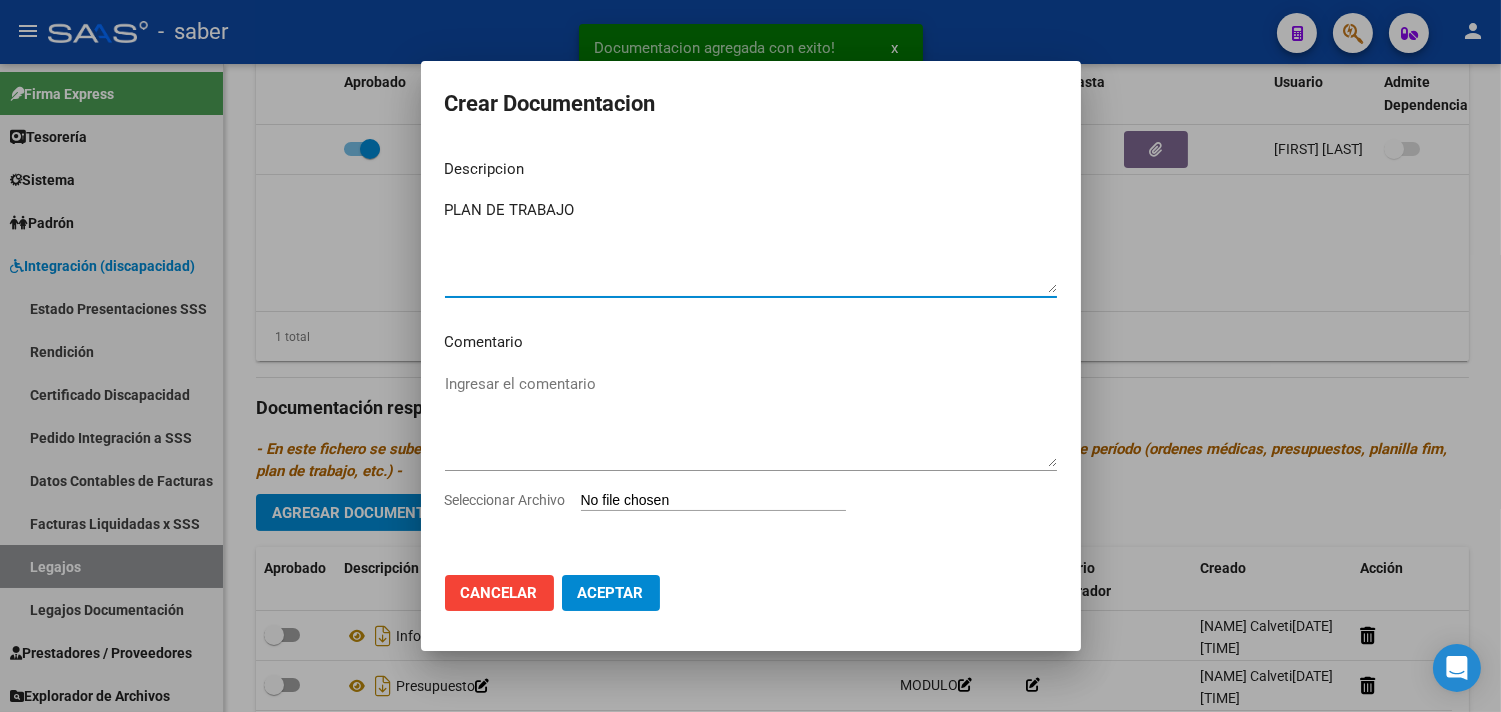 type on "PLAN DE TRABAJO" 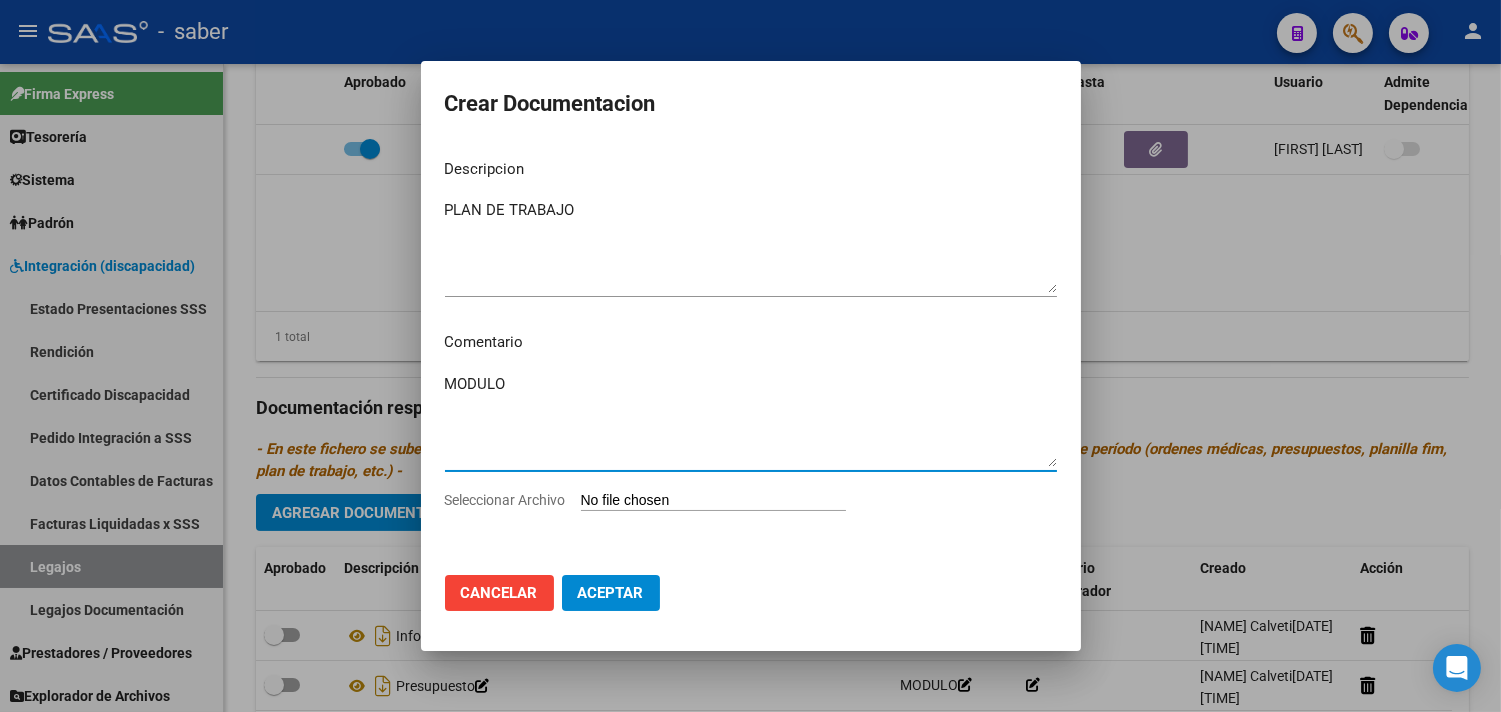 type on "MODULO" 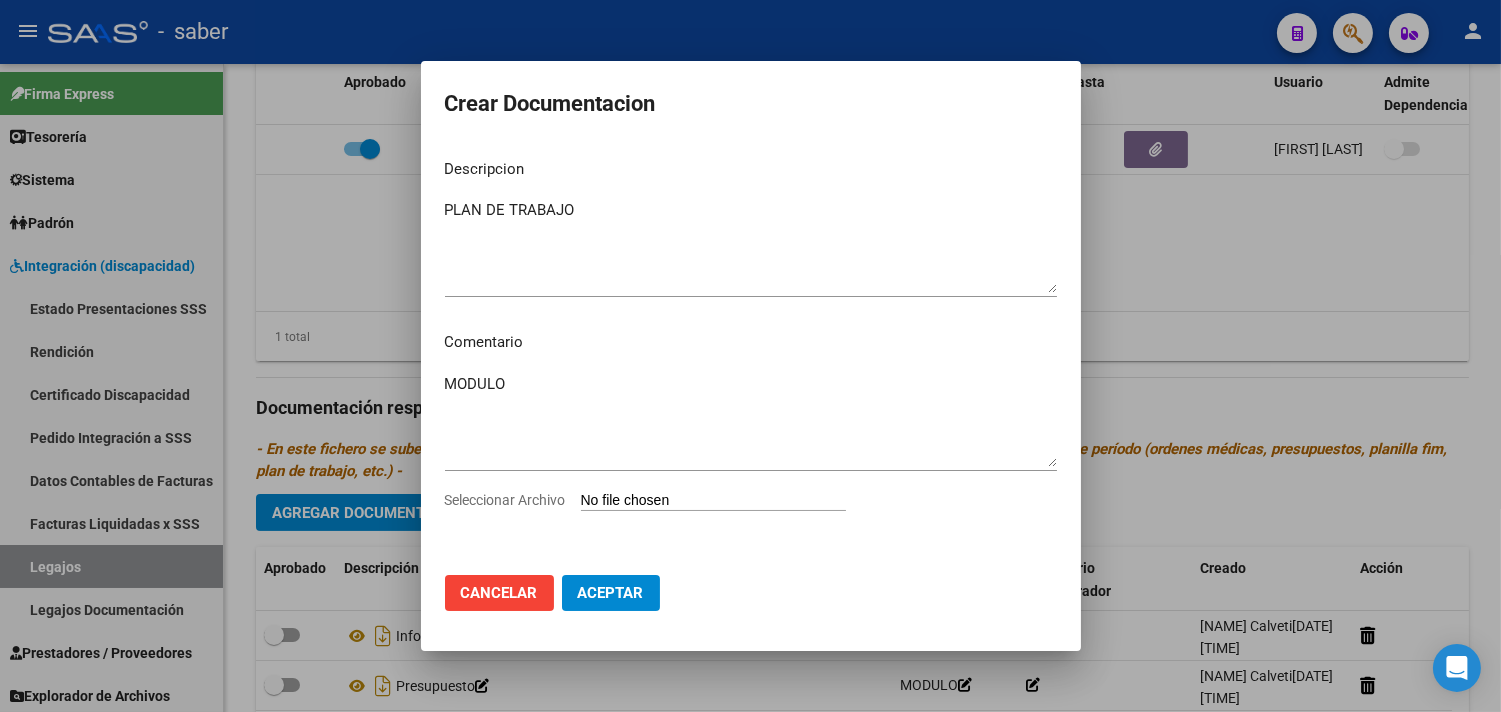 type 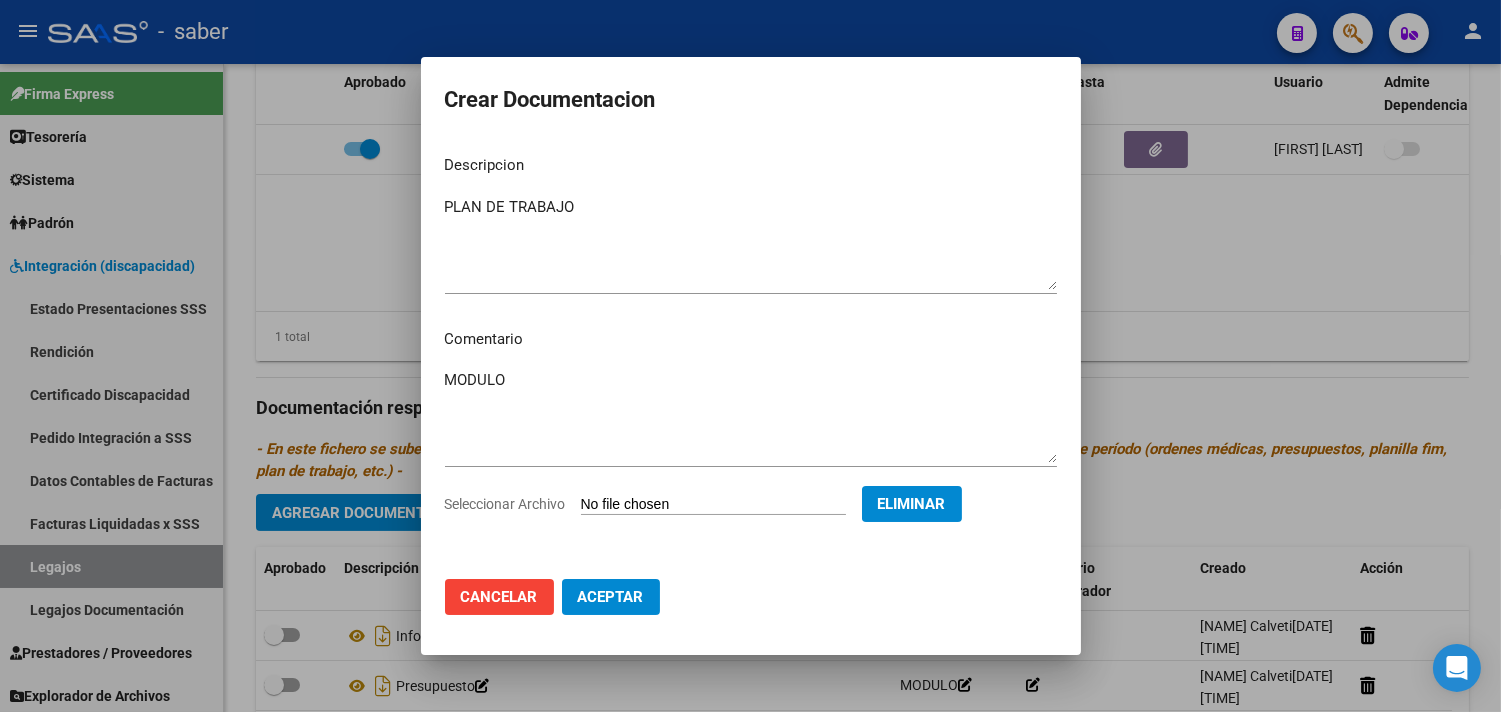click on "Aceptar" 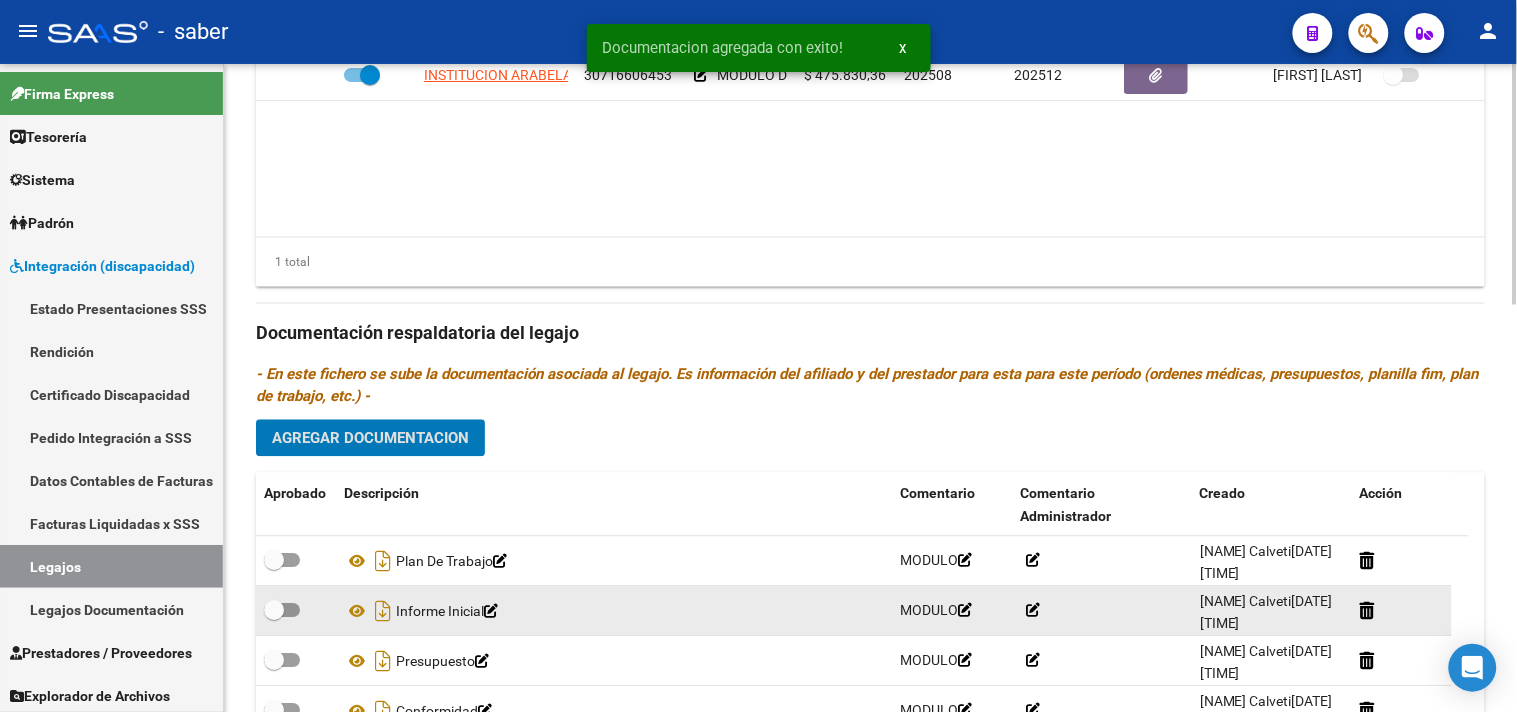 scroll, scrollTop: 1000, scrollLeft: 0, axis: vertical 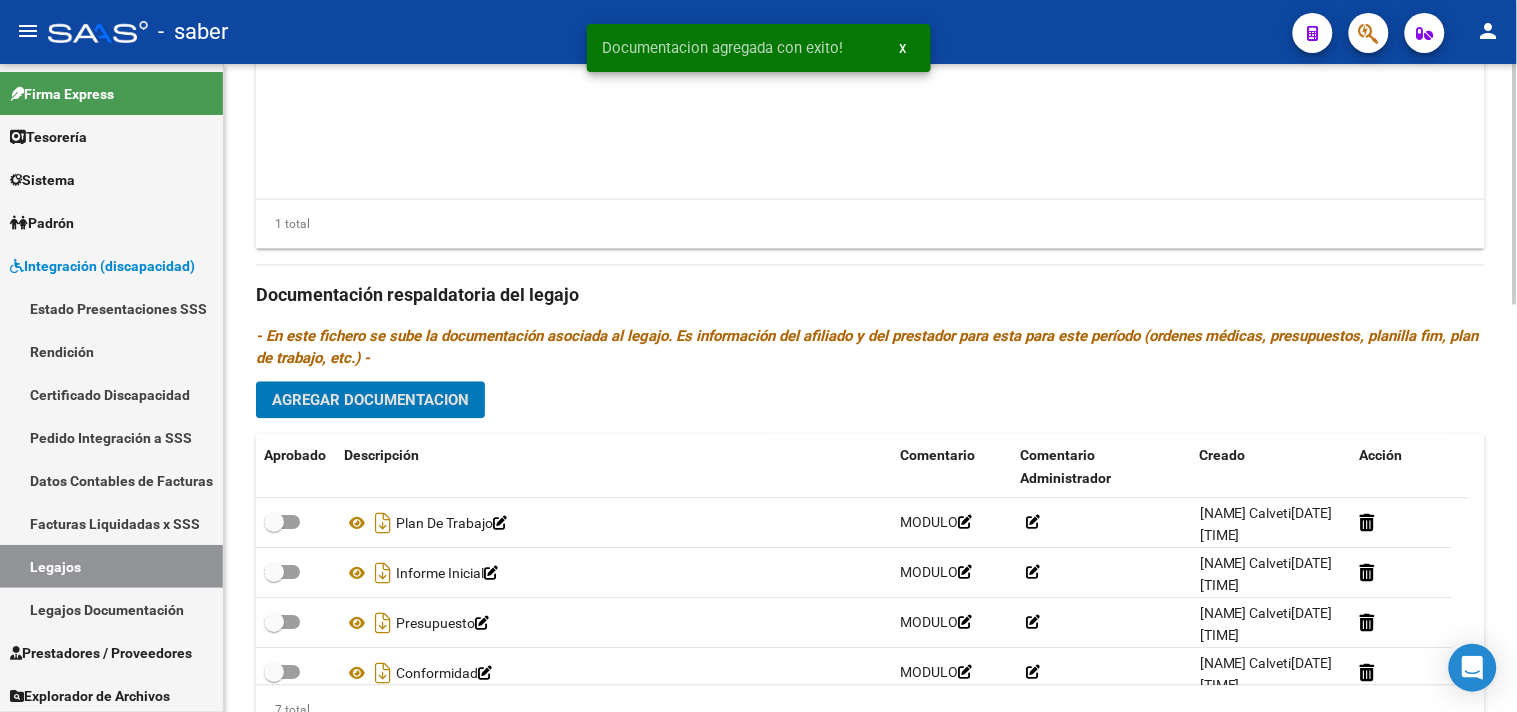 click on "Agregar Documentacion" 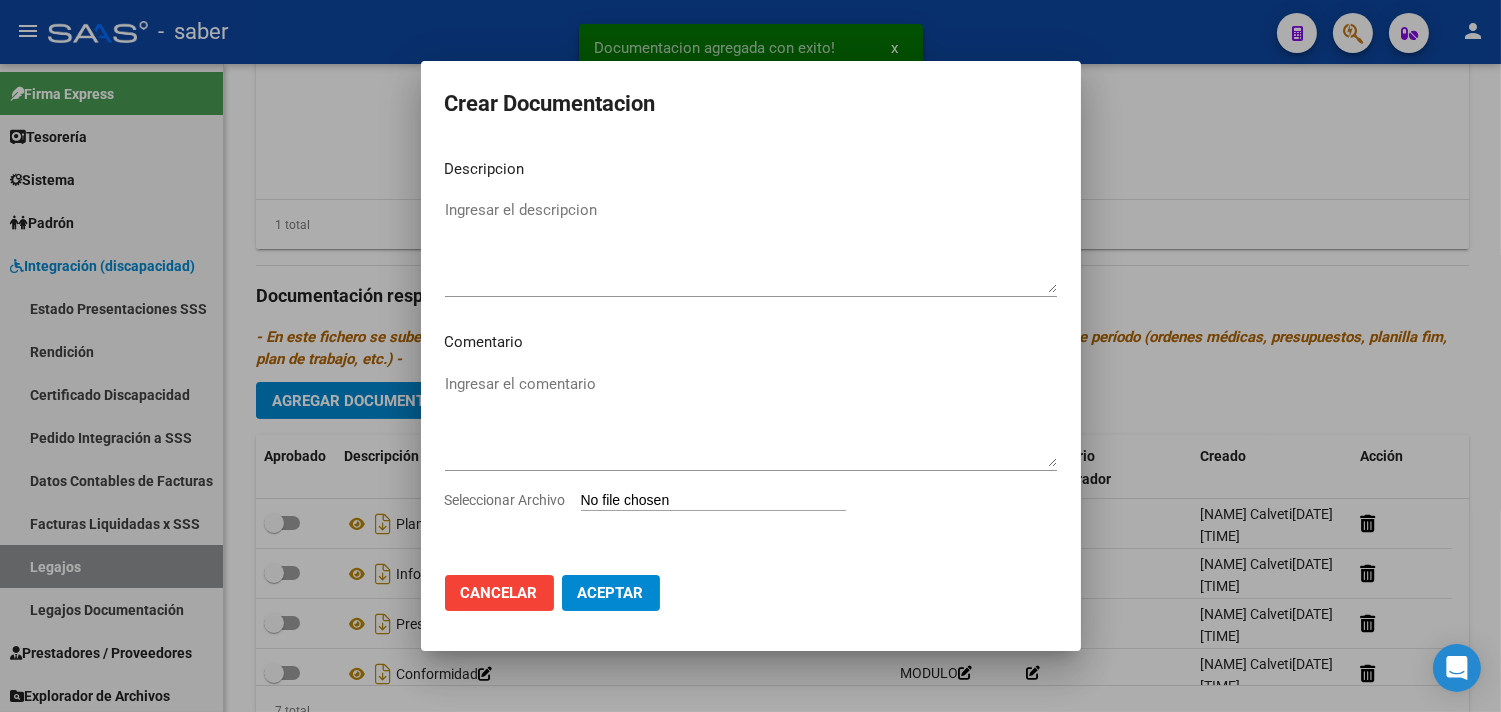 click on "Seleccionar Archivo" at bounding box center (713, 501) 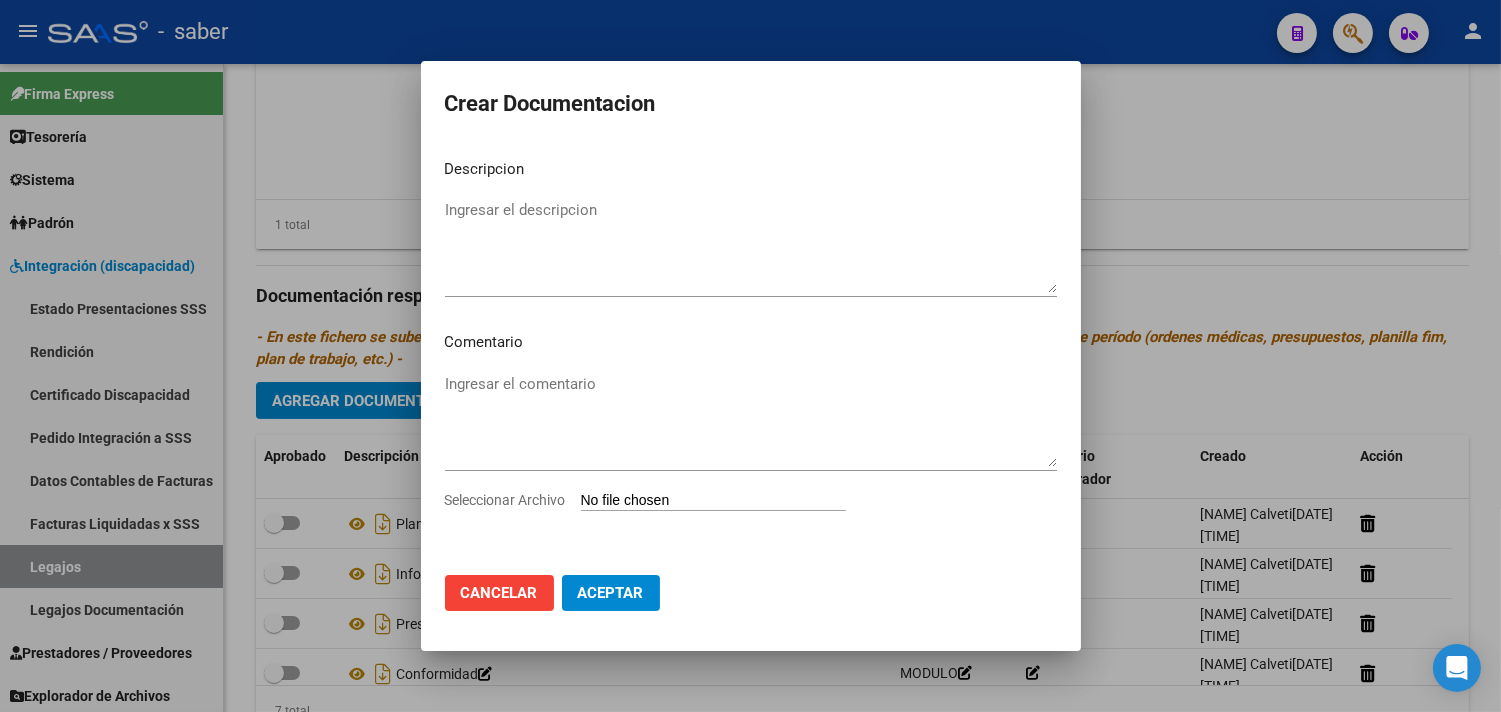 type on "C:\fakepath\[FILENAME].pdf" 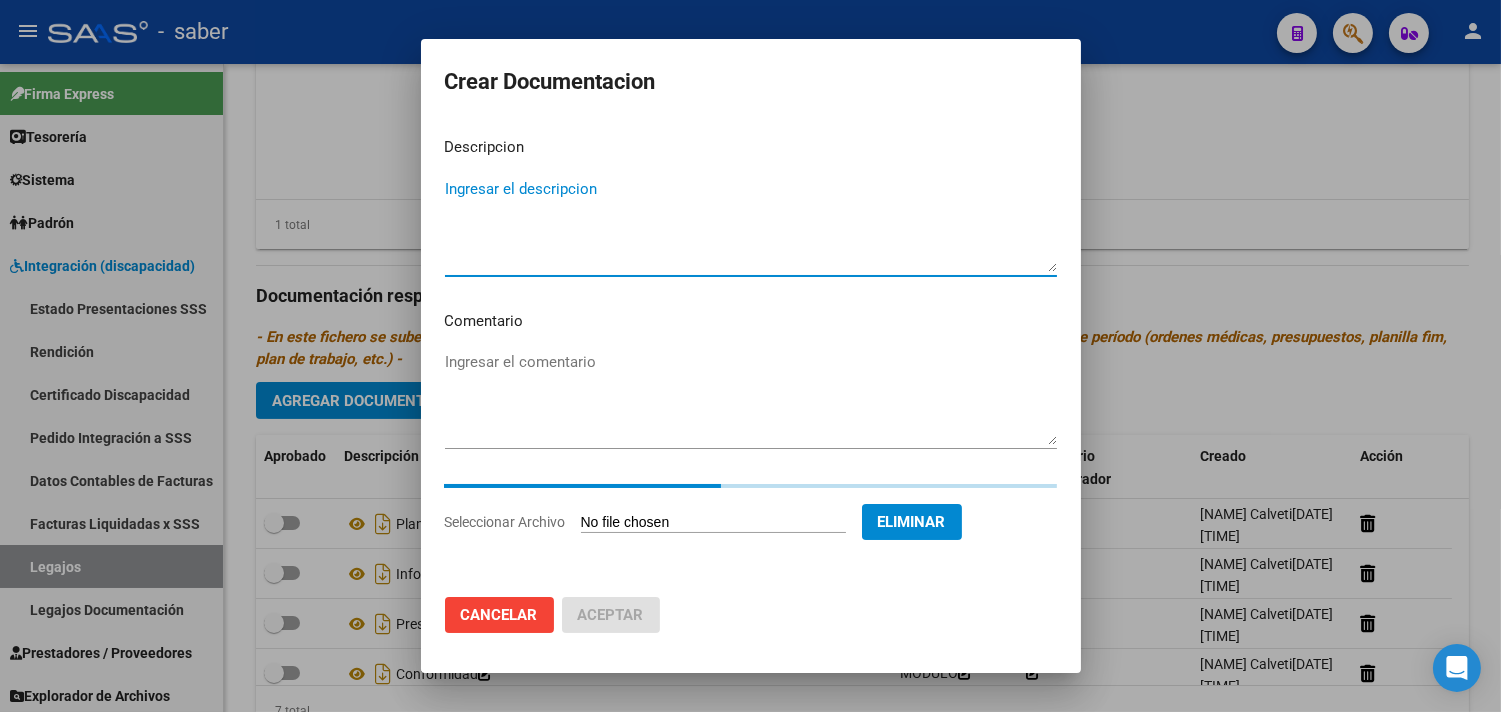 drag, startPoint x: 607, startPoint y: 198, endPoint x: 576, endPoint y: 261, distance: 70.21396 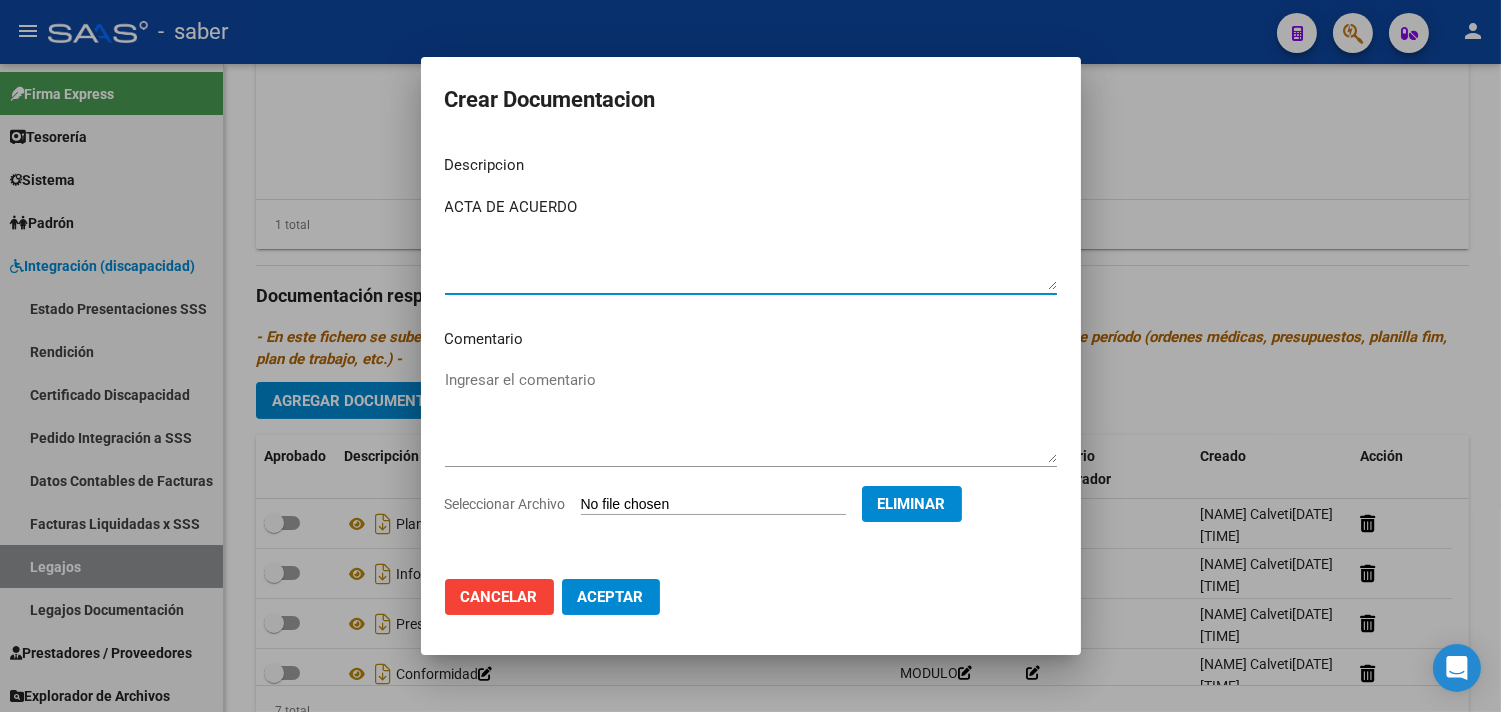 type on "ACTA DE ACUERDO" 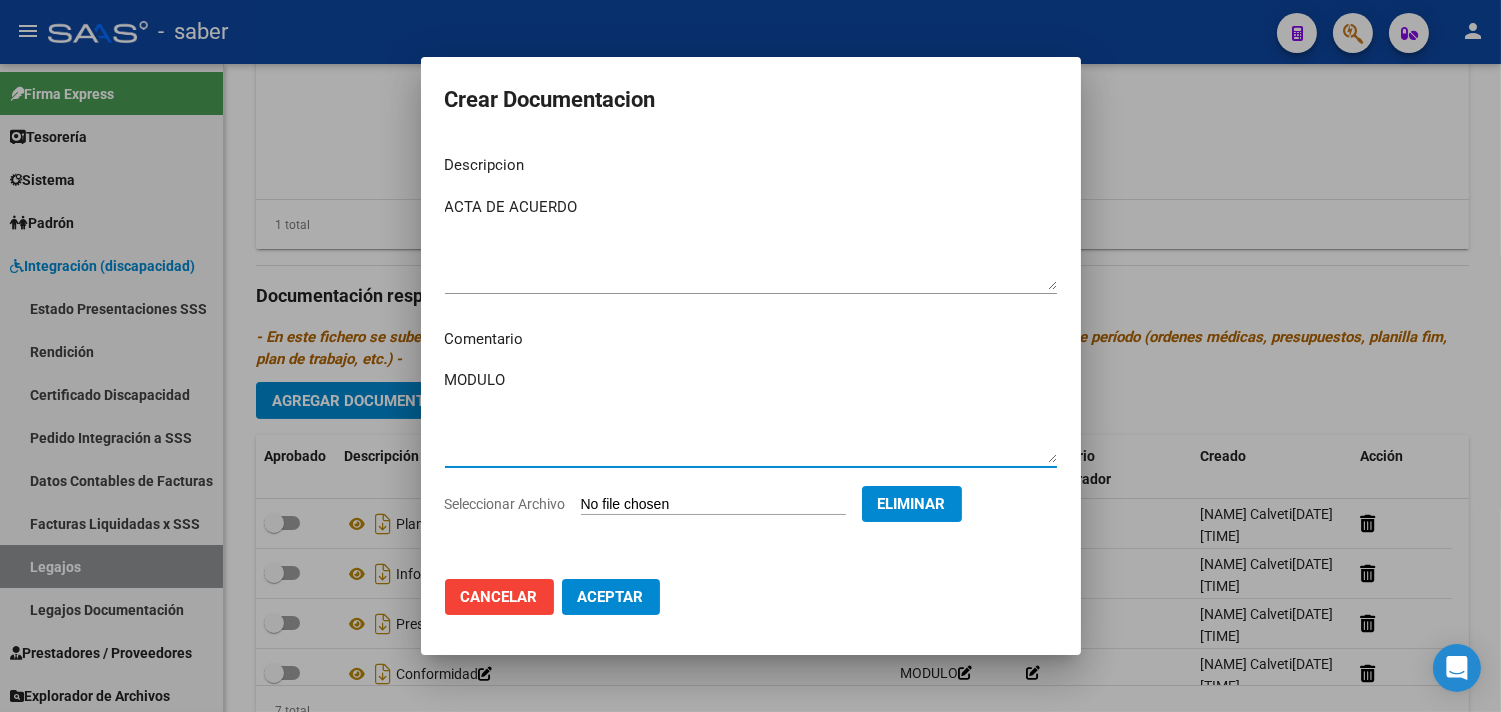 type on "MODULO" 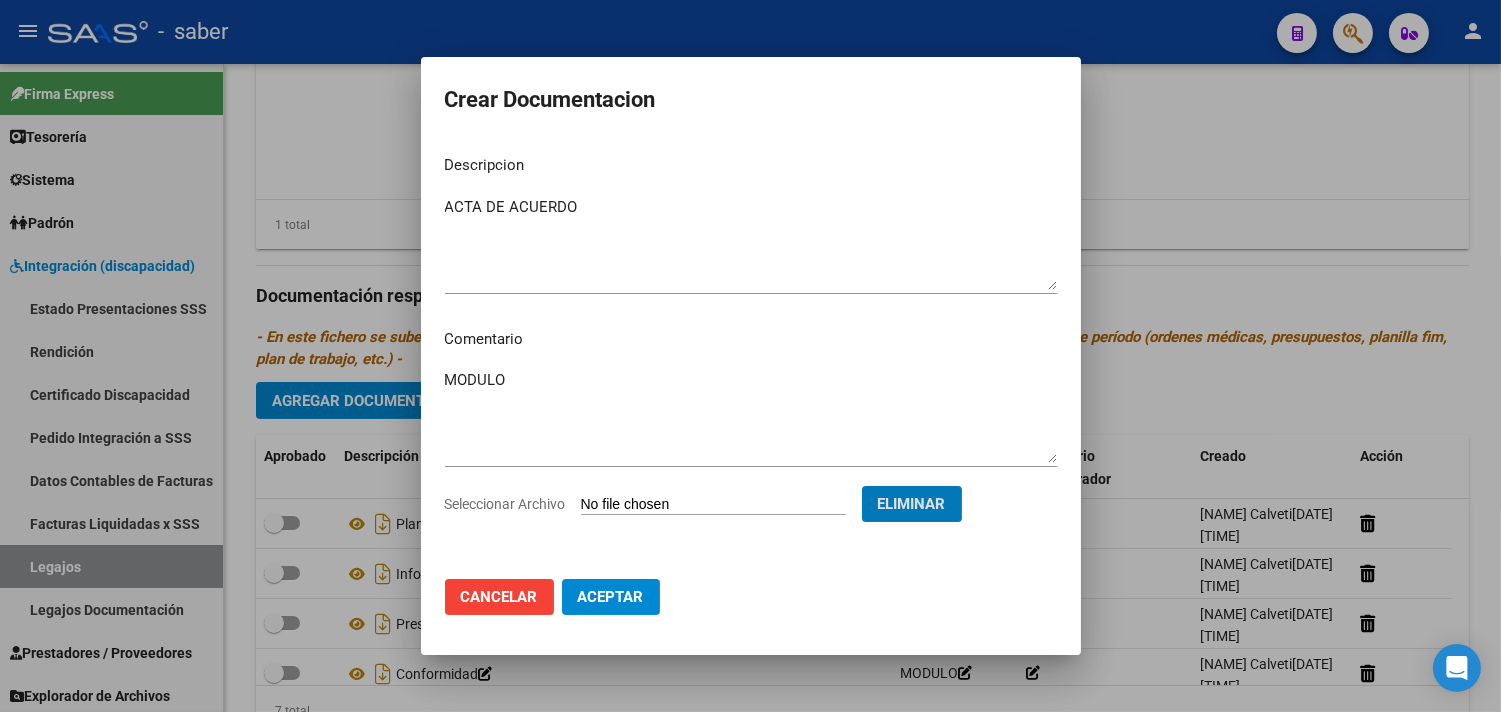 type 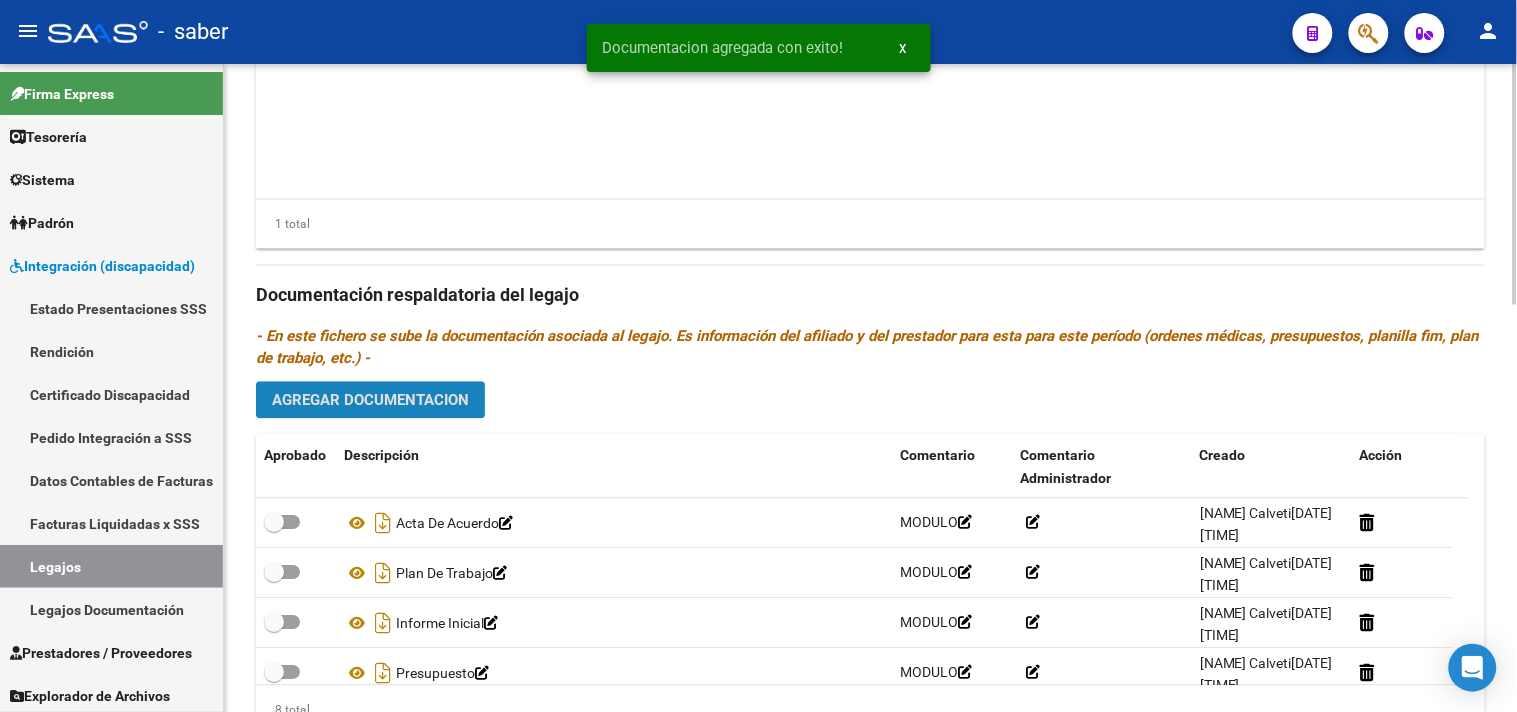 click on "Agregar Documentacion" 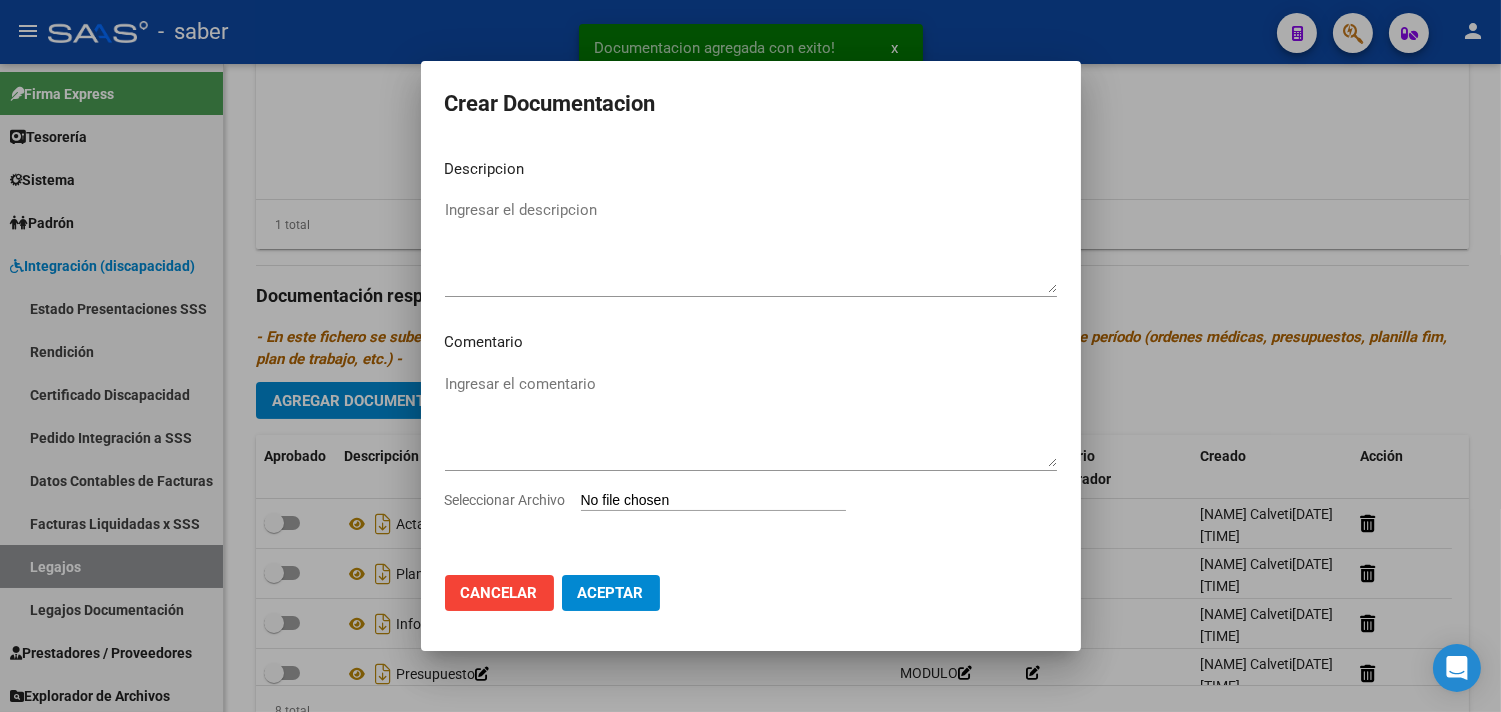 click on "Seleccionar Archivo" at bounding box center (713, 501) 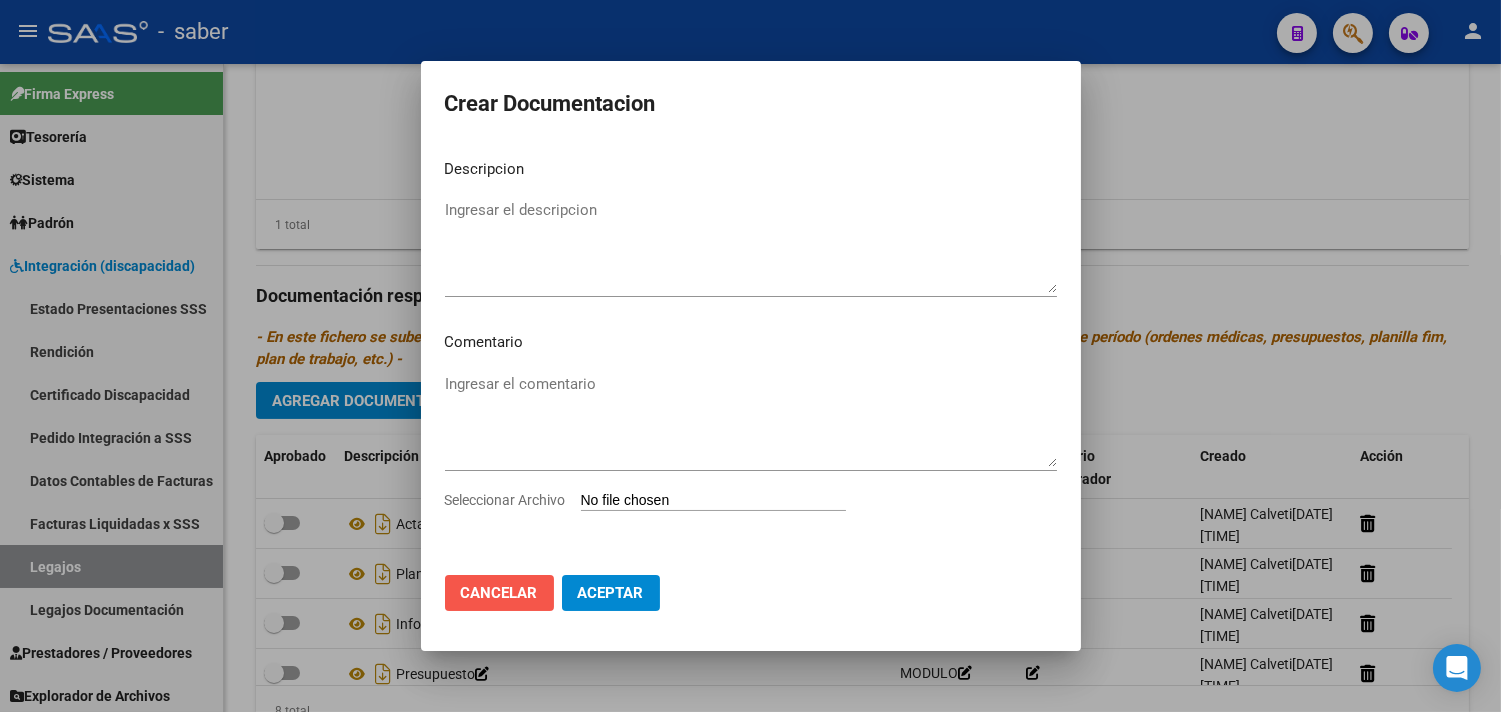 click on "Cancelar" 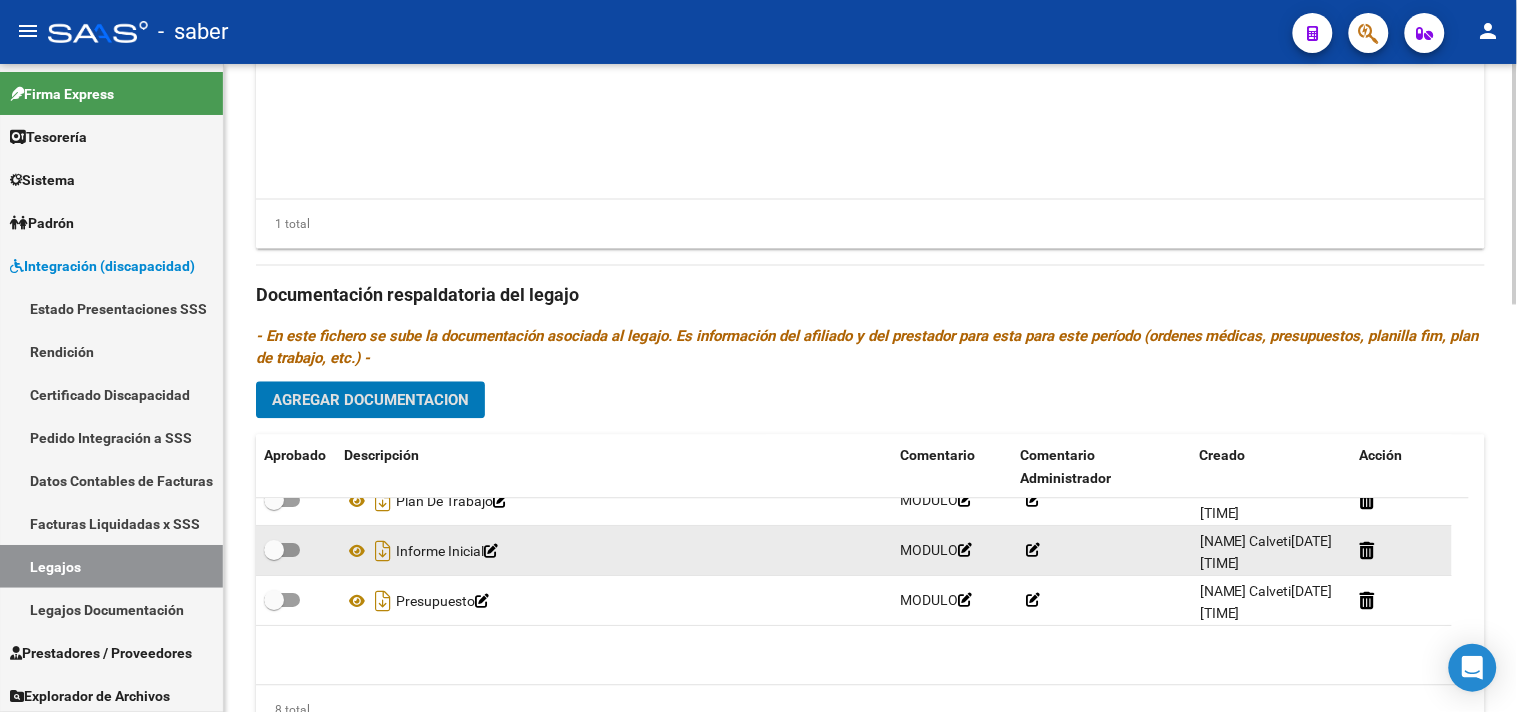 scroll, scrollTop: 111, scrollLeft: 0, axis: vertical 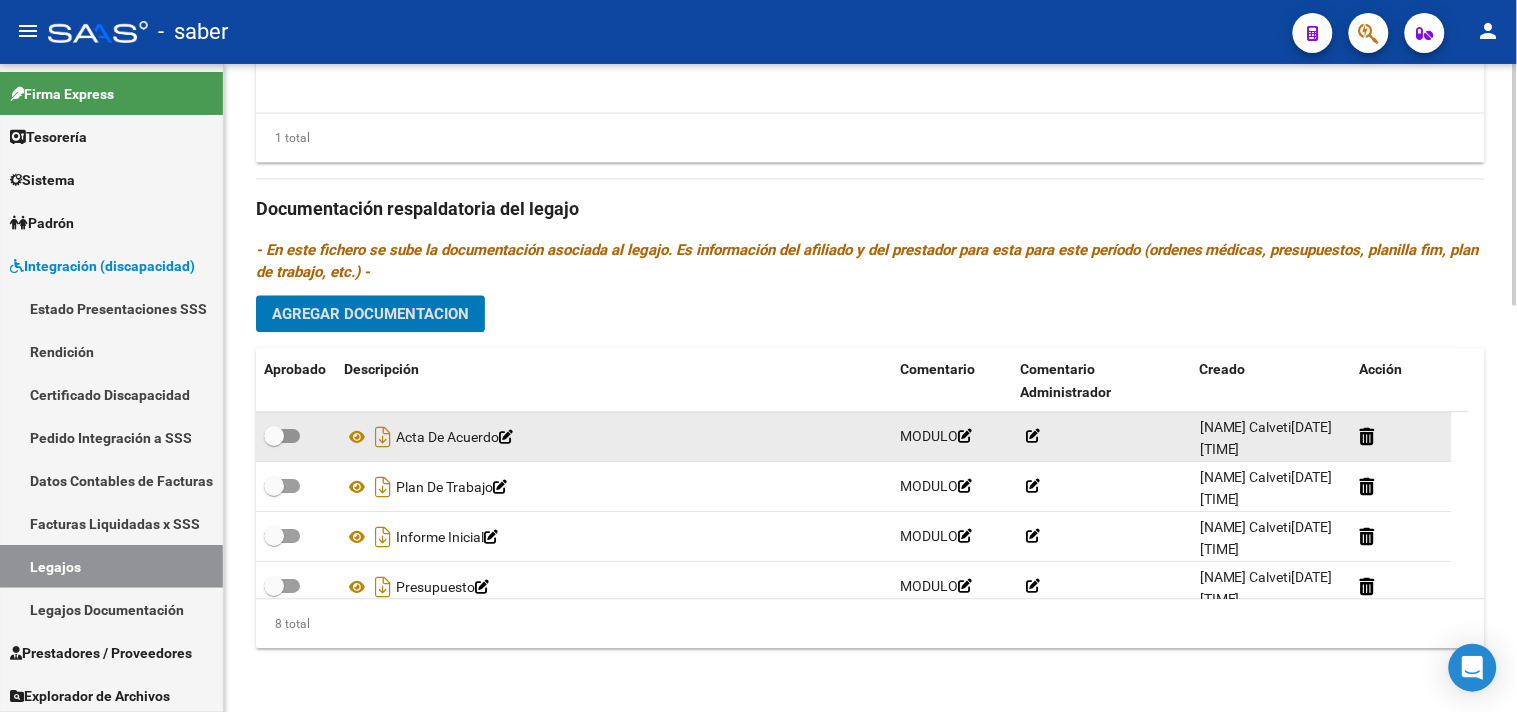 click at bounding box center (282, 436) 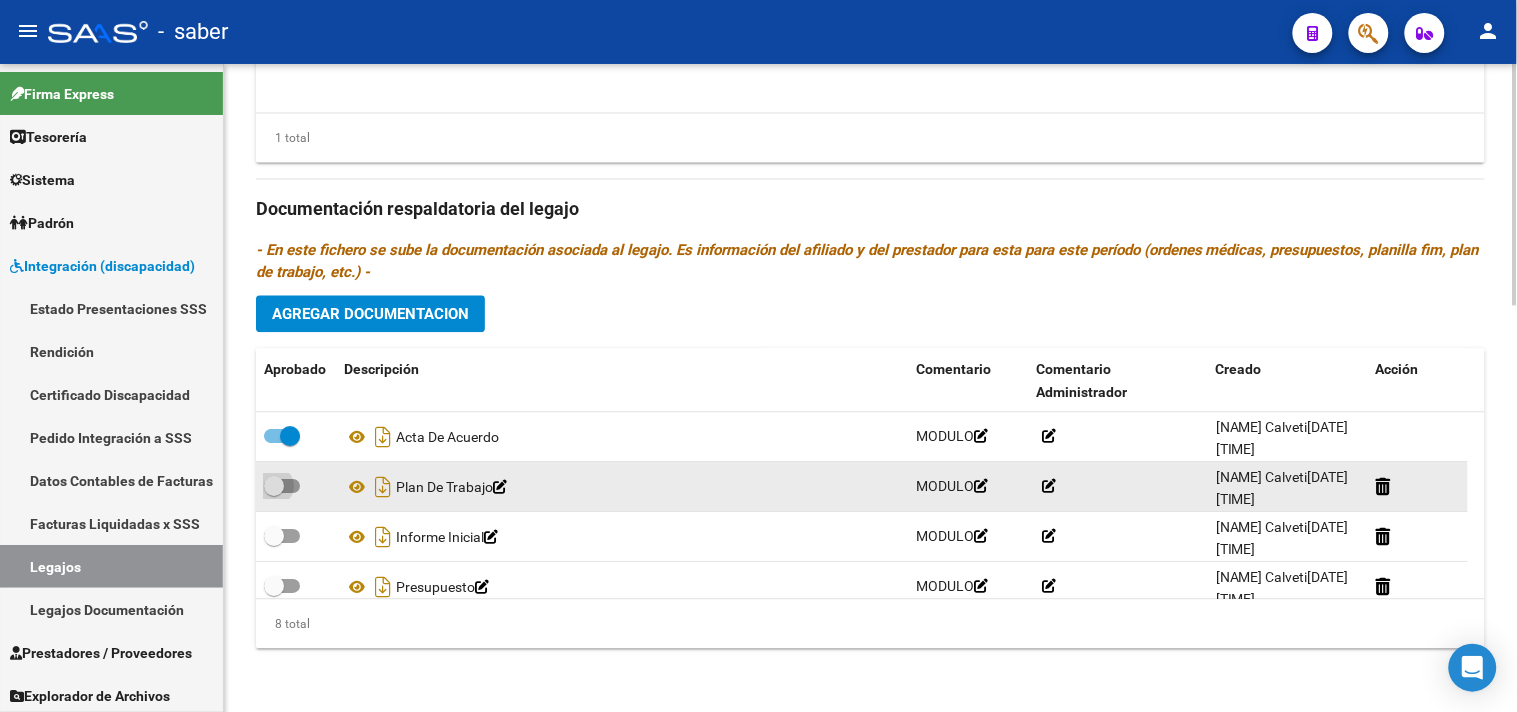 click at bounding box center (274, 486) 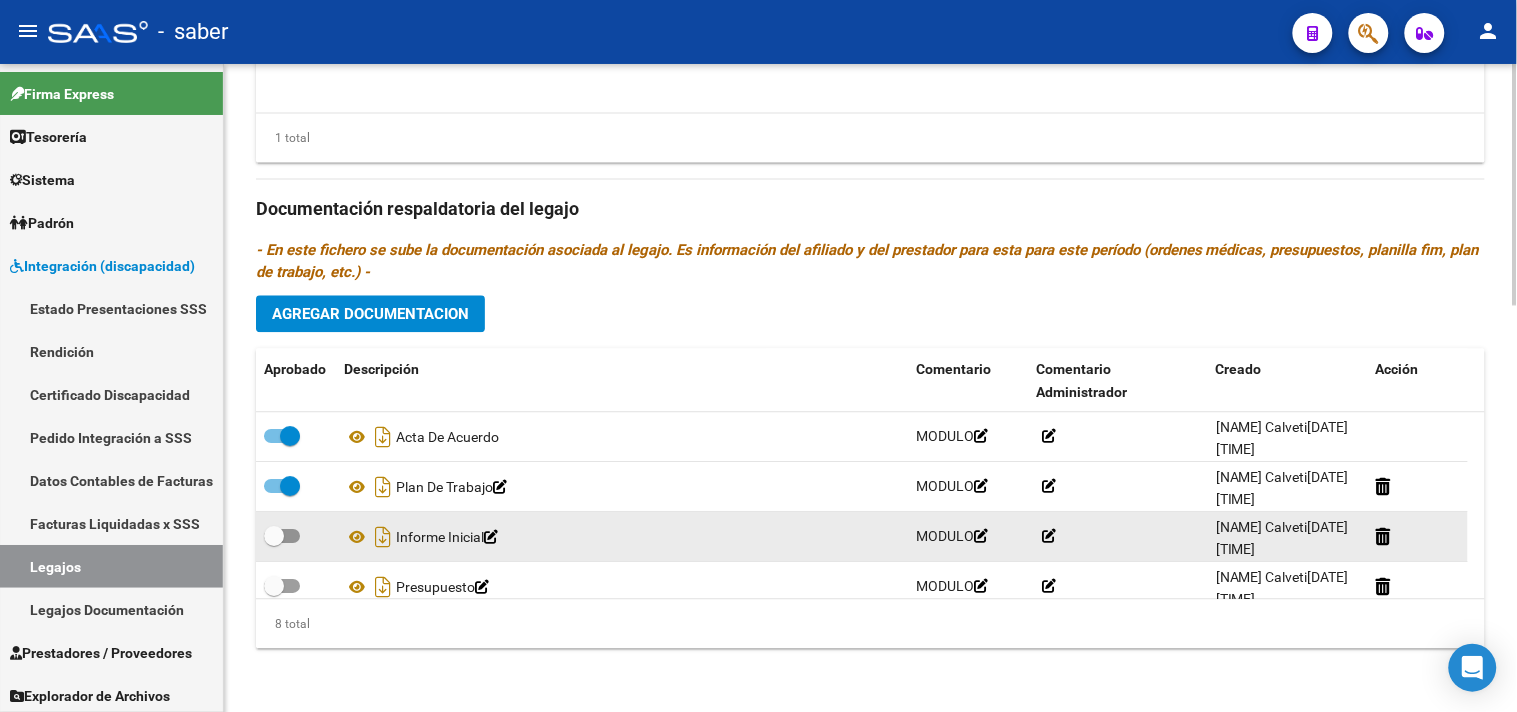 click at bounding box center (282, 536) 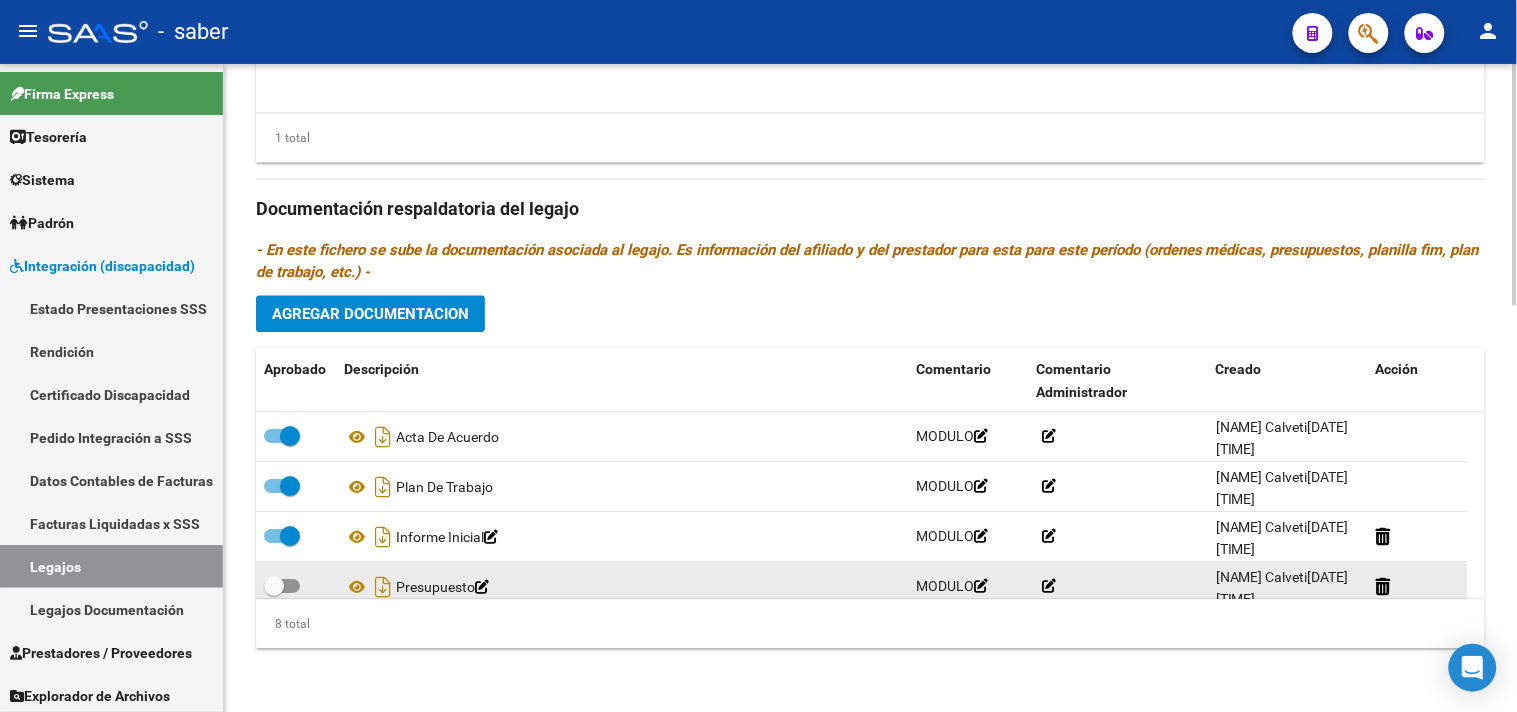 click at bounding box center [282, 586] 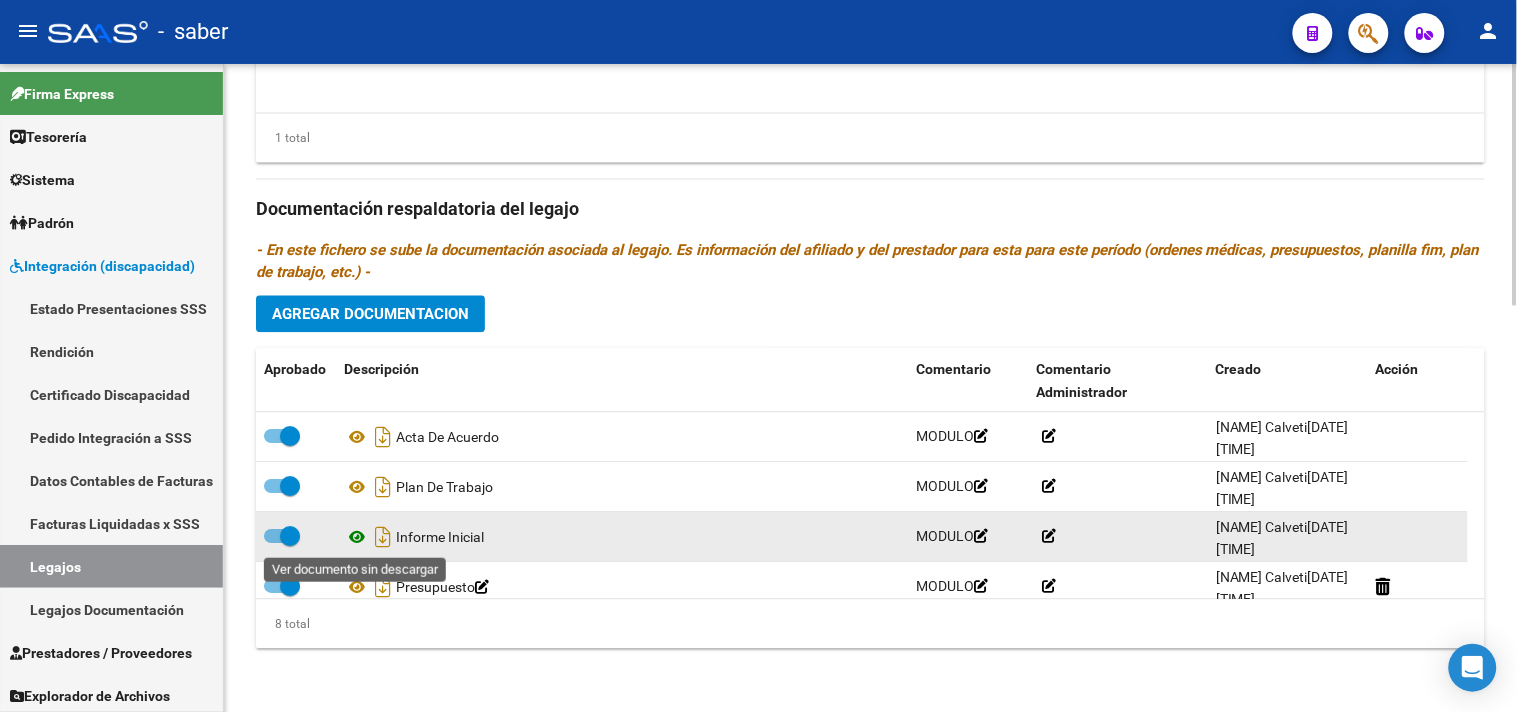 scroll, scrollTop: 111, scrollLeft: 0, axis: vertical 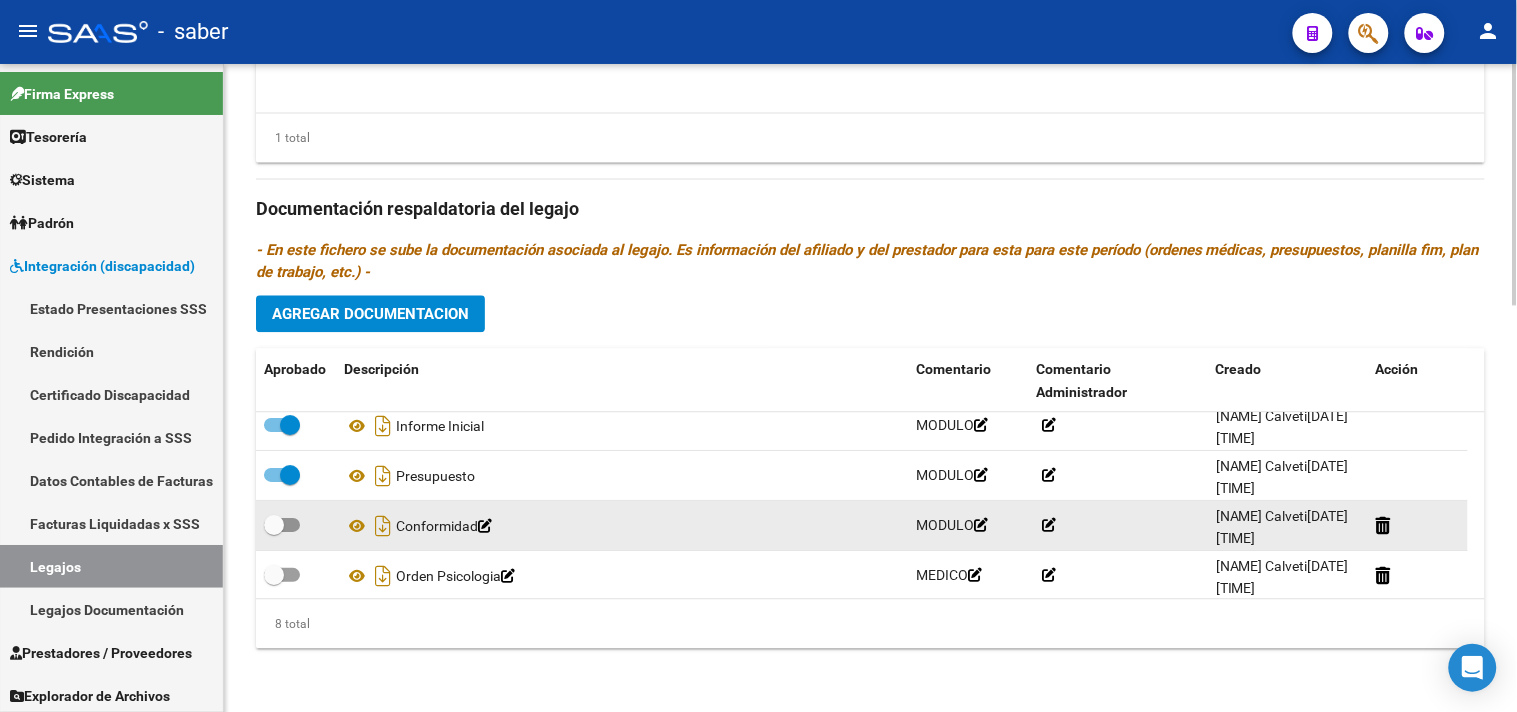 drag, startPoint x: 267, startPoint y: 520, endPoint x: 281, endPoint y: 533, distance: 19.104973 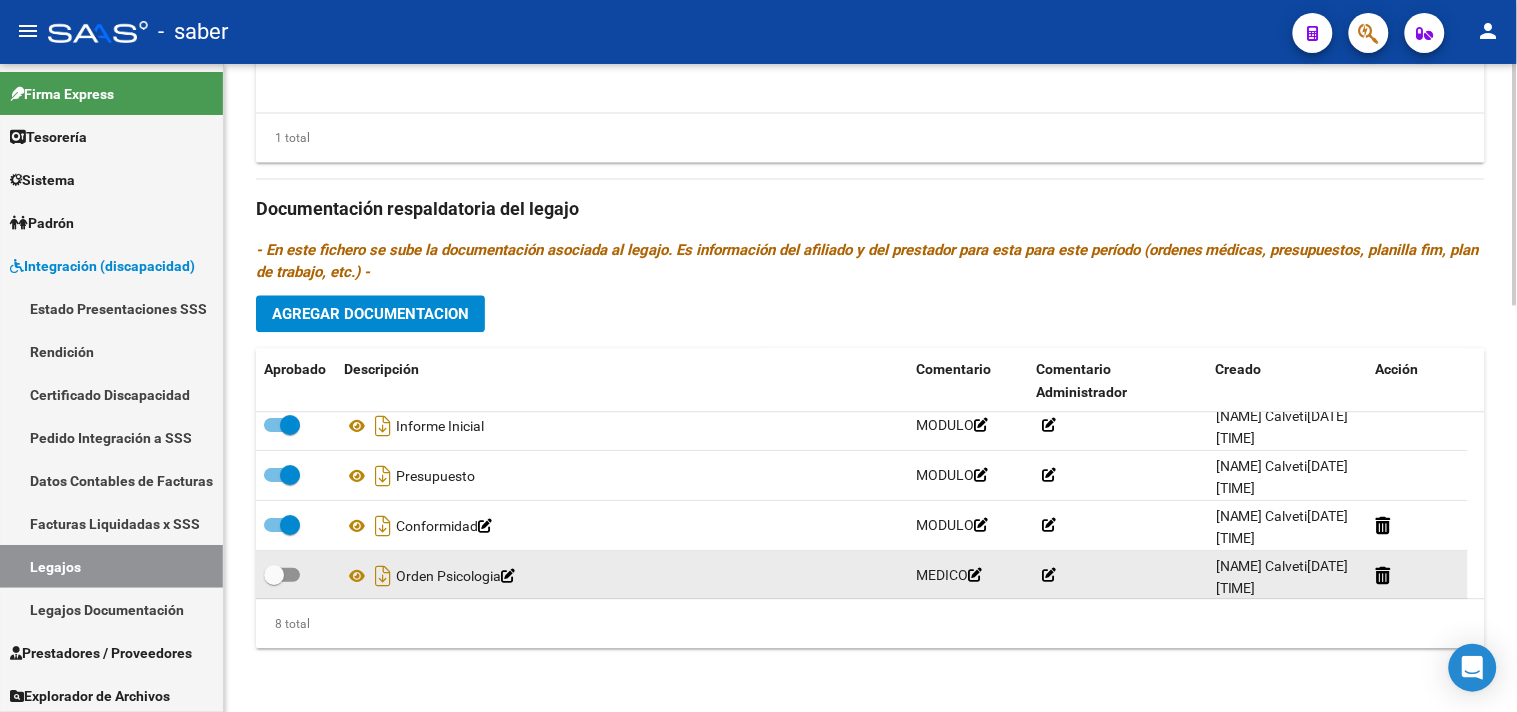 click at bounding box center (282, 575) 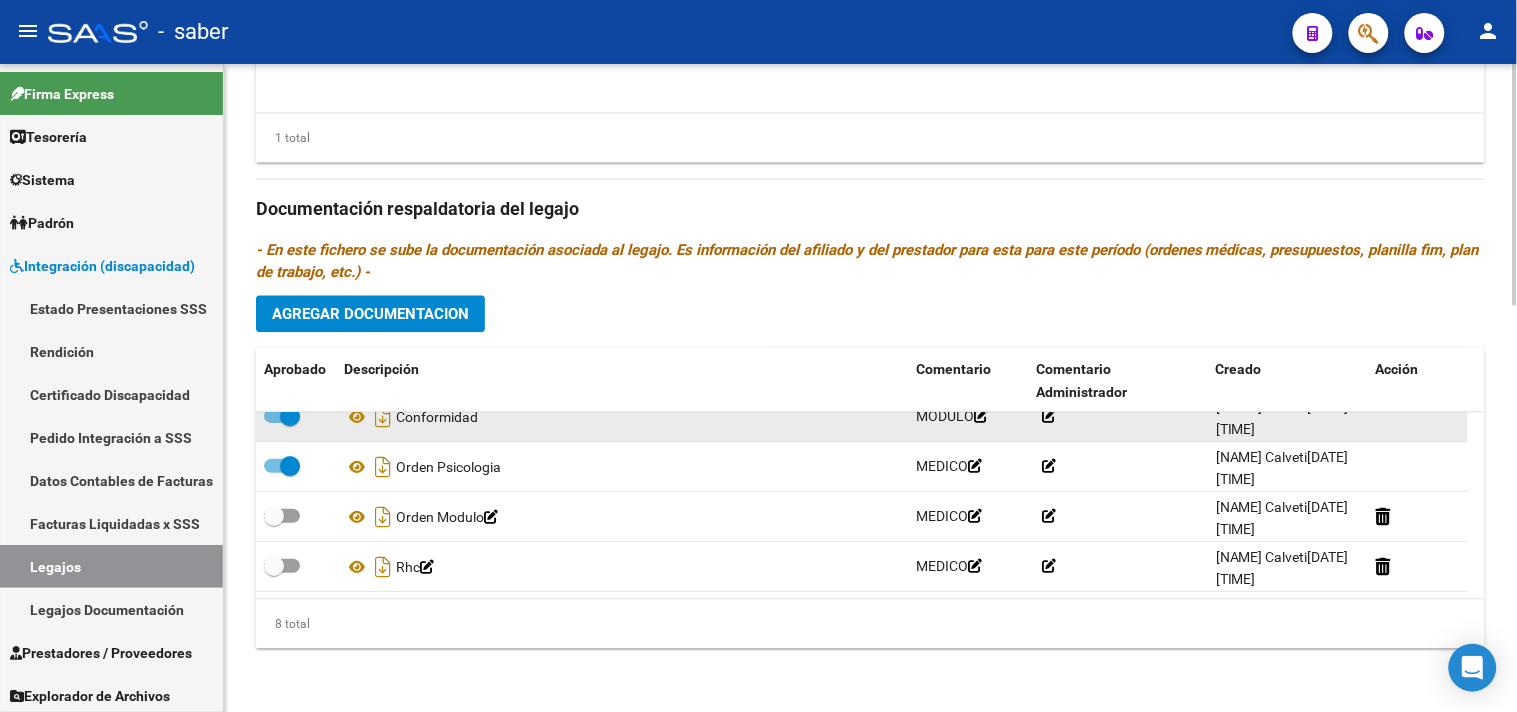 scroll, scrollTop: 221, scrollLeft: 0, axis: vertical 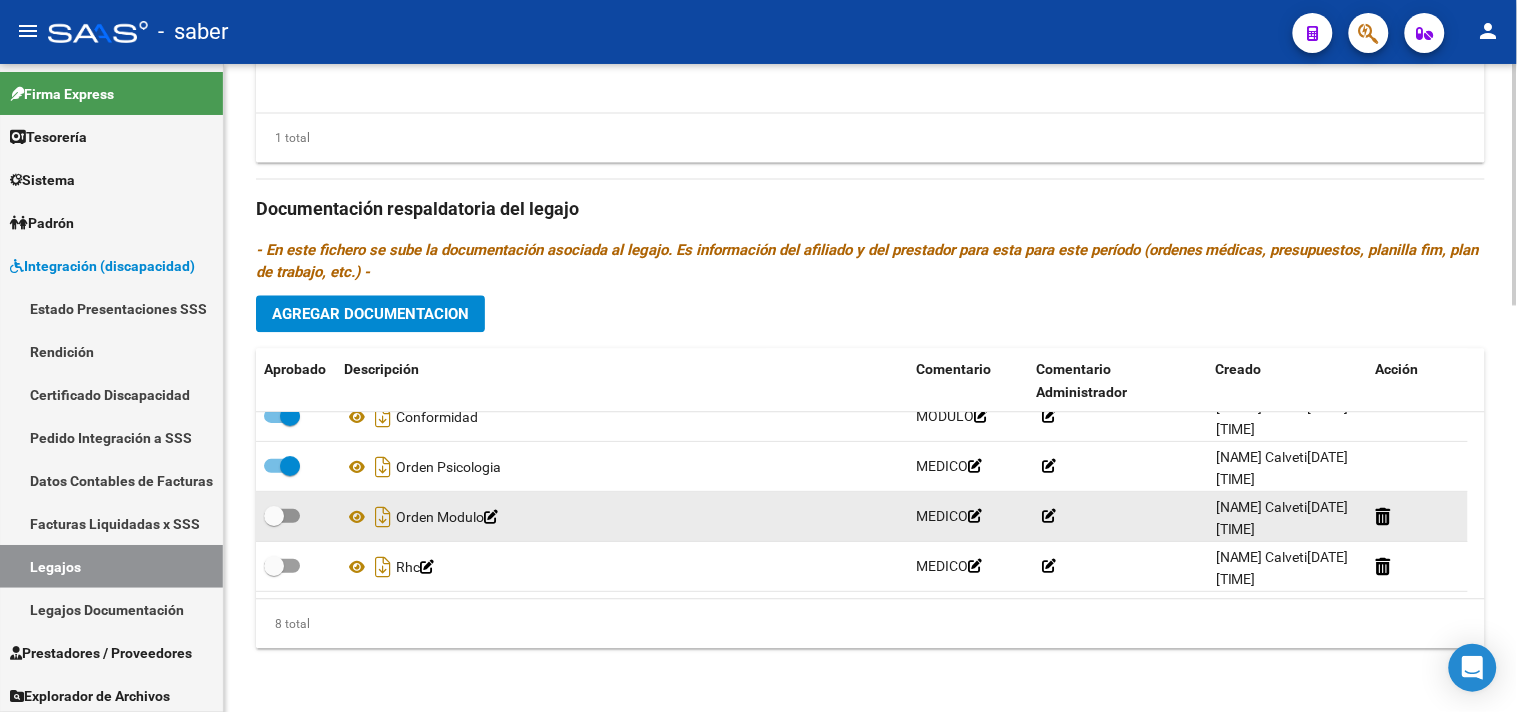click at bounding box center [274, 516] 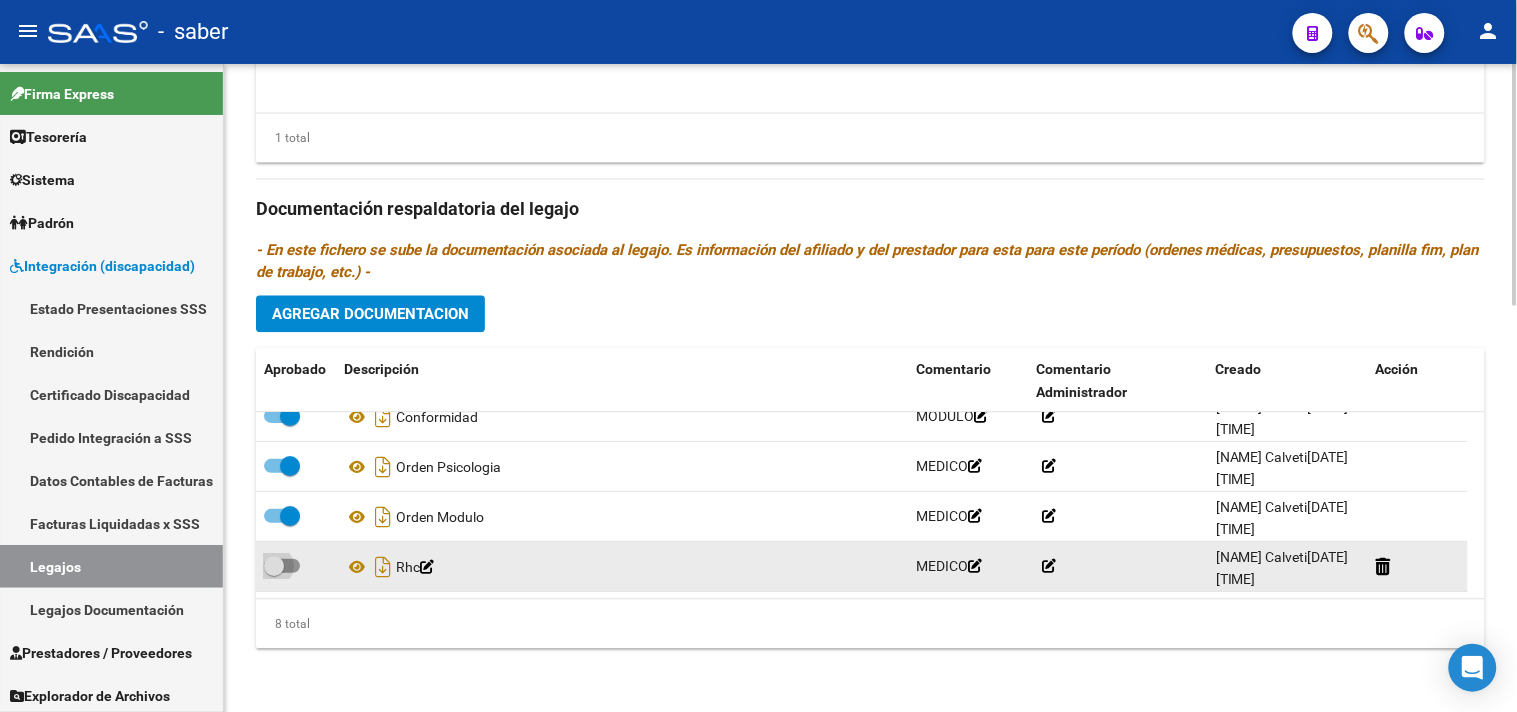 click at bounding box center (274, 566) 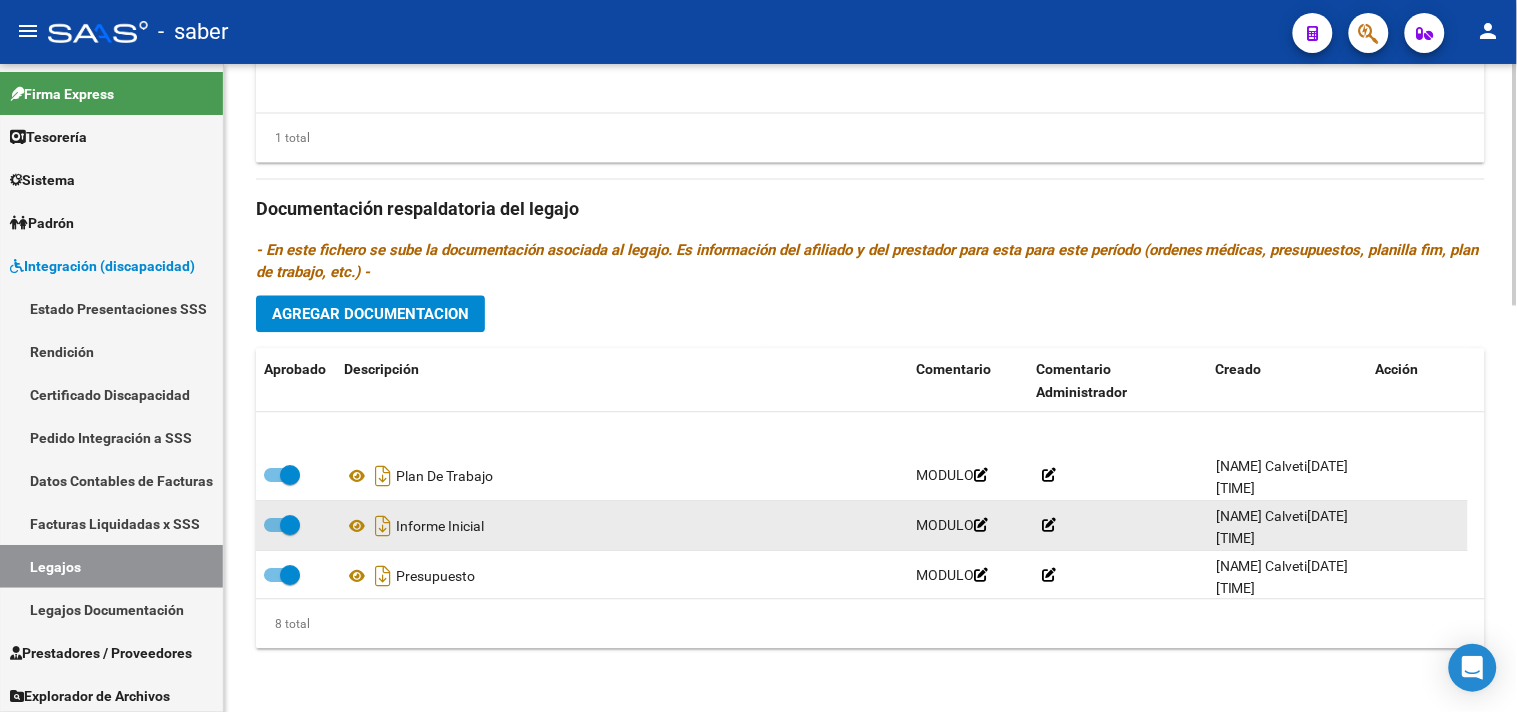 scroll, scrollTop: 0, scrollLeft: 0, axis: both 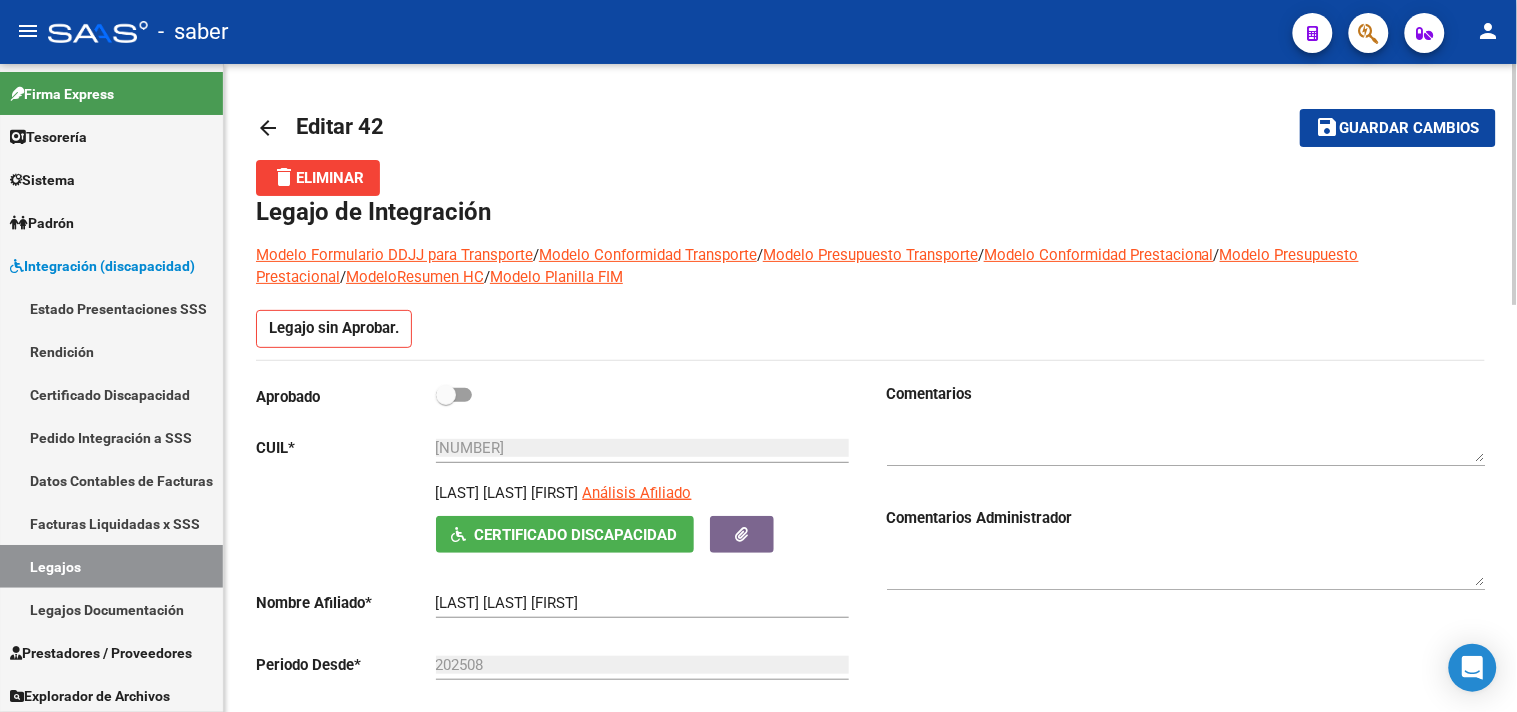 click on "save Guardar cambios" 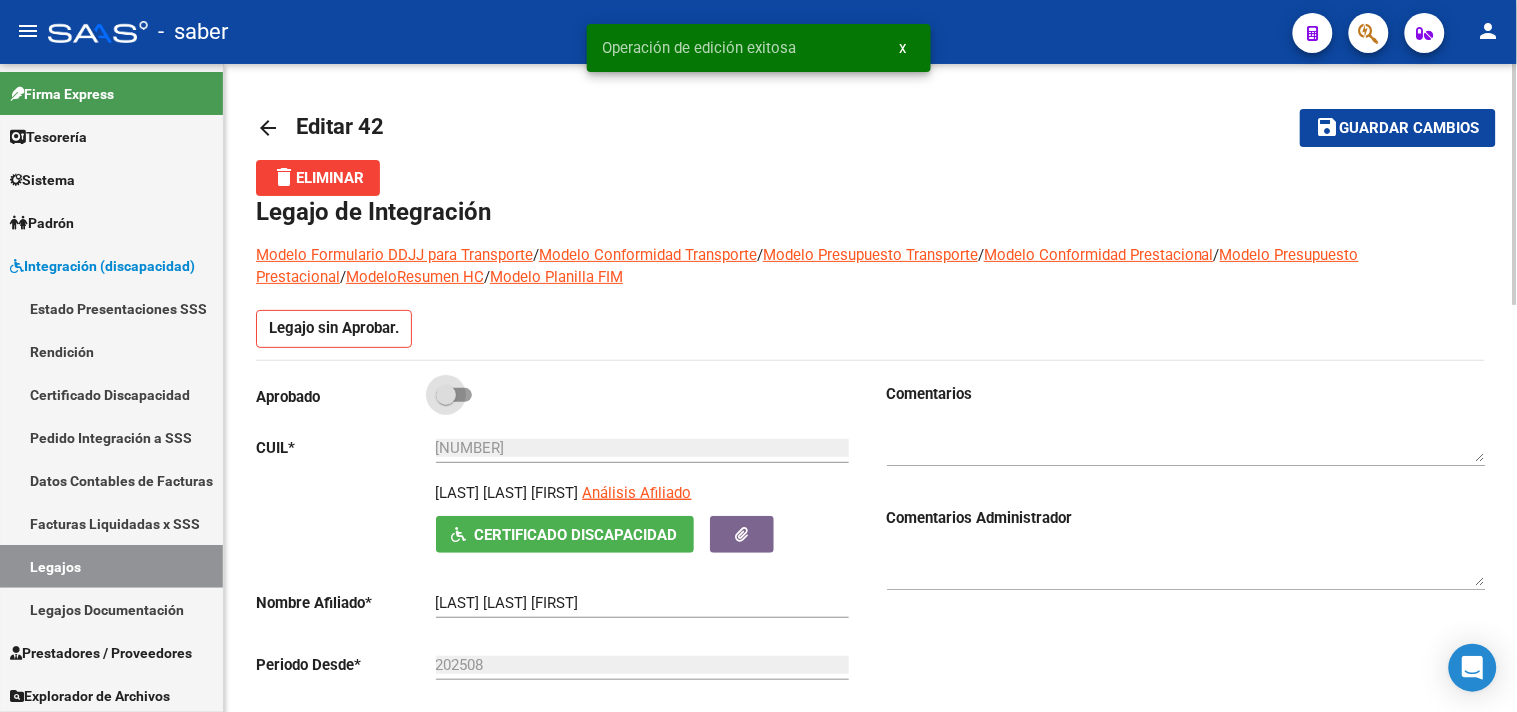 click at bounding box center (454, 395) 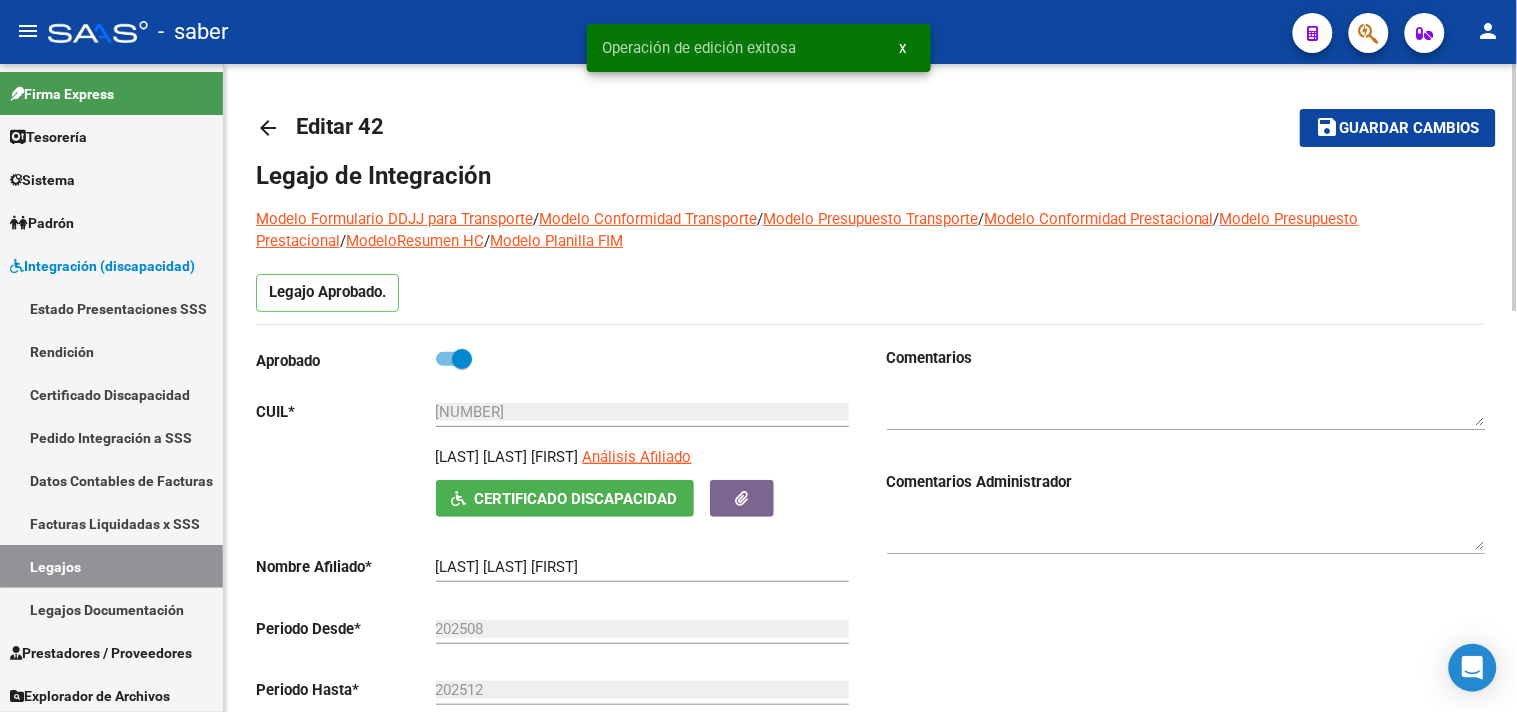 click on "Guardar cambios" 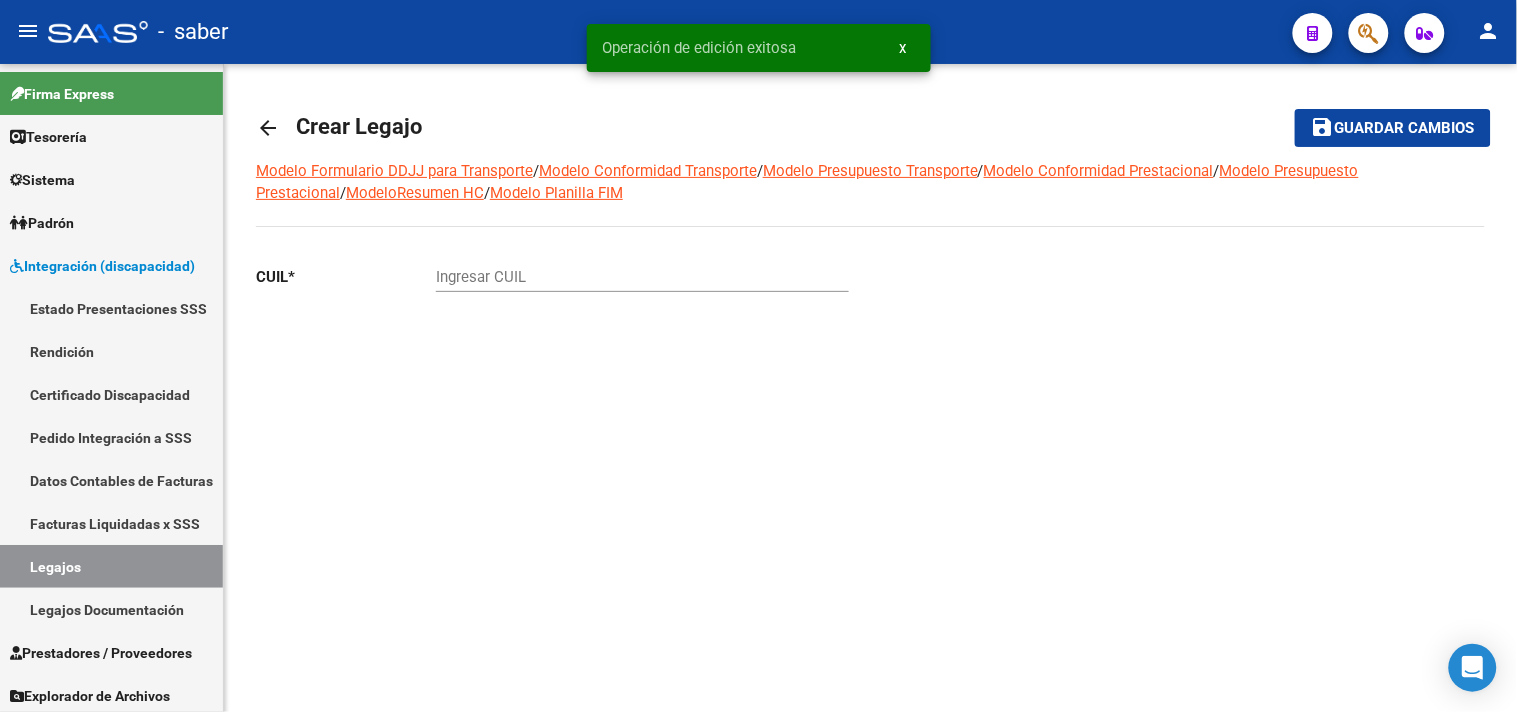 click on "arrow_back" 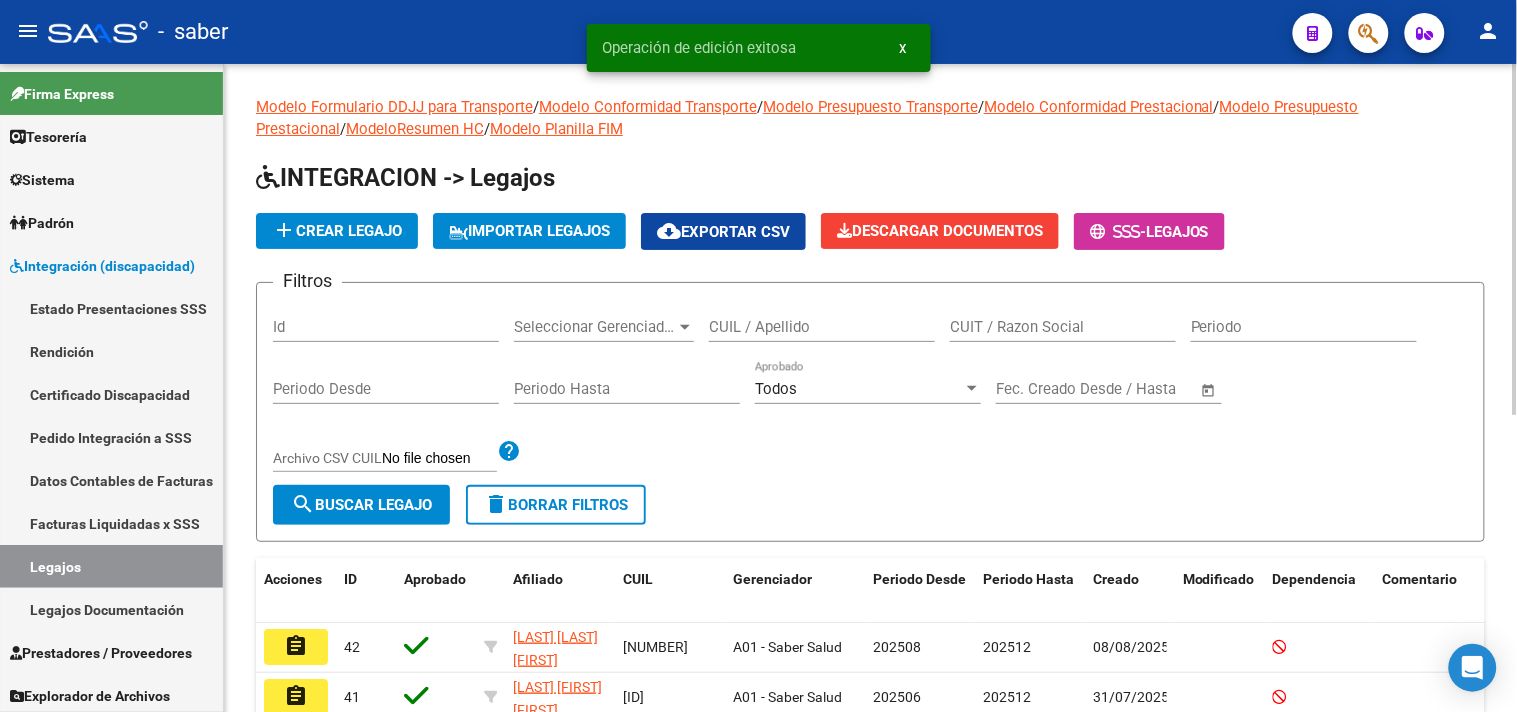 scroll, scrollTop: 333, scrollLeft: 0, axis: vertical 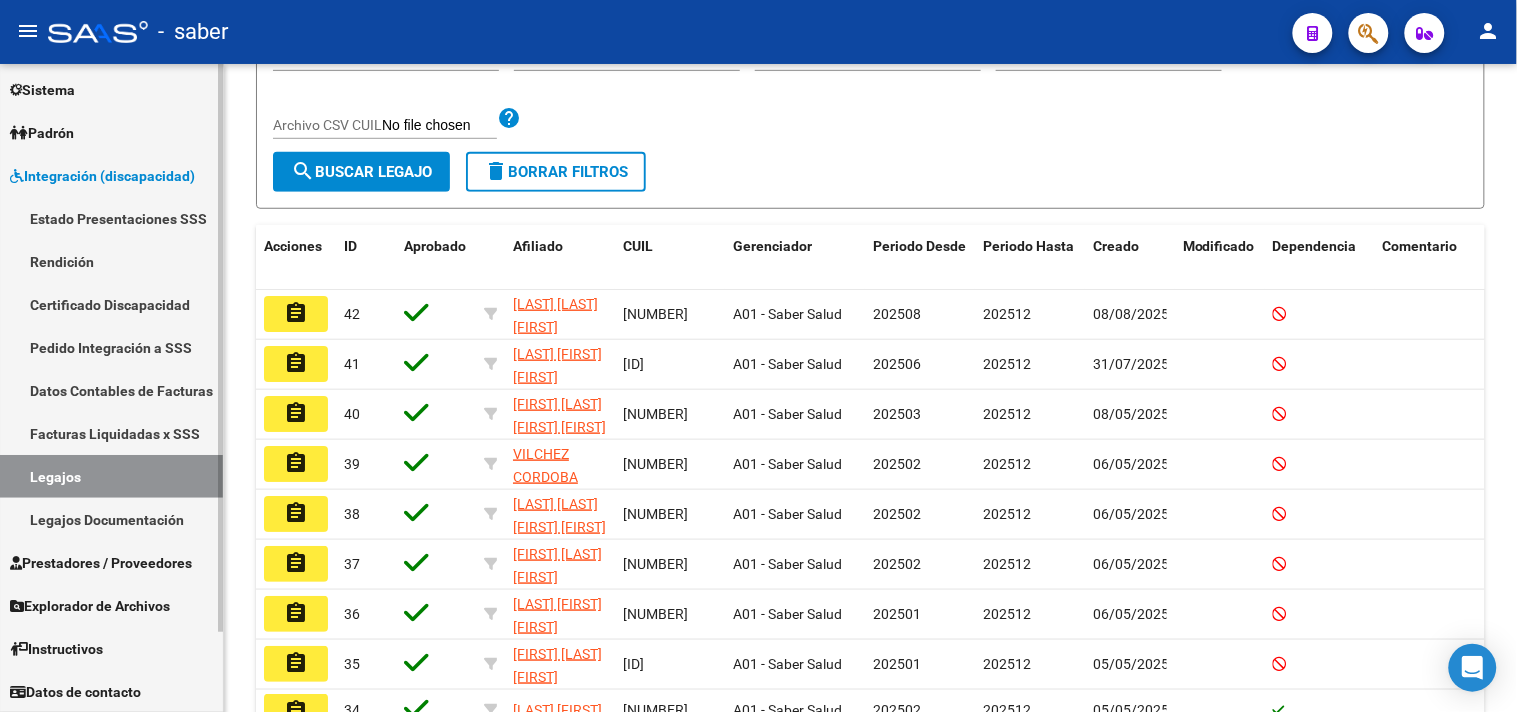 click on "Prestadores / Proveedores" at bounding box center [101, 563] 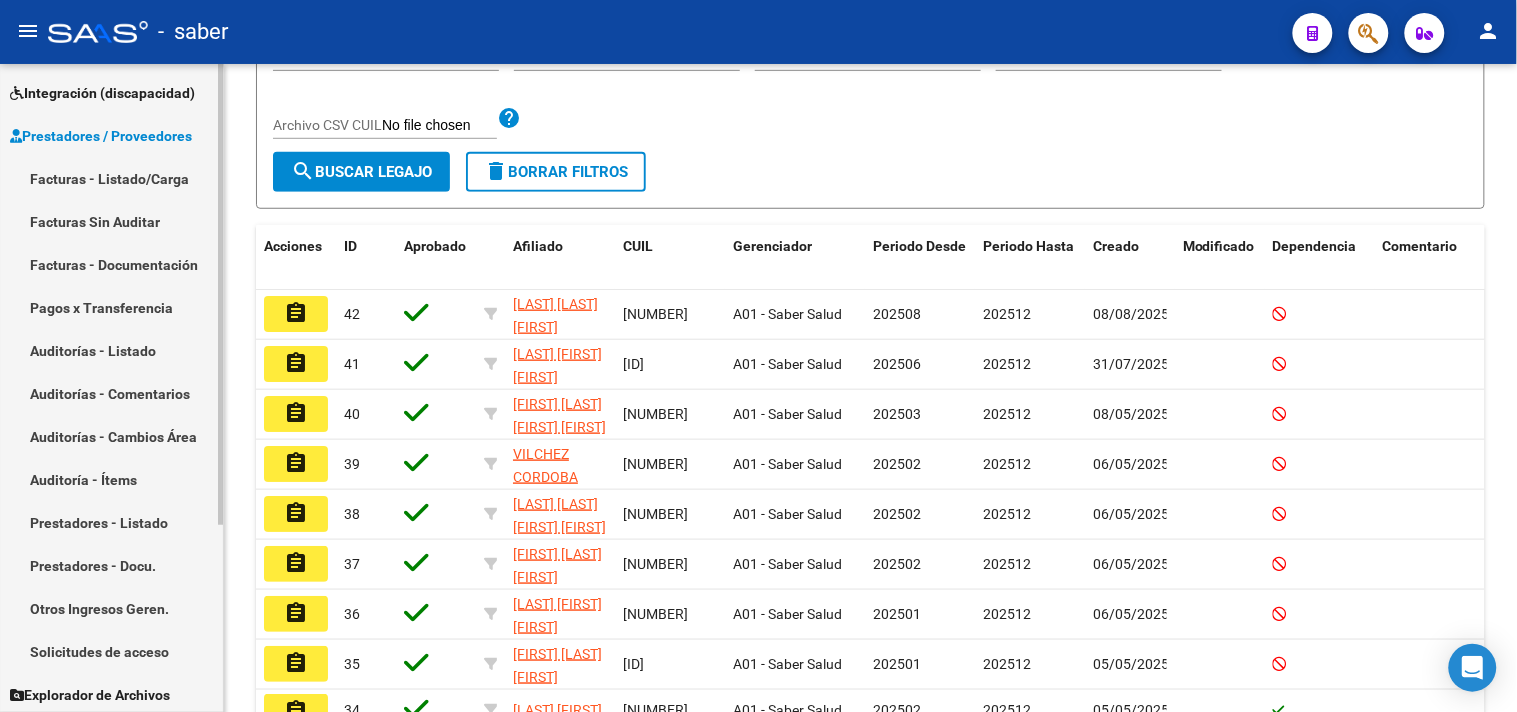 scroll, scrollTop: 262, scrollLeft: 0, axis: vertical 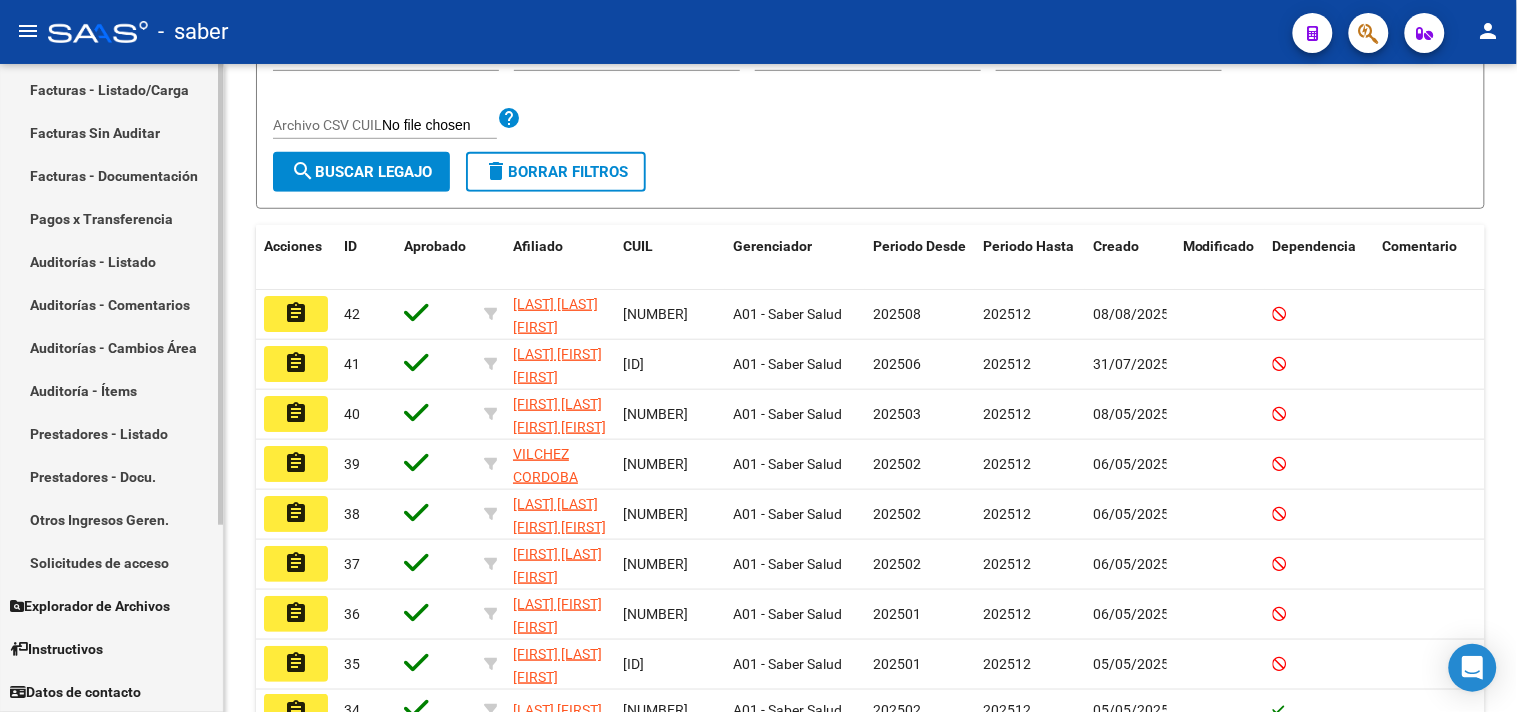 click on "Solicitudes de acceso" at bounding box center (111, 562) 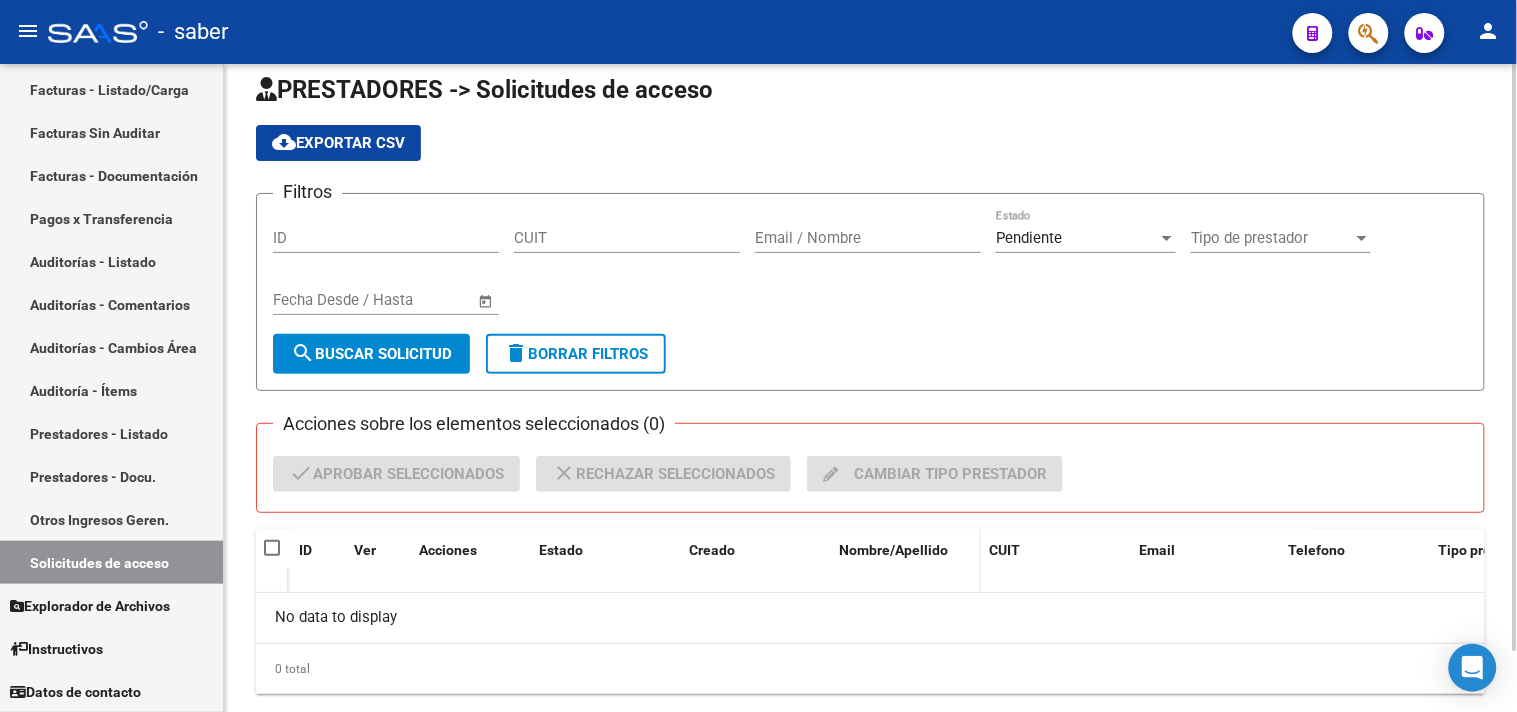 scroll, scrollTop: 67, scrollLeft: 0, axis: vertical 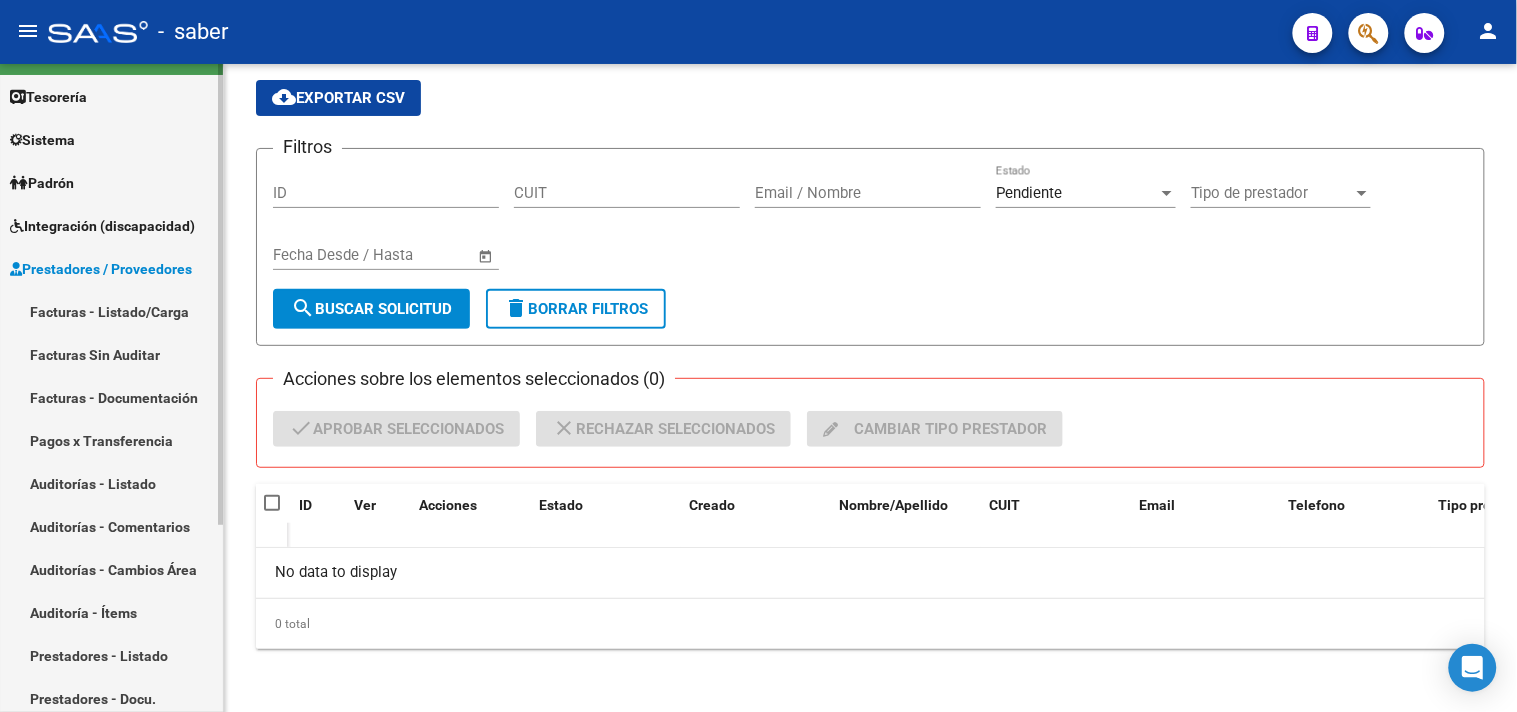 click on "Prestadores / Proveedores" at bounding box center (101, 269) 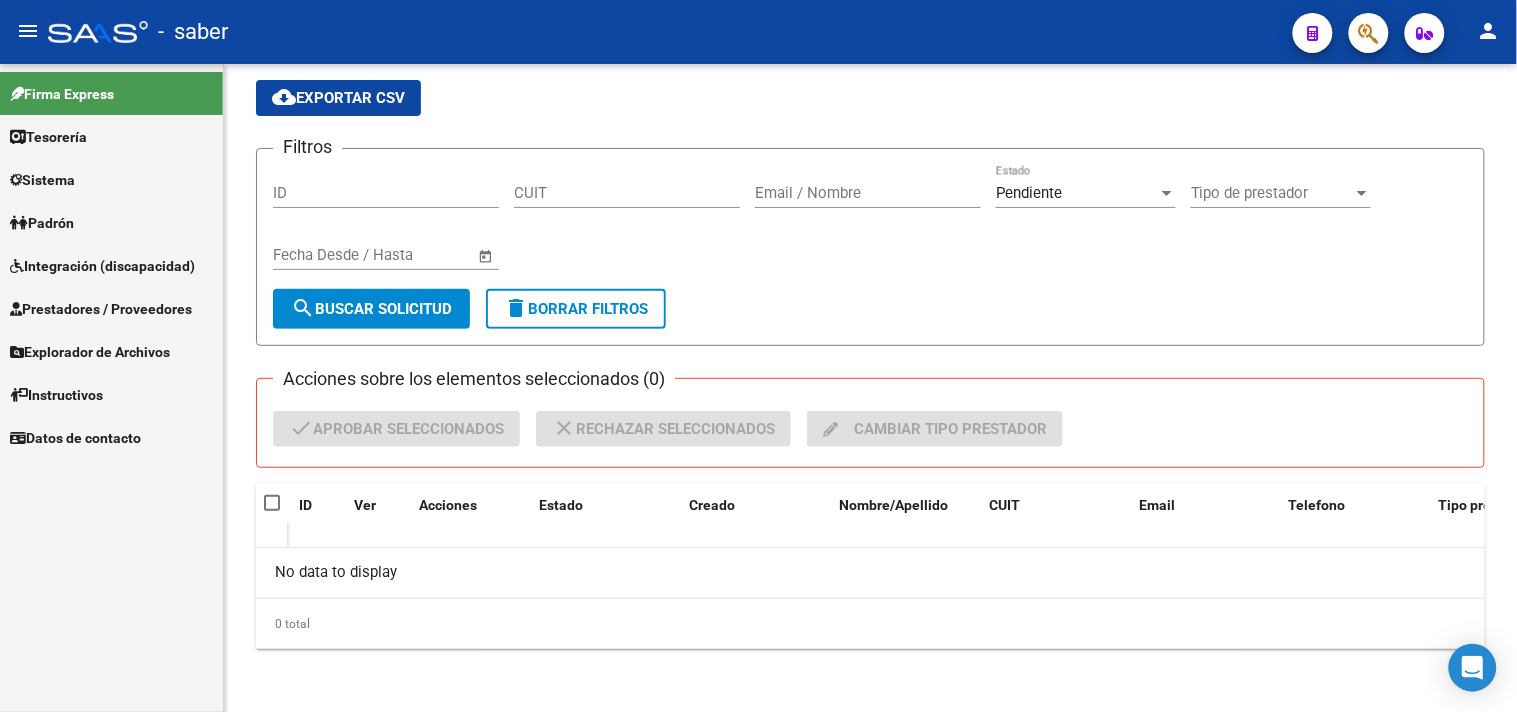 scroll, scrollTop: 0, scrollLeft: 0, axis: both 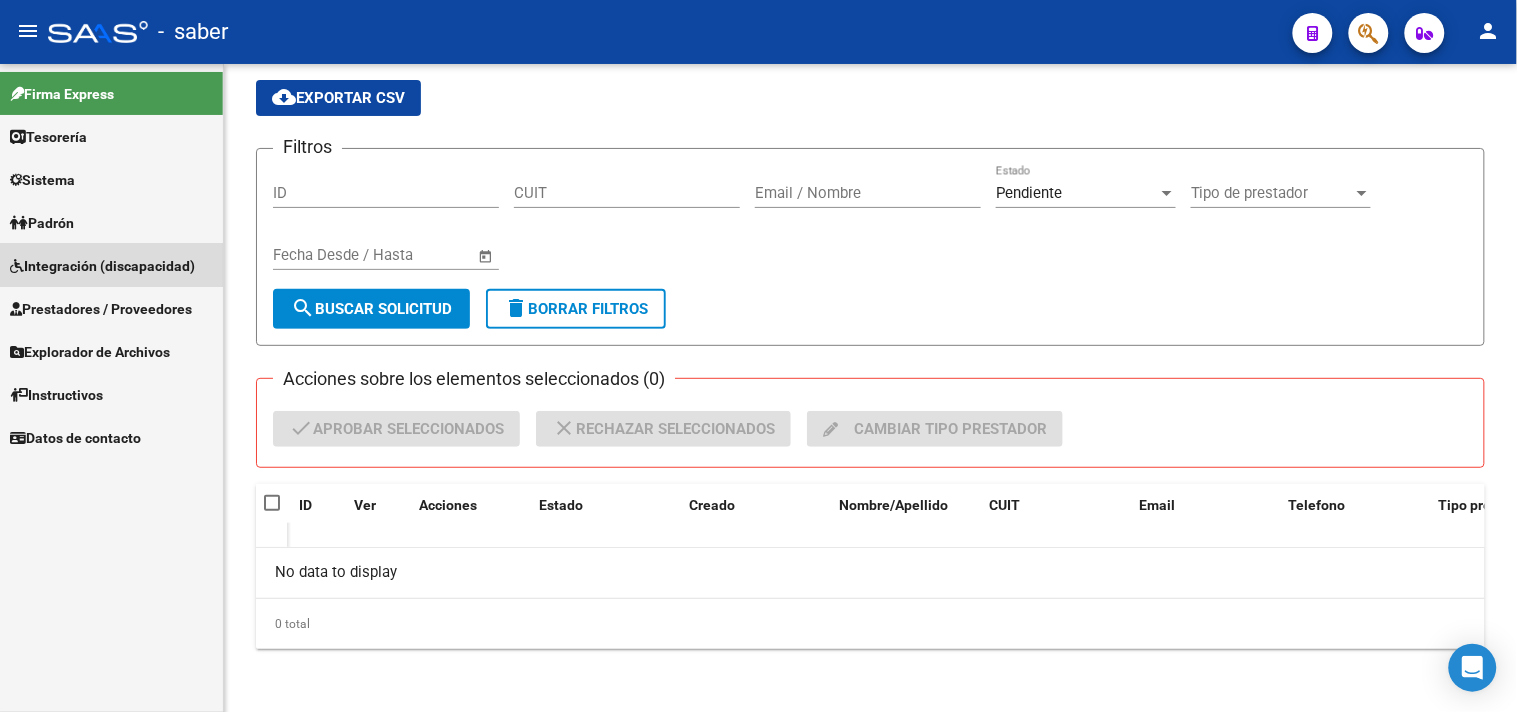 click on "Integración (discapacidad)" at bounding box center (102, 266) 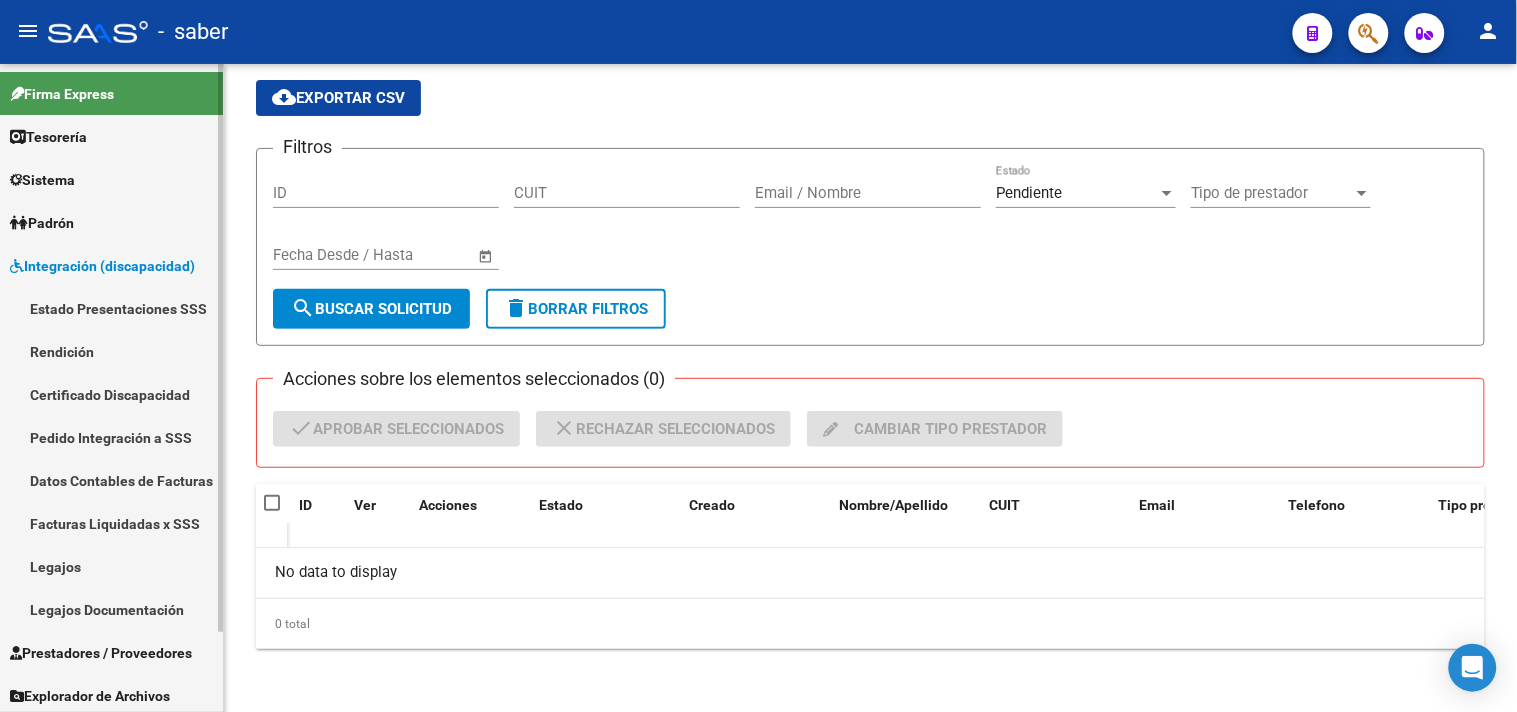 click on "Legajos" at bounding box center [111, 566] 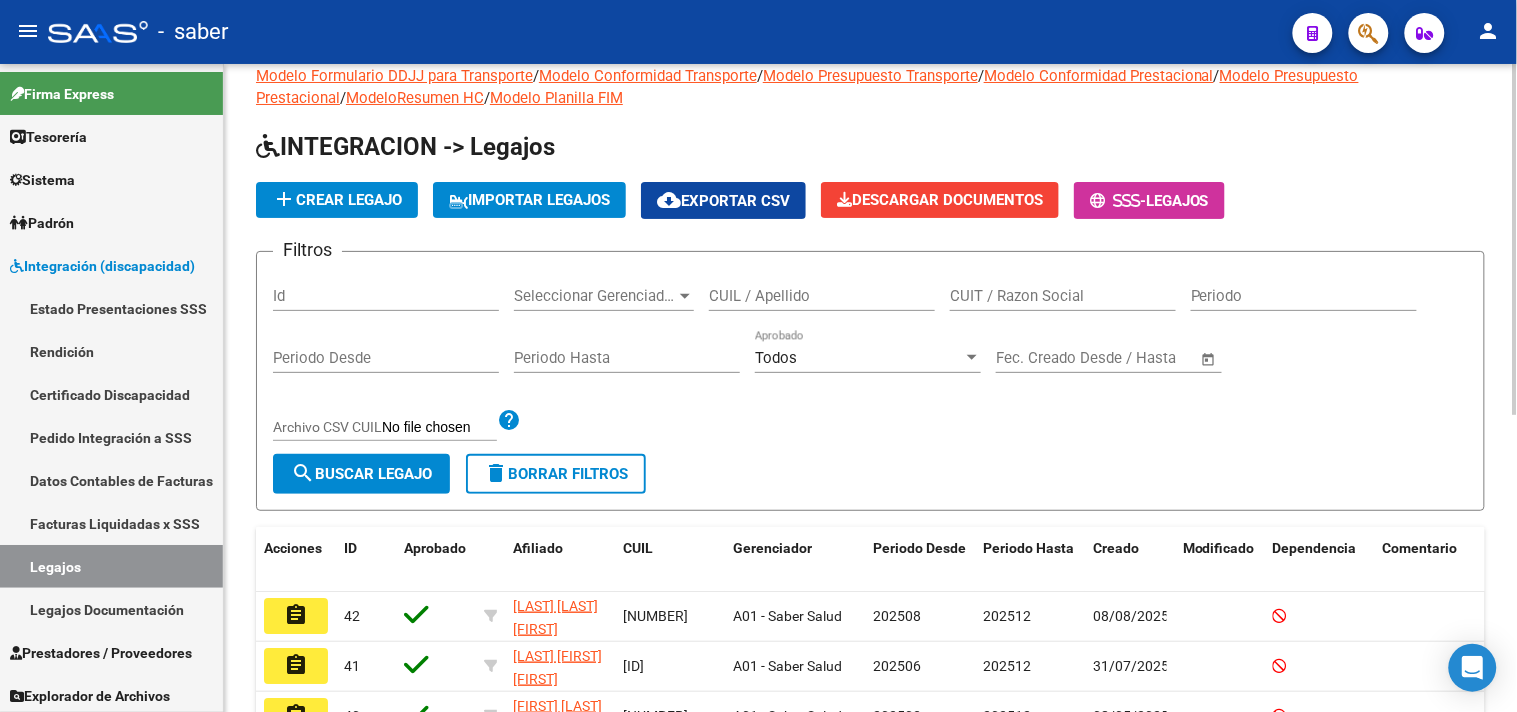 scroll, scrollTop: 333, scrollLeft: 0, axis: vertical 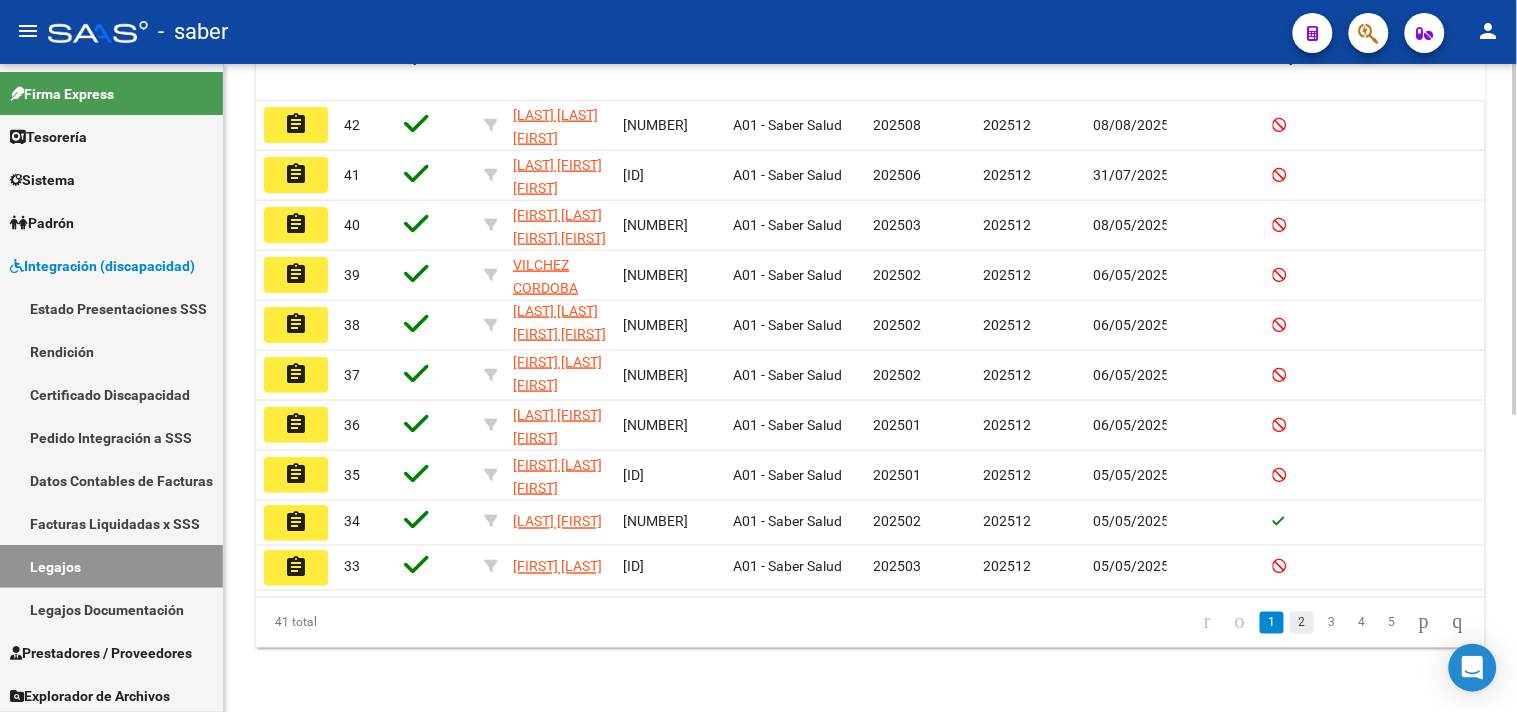 click on "2" 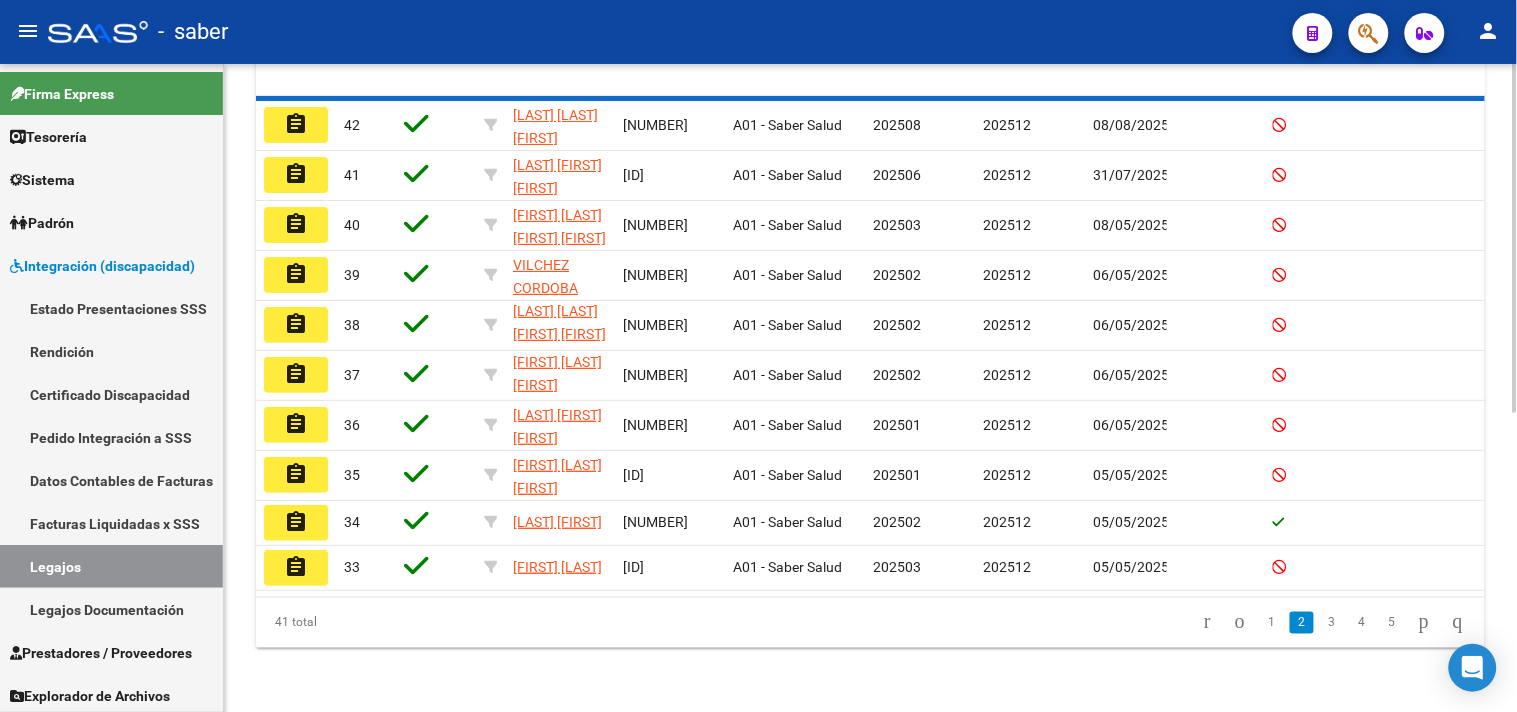 scroll, scrollTop: 25, scrollLeft: 0, axis: vertical 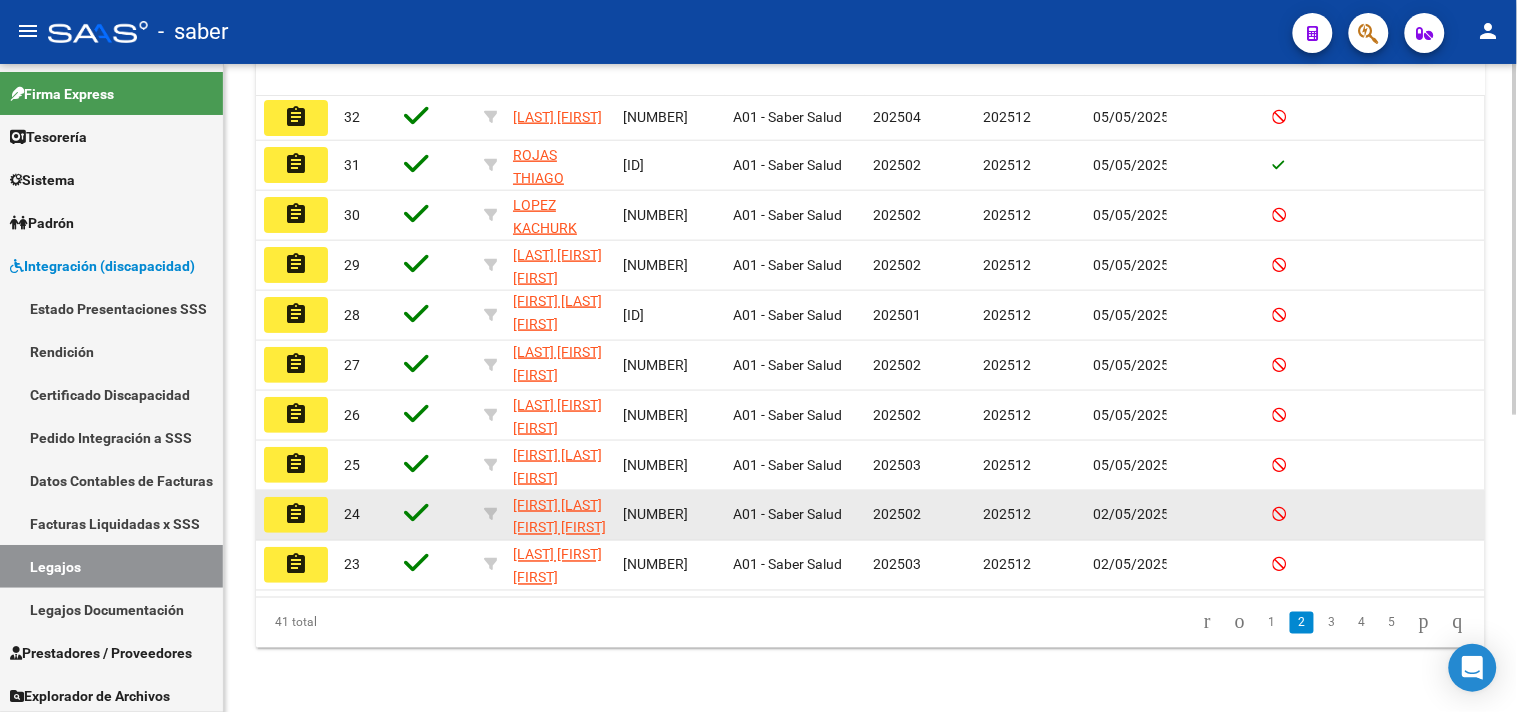 click on "assignment" 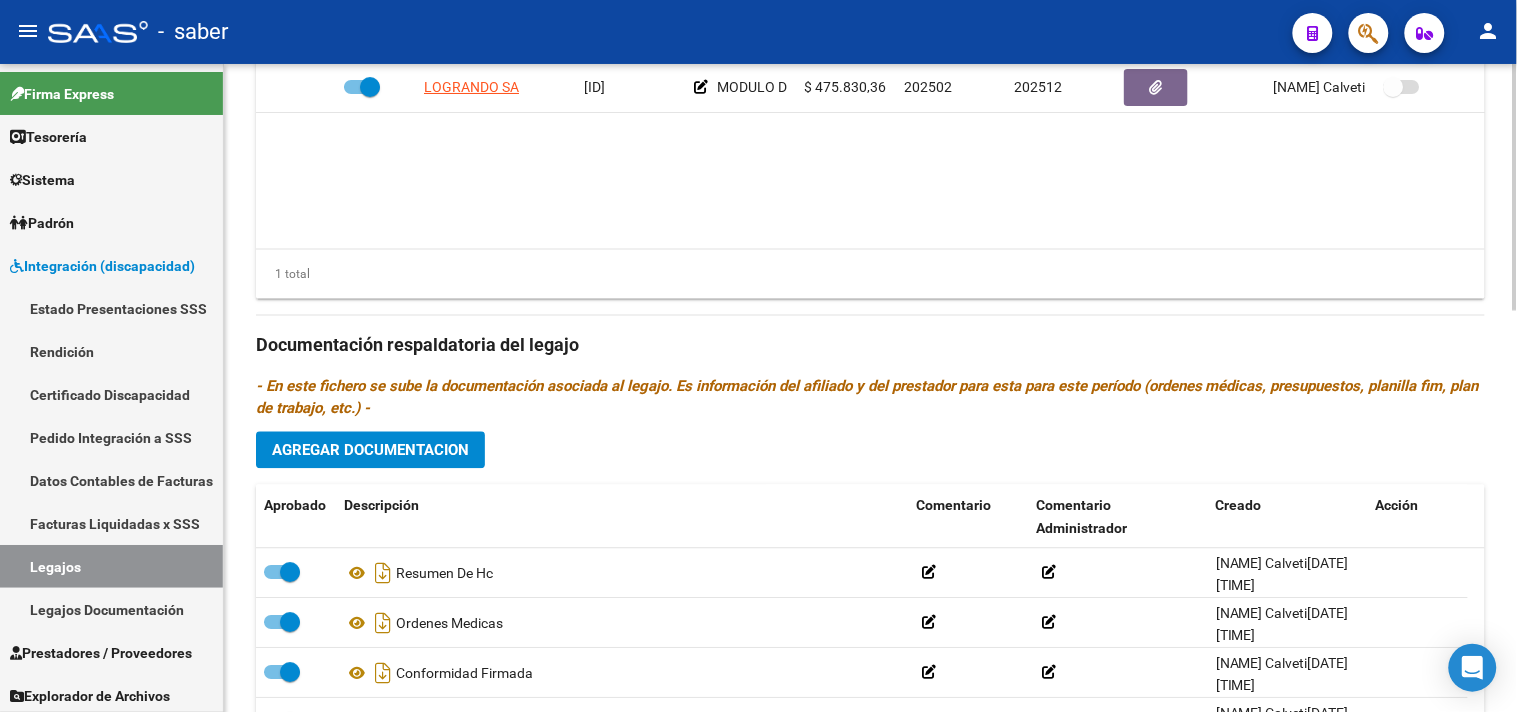 scroll, scrollTop: 1054, scrollLeft: 0, axis: vertical 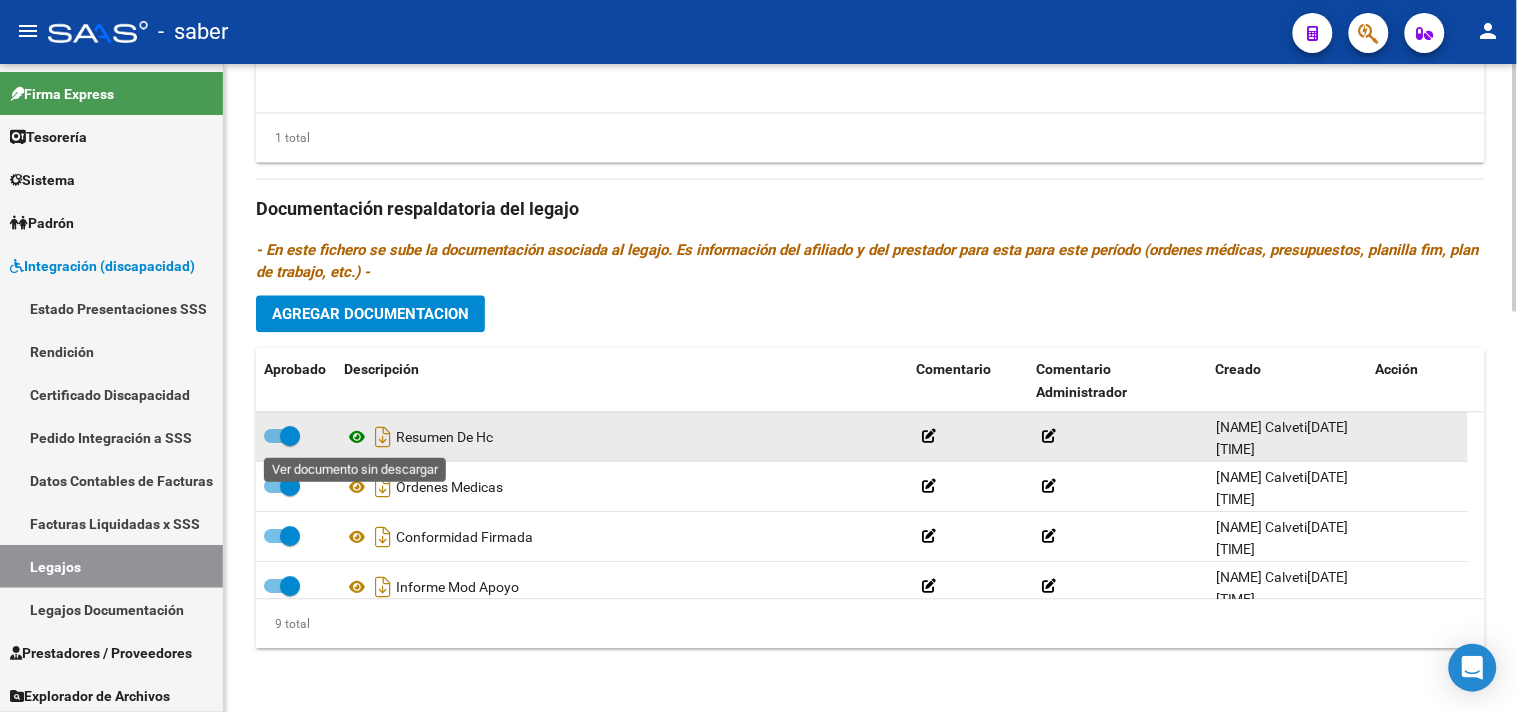 click 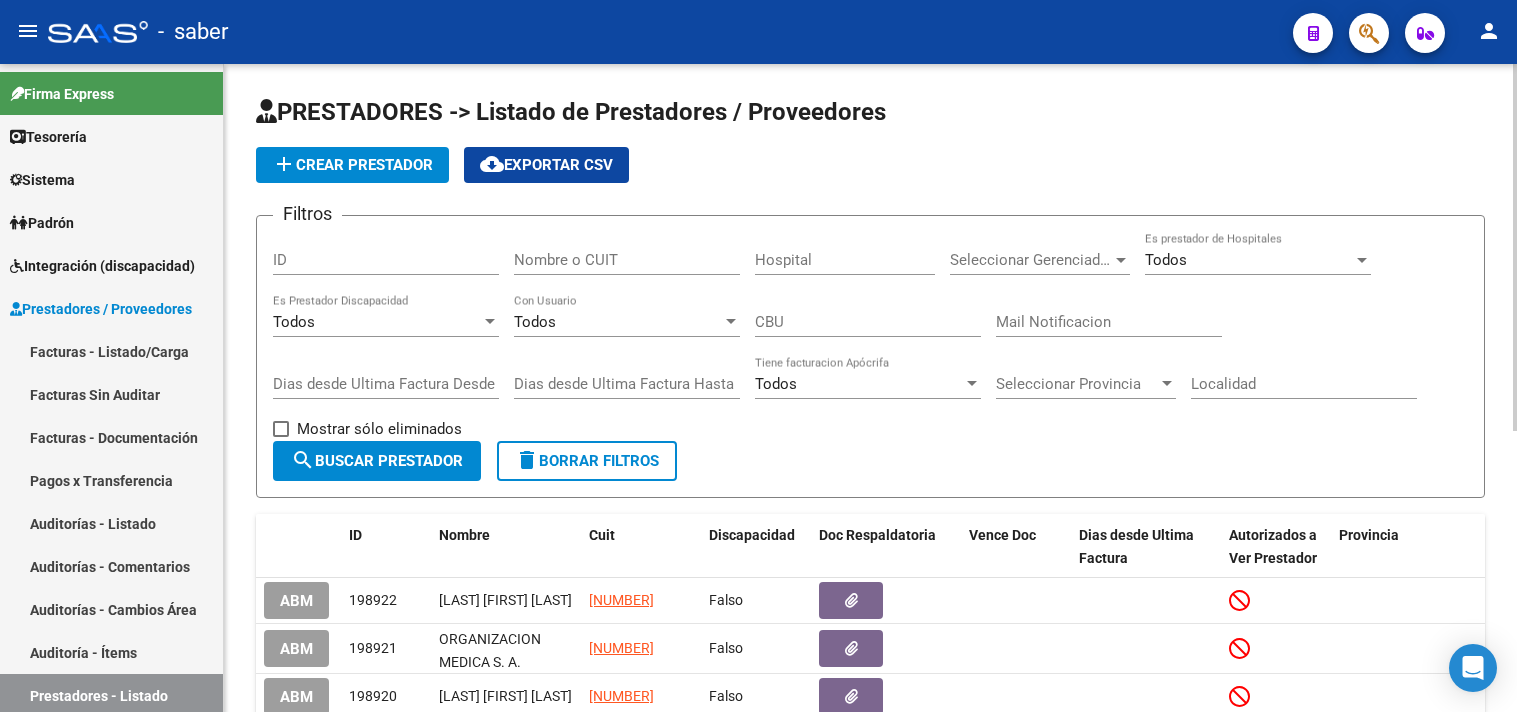 scroll, scrollTop: 0, scrollLeft: 0, axis: both 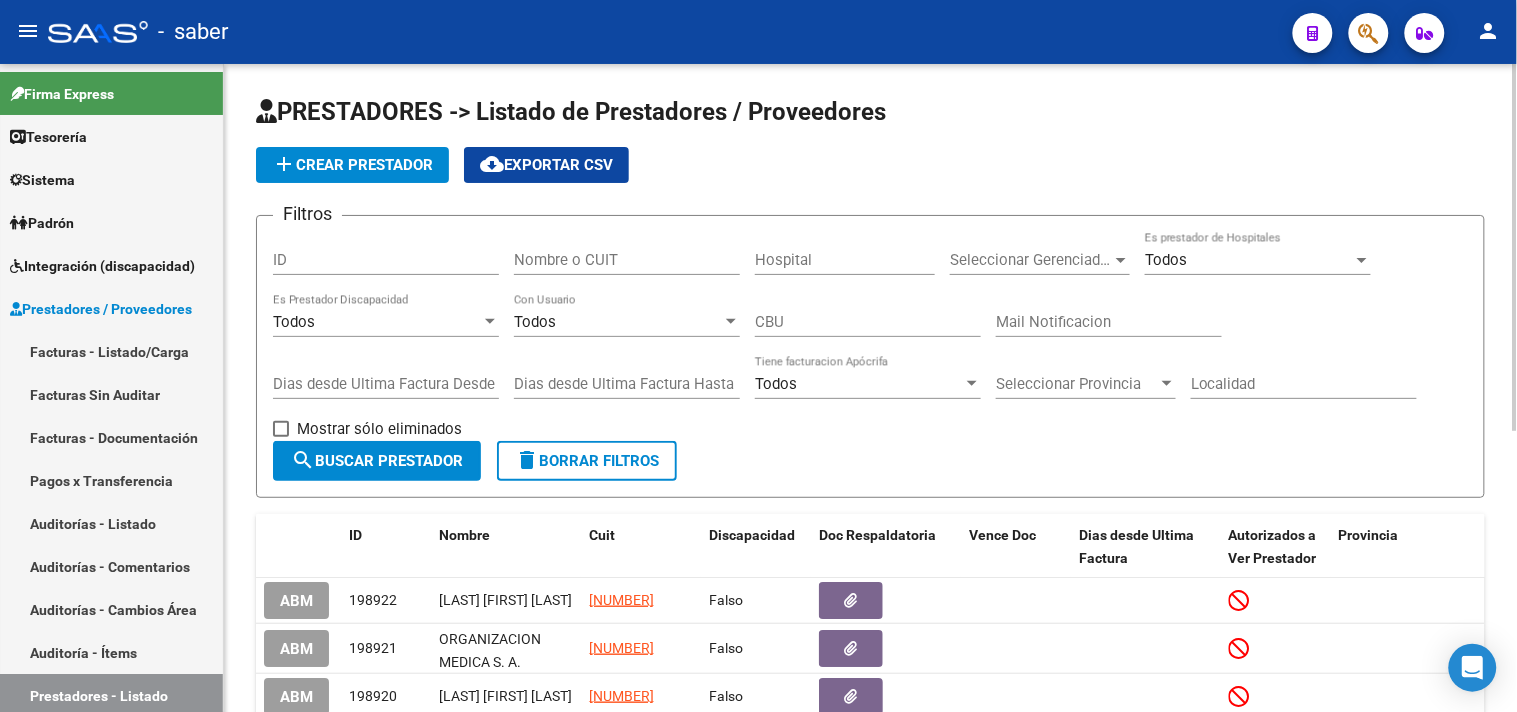 click on "Nombre o CUIT" at bounding box center [627, 260] 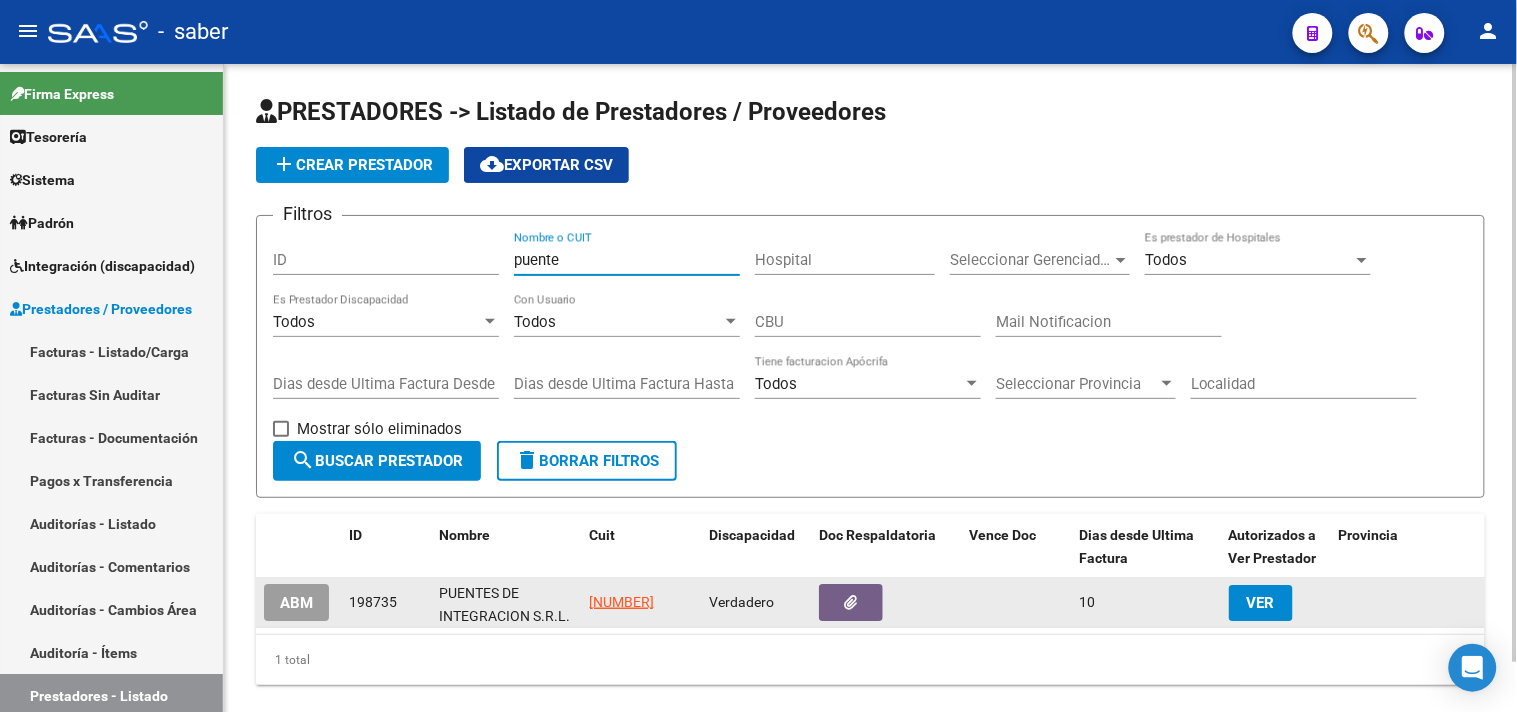 type on "puente" 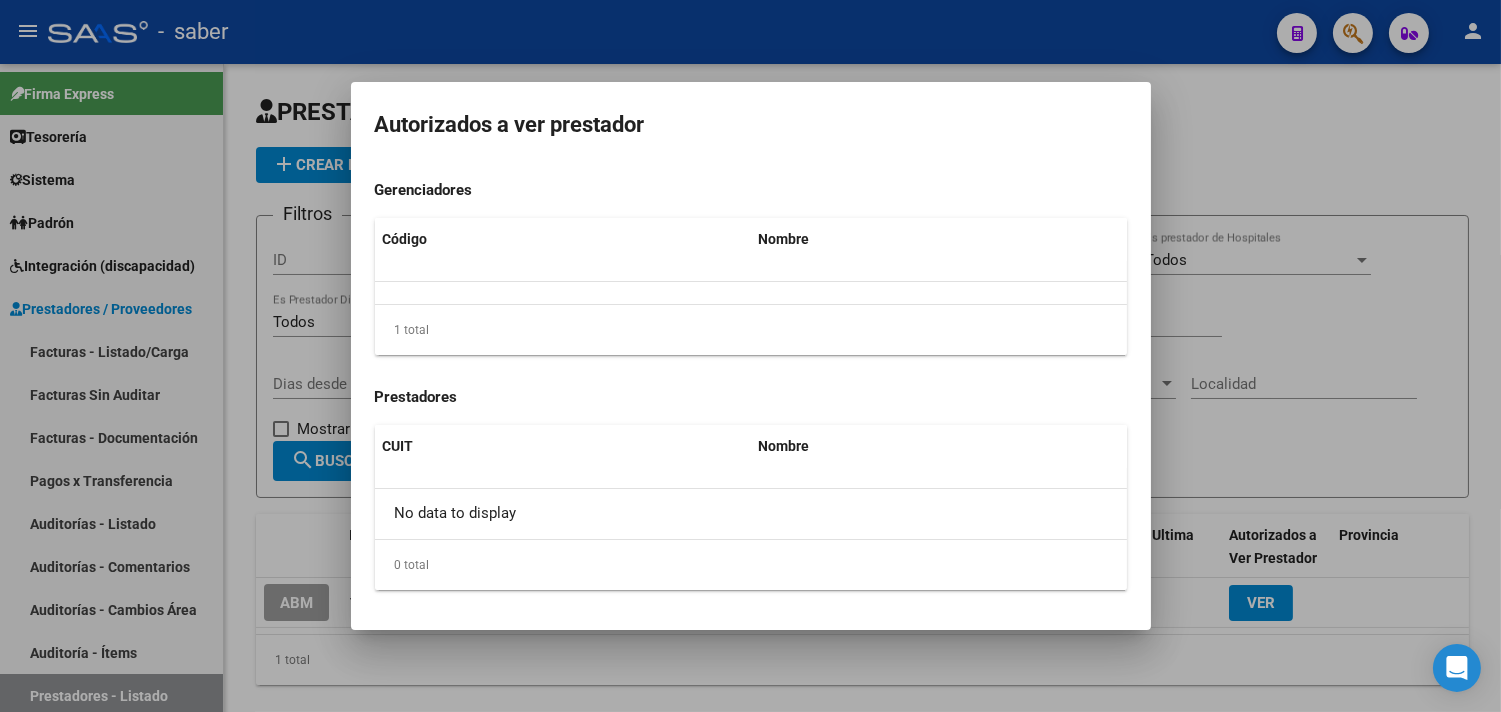 click at bounding box center (750, 356) 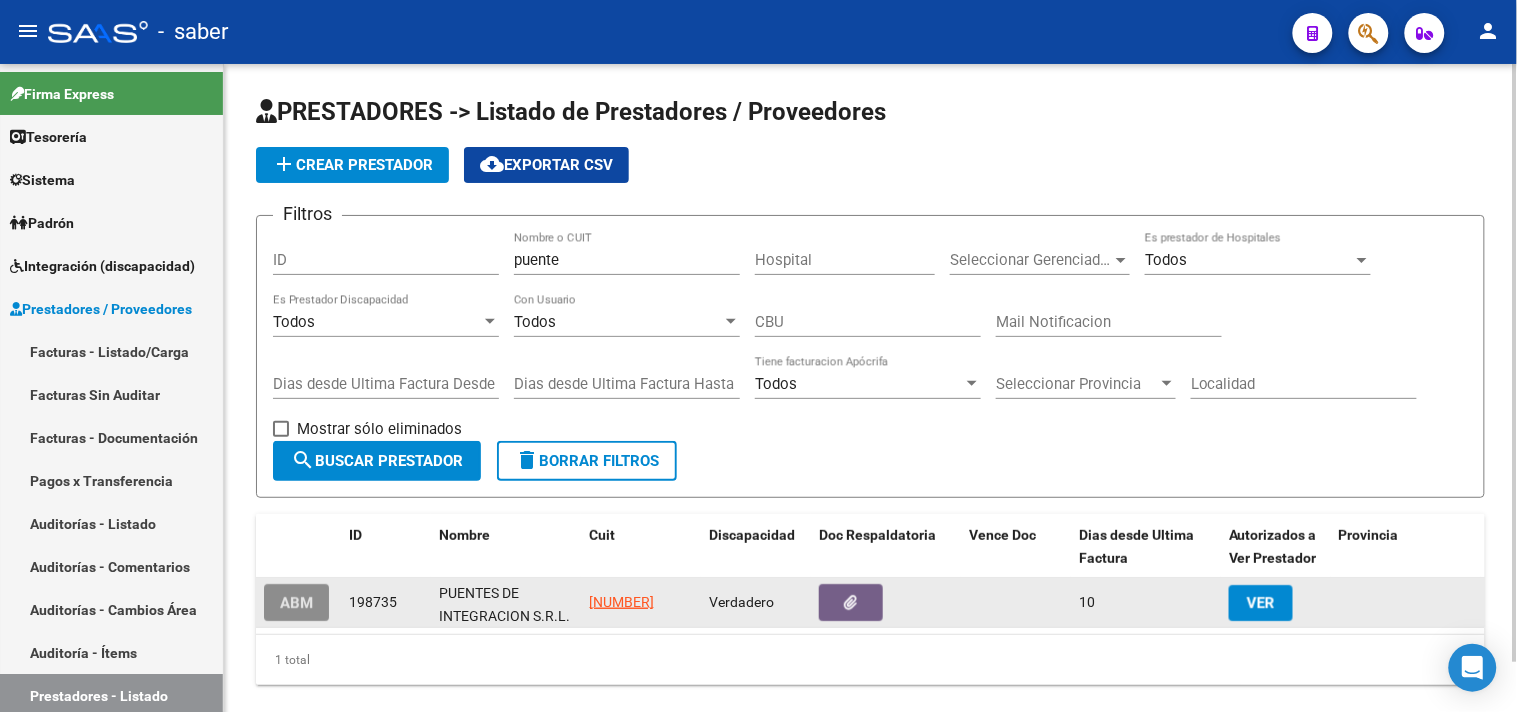 click on "ABM" 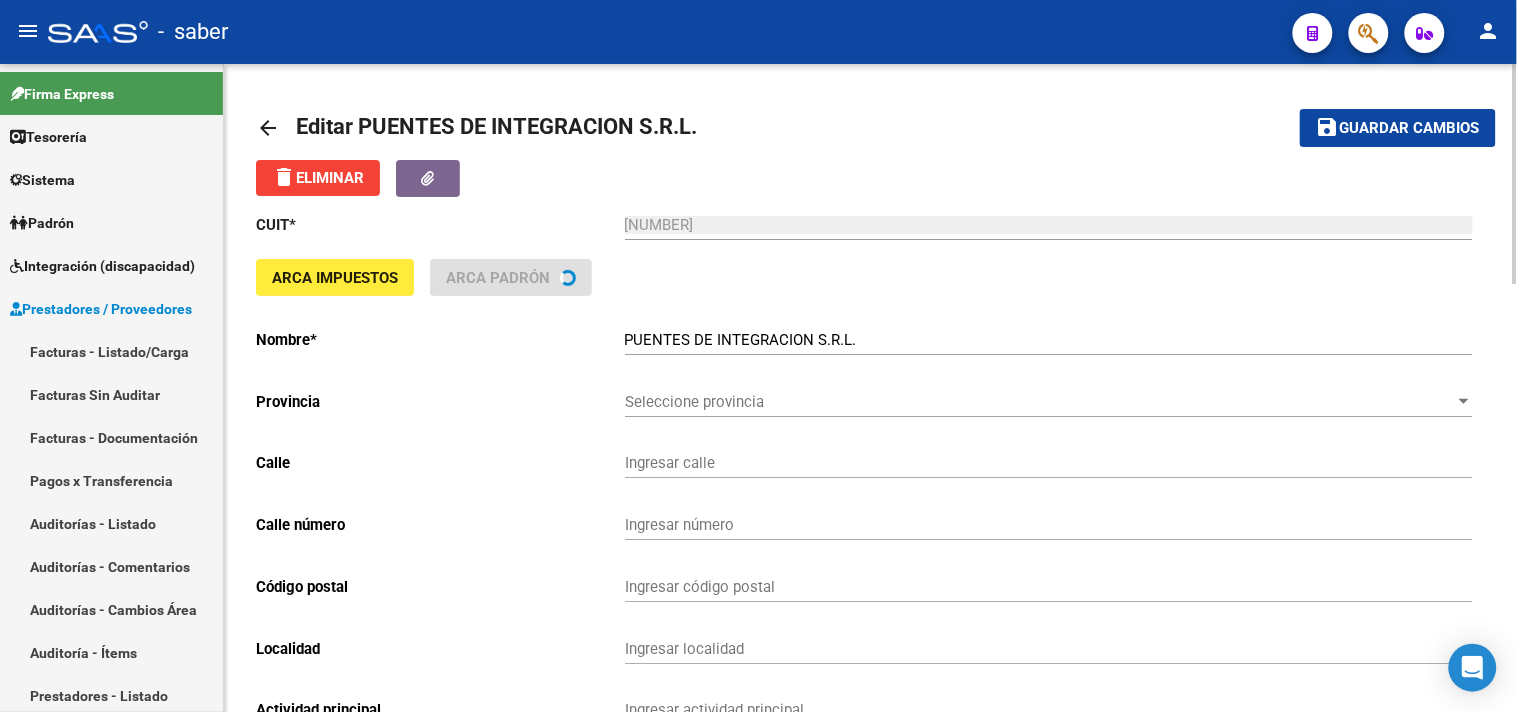 type on "[FIRST] [LAST]" 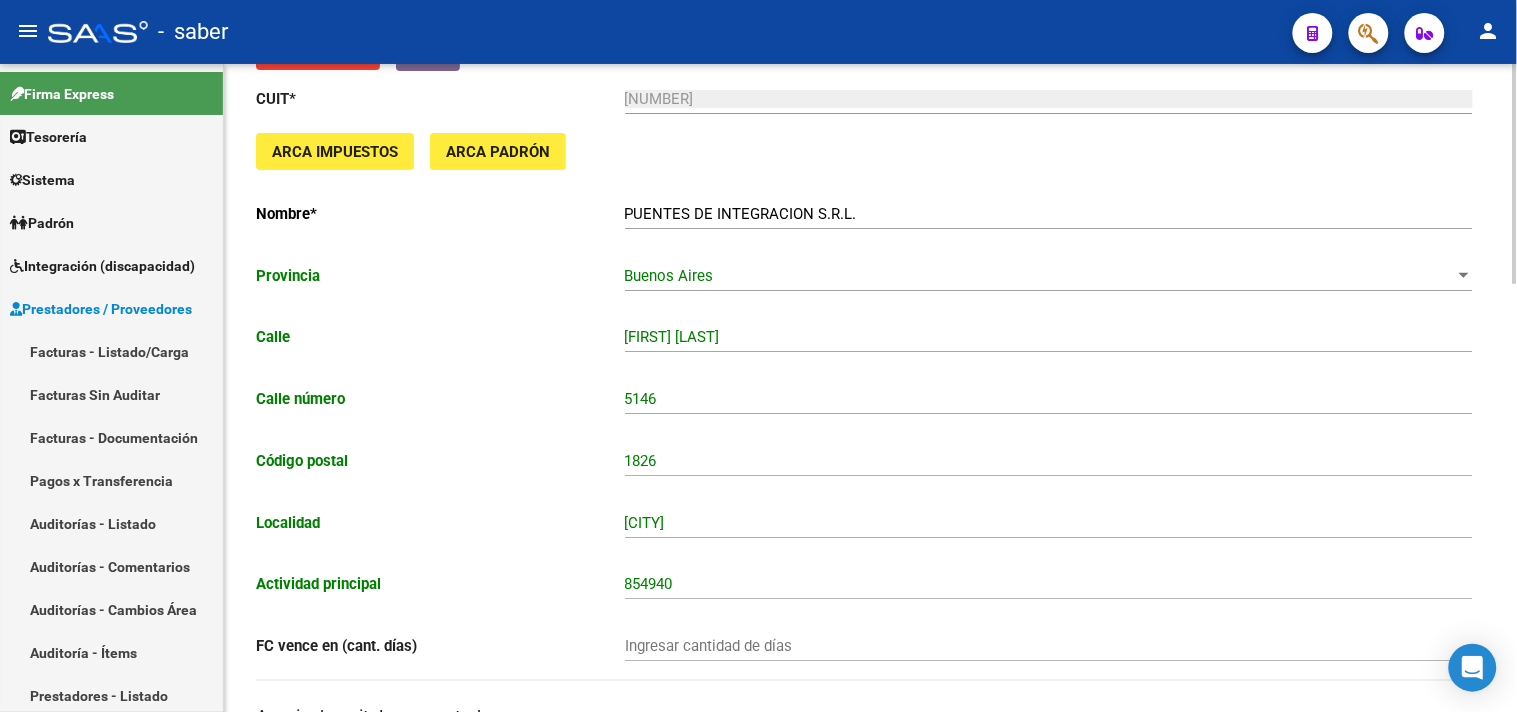 scroll, scrollTop: 0, scrollLeft: 0, axis: both 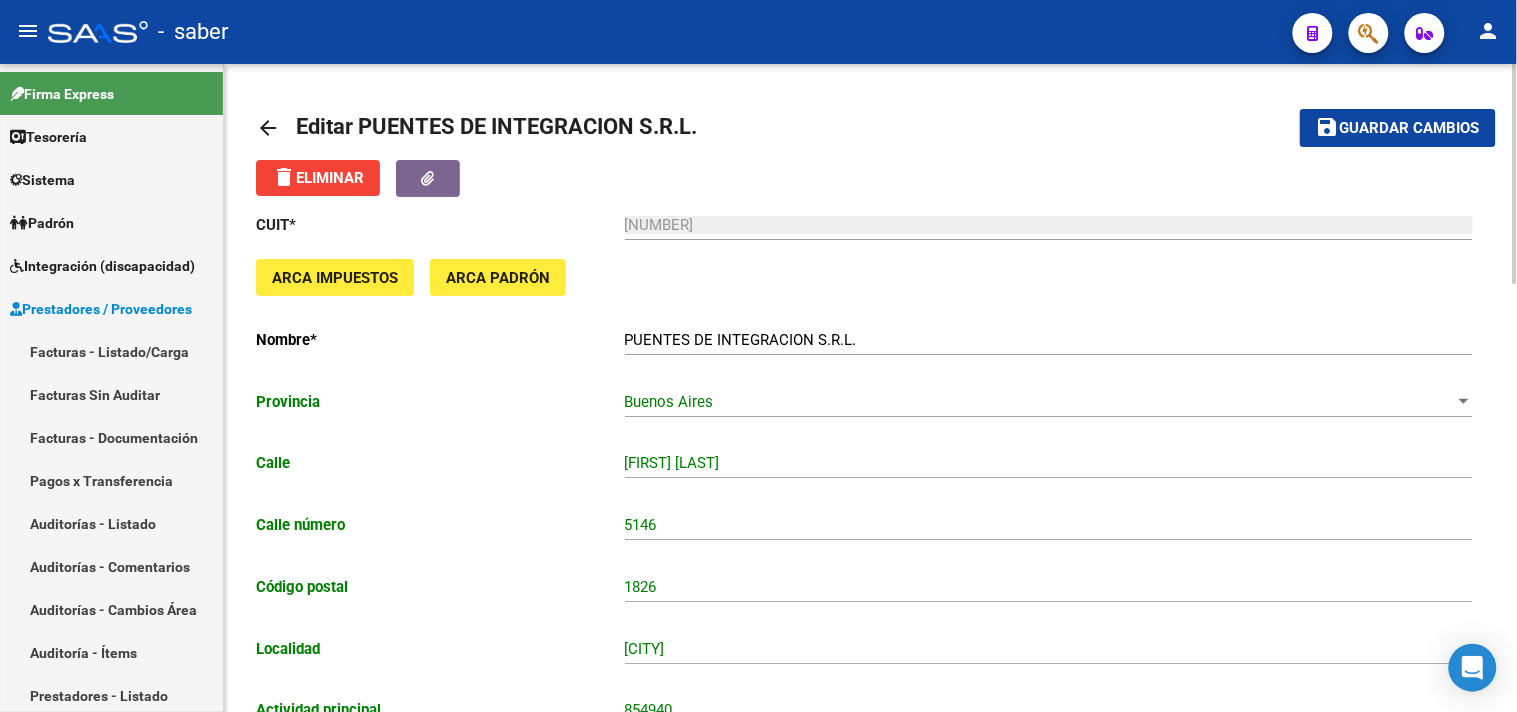 click on "arrow_back" 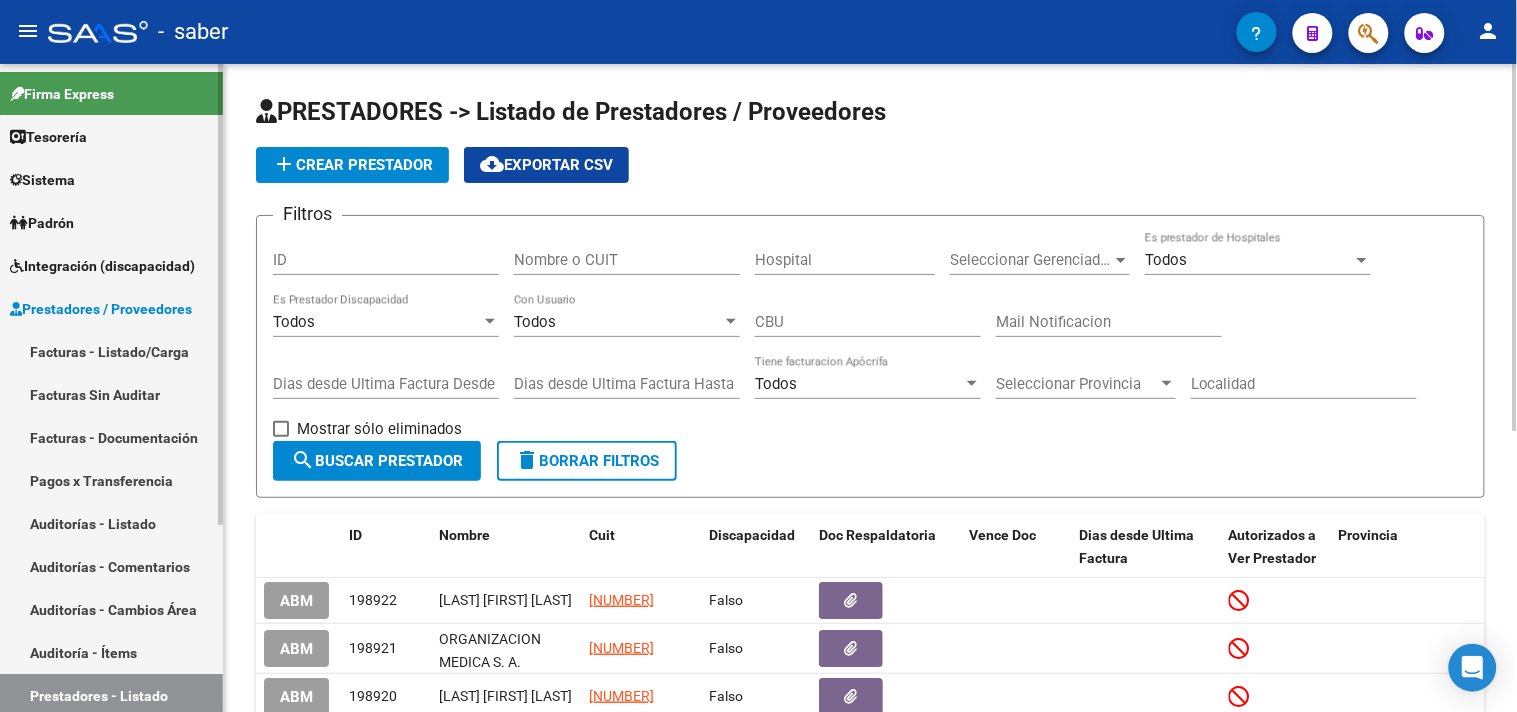 click on "Prestadores / Proveedores" at bounding box center (111, 308) 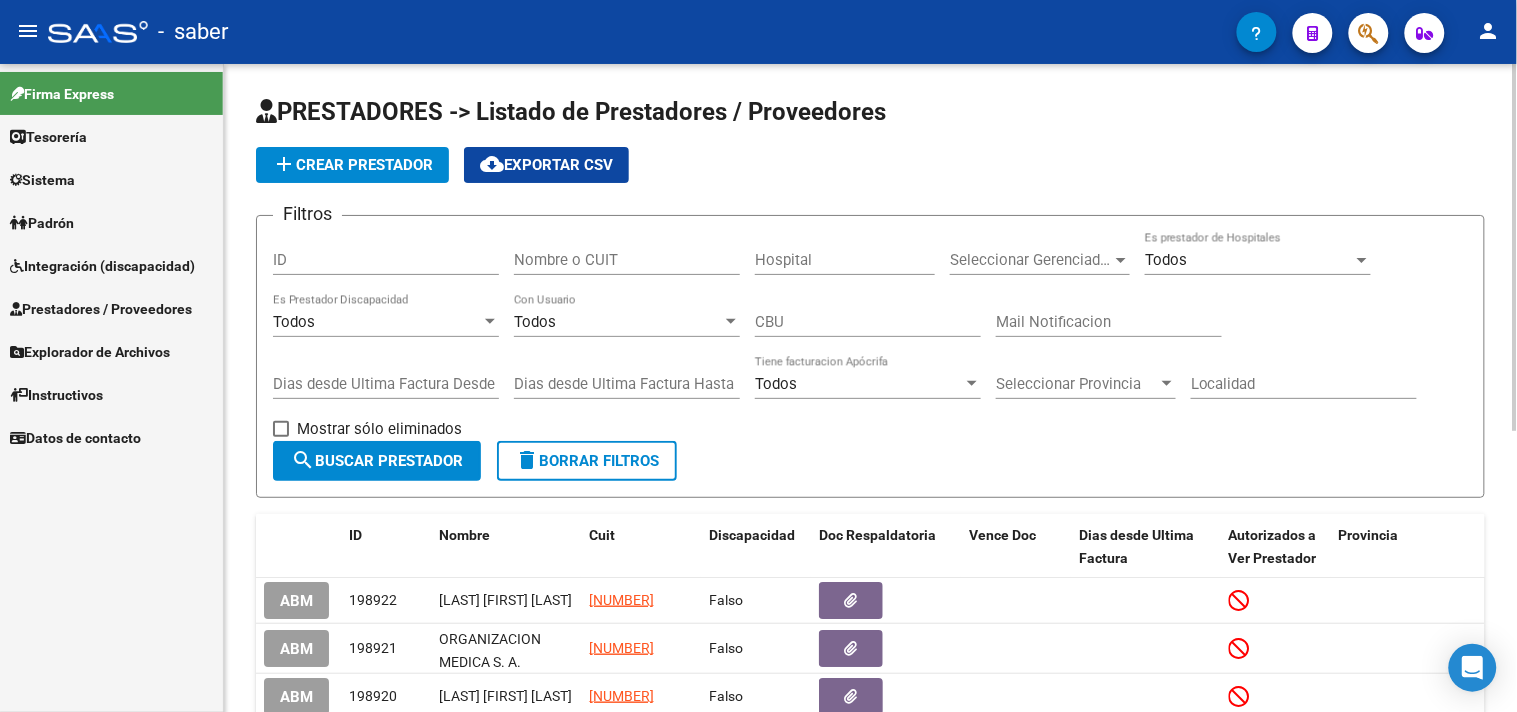 click on "Explorador de Archivos" at bounding box center [90, 352] 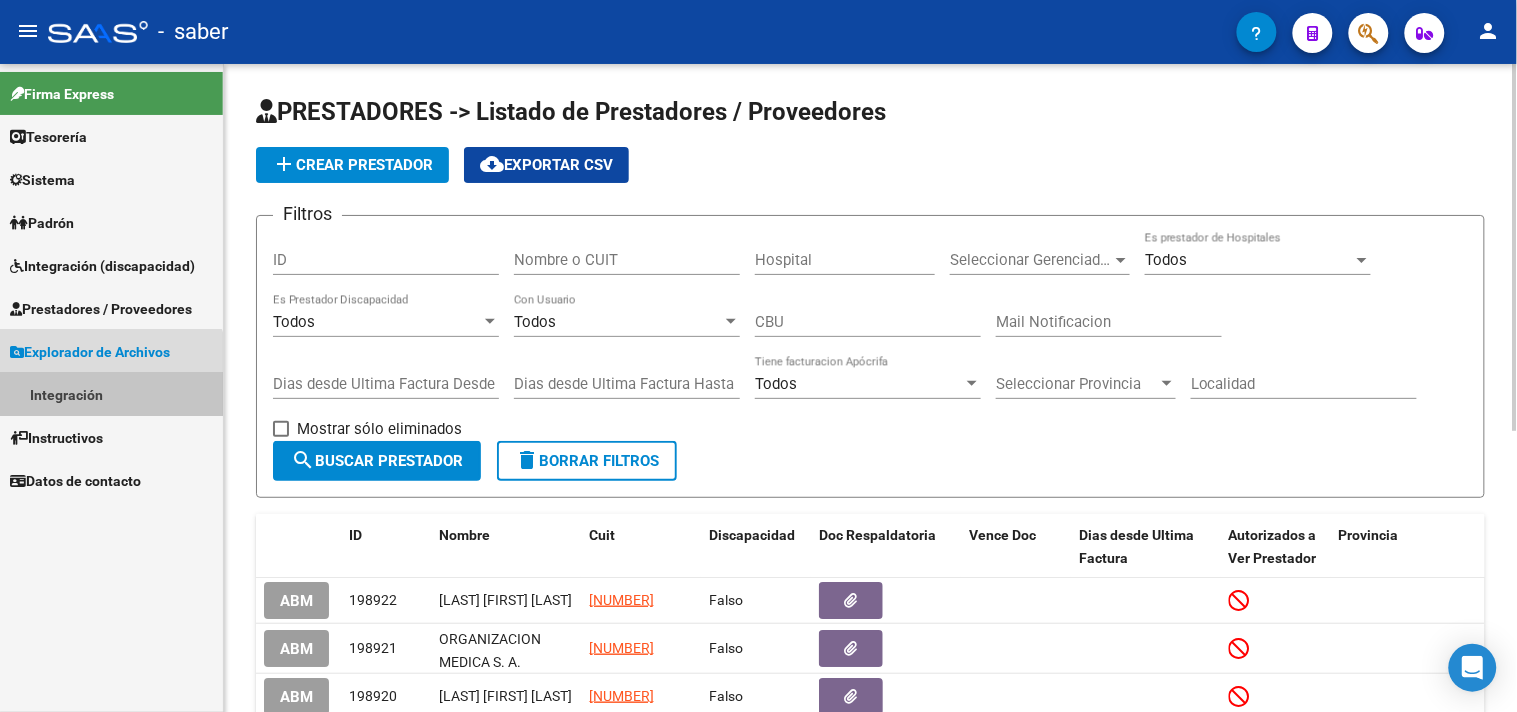 click on "Integración" at bounding box center [111, 394] 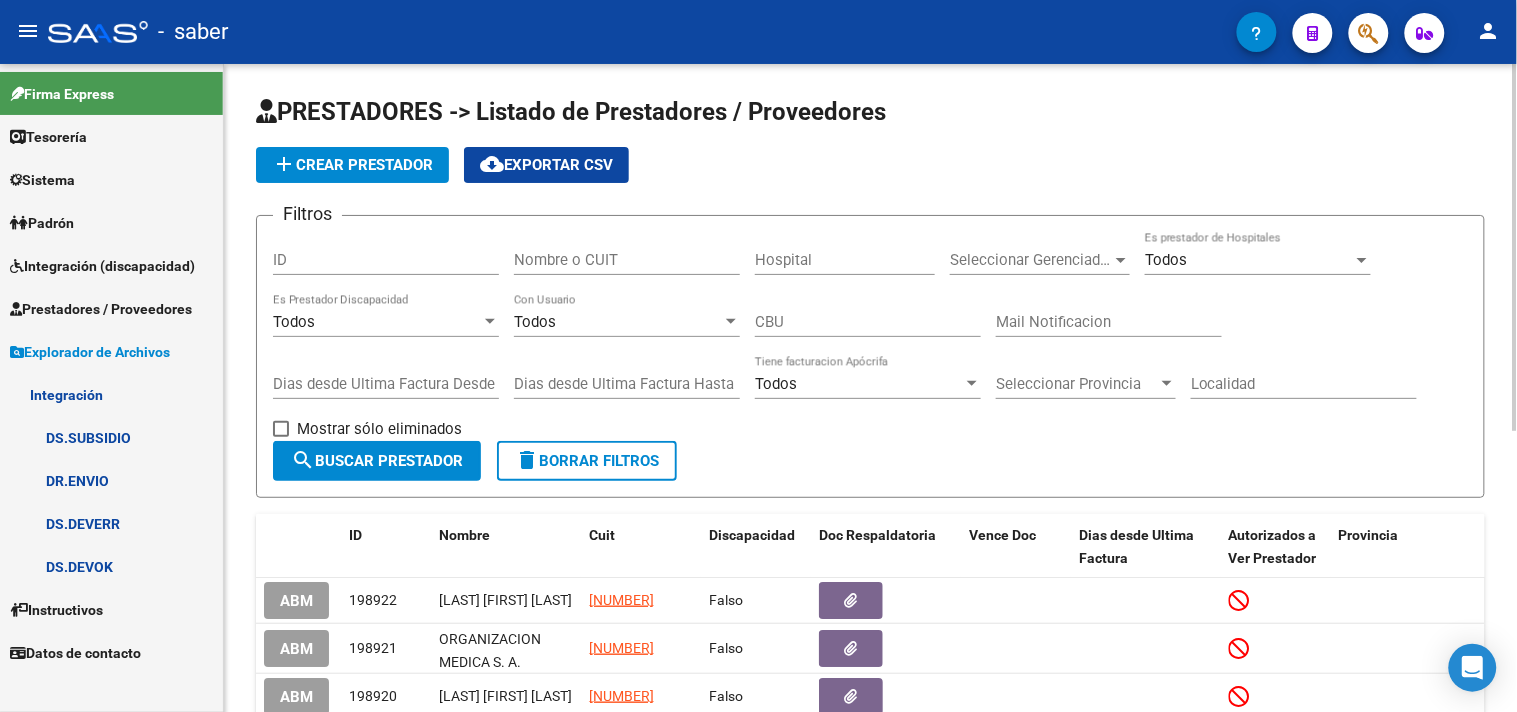 click on "Prestadores / Proveedores" at bounding box center (101, 309) 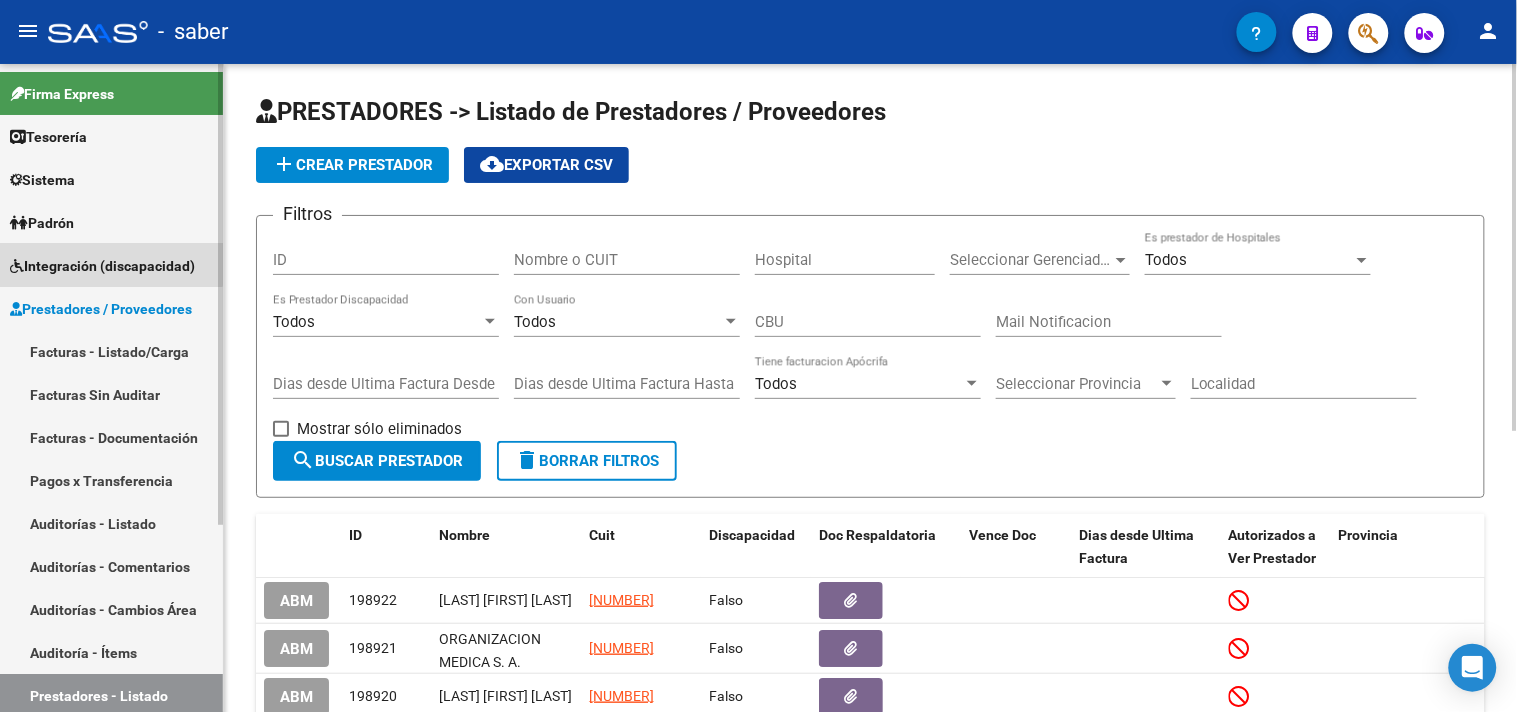click on "Integración (discapacidad)" at bounding box center [102, 266] 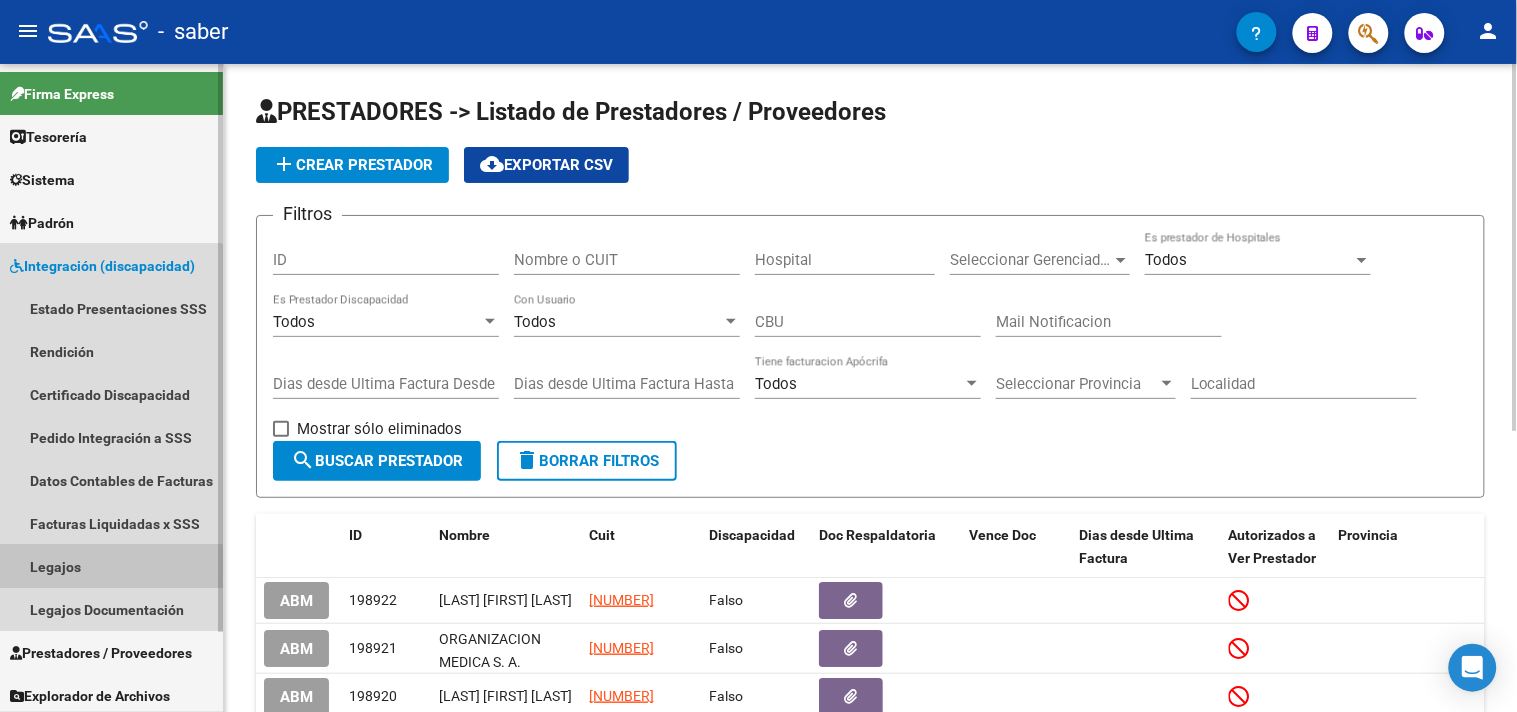 click on "Legajos" at bounding box center [111, 566] 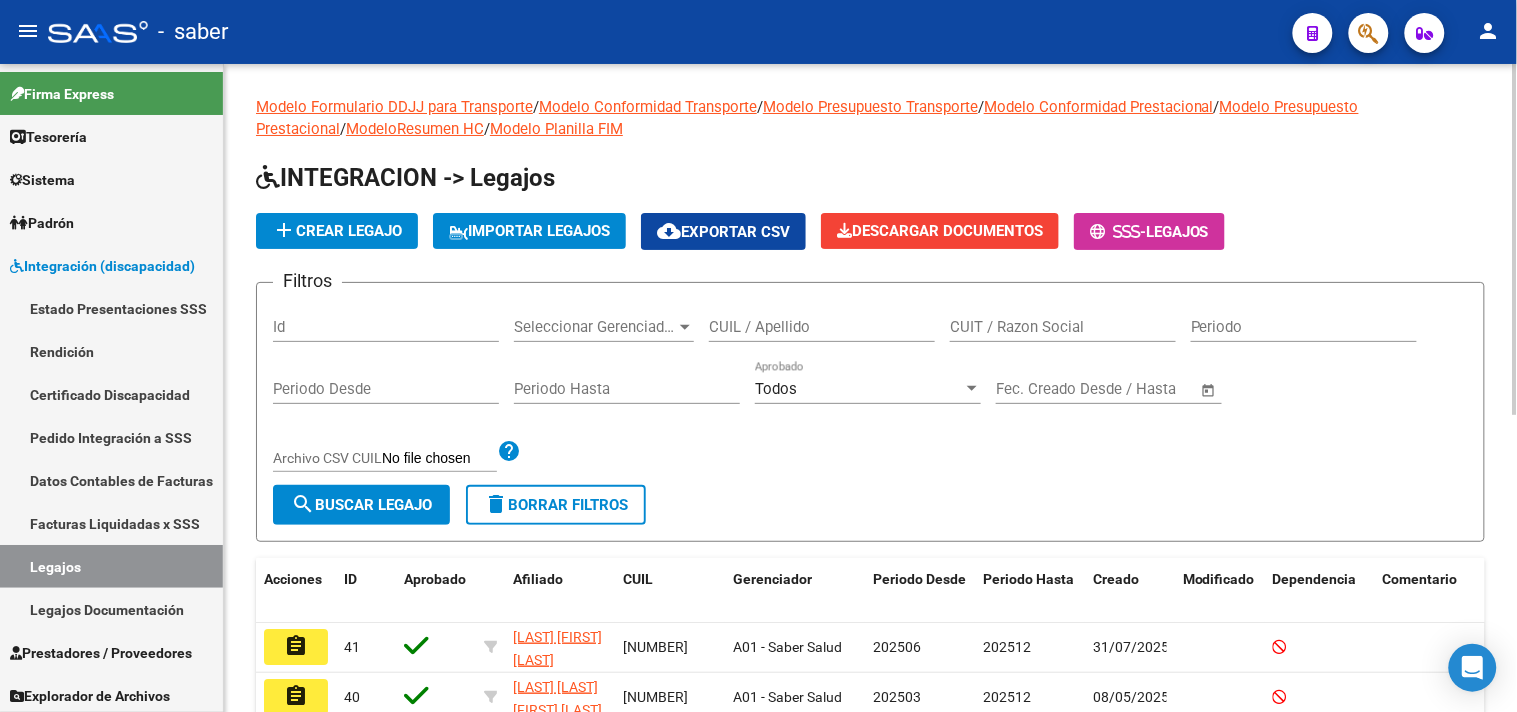 scroll, scrollTop: 111, scrollLeft: 0, axis: vertical 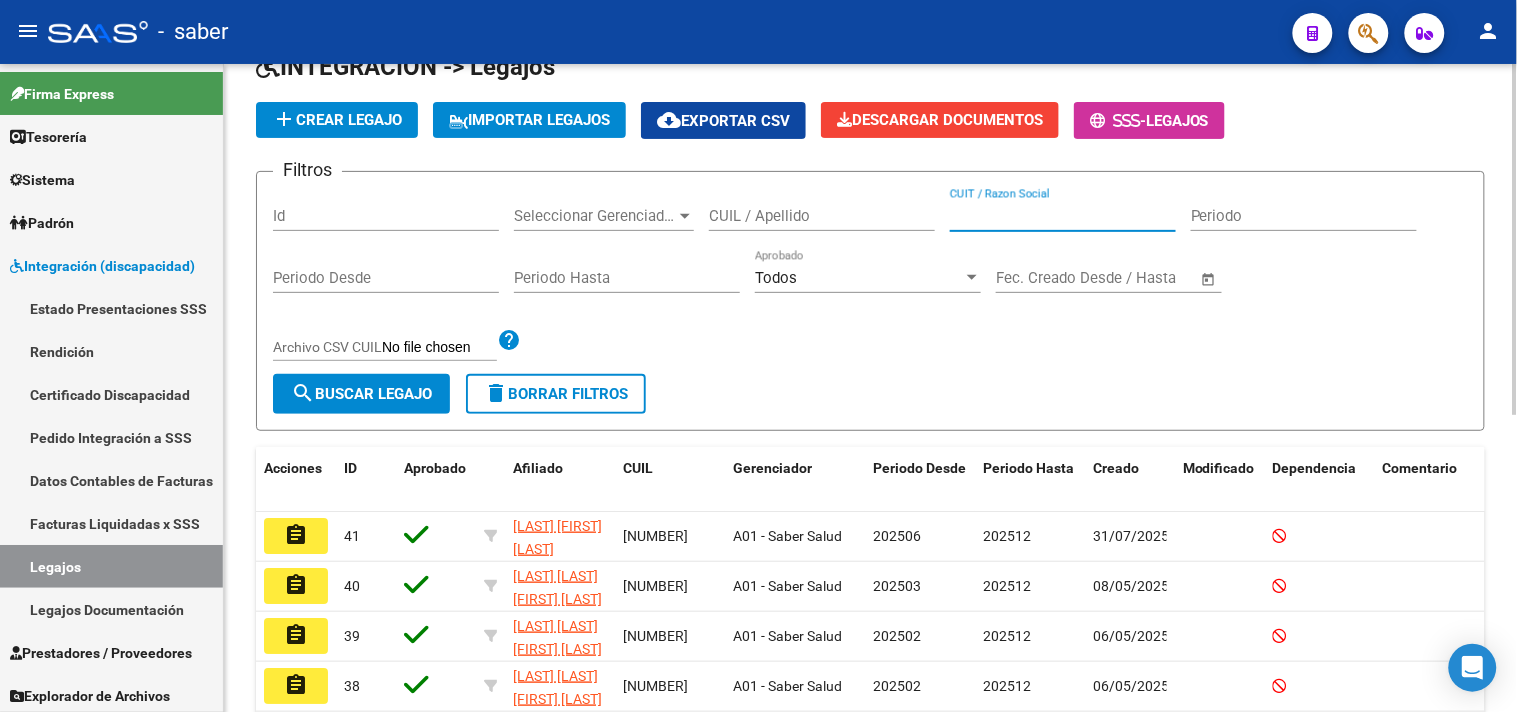 click on "CUIT / Razon Social" at bounding box center (1063, 216) 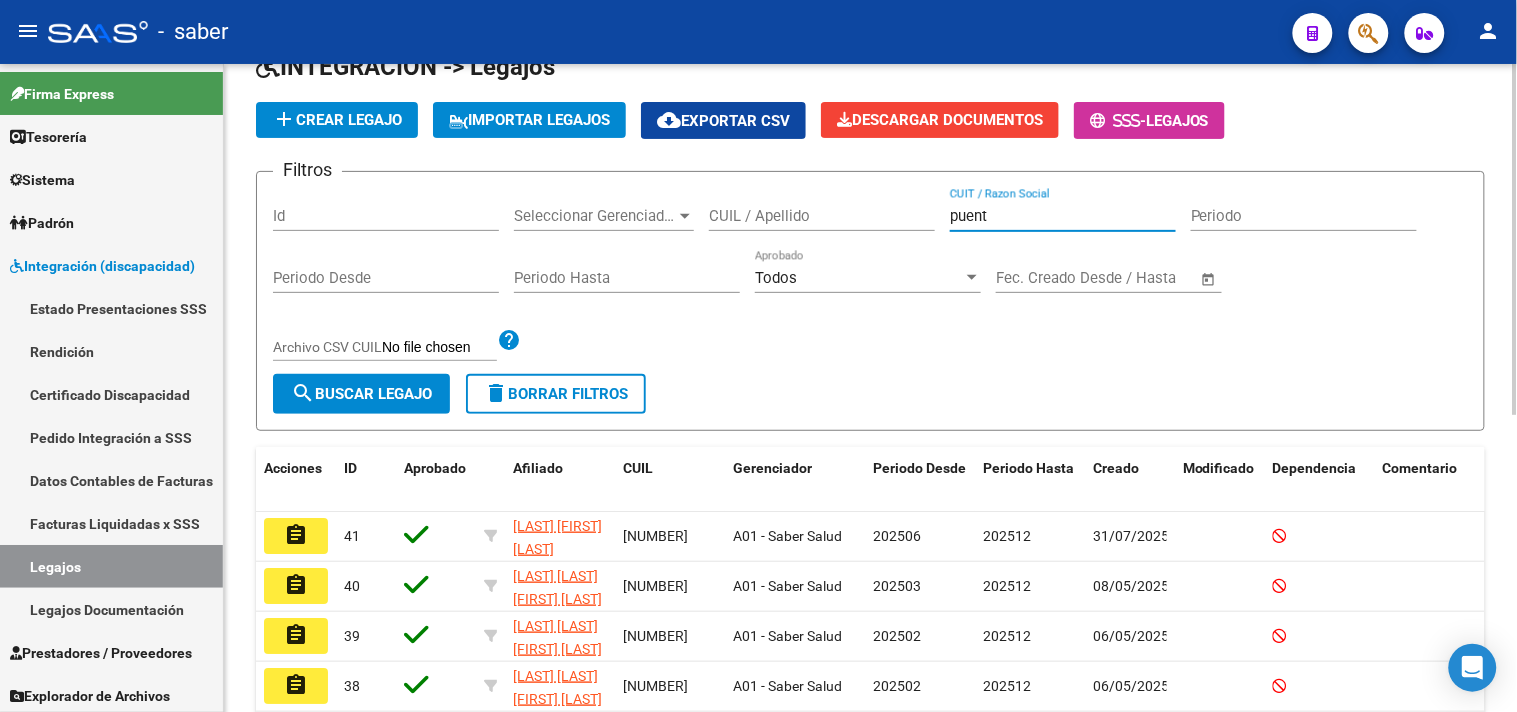 type on "puente" 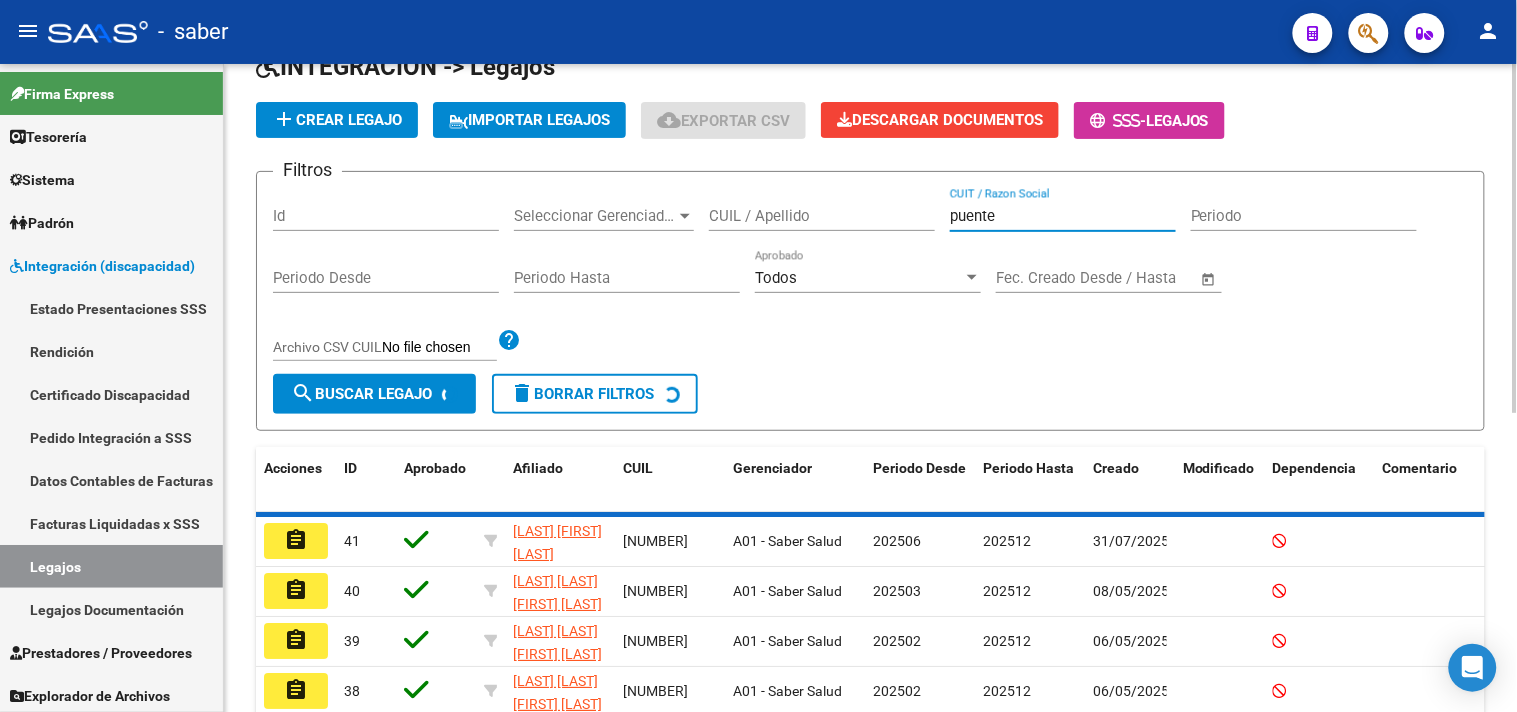 scroll, scrollTop: 75, scrollLeft: 0, axis: vertical 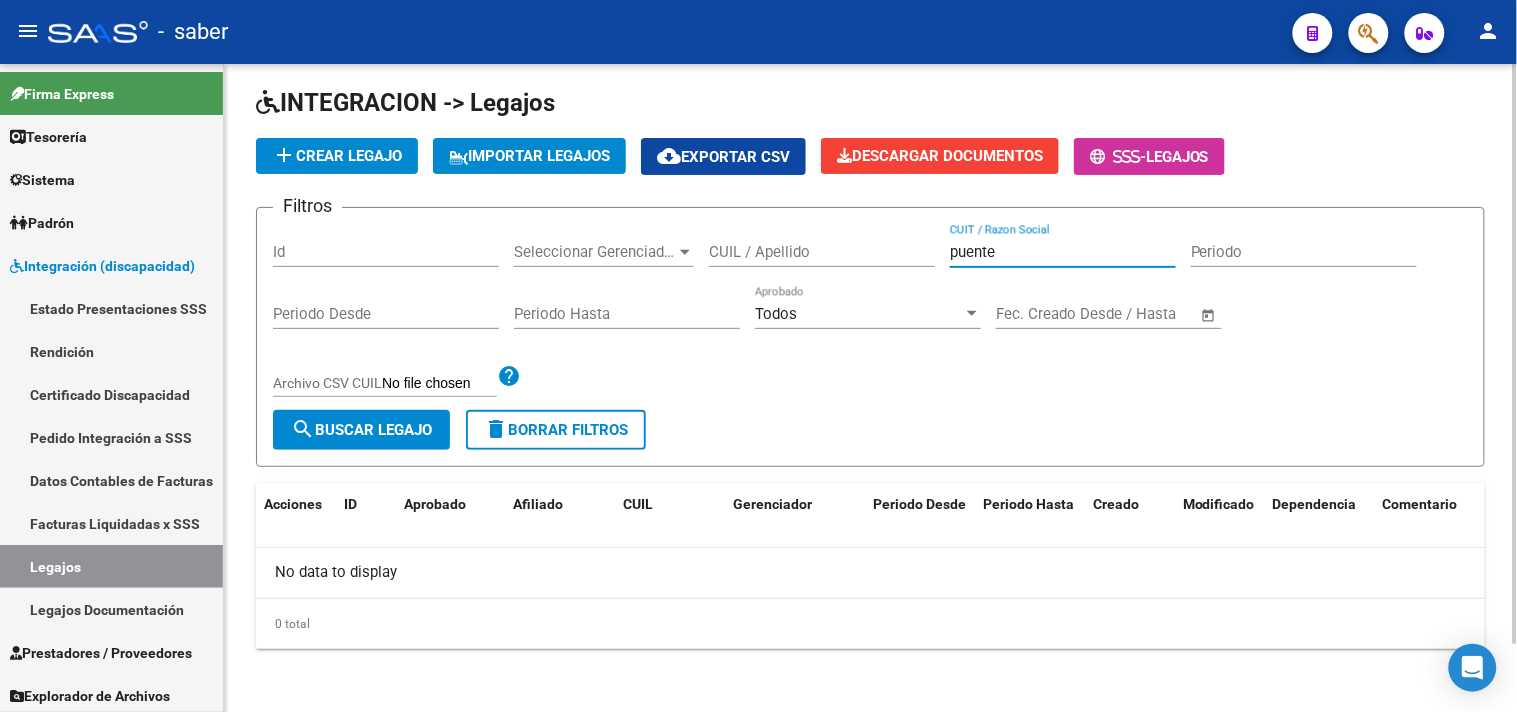 drag, startPoint x: 1075, startPoint y: 258, endPoint x: 880, endPoint y: 260, distance: 195.01025 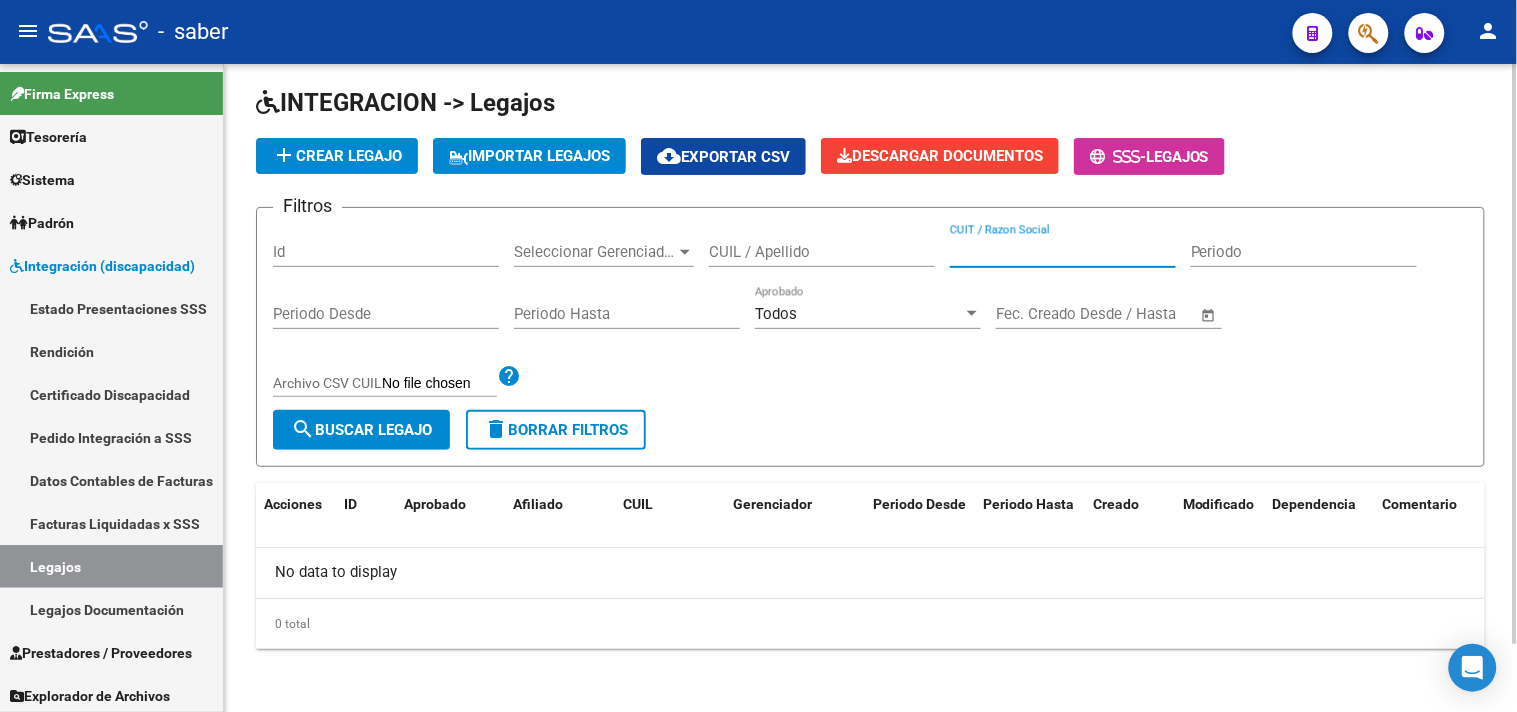click on "search  Buscar Legajo" 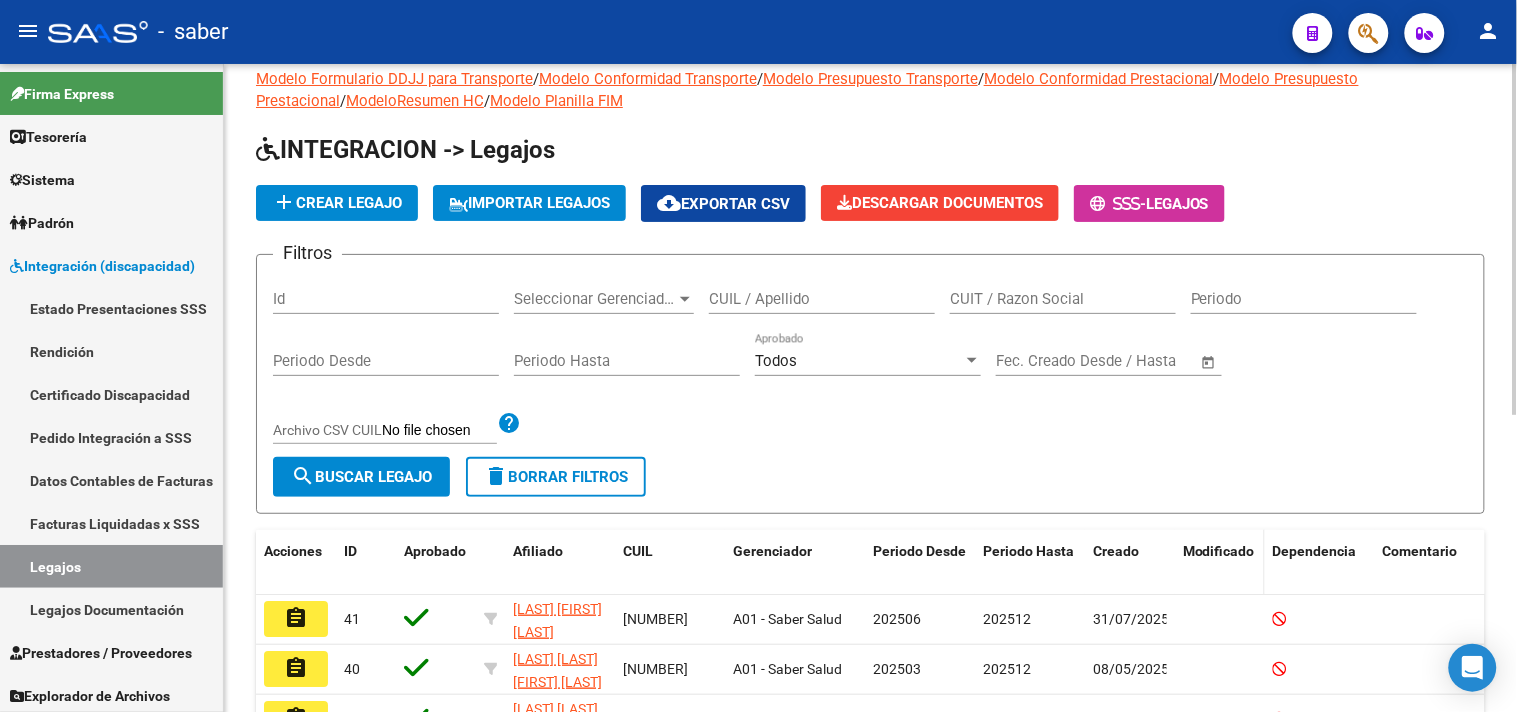 scroll, scrollTop: 0, scrollLeft: 0, axis: both 